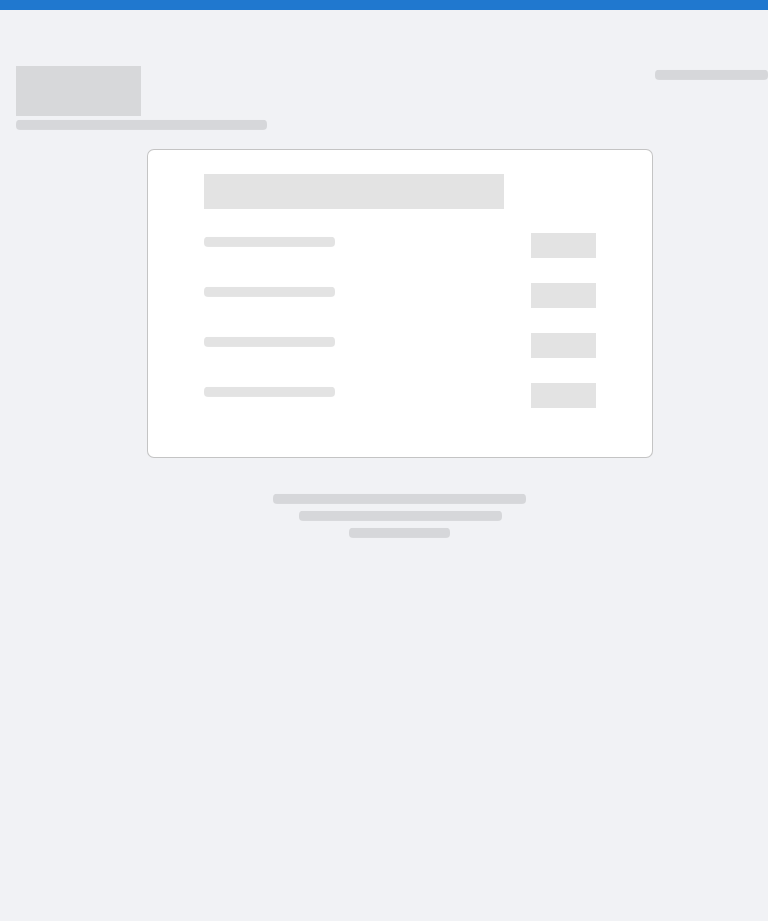 scroll, scrollTop: 0, scrollLeft: 0, axis: both 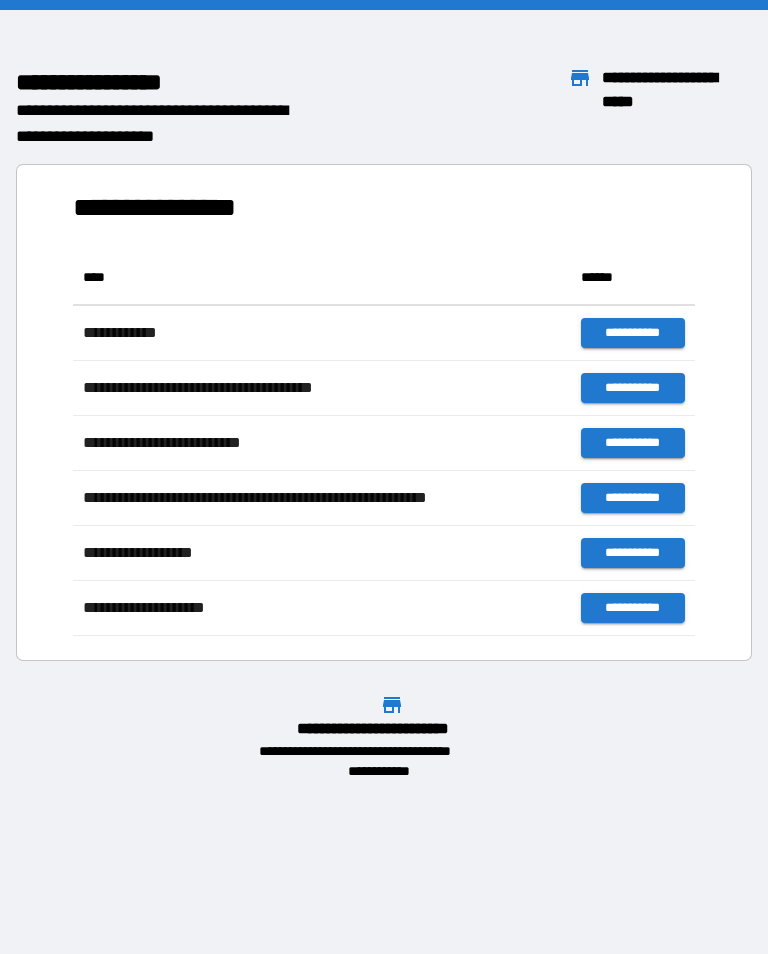 click on "**********" at bounding box center (384, 477) 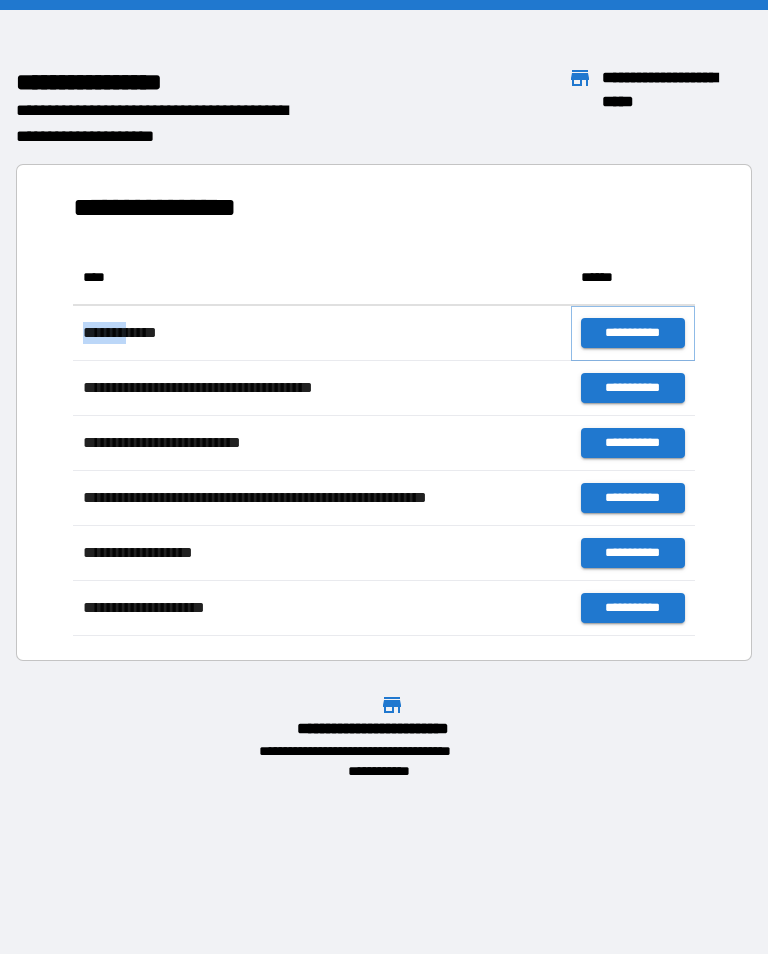 click on "**********" at bounding box center [633, 333] 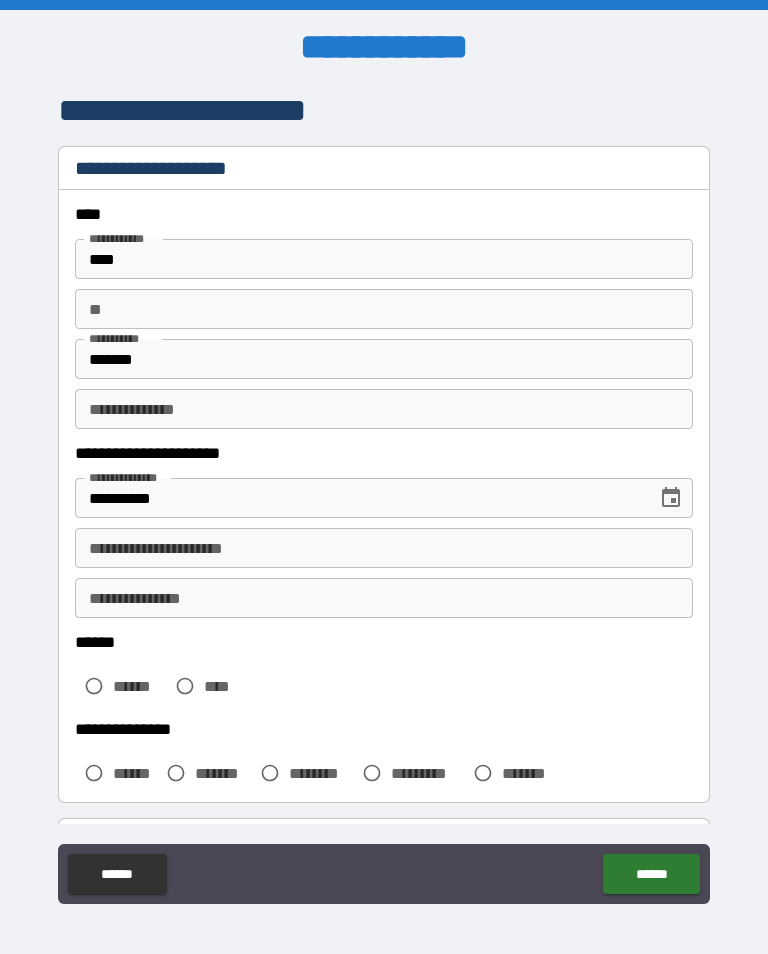 click on "**" at bounding box center (384, 309) 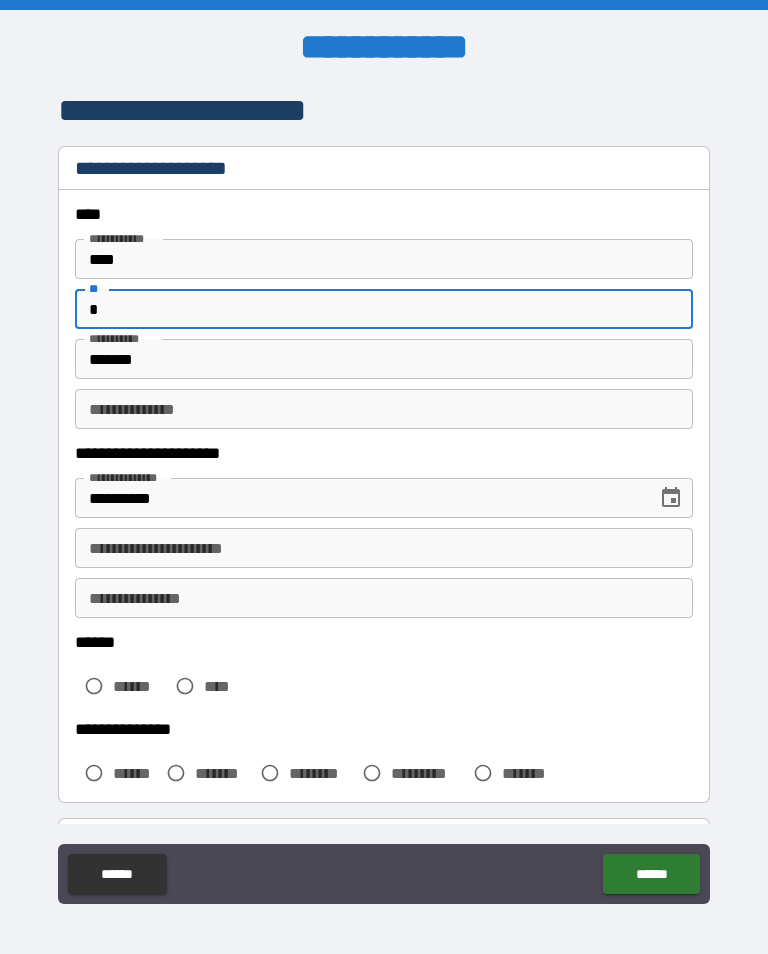 type on "*" 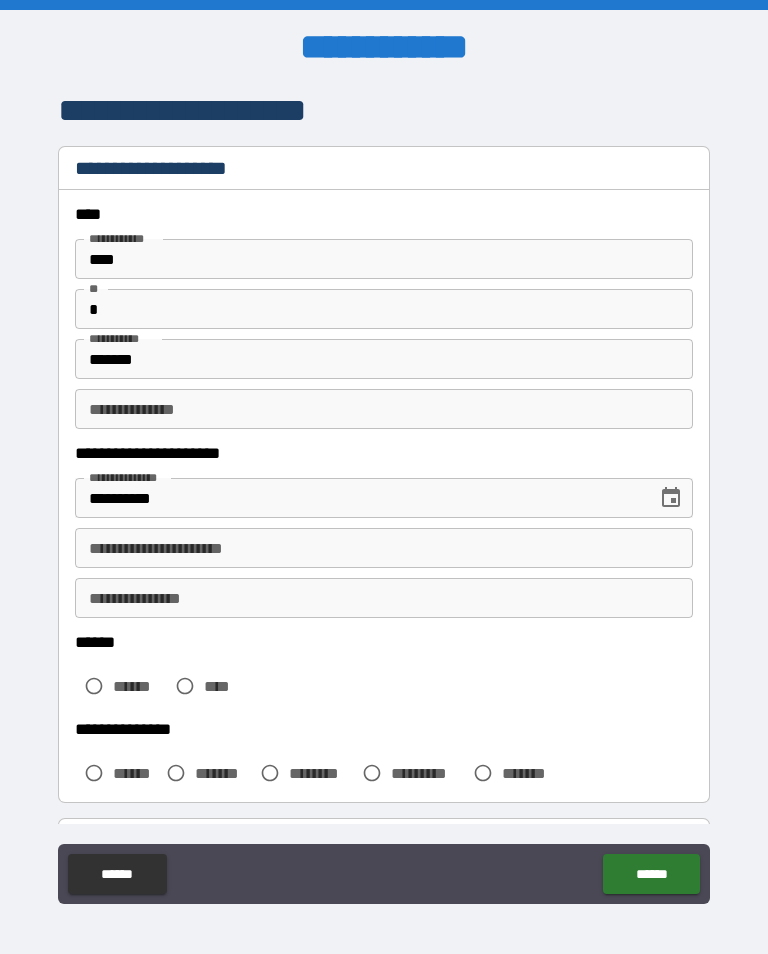 click on "**********" at bounding box center (384, 548) 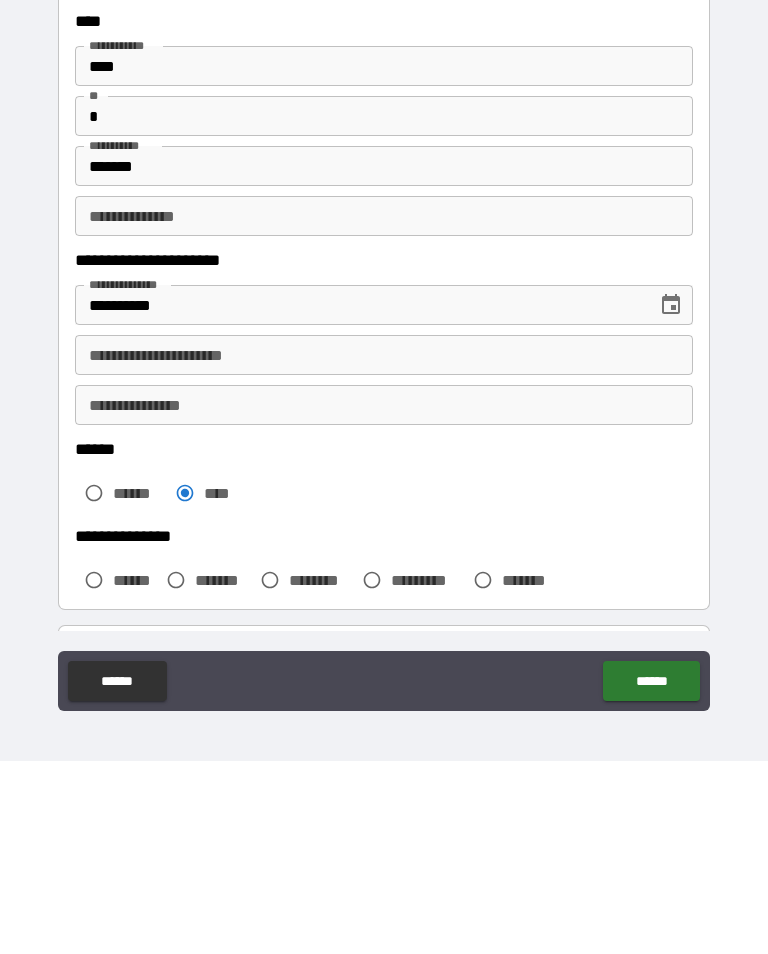 scroll, scrollTop: 31, scrollLeft: 0, axis: vertical 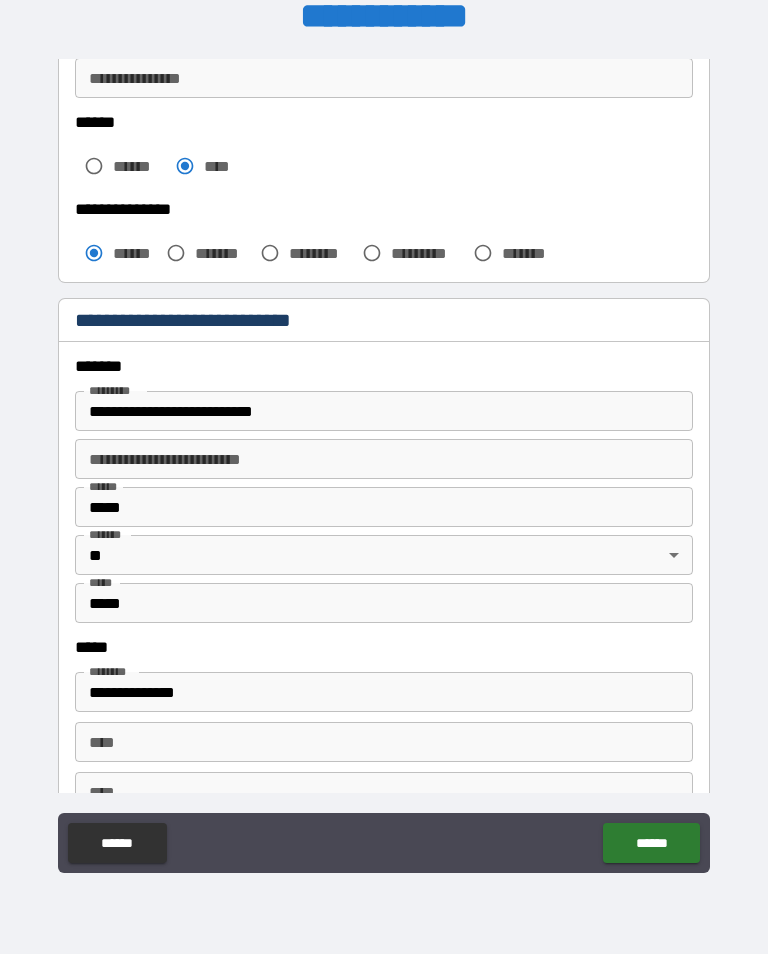 click on "**********" at bounding box center (384, 411) 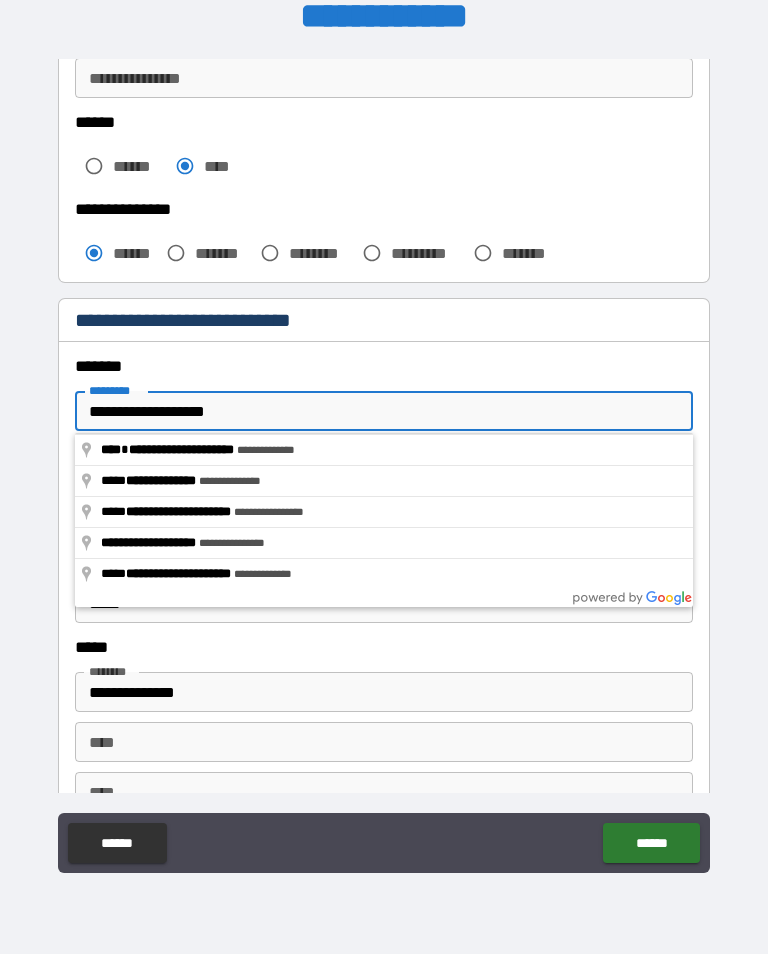 type on "**********" 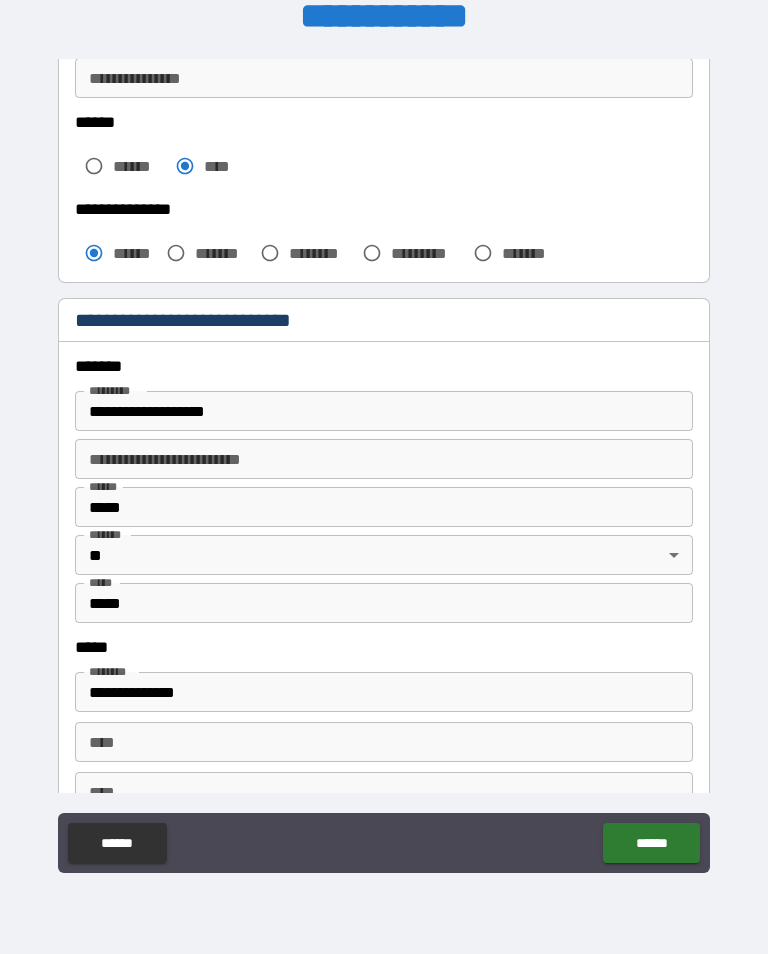 click on "**********" at bounding box center (384, 459) 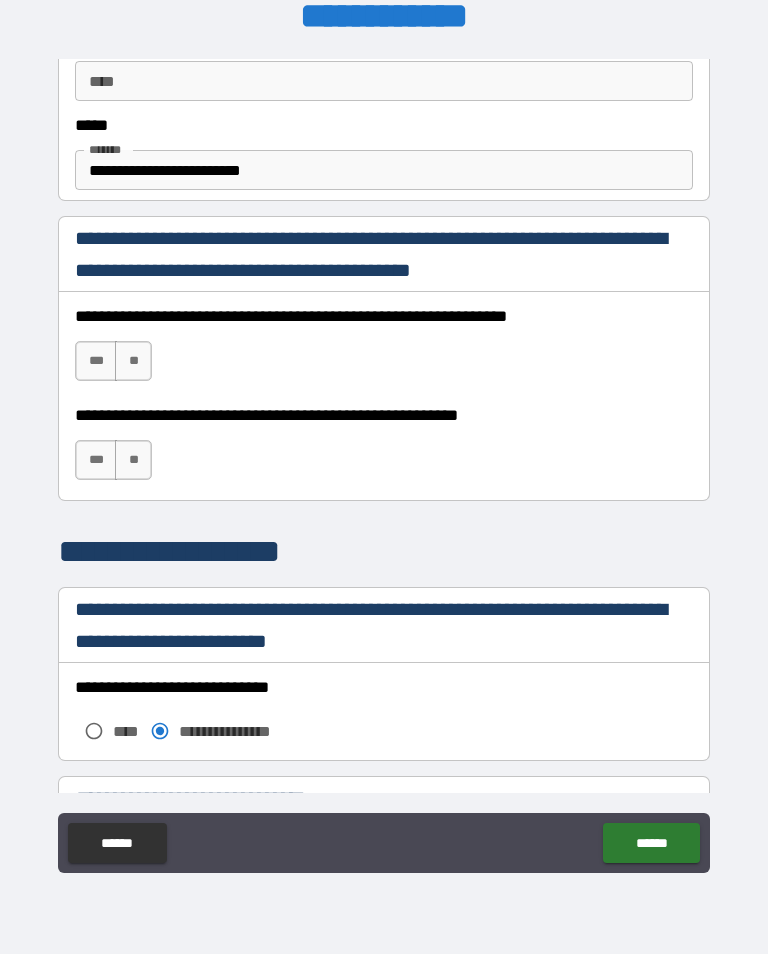 scroll, scrollTop: 1201, scrollLeft: 0, axis: vertical 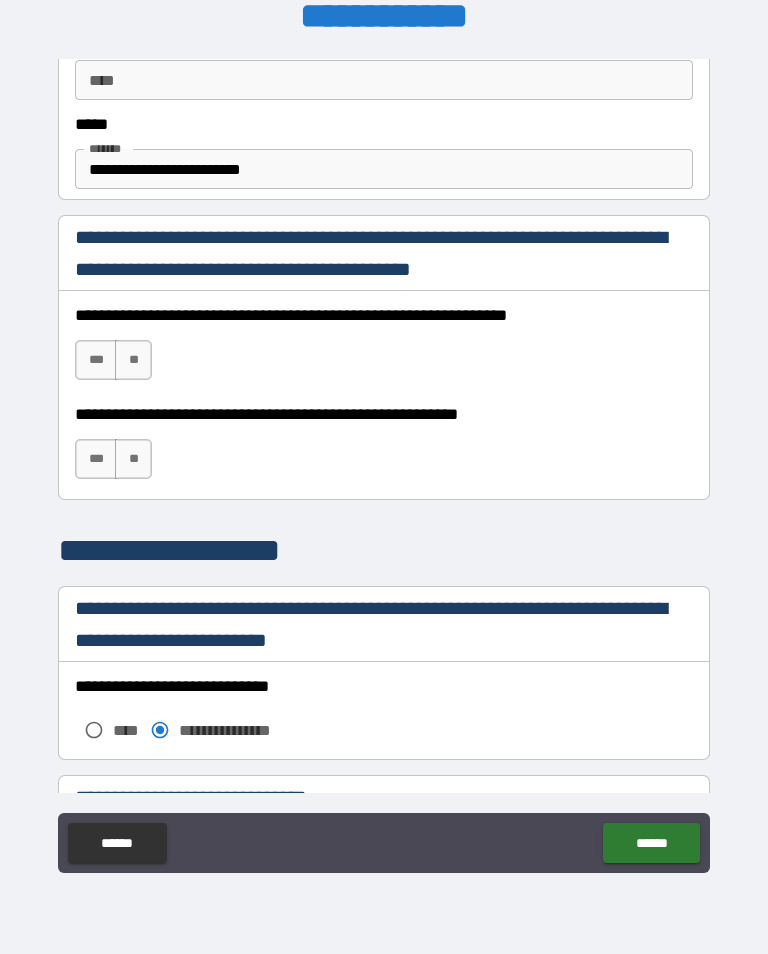 type on "*******" 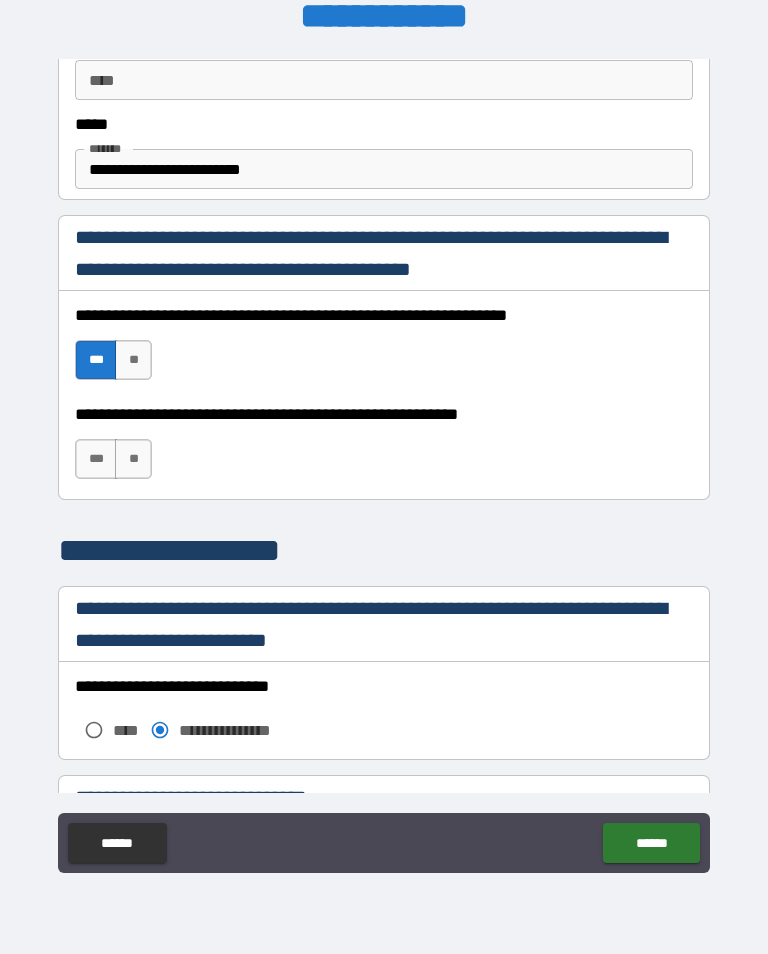 click on "***" at bounding box center [96, 459] 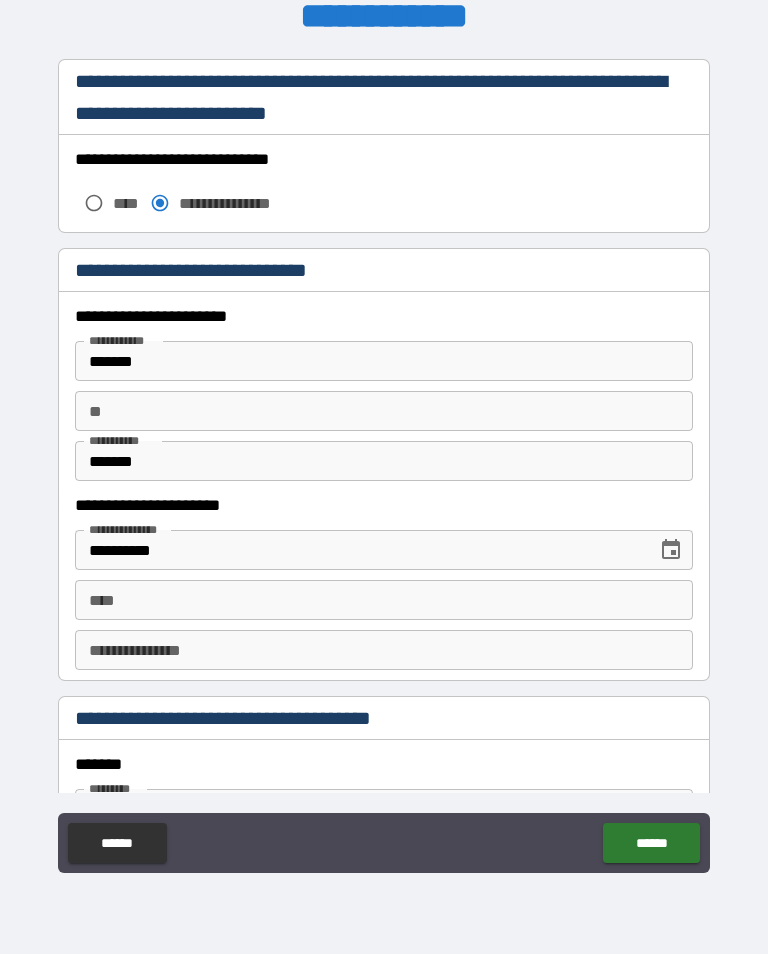 scroll, scrollTop: 1735, scrollLeft: 0, axis: vertical 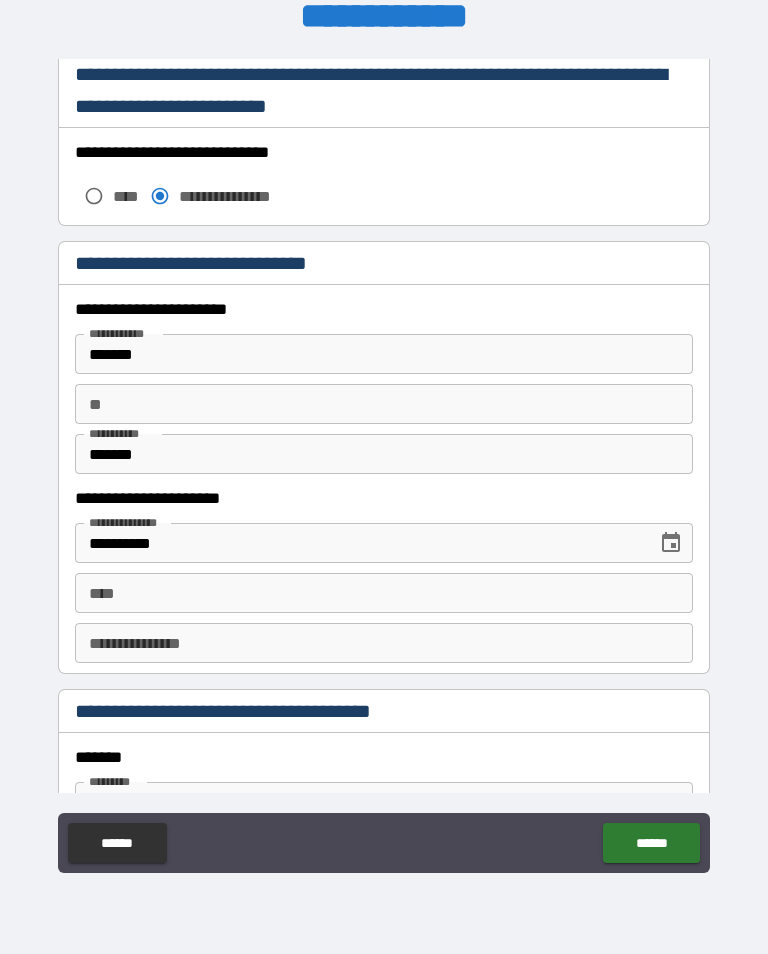 click on "**" at bounding box center [384, 404] 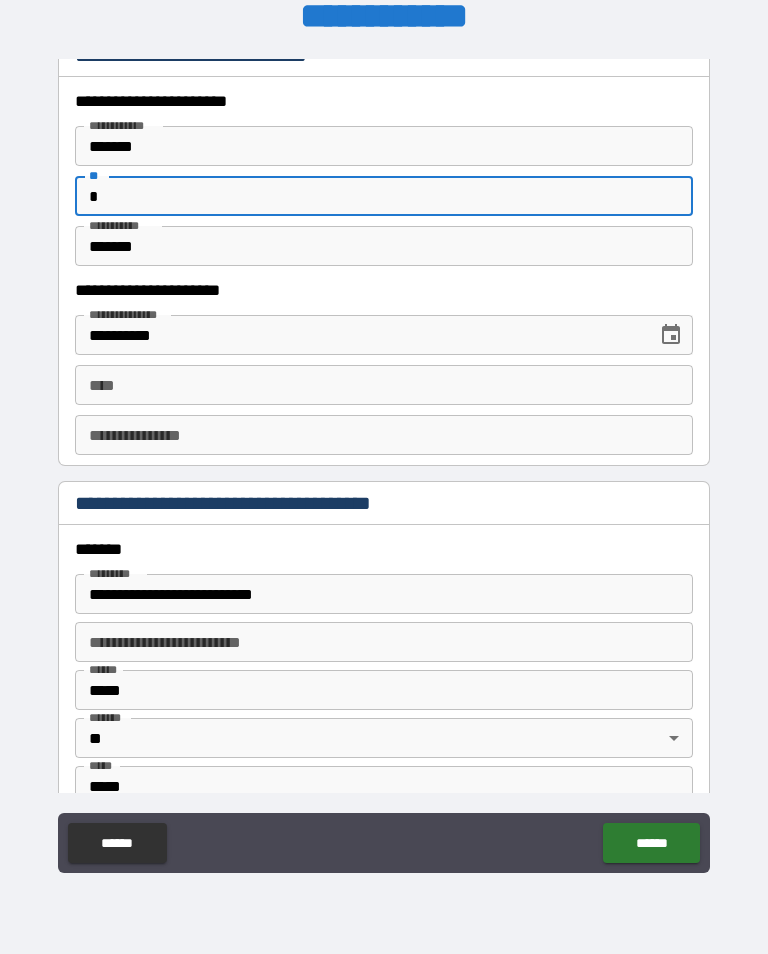 scroll, scrollTop: 1950, scrollLeft: 0, axis: vertical 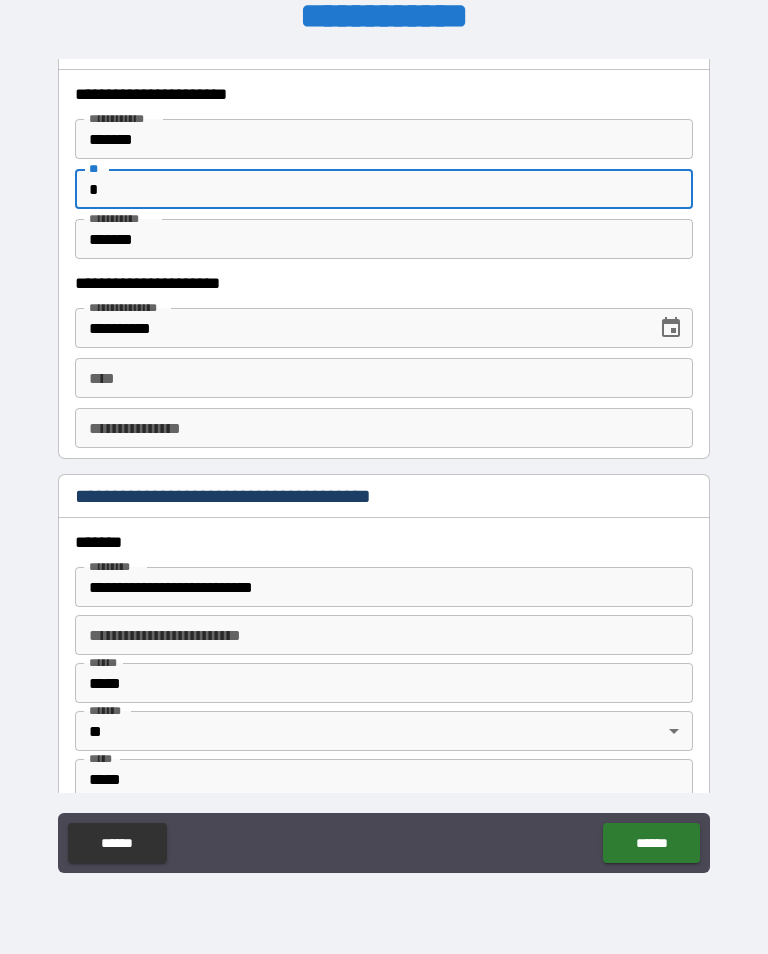 type on "*" 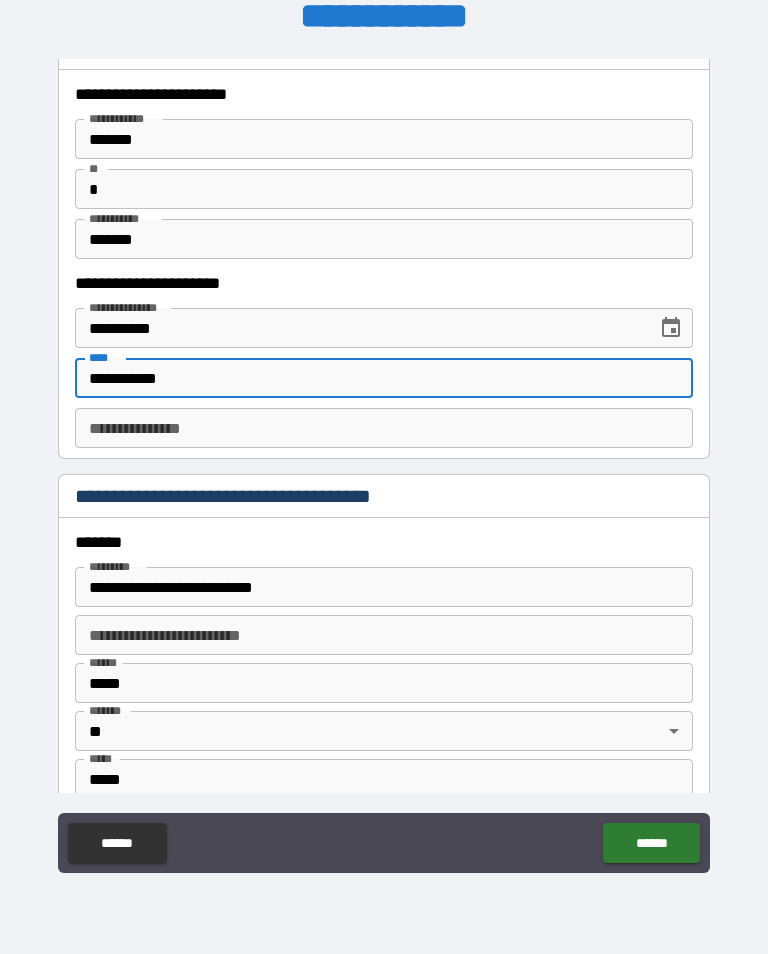 type on "**********" 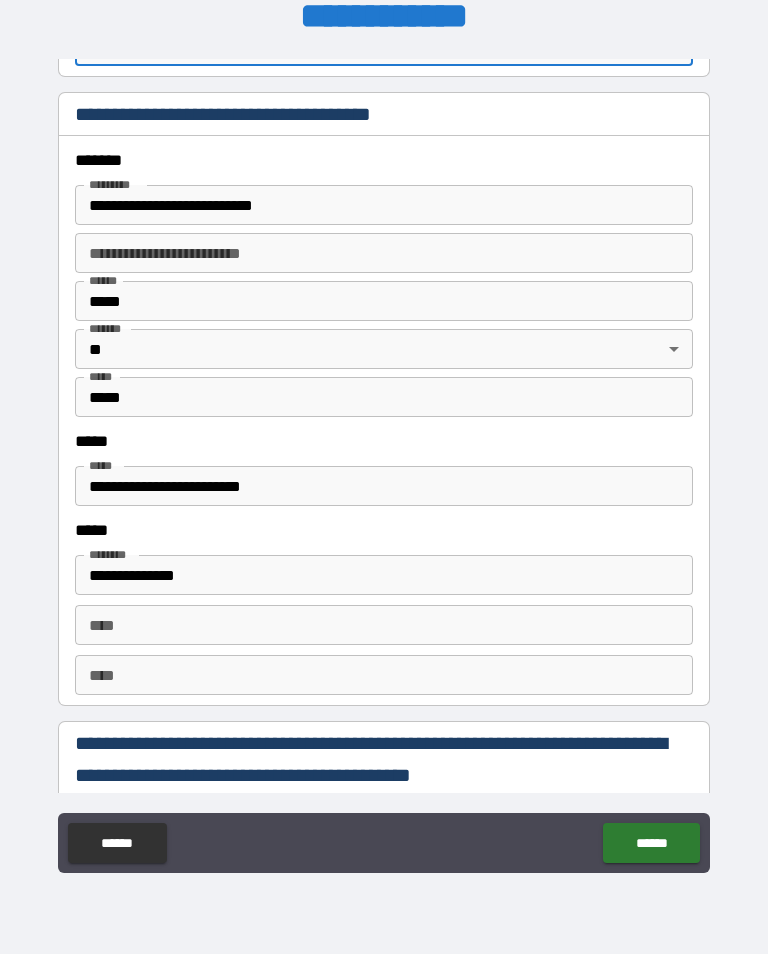 scroll, scrollTop: 2349, scrollLeft: 0, axis: vertical 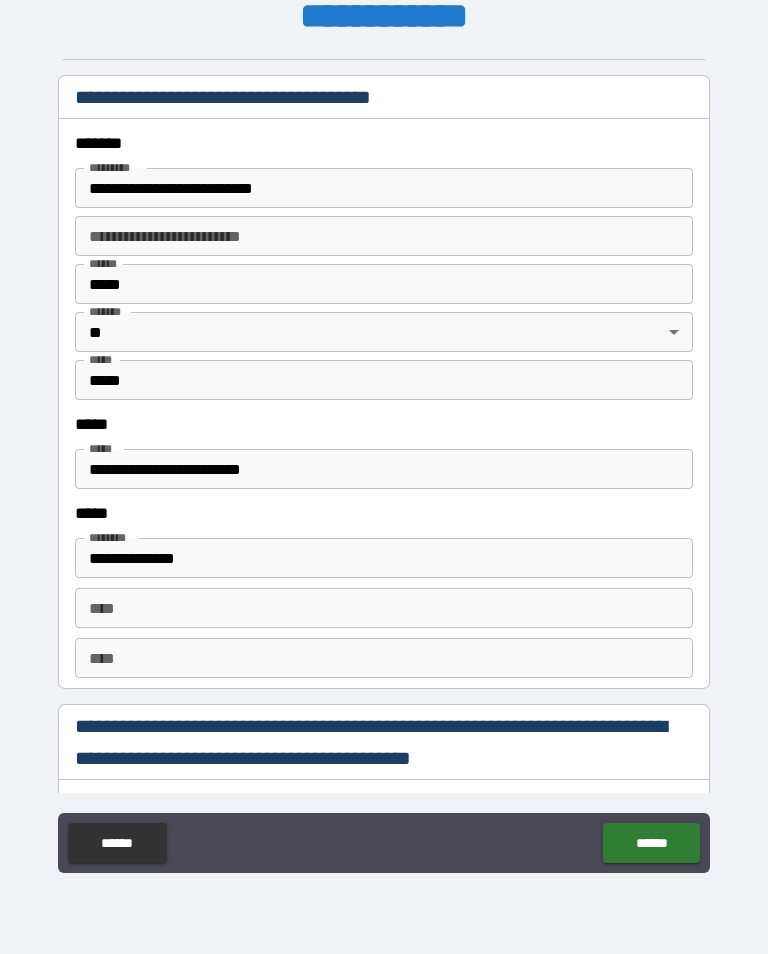 type on "**********" 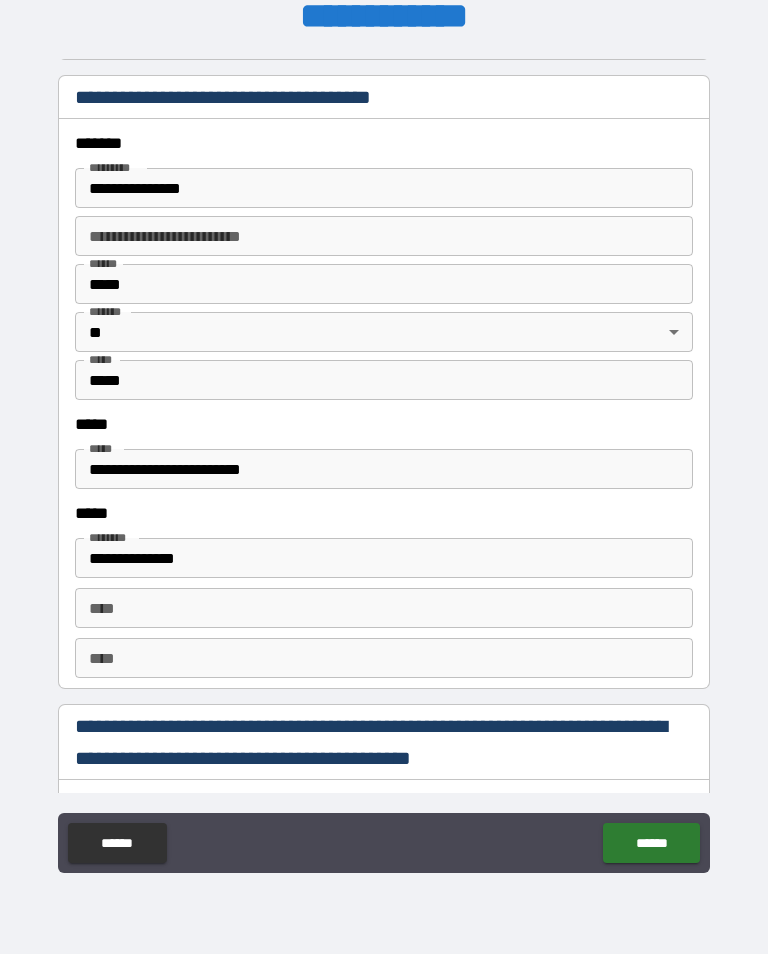 type on "**********" 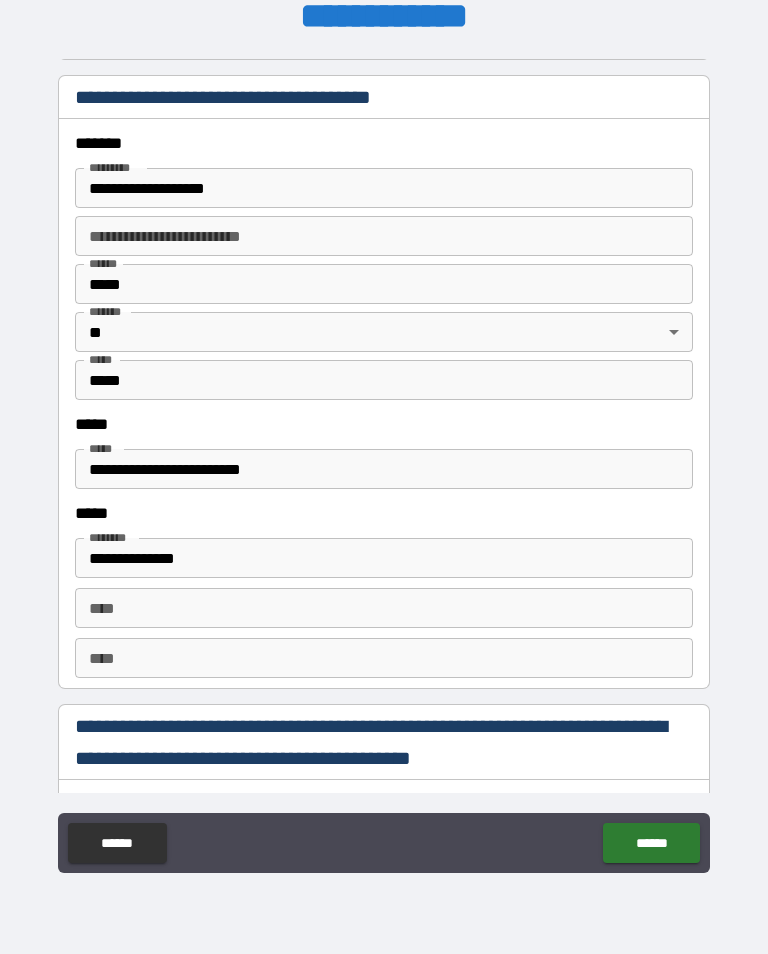 click on "**********" at bounding box center (384, 236) 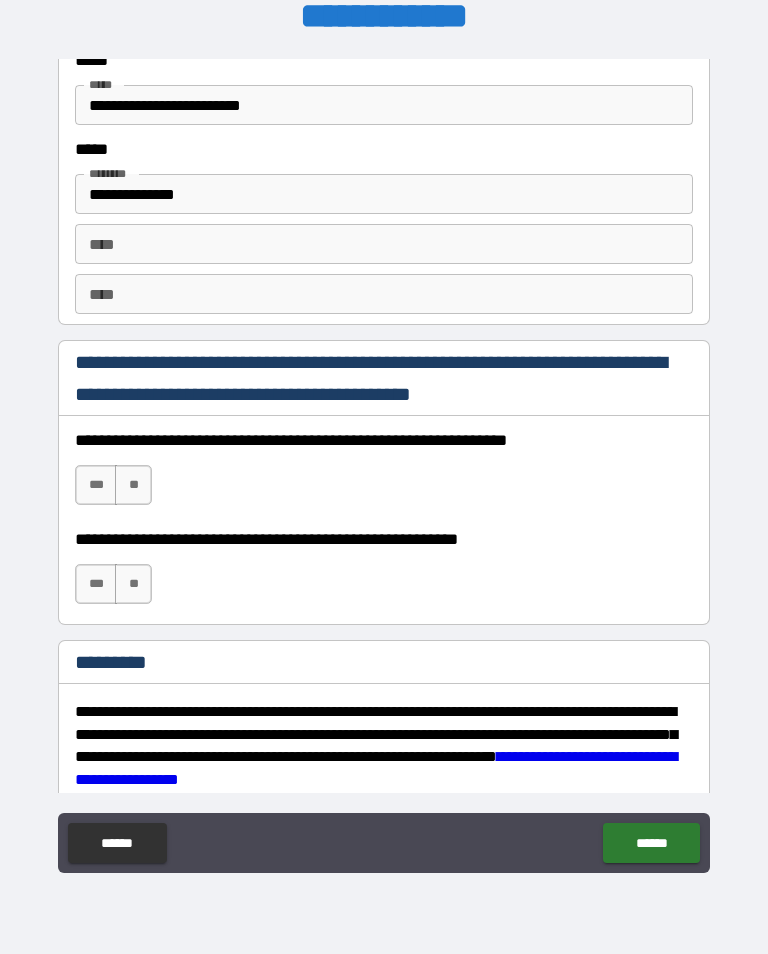 scroll, scrollTop: 2720, scrollLeft: 0, axis: vertical 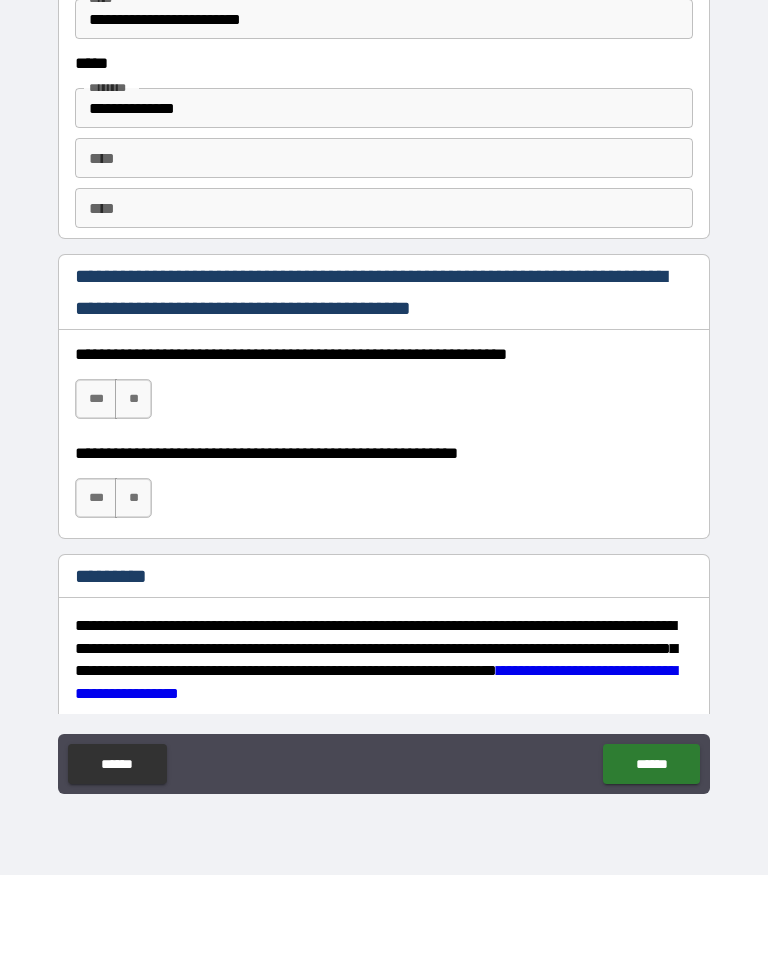 type on "*******" 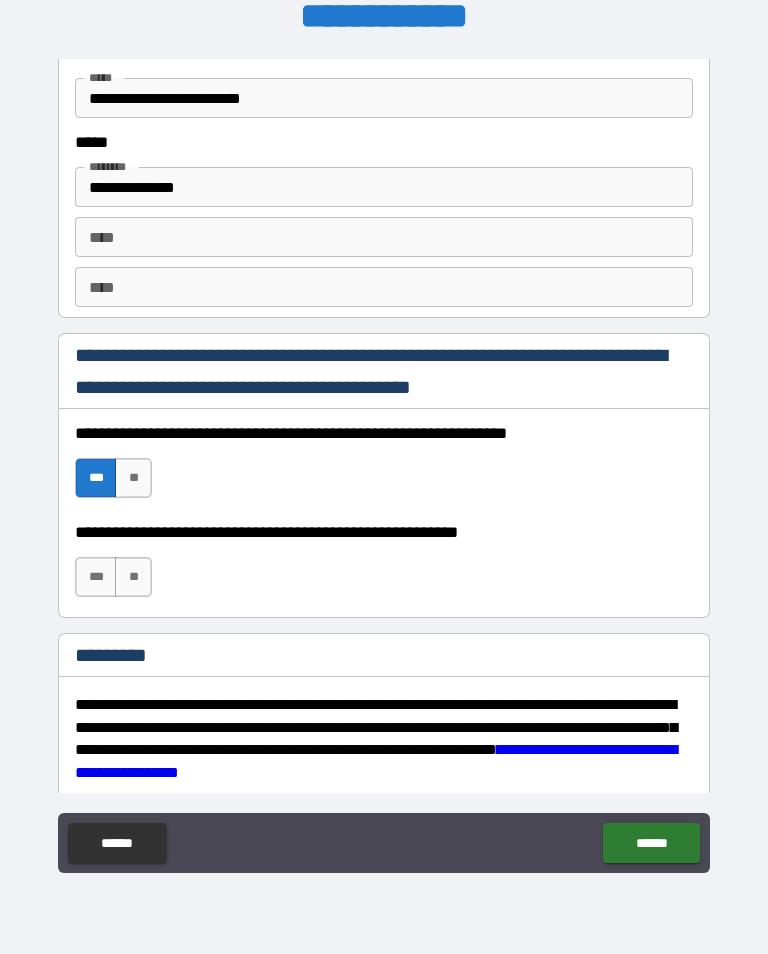 click on "***" at bounding box center [96, 577] 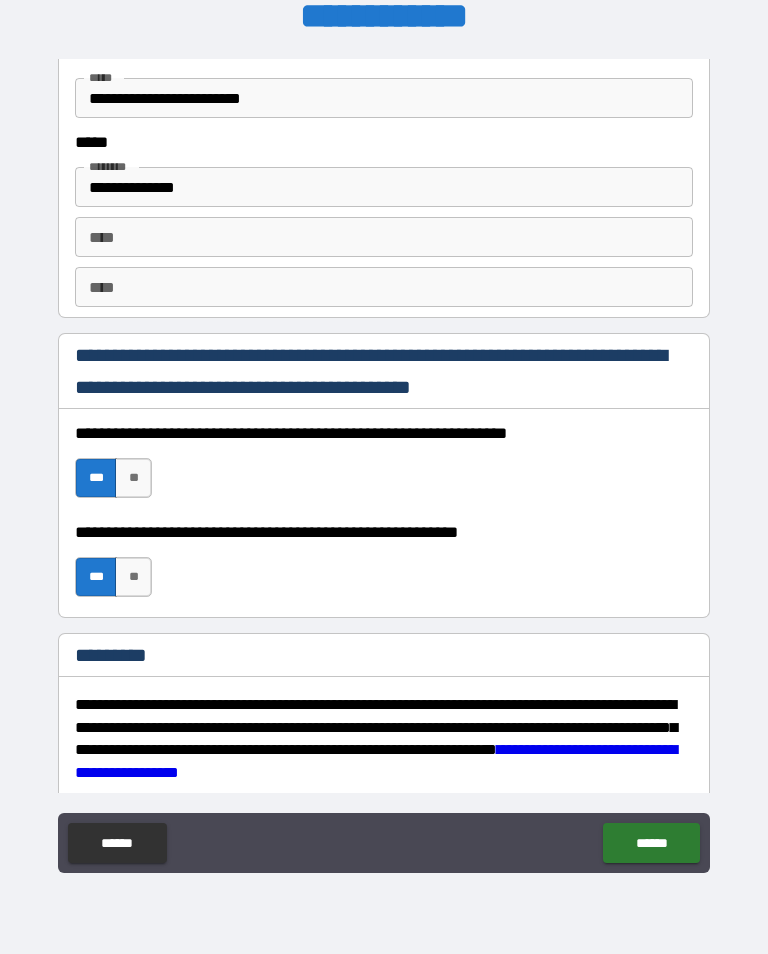 click on "******   ******" at bounding box center (384, 845) 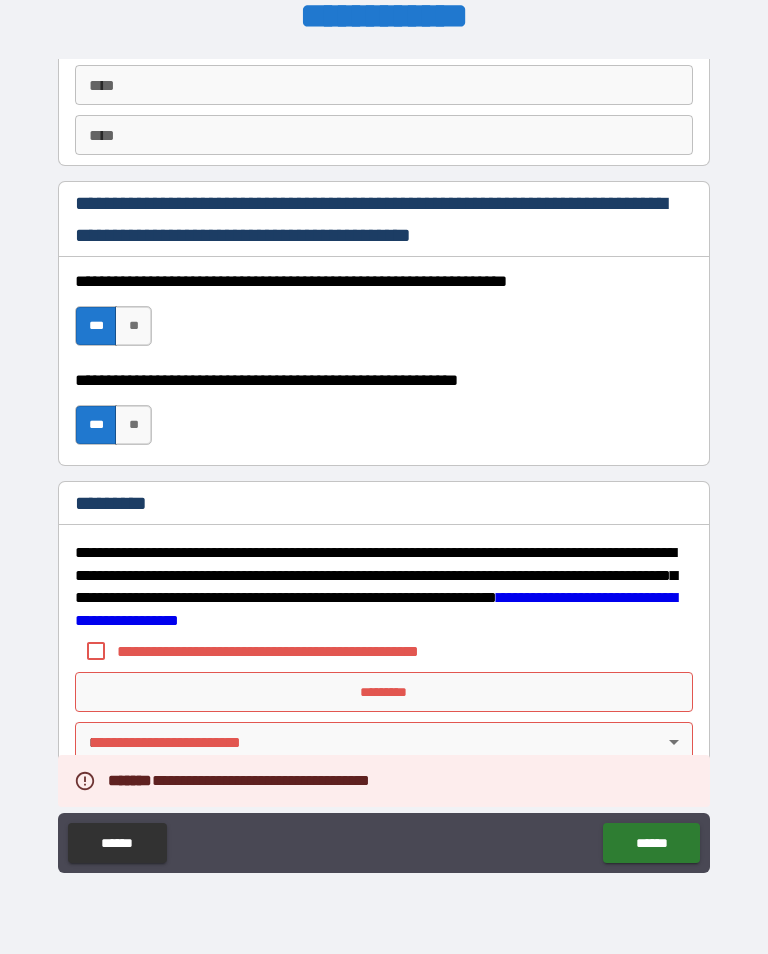 scroll, scrollTop: 2872, scrollLeft: 0, axis: vertical 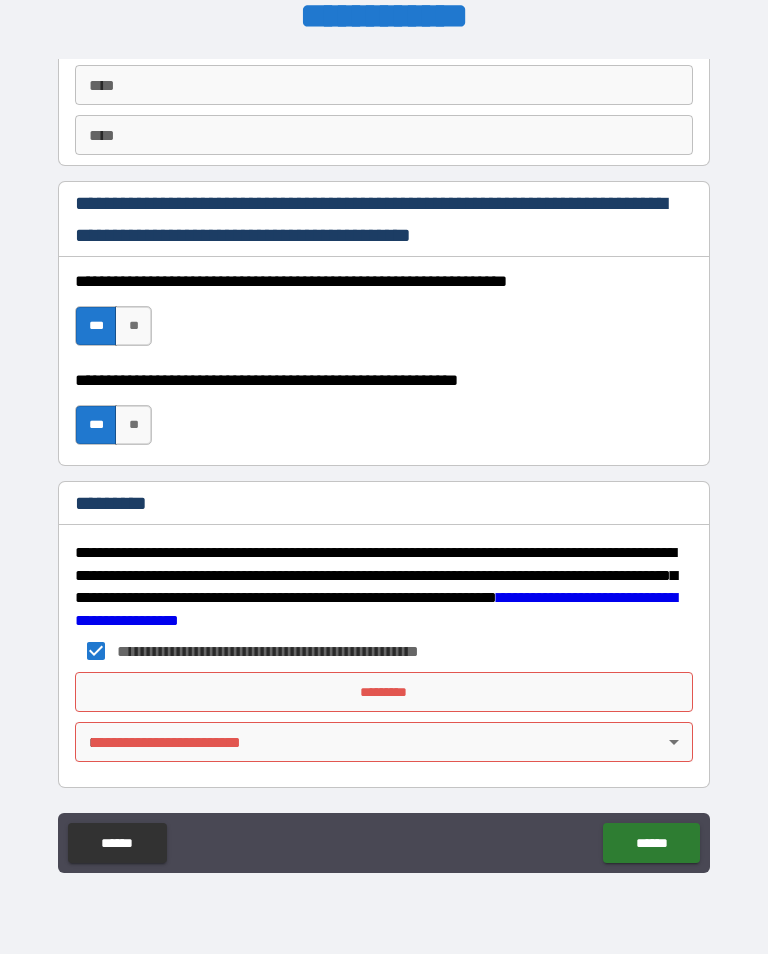 click on "**********" at bounding box center [384, 461] 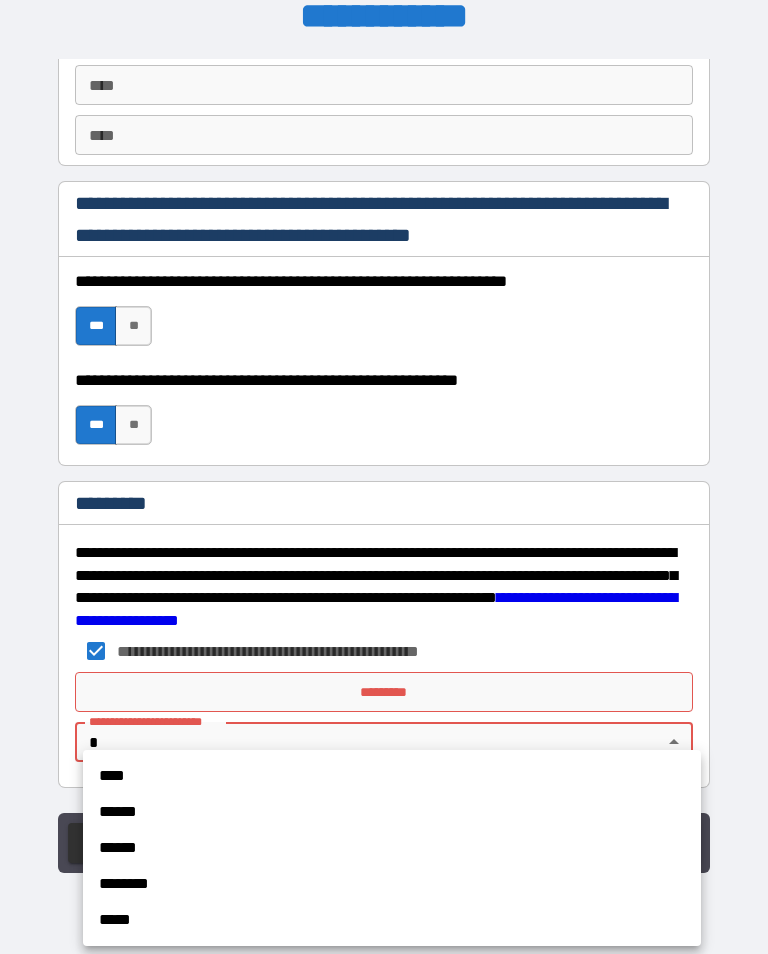 click on "******" at bounding box center (392, 812) 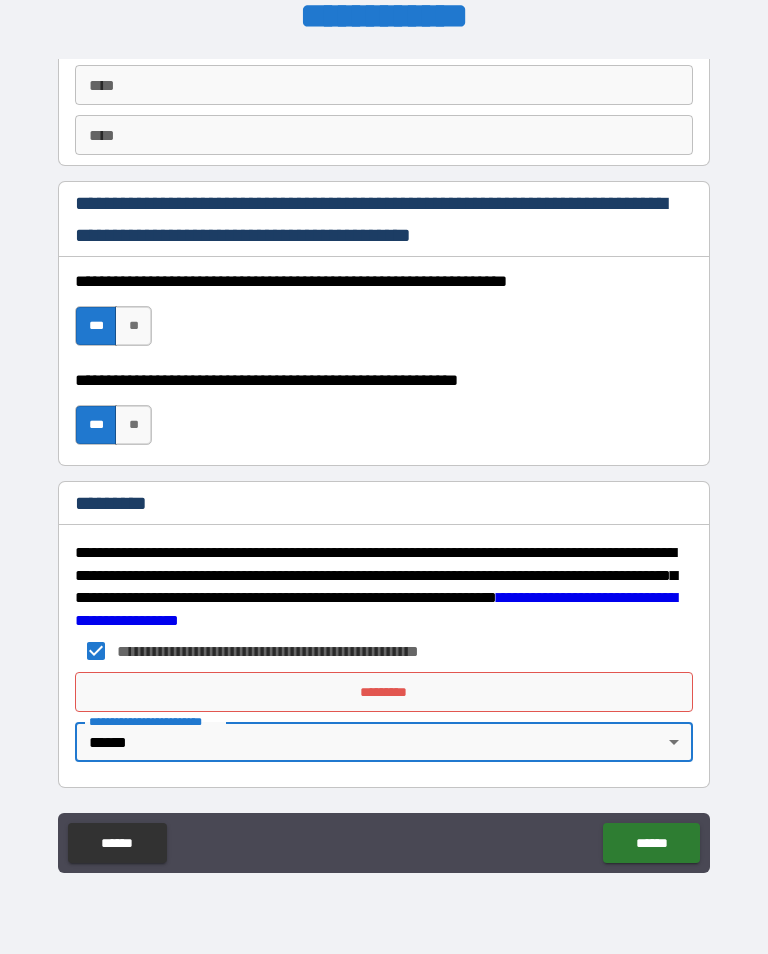 type on "*" 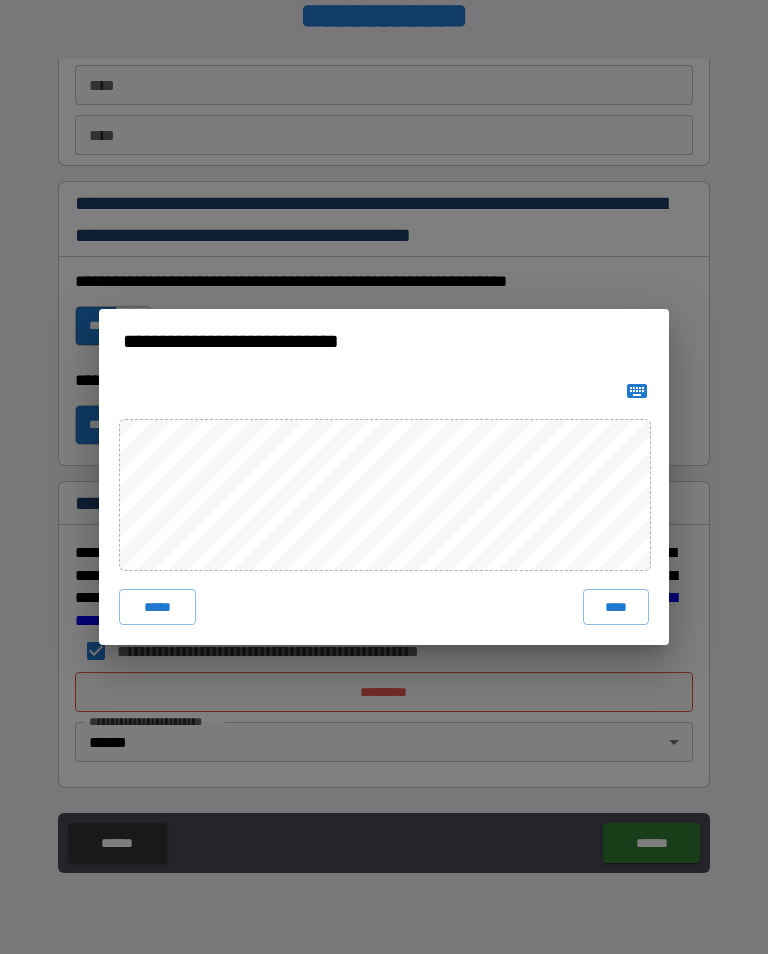 click on "****" at bounding box center [616, 607] 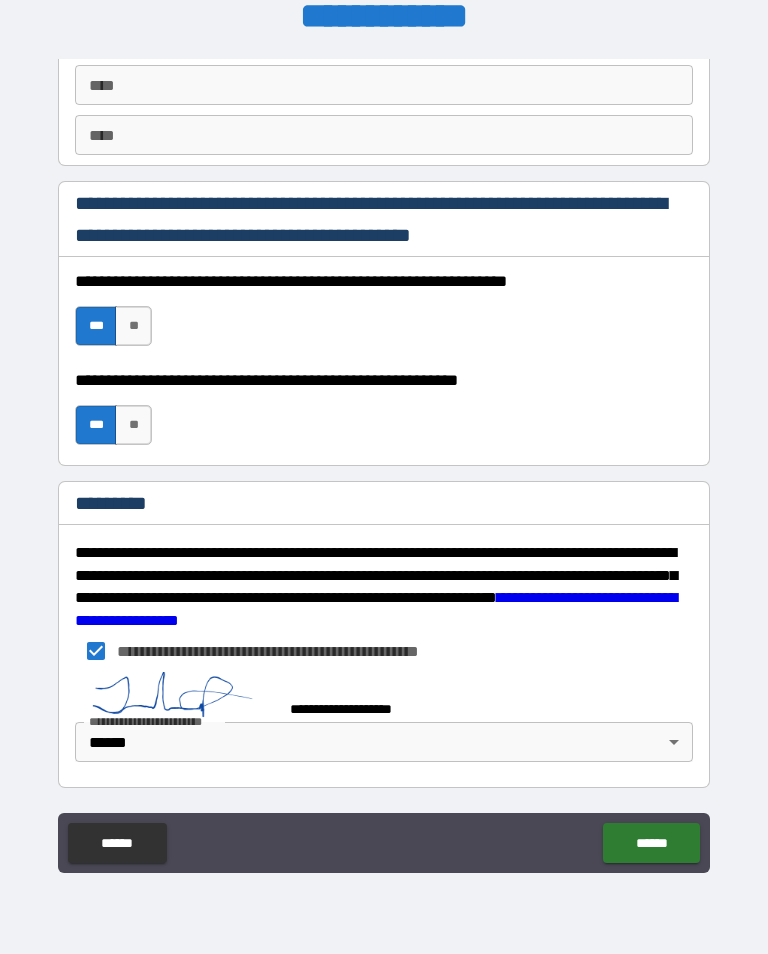 scroll, scrollTop: 2862, scrollLeft: 0, axis: vertical 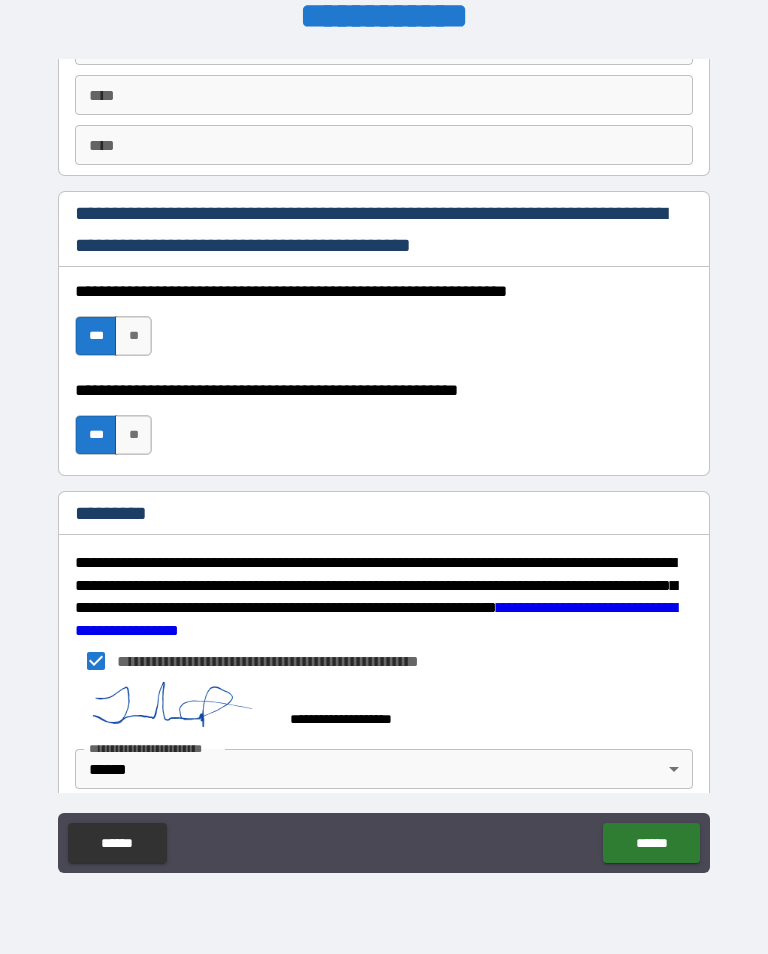 click on "******" at bounding box center [651, 843] 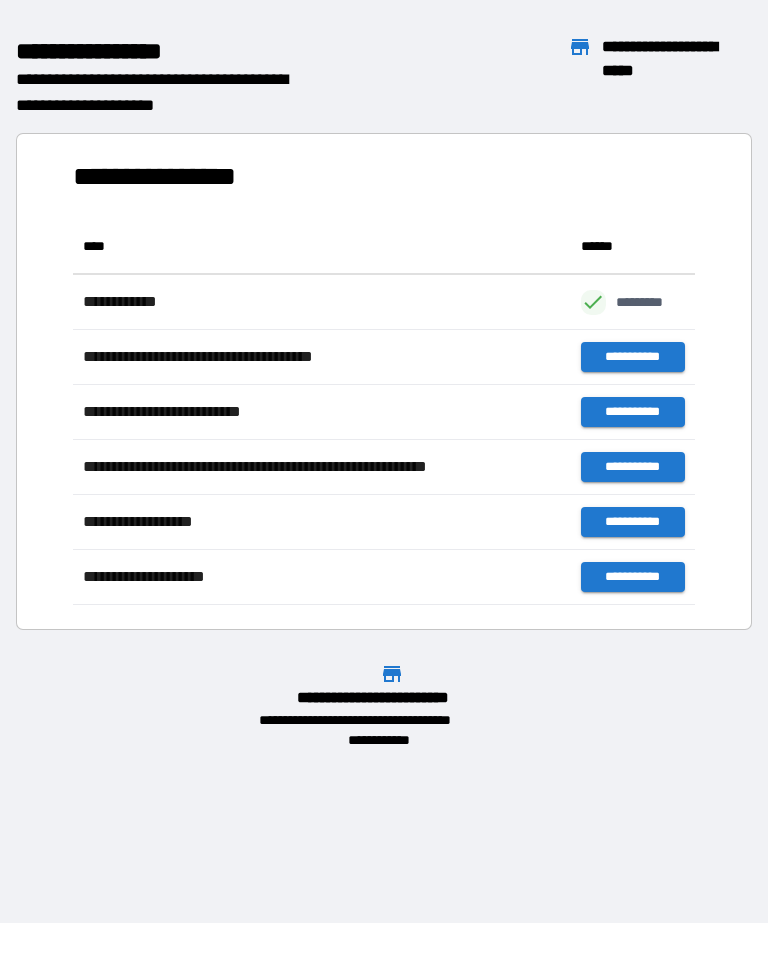 scroll, scrollTop: 386, scrollLeft: 622, axis: both 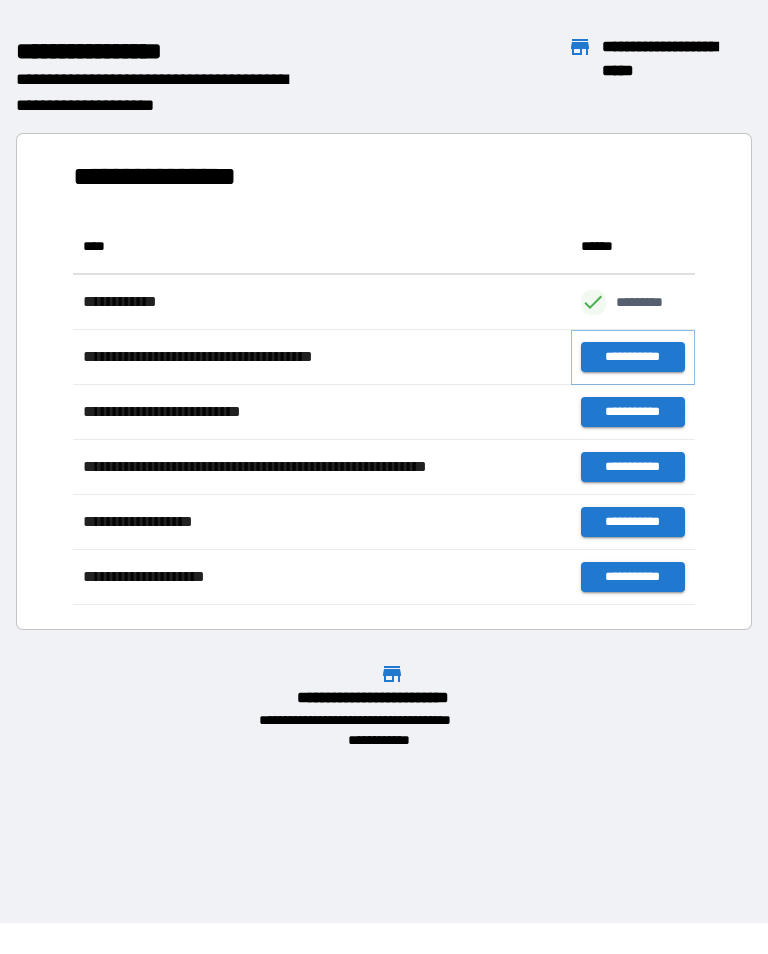 click on "**********" at bounding box center (633, 357) 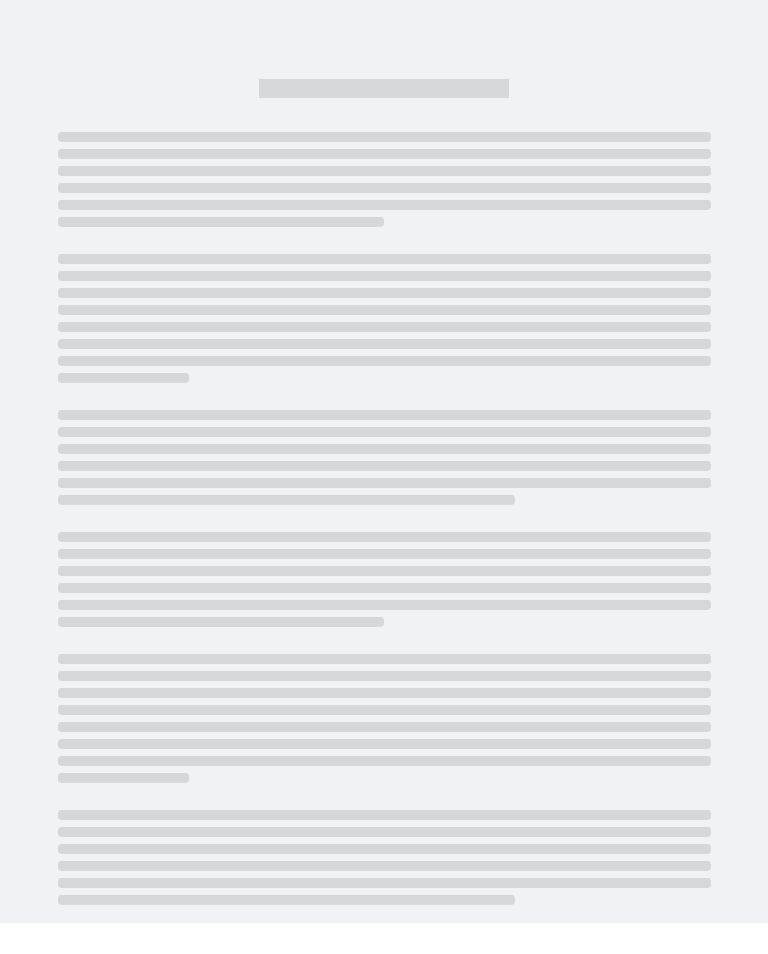 click at bounding box center (384, 518) 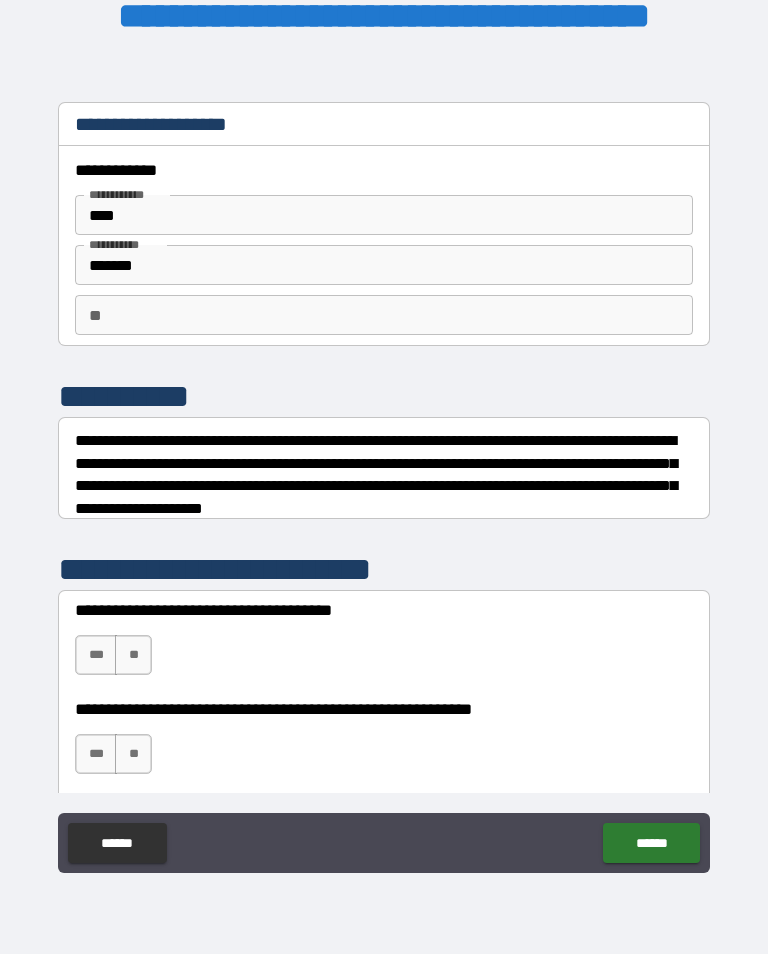 click on "**" at bounding box center (384, 315) 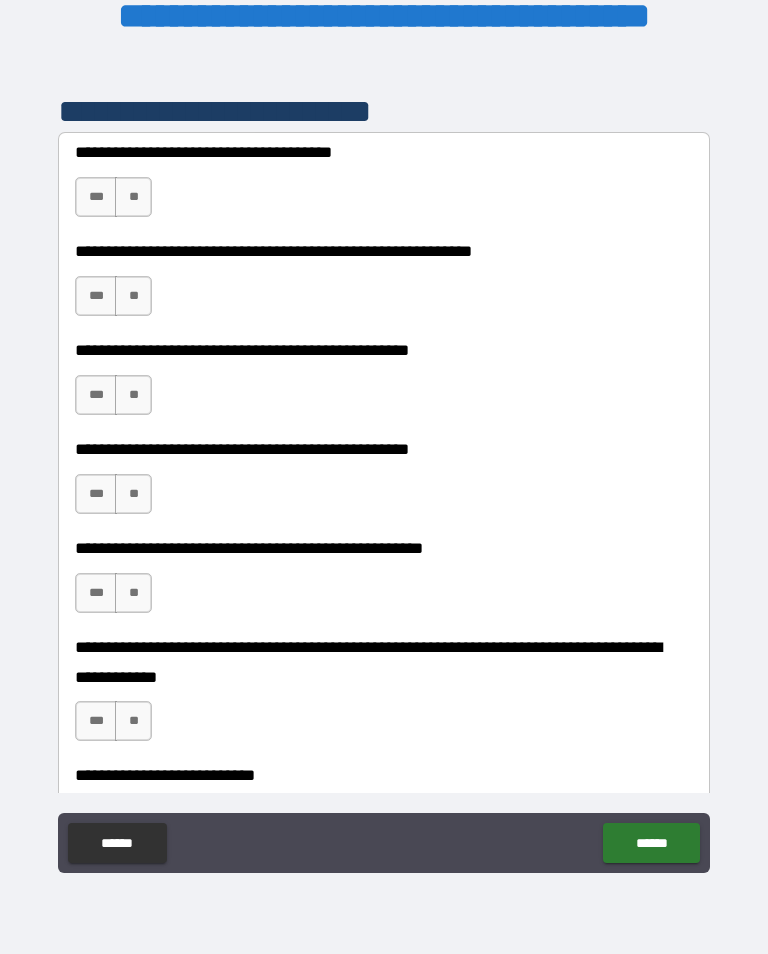 scroll, scrollTop: 457, scrollLeft: 0, axis: vertical 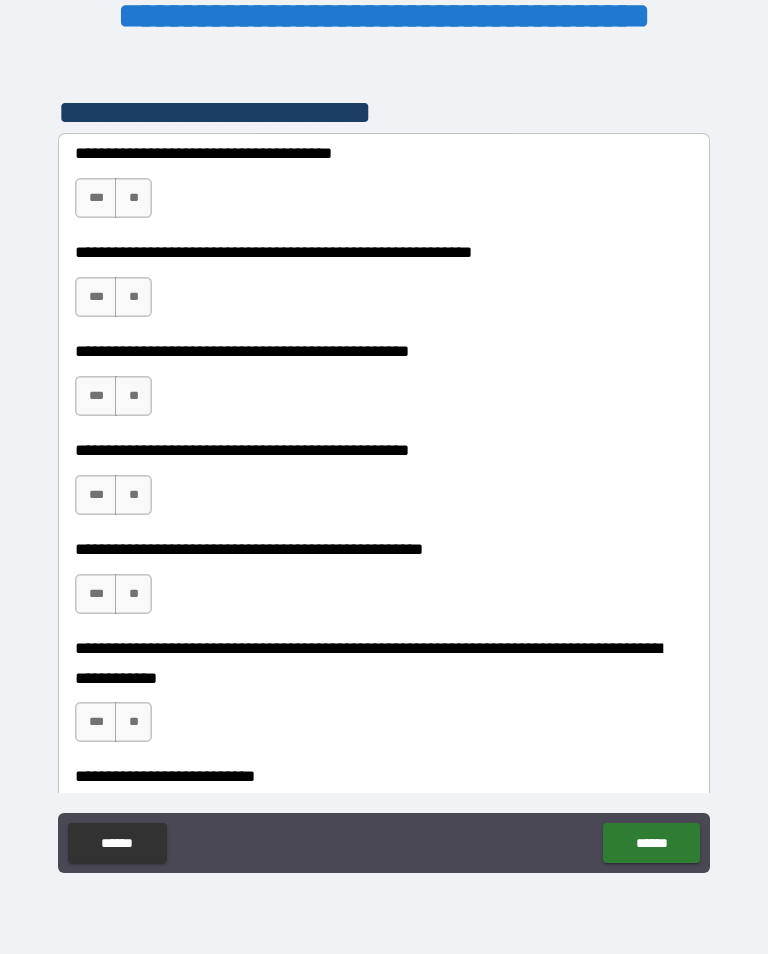 type on "*" 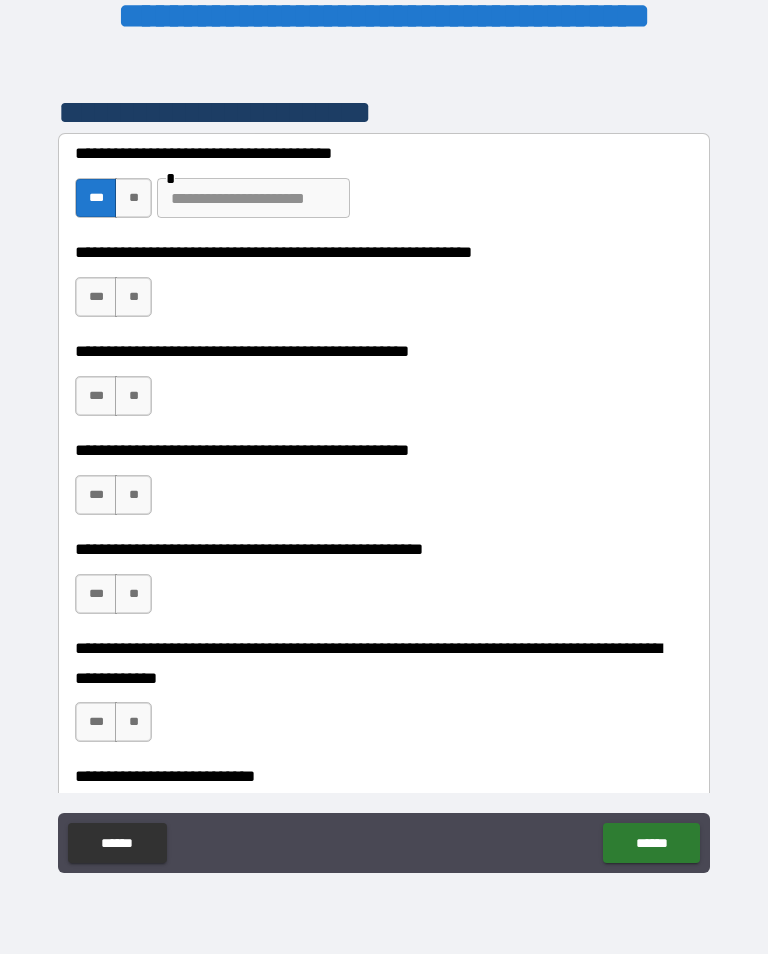 click on "**" at bounding box center [133, 297] 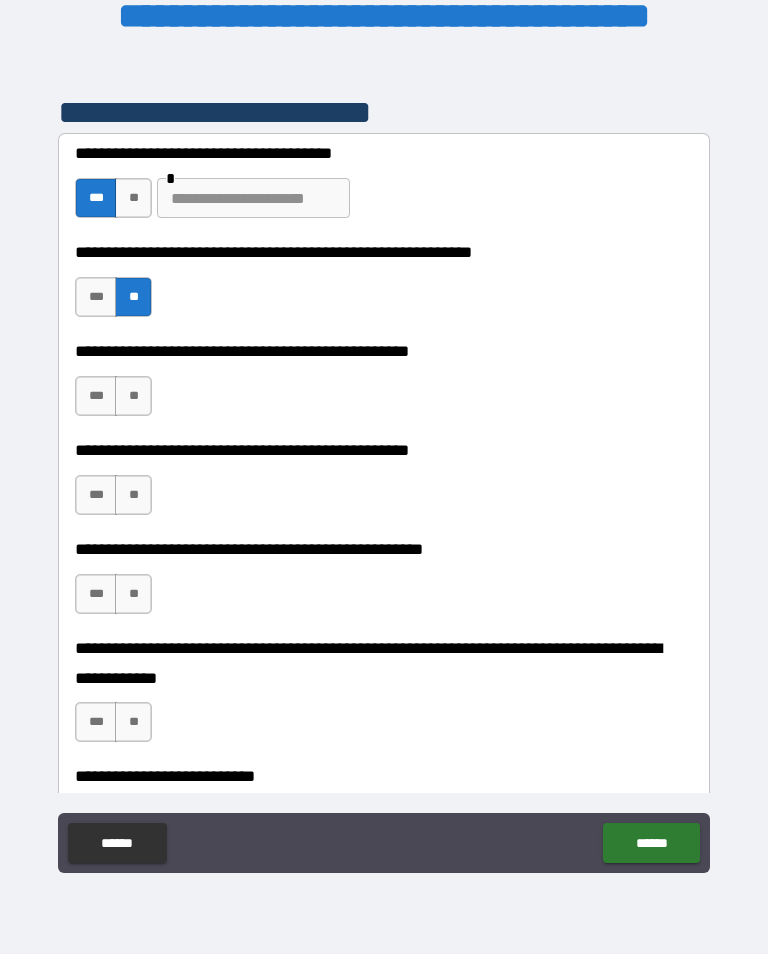 click on "**" at bounding box center [133, 396] 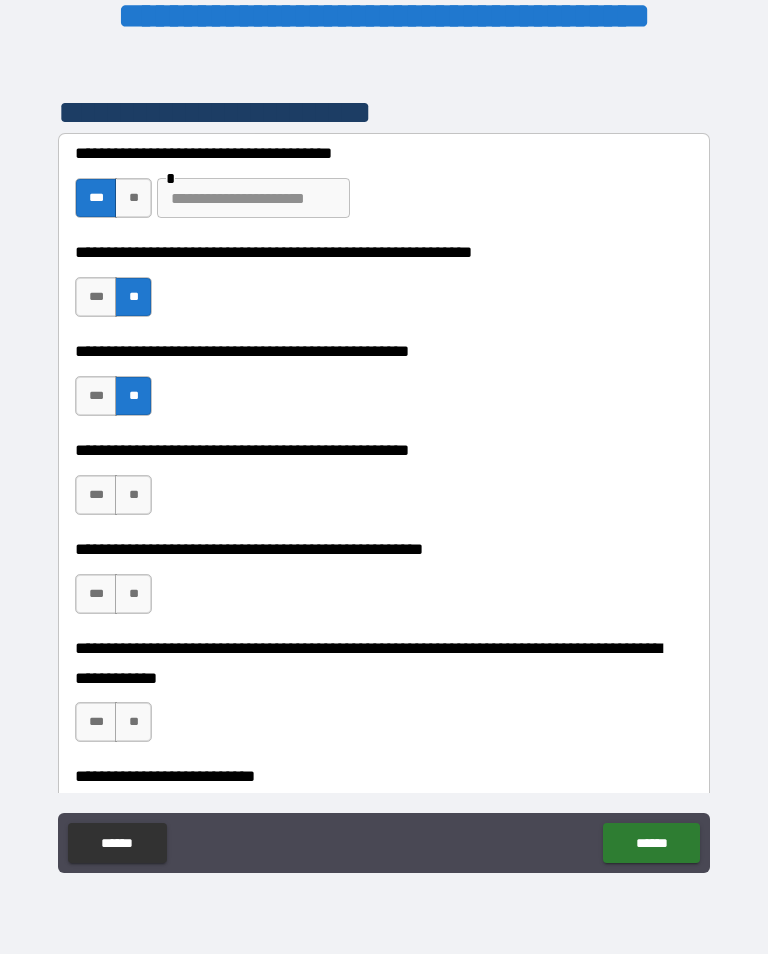 click on "***" at bounding box center [96, 495] 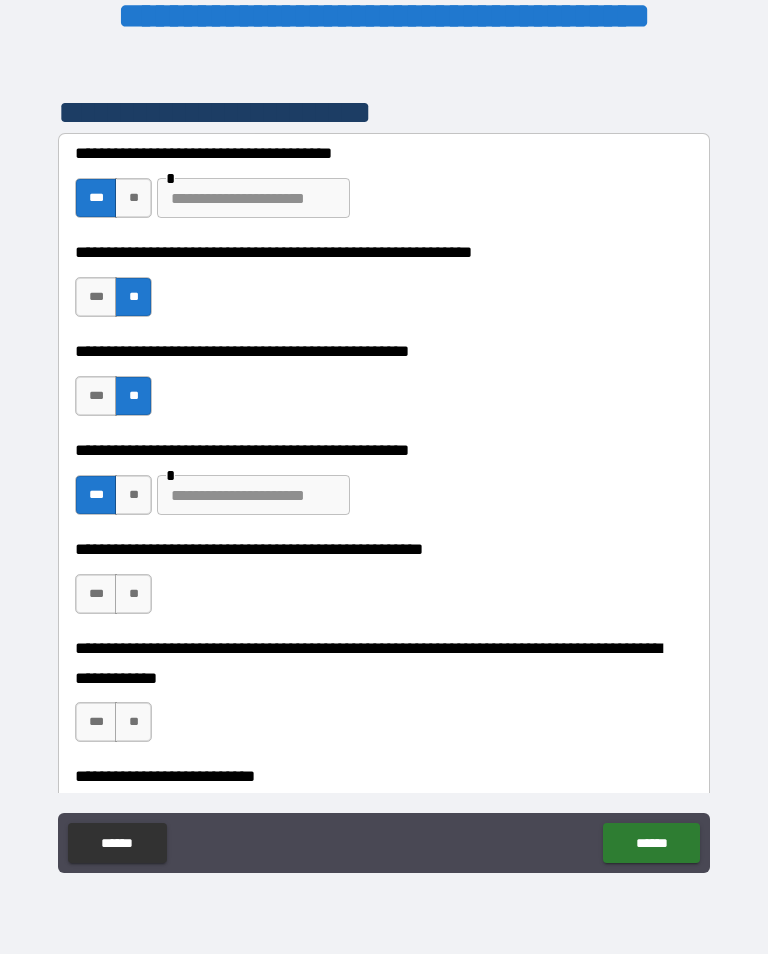 click at bounding box center [253, 495] 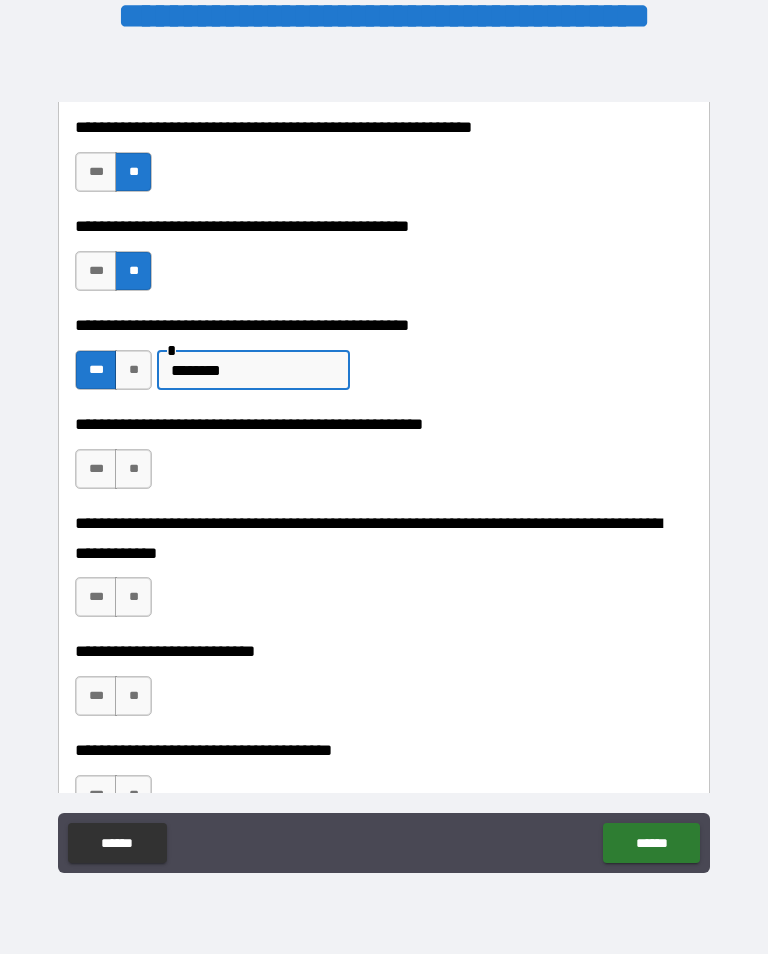 scroll, scrollTop: 587, scrollLeft: 0, axis: vertical 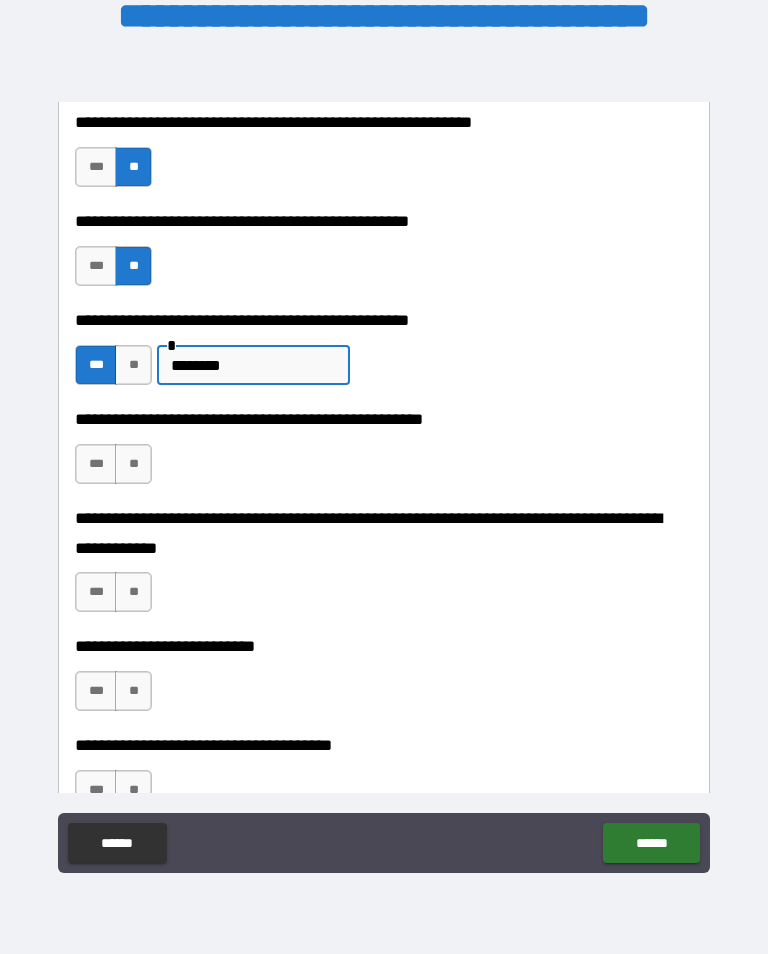 type on "*******" 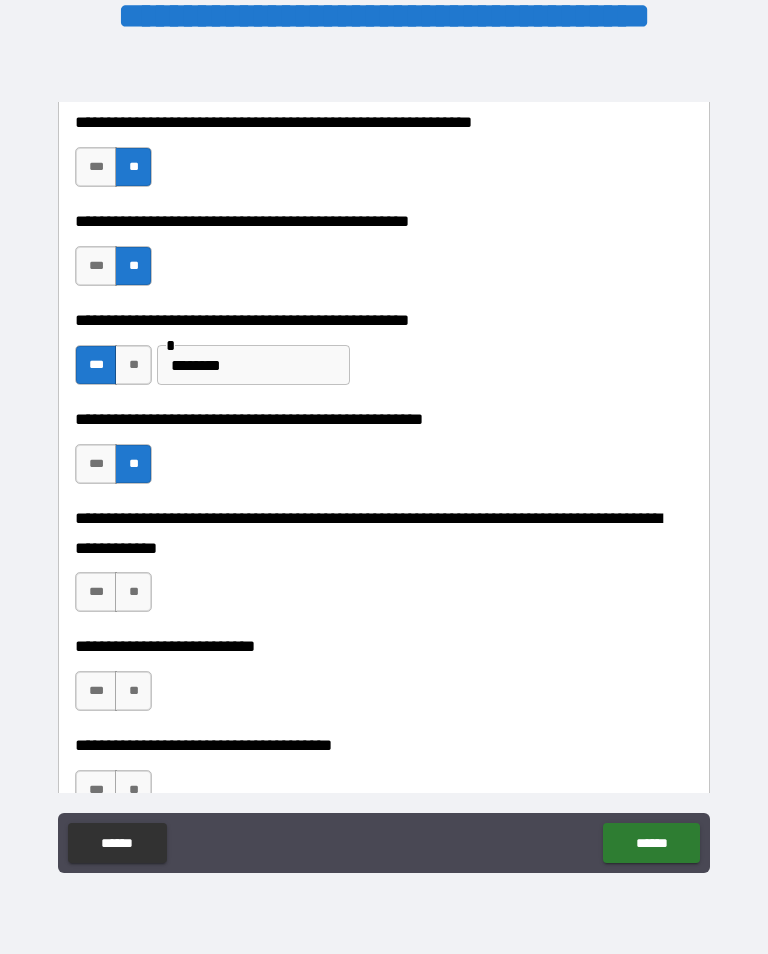 click on "**" at bounding box center [133, 592] 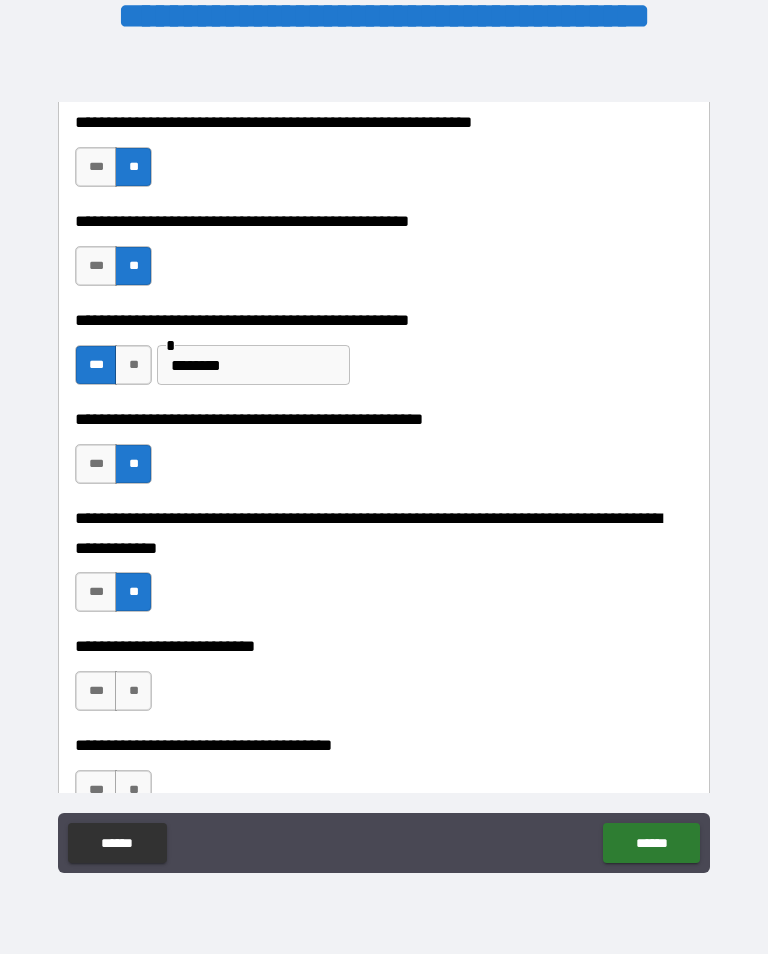 click on "**" at bounding box center (133, 691) 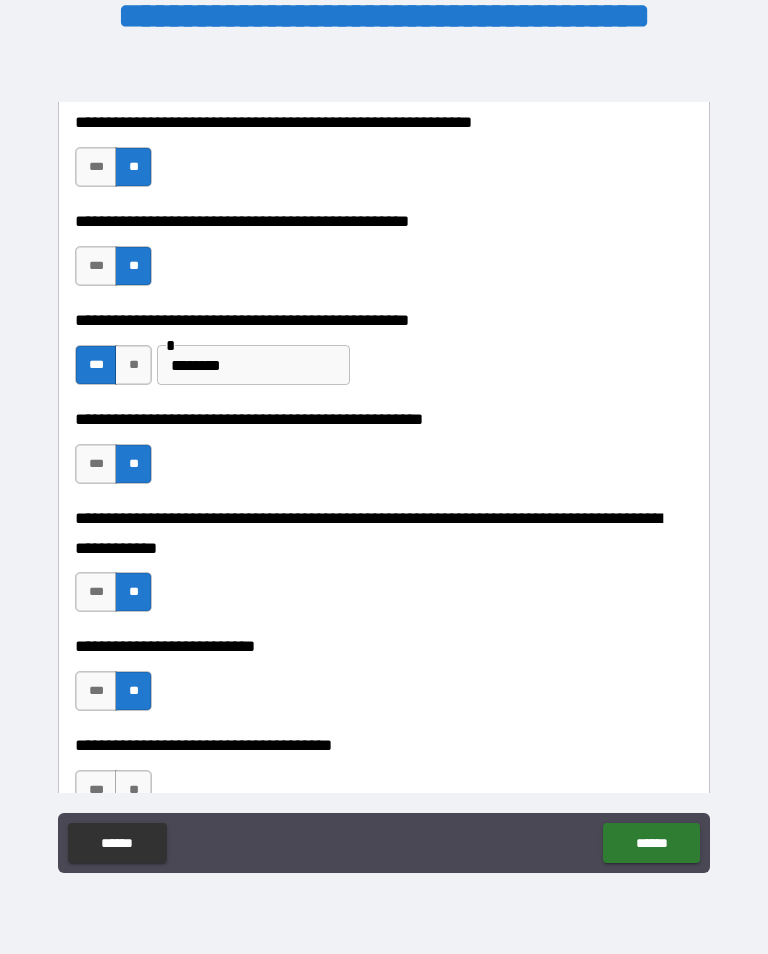 scroll, scrollTop: 698, scrollLeft: 0, axis: vertical 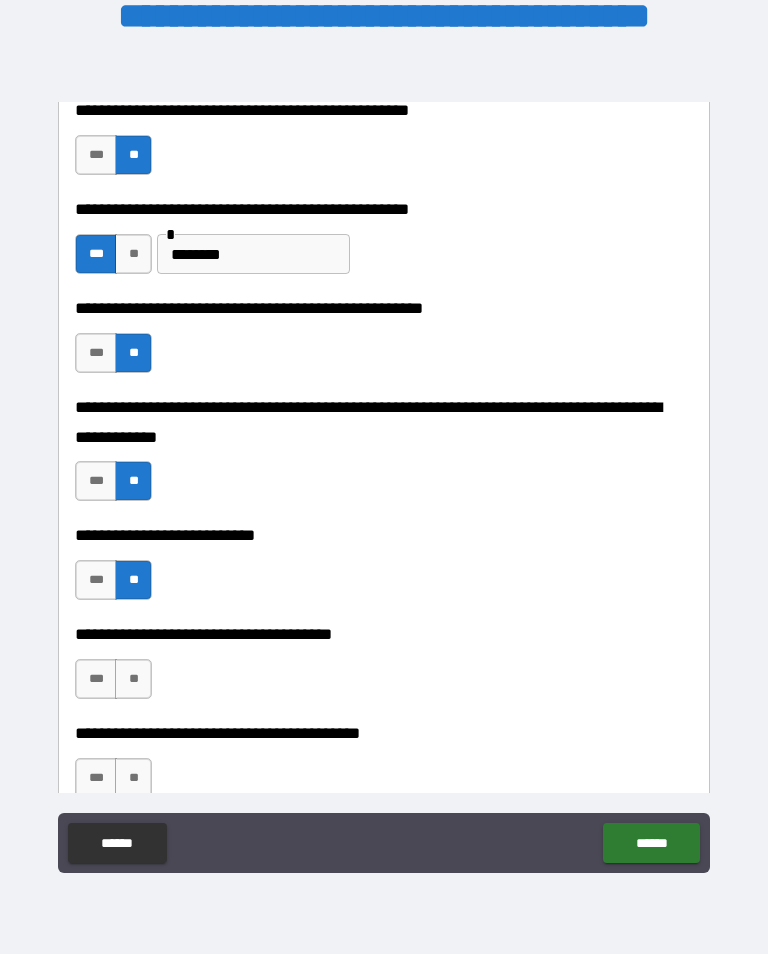 click on "**" at bounding box center (133, 679) 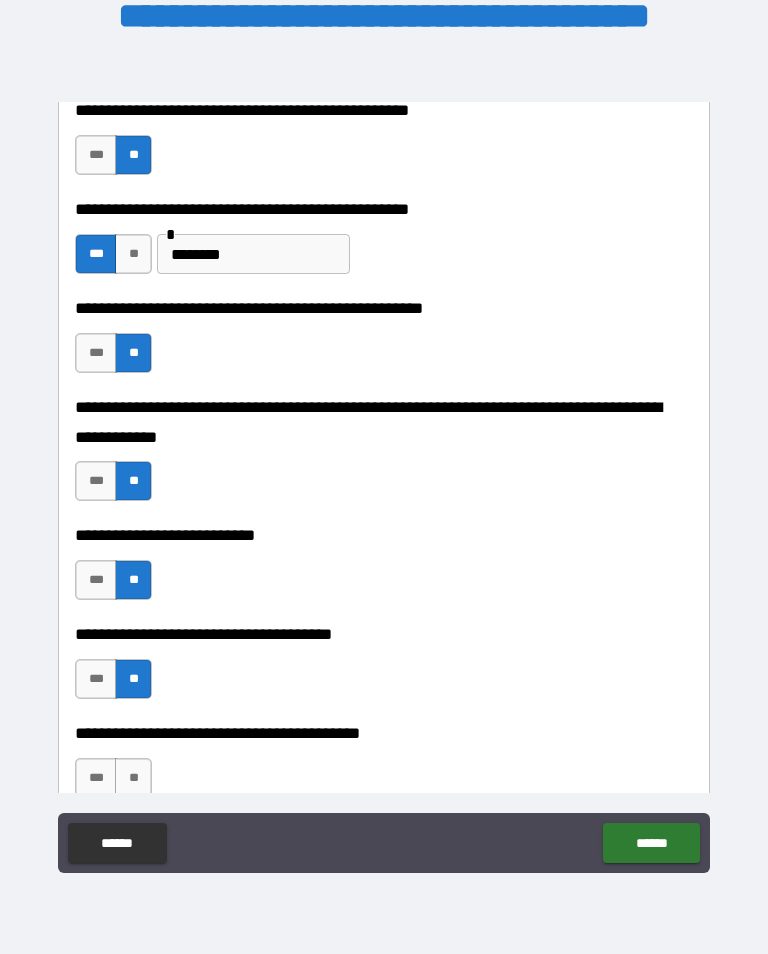 click on "**" at bounding box center (133, 778) 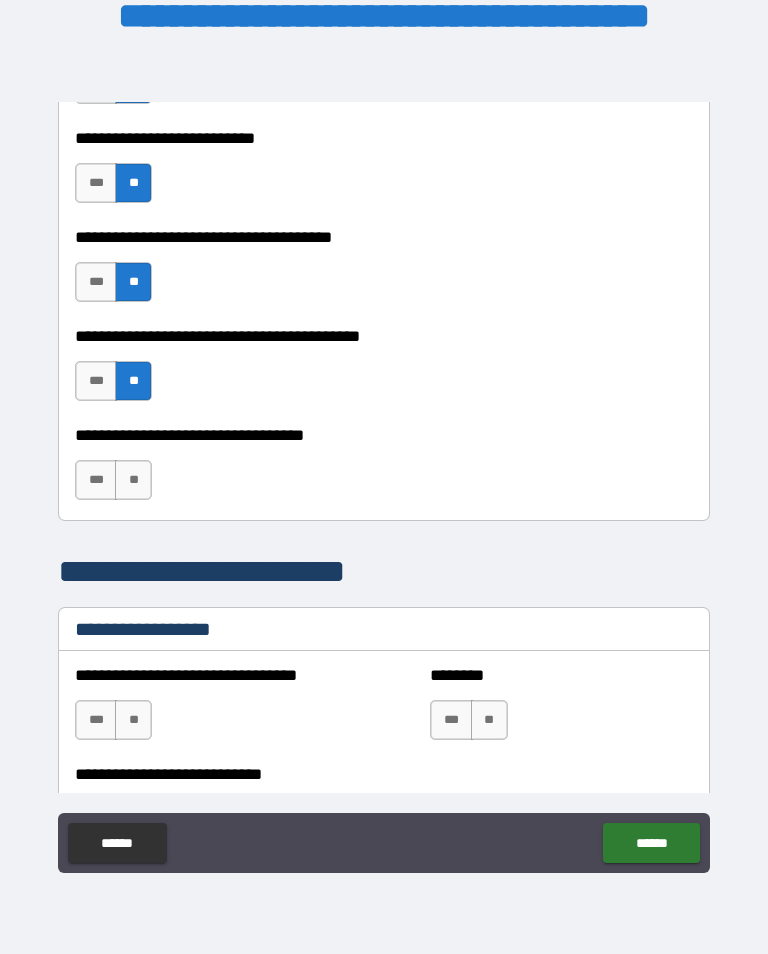 scroll, scrollTop: 1091, scrollLeft: 0, axis: vertical 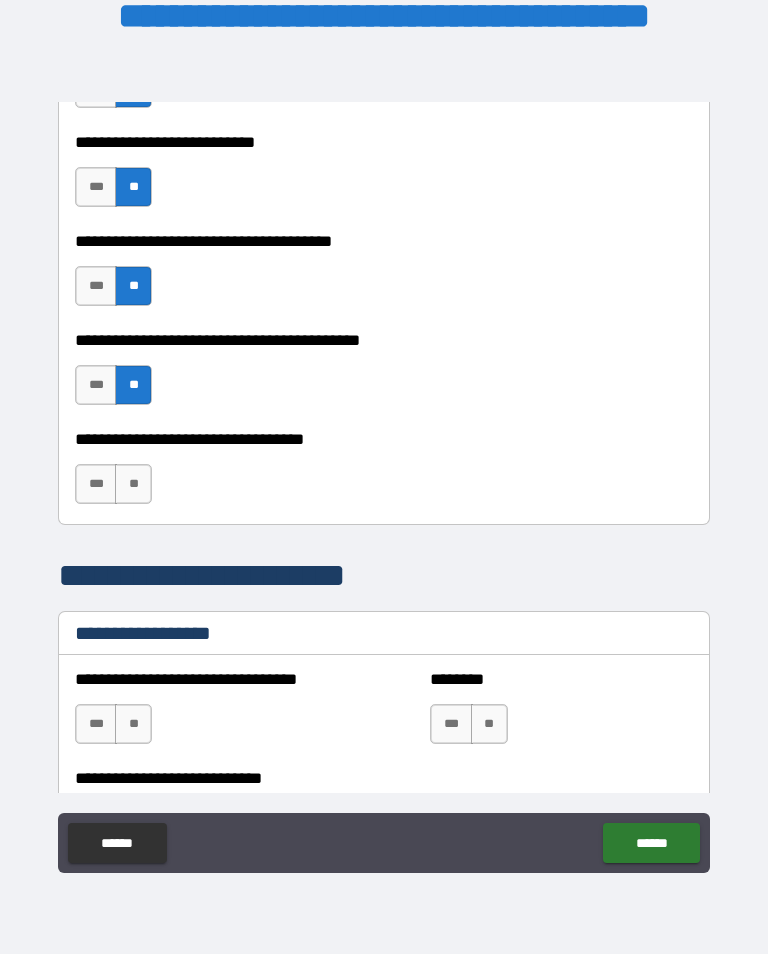 click on "**" at bounding box center (133, 484) 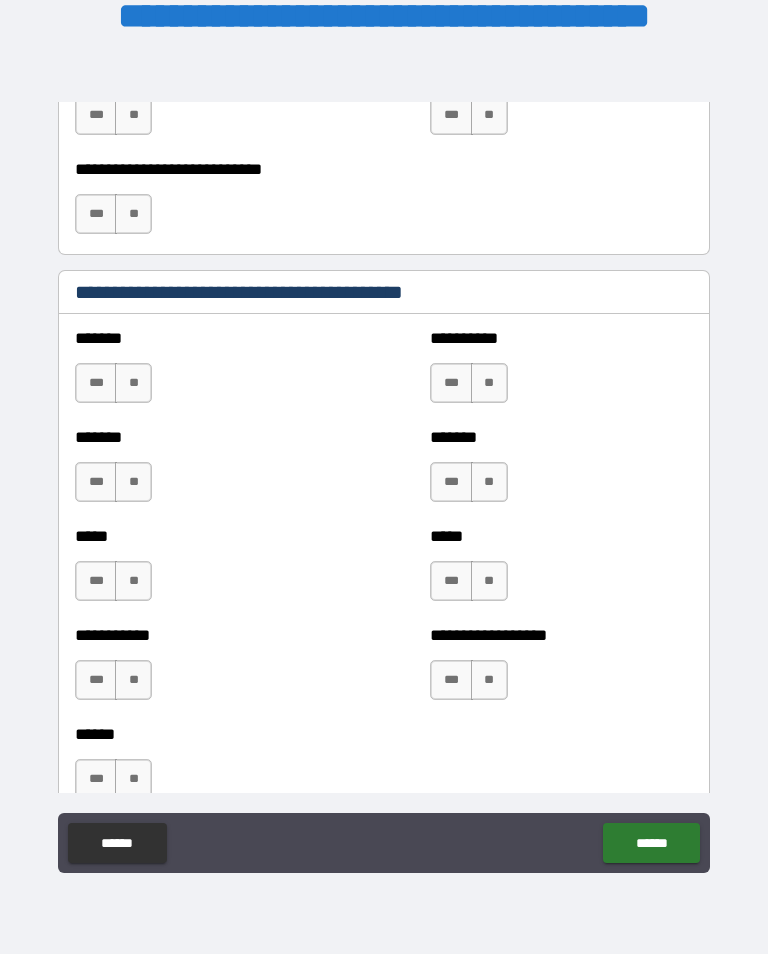 scroll, scrollTop: 1715, scrollLeft: 0, axis: vertical 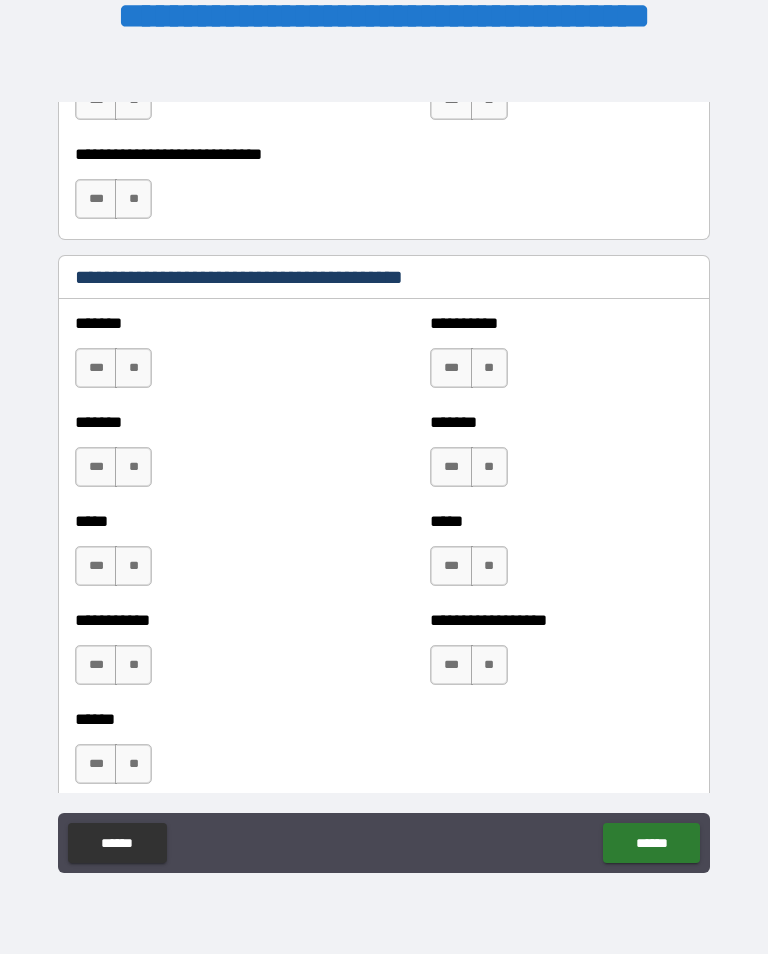 click on "**" at bounding box center (133, 368) 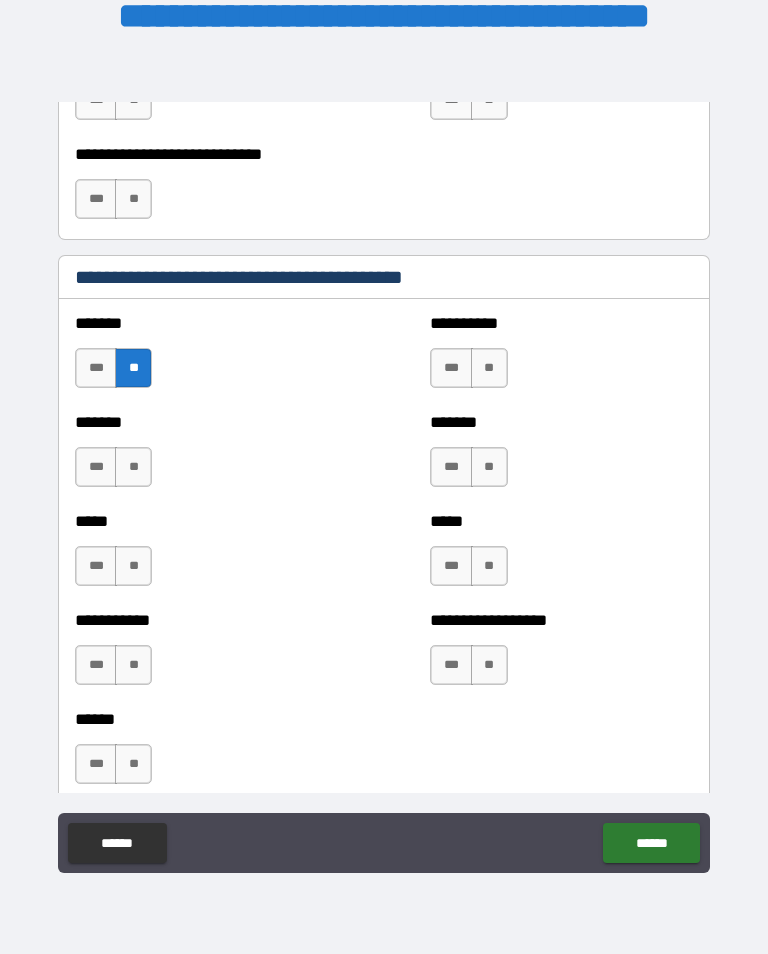click on "**" at bounding box center [489, 368] 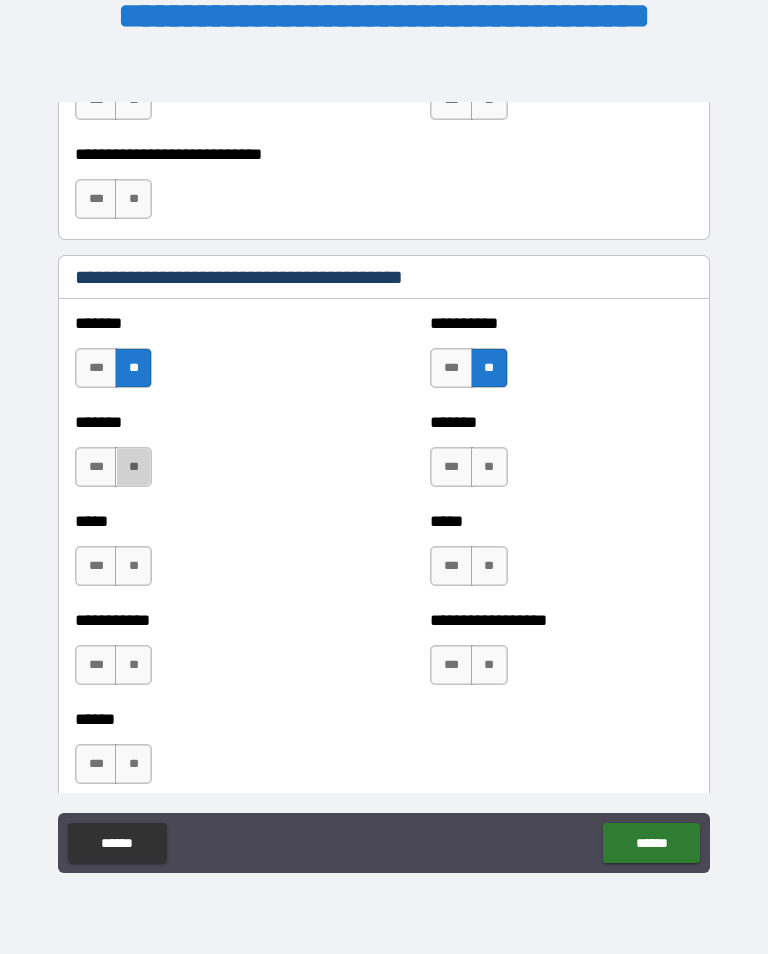 click on "**" at bounding box center (133, 467) 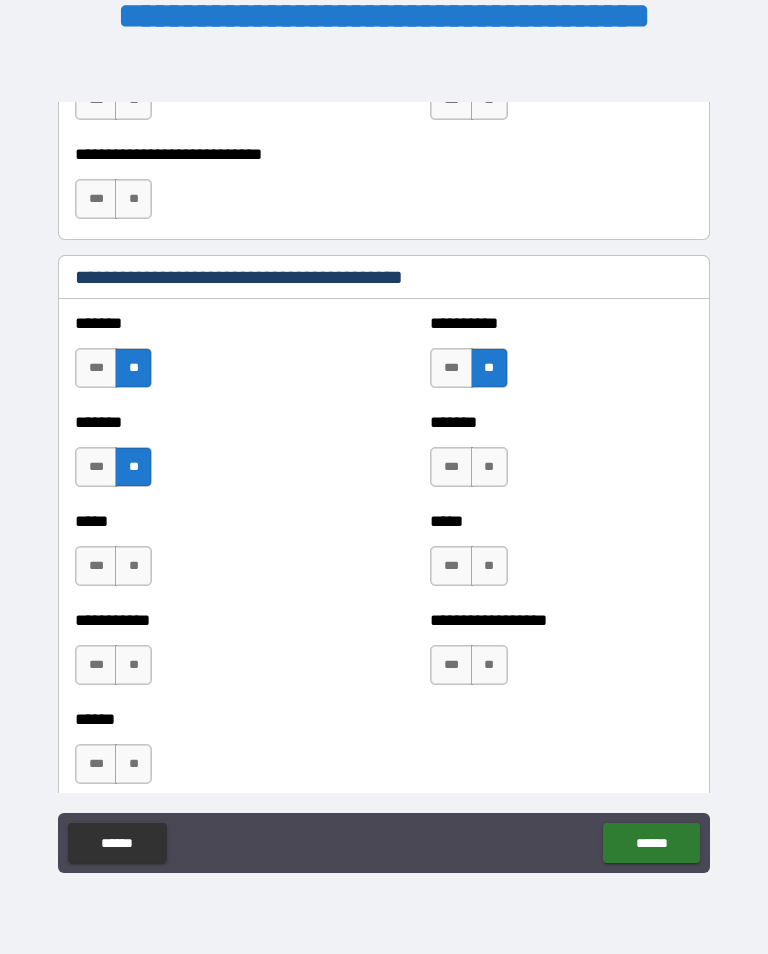click on "**" at bounding box center [489, 467] 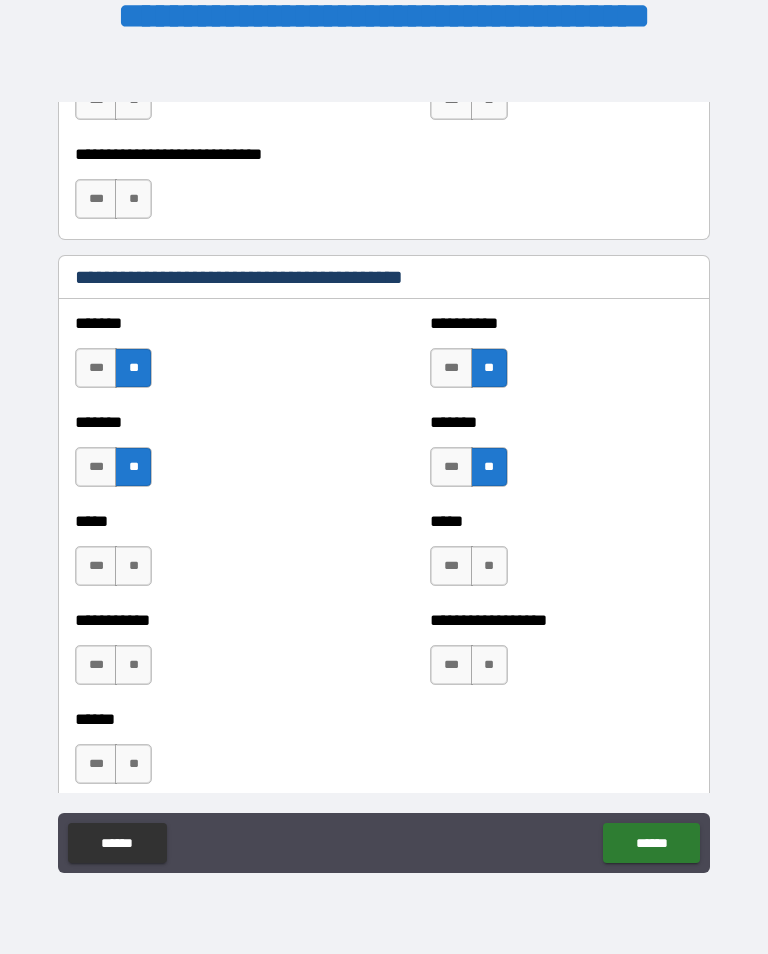click on "**" at bounding box center (133, 566) 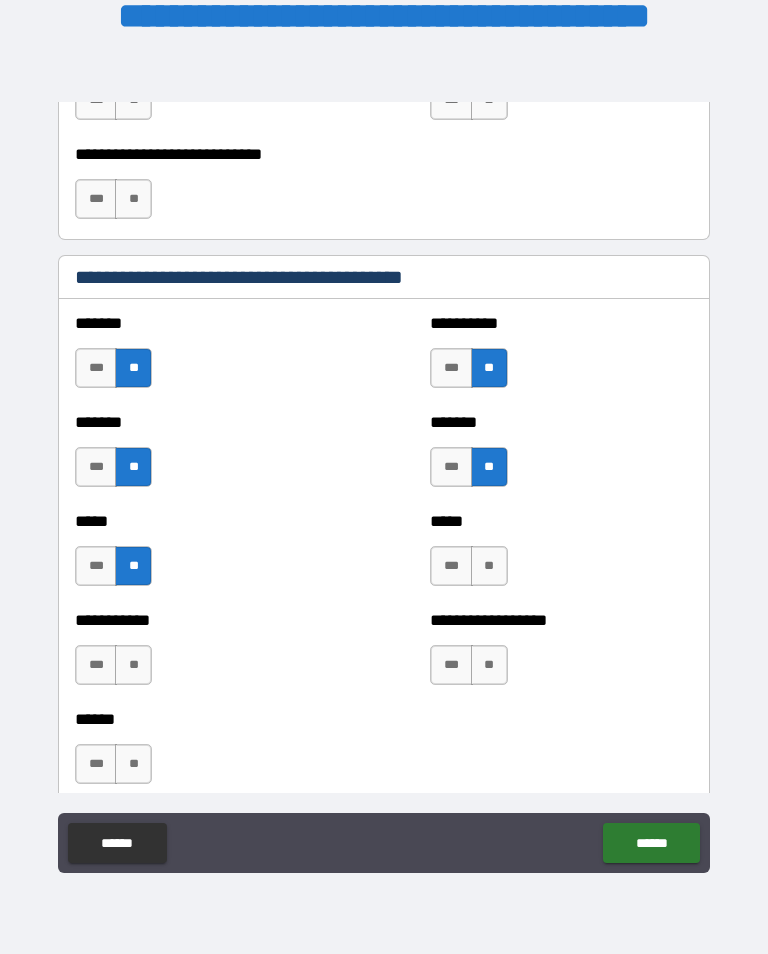 click on "**" at bounding box center (489, 566) 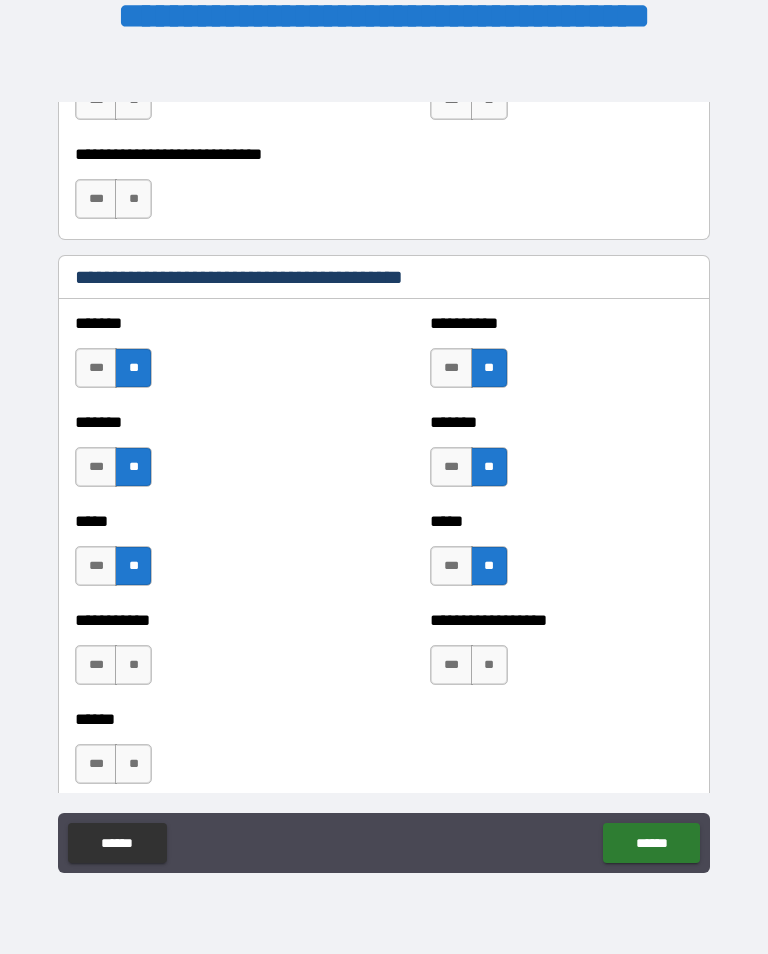click on "**" at bounding box center (133, 665) 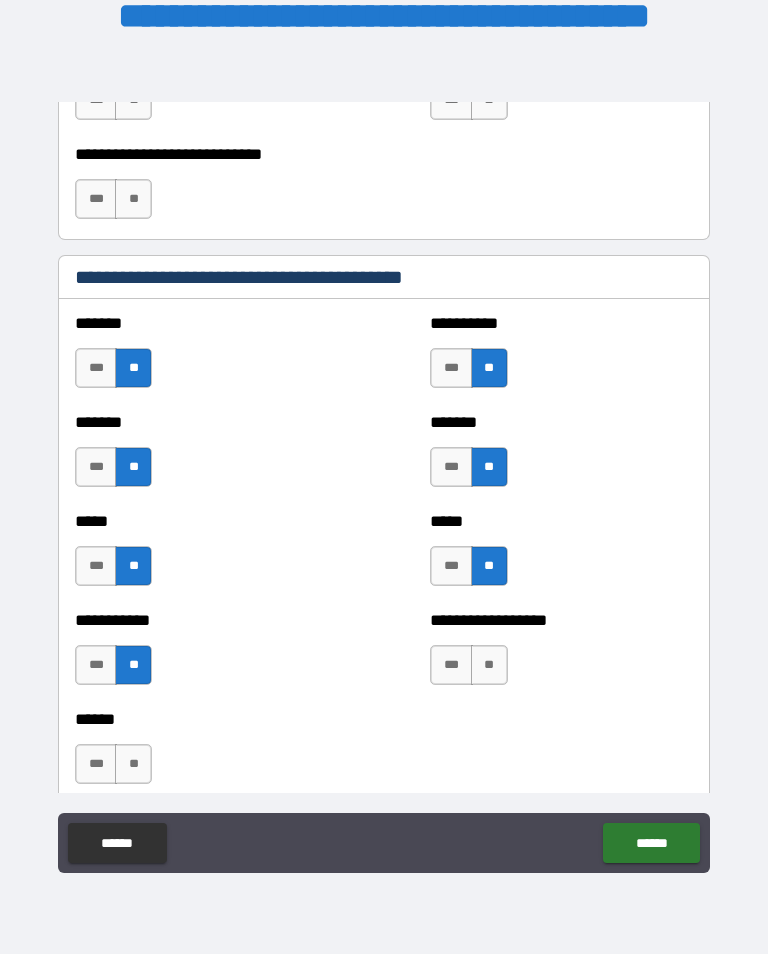 click on "**" at bounding box center (489, 665) 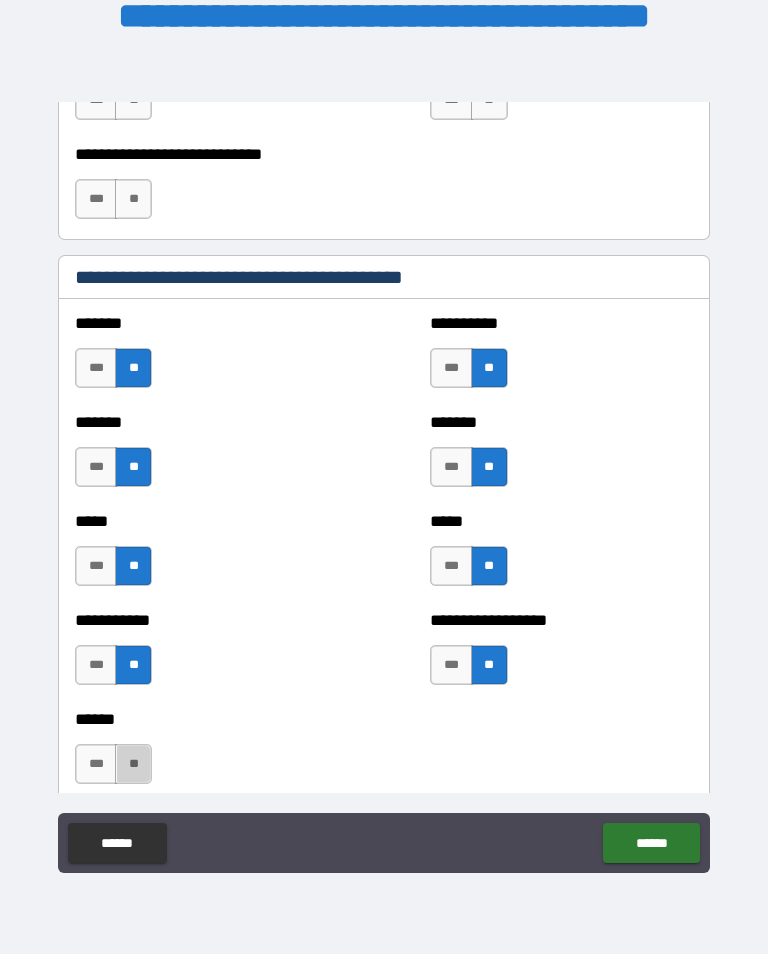 click on "**" at bounding box center (133, 764) 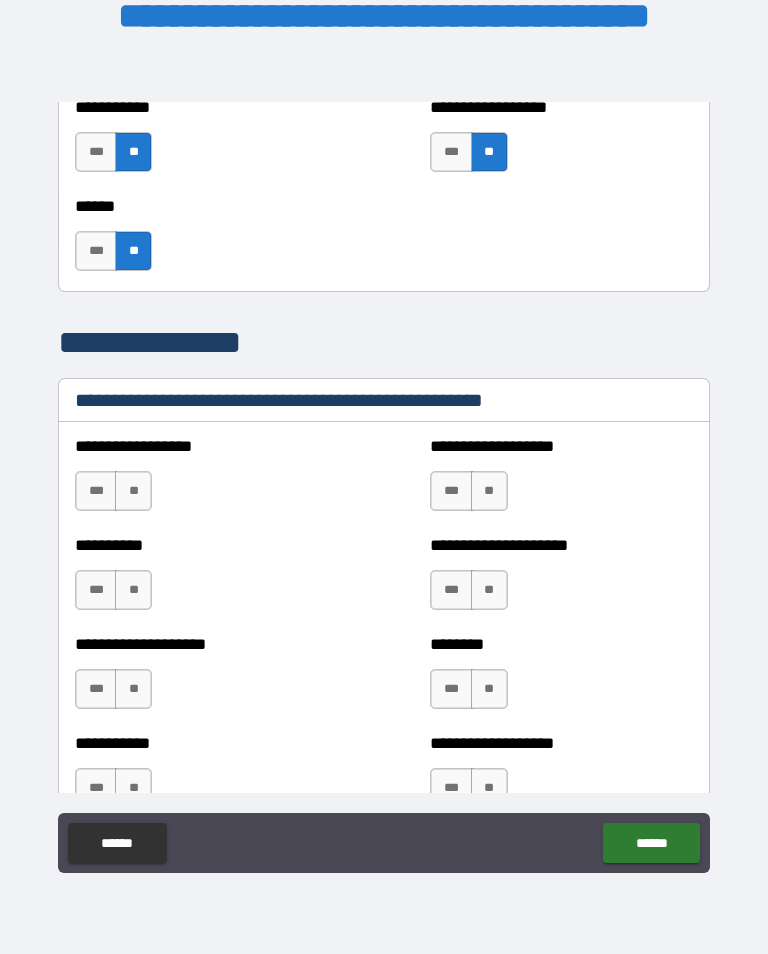 scroll, scrollTop: 2241, scrollLeft: 0, axis: vertical 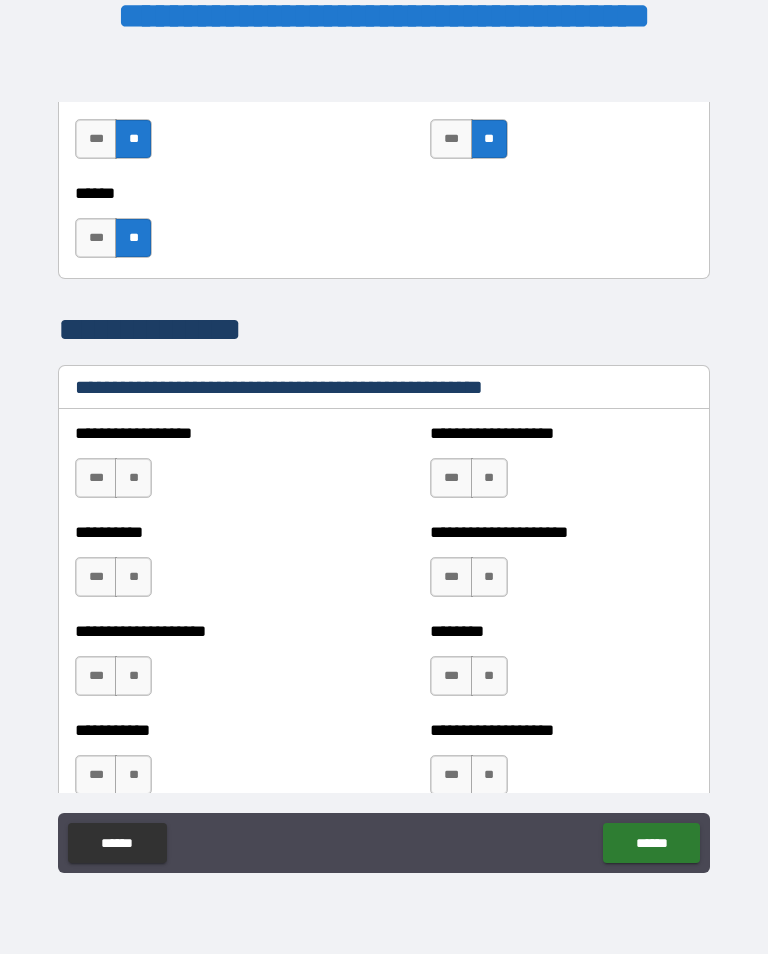 click on "**" at bounding box center [133, 478] 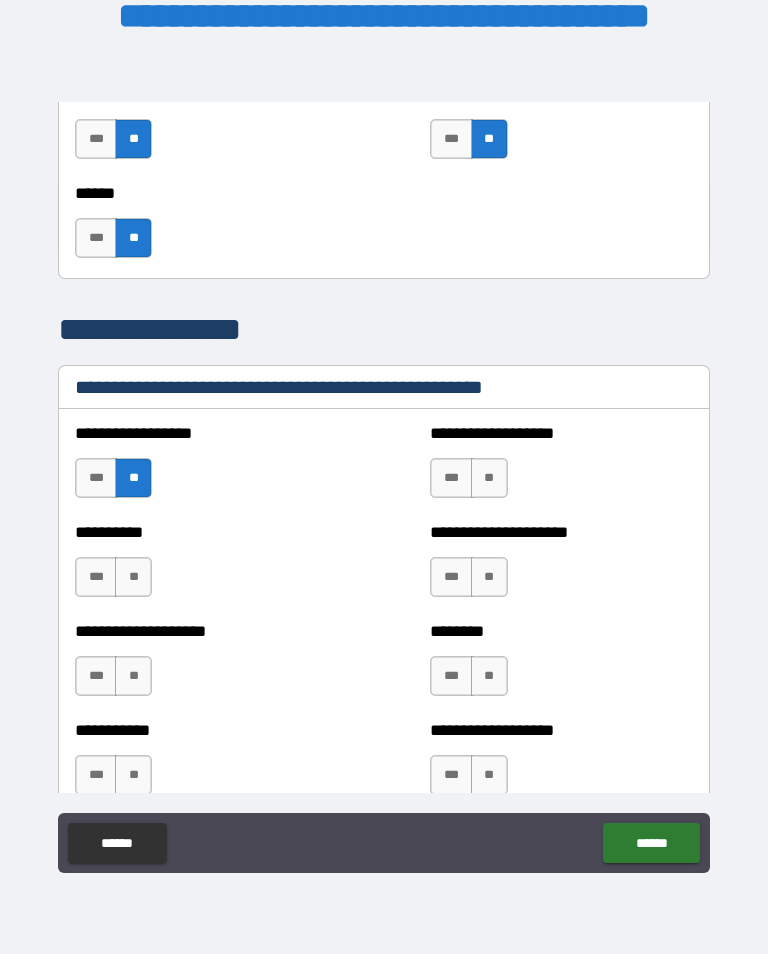 click on "**" at bounding box center (489, 478) 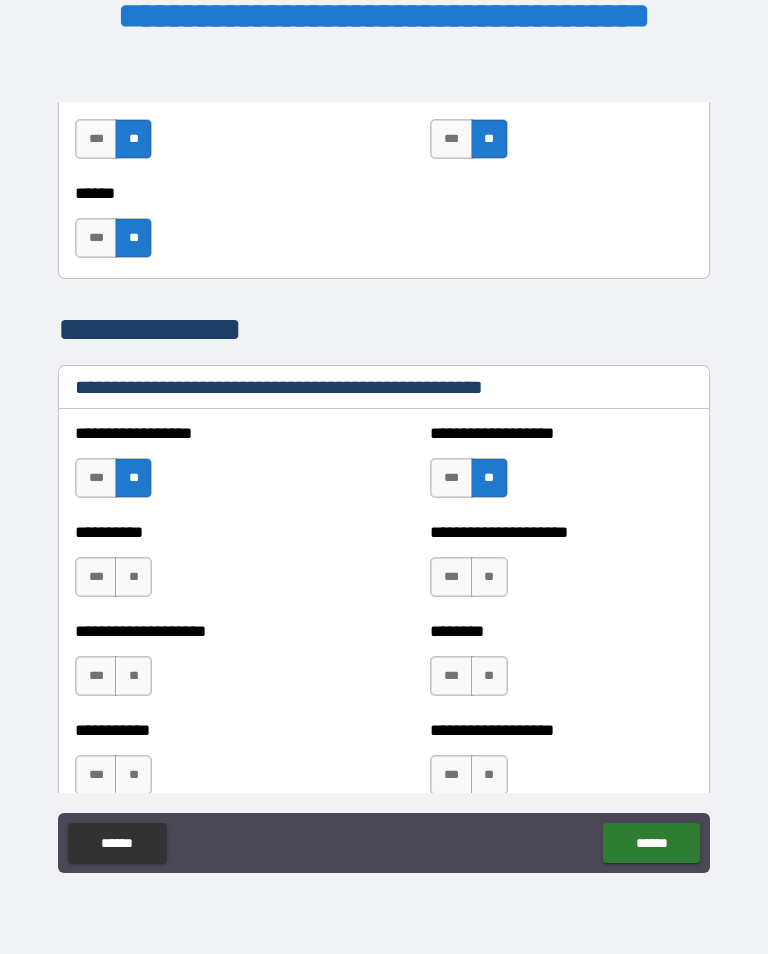 click on "**" at bounding box center [133, 577] 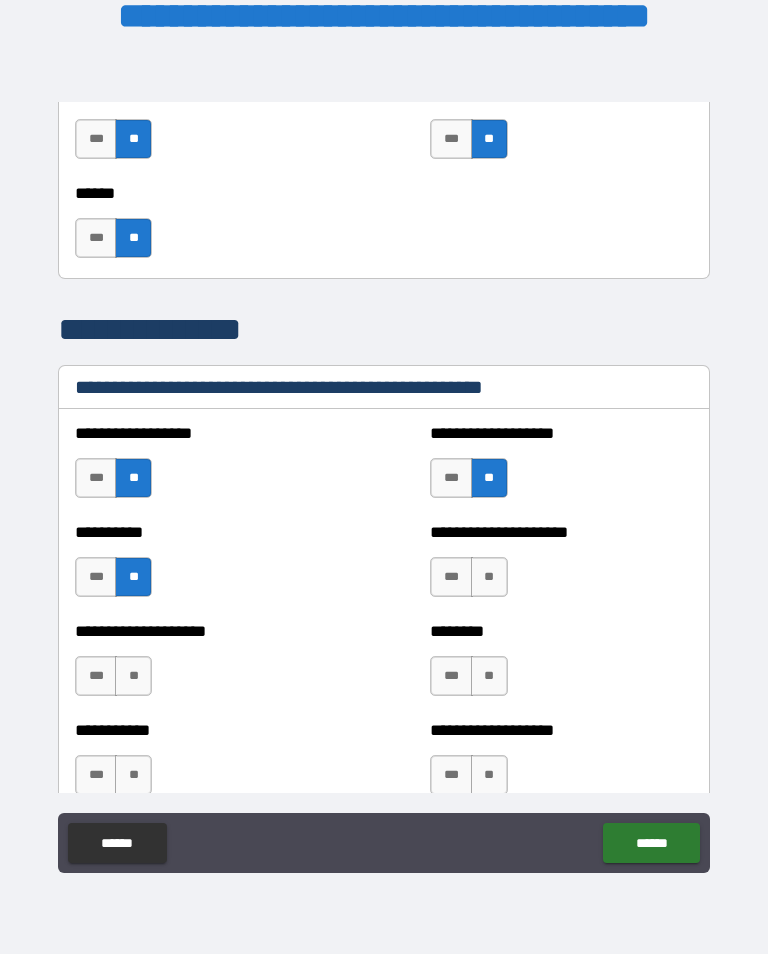 click on "**" at bounding box center [489, 577] 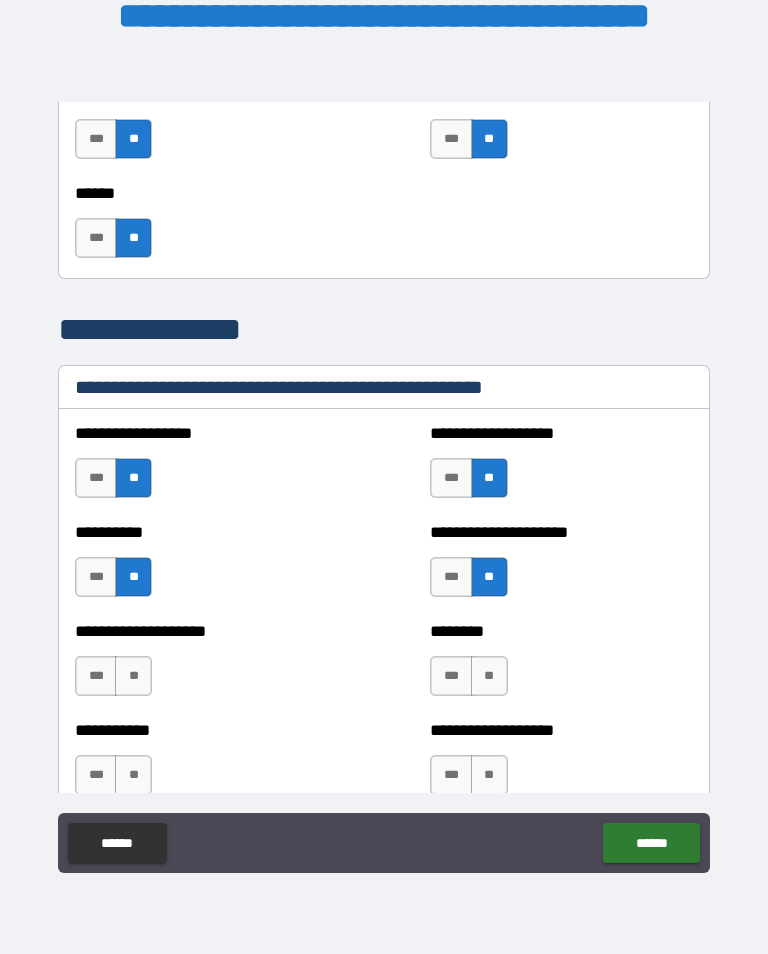 click on "**" at bounding box center (489, 676) 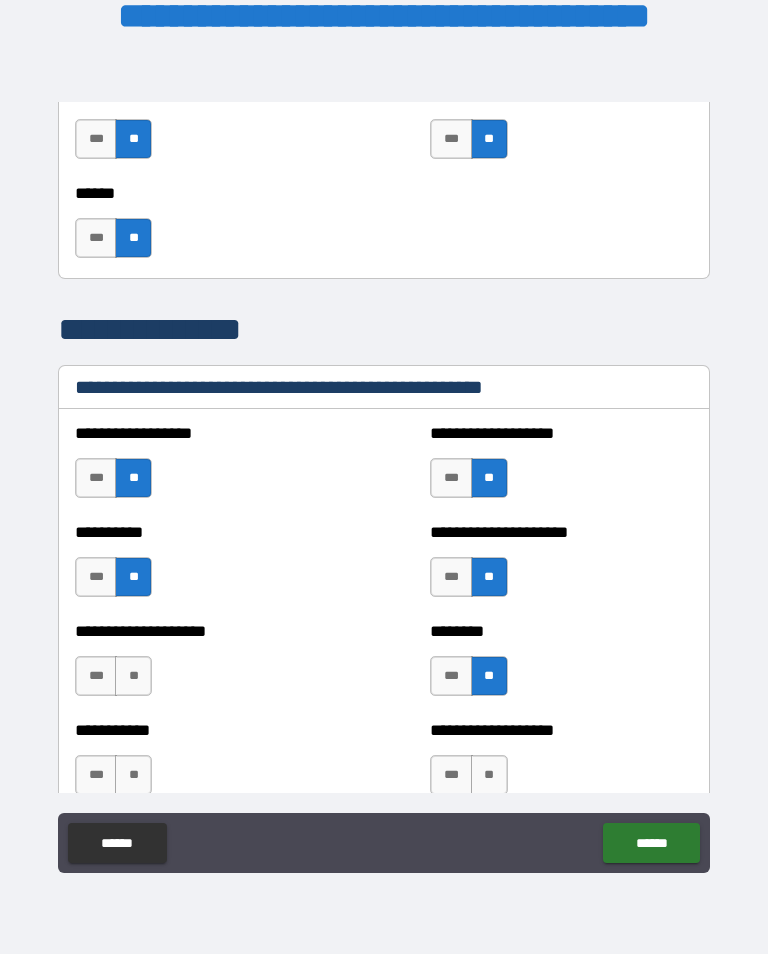click on "**" at bounding box center [133, 676] 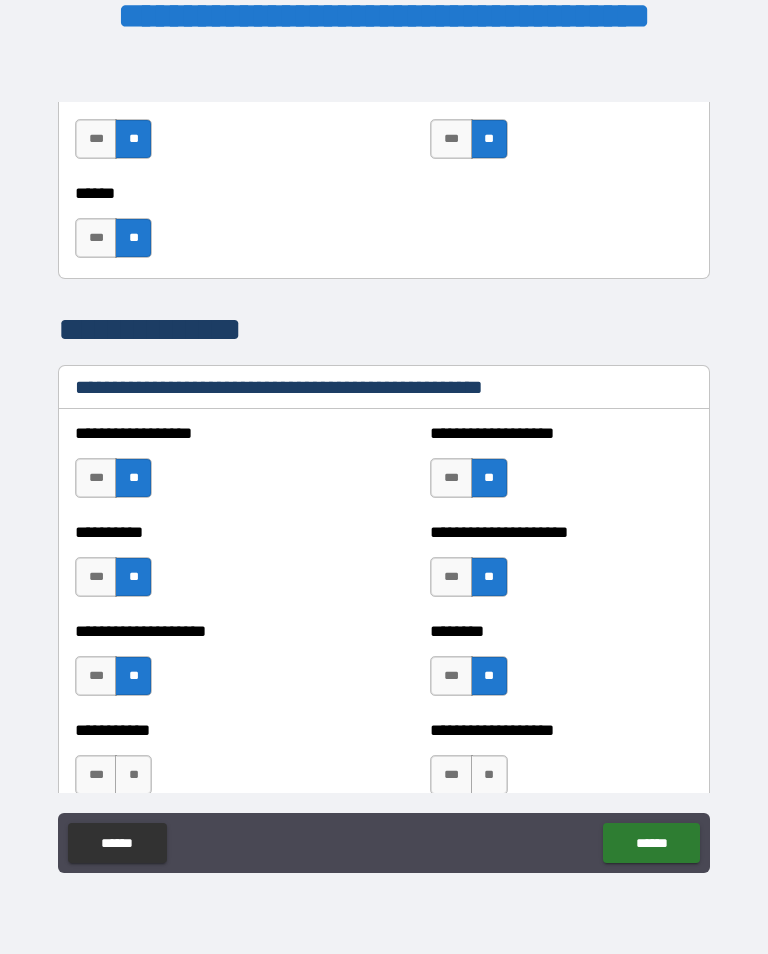 click on "**" at bounding box center [489, 775] 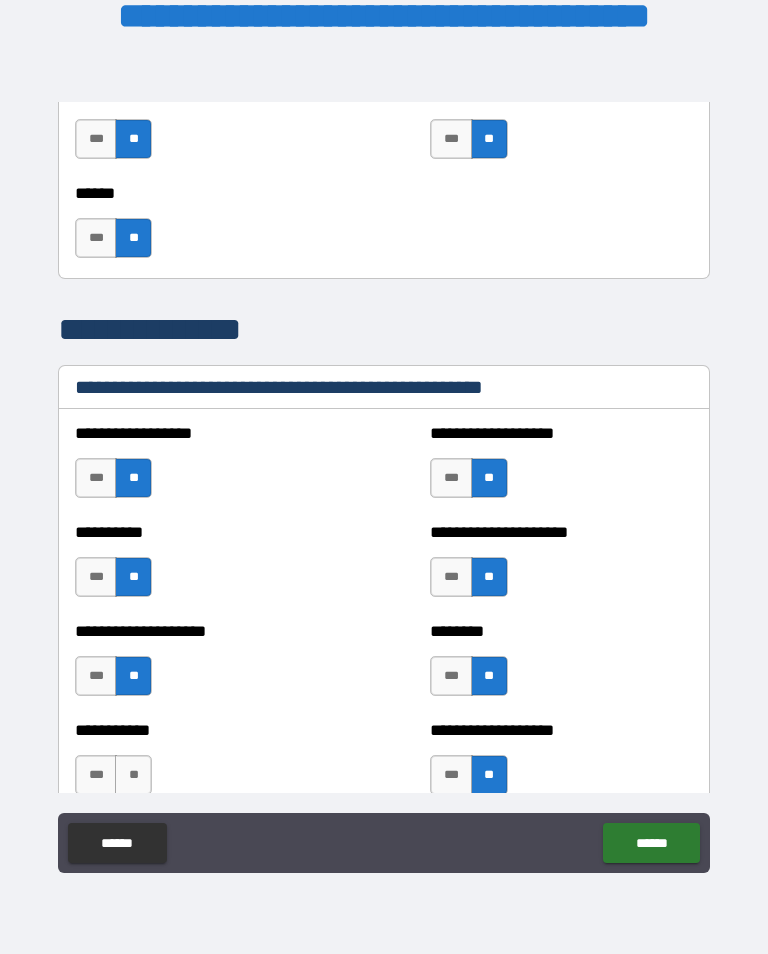 click on "**" at bounding box center (133, 775) 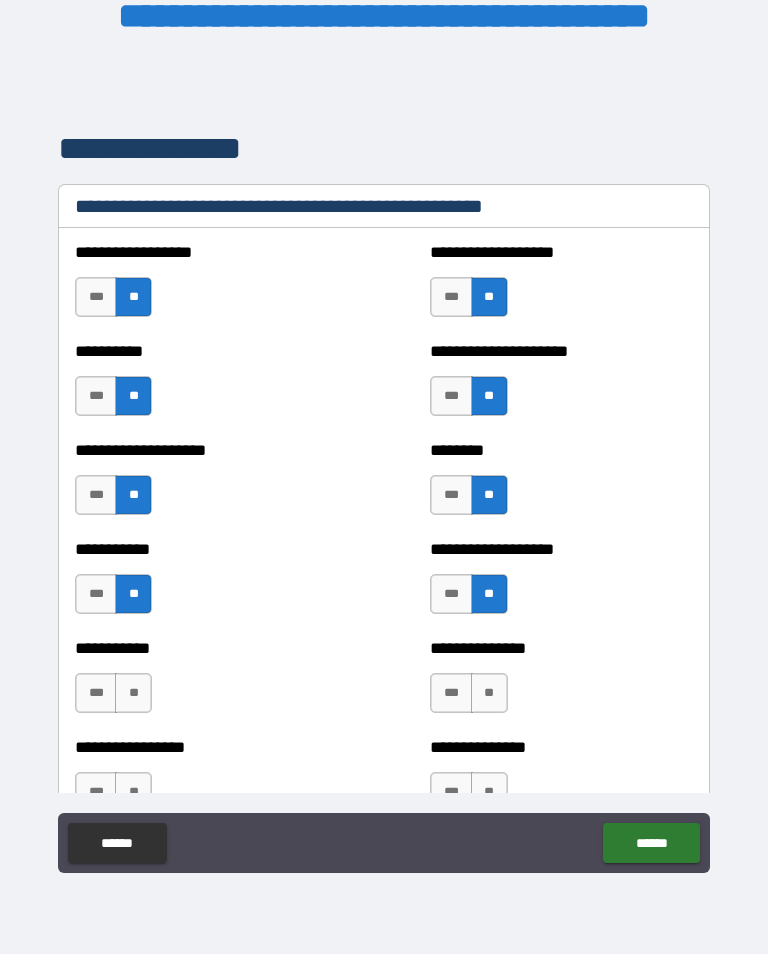 scroll, scrollTop: 2430, scrollLeft: 0, axis: vertical 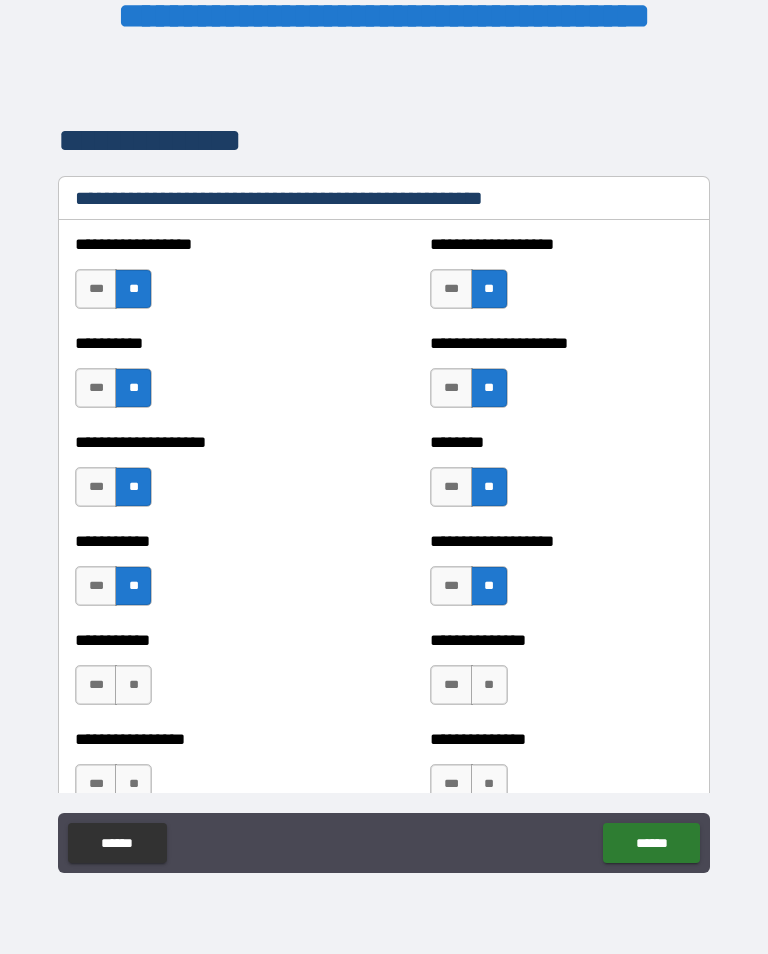 click on "**" at bounding box center (489, 685) 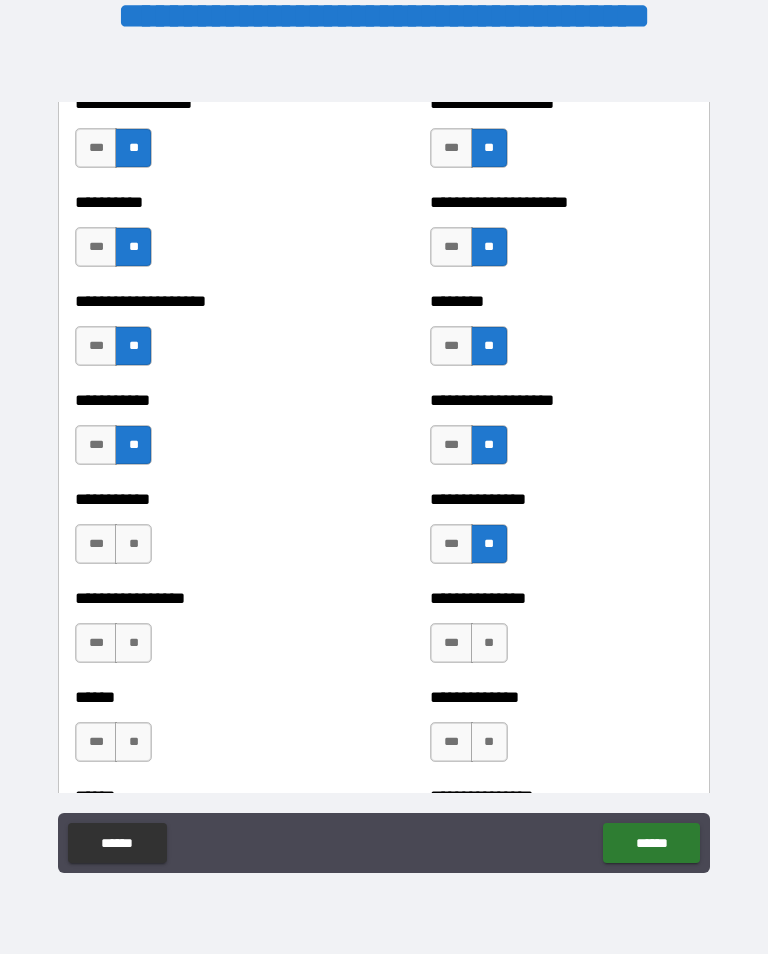 scroll, scrollTop: 2574, scrollLeft: 0, axis: vertical 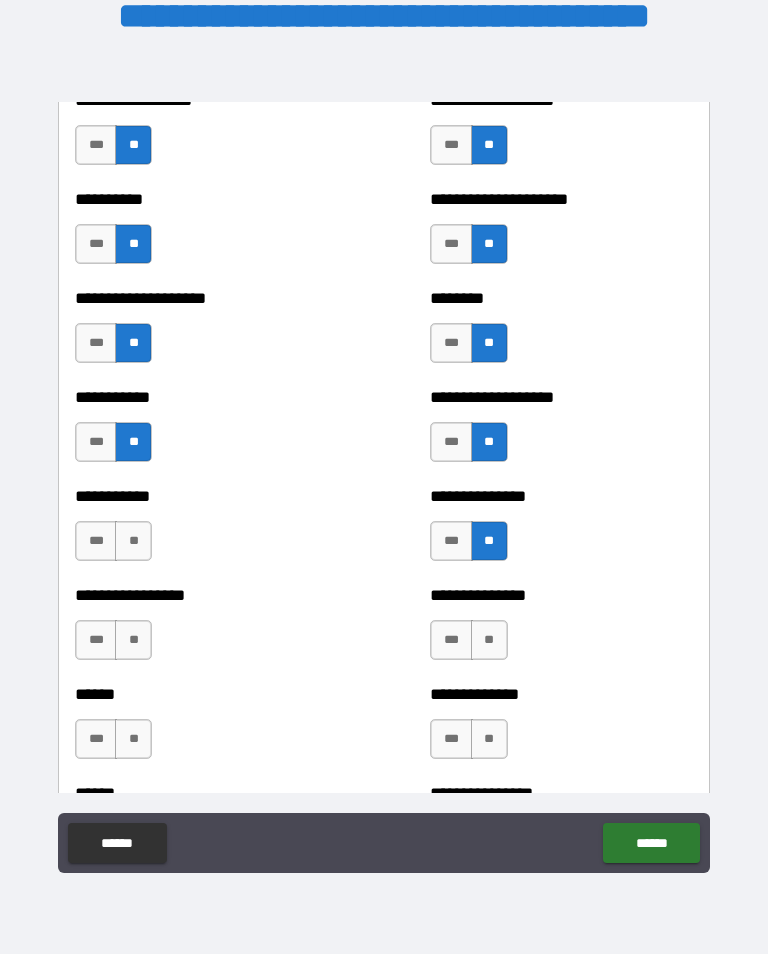 click on "**" at bounding box center (133, 541) 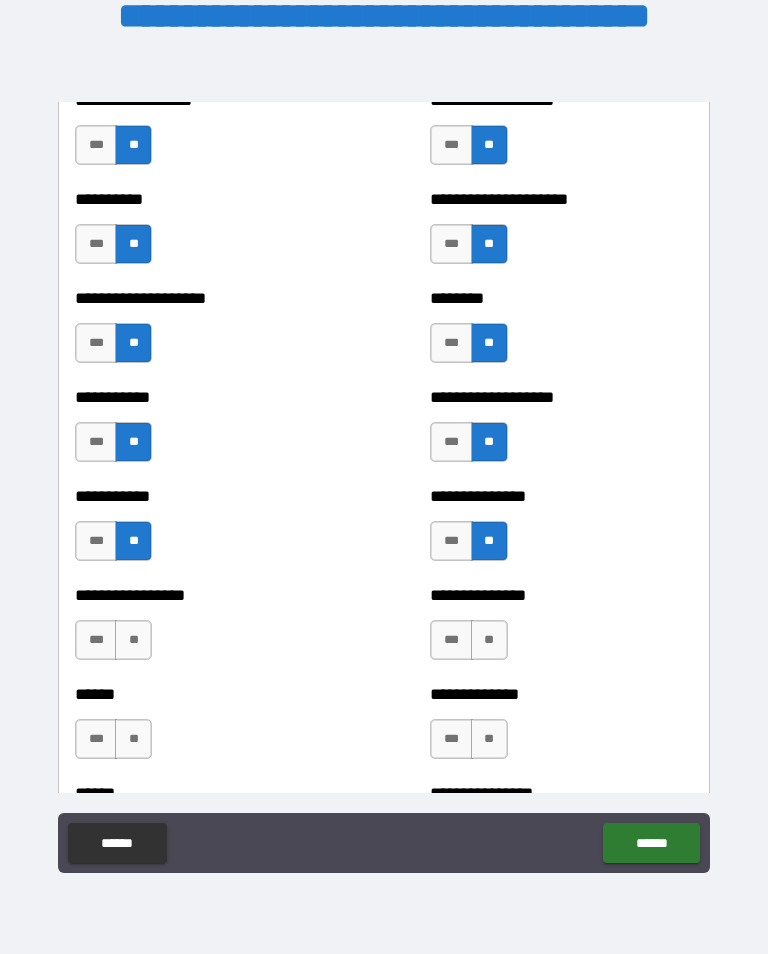 click on "**" at bounding box center (133, 640) 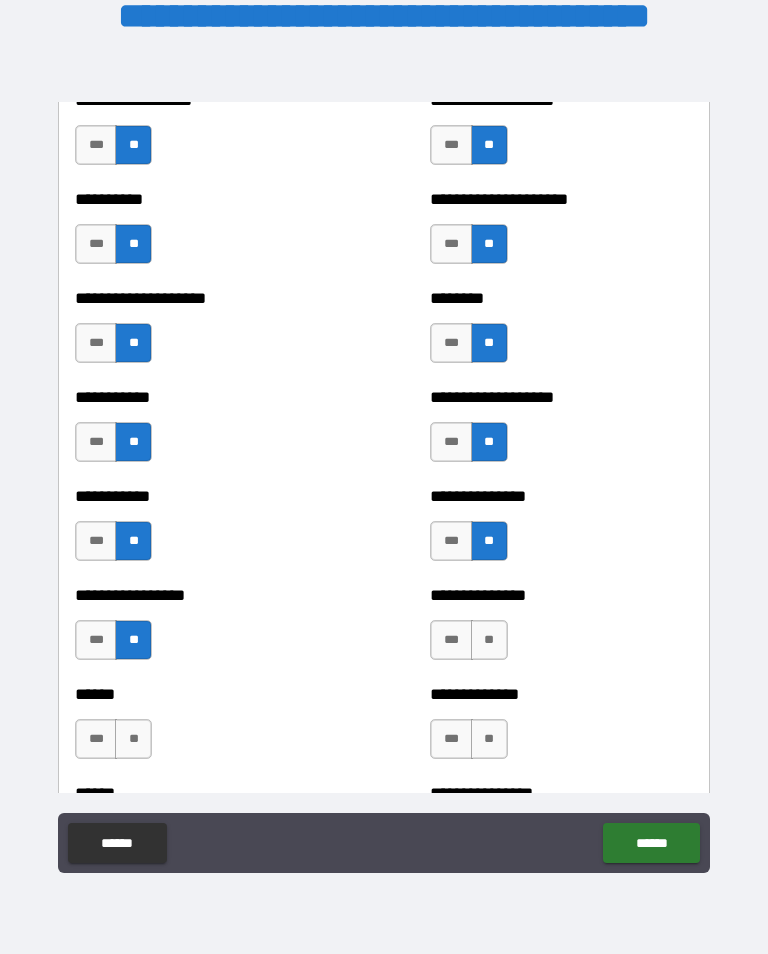 click on "**" at bounding box center (489, 640) 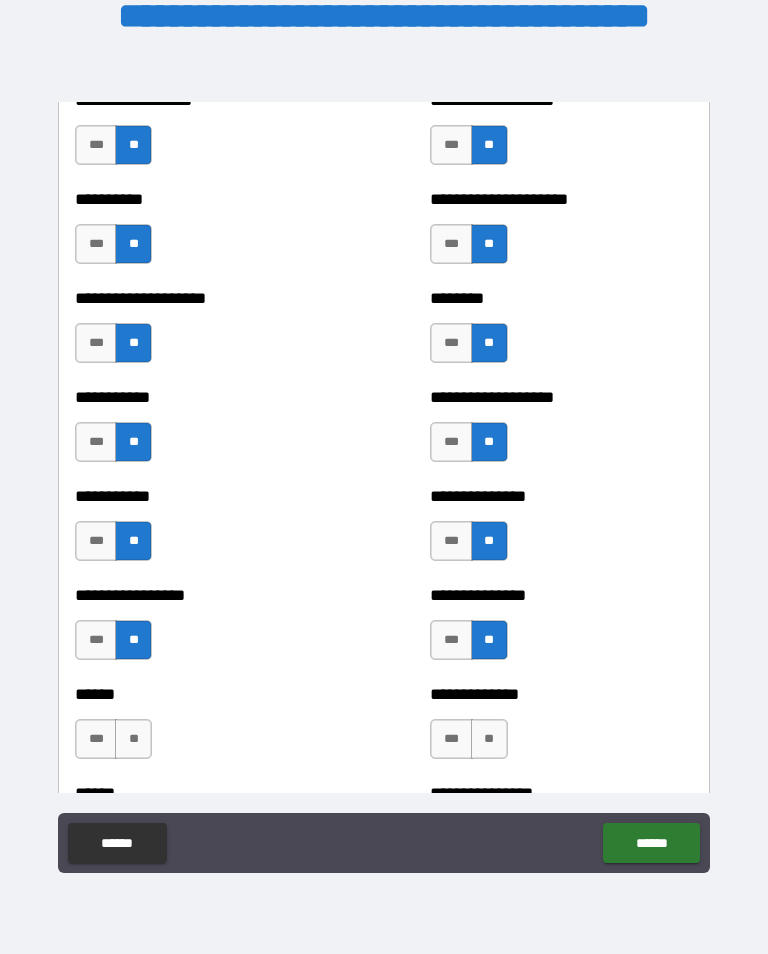 click on "**" at bounding box center [133, 739] 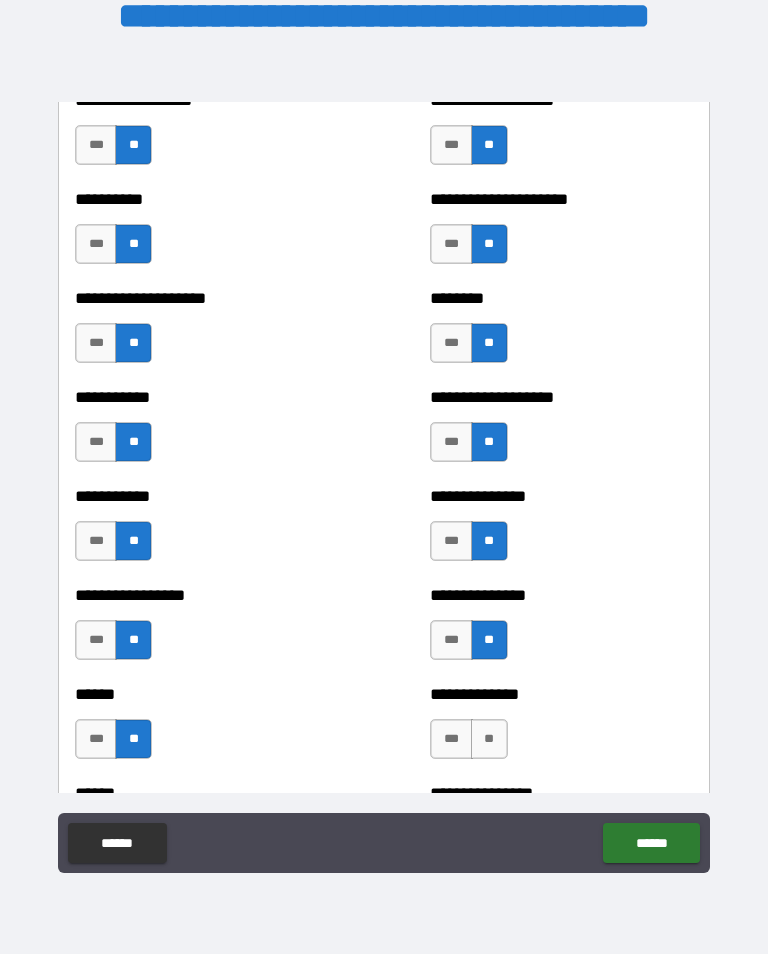 click on "**" at bounding box center (489, 739) 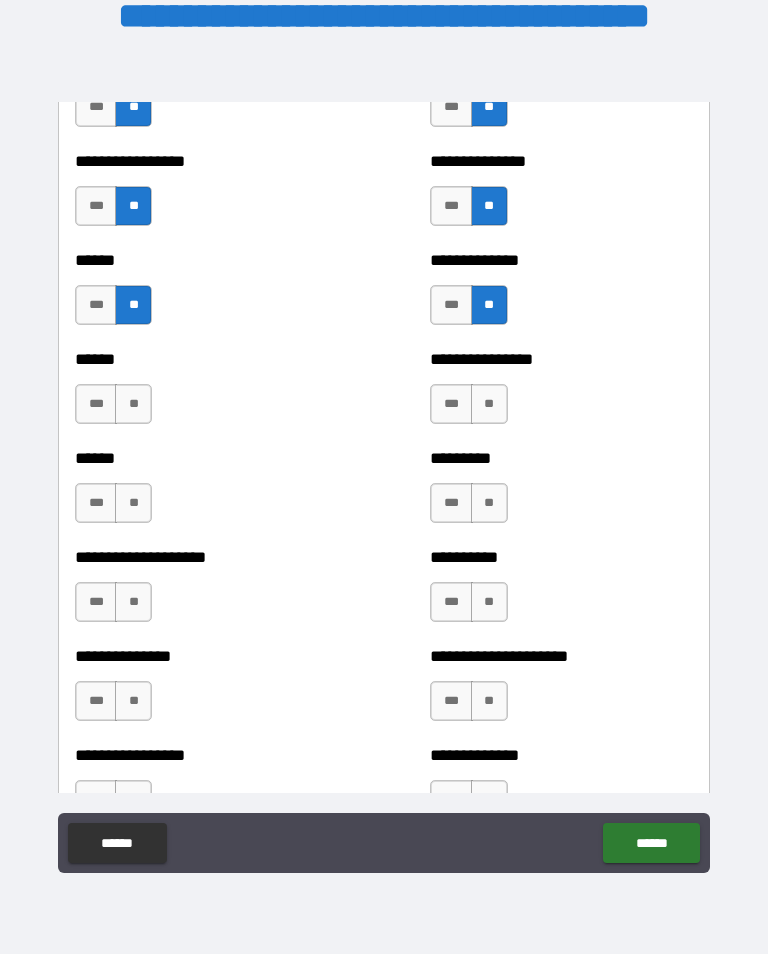 scroll, scrollTop: 3009, scrollLeft: 0, axis: vertical 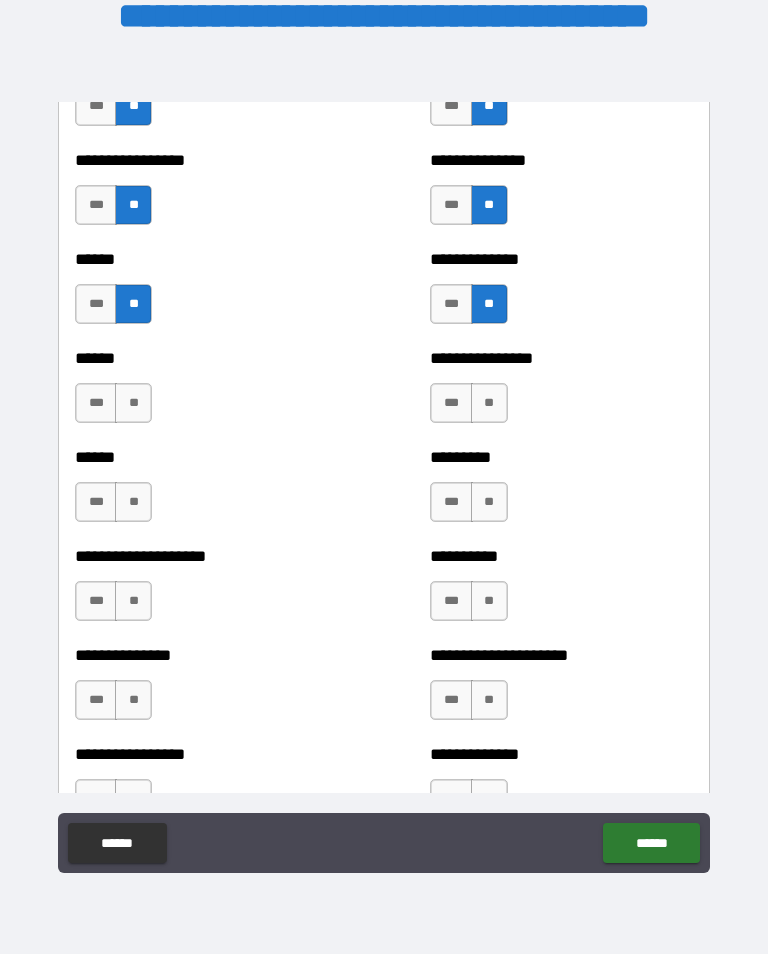 click on "**" at bounding box center [133, 403] 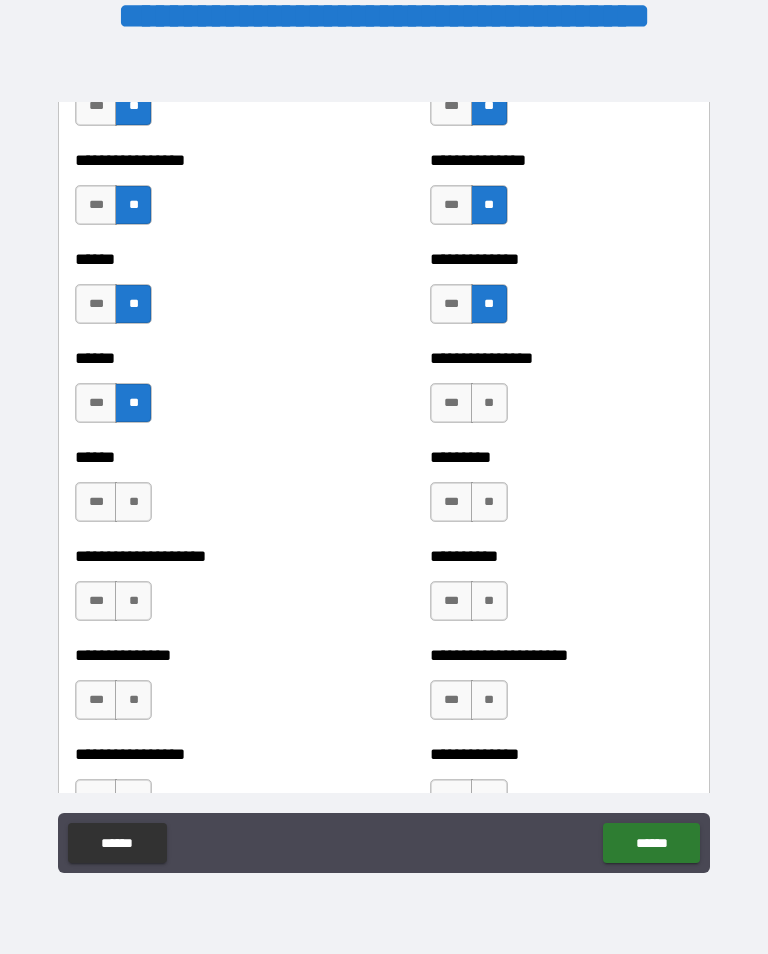 click on "**" at bounding box center (489, 403) 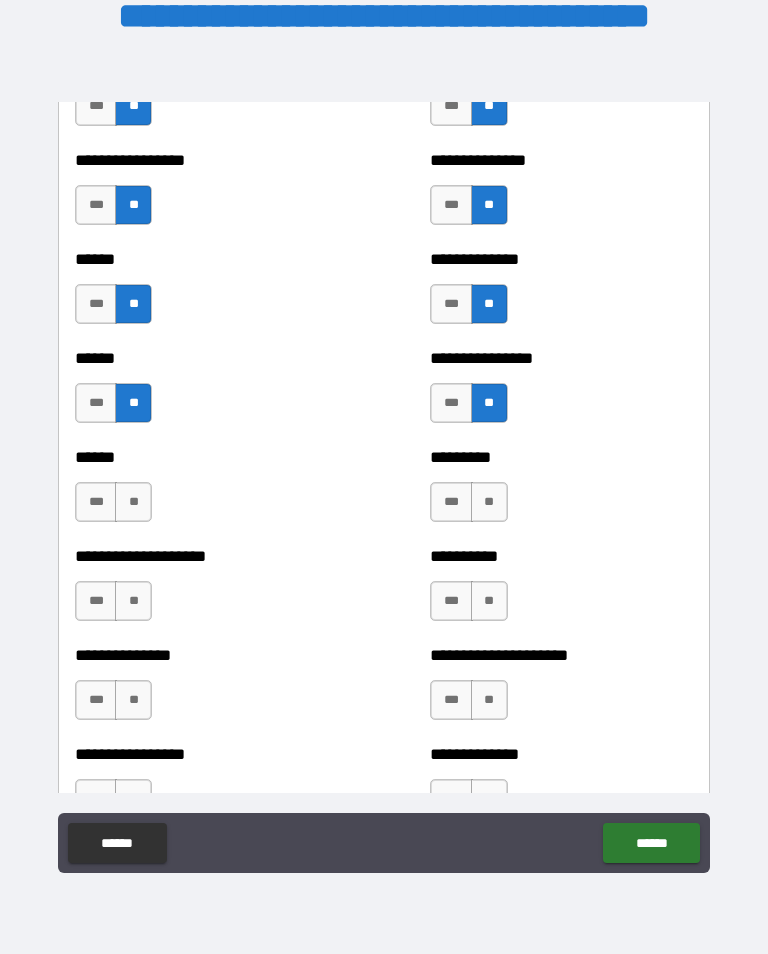 click on "**" at bounding box center (133, 502) 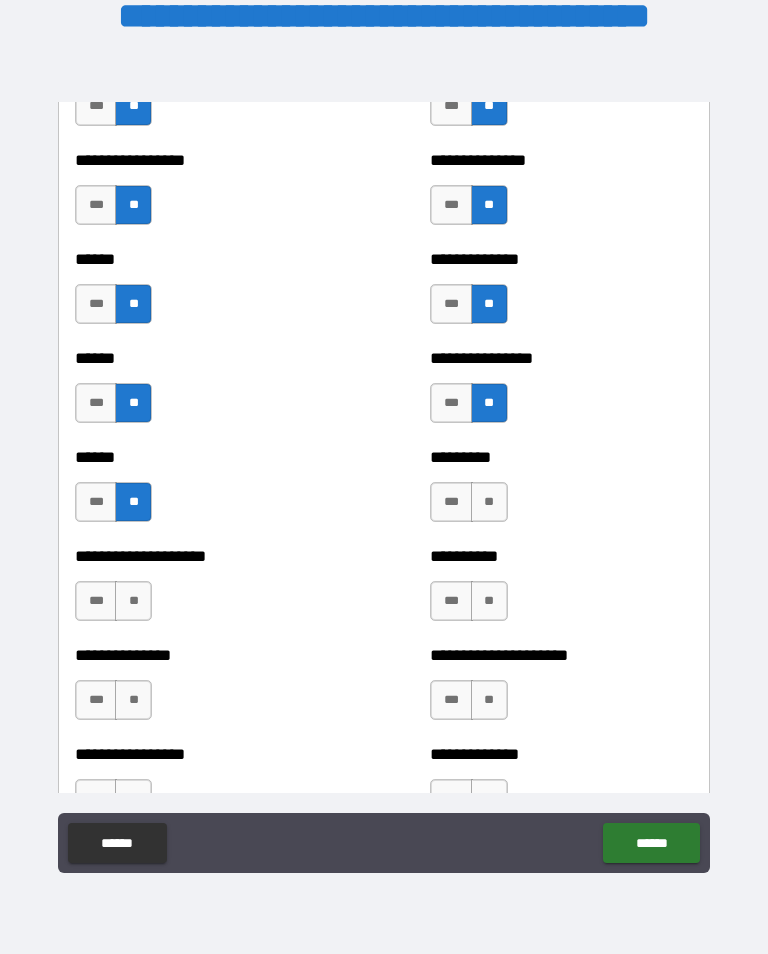 click on "**" at bounding box center (489, 502) 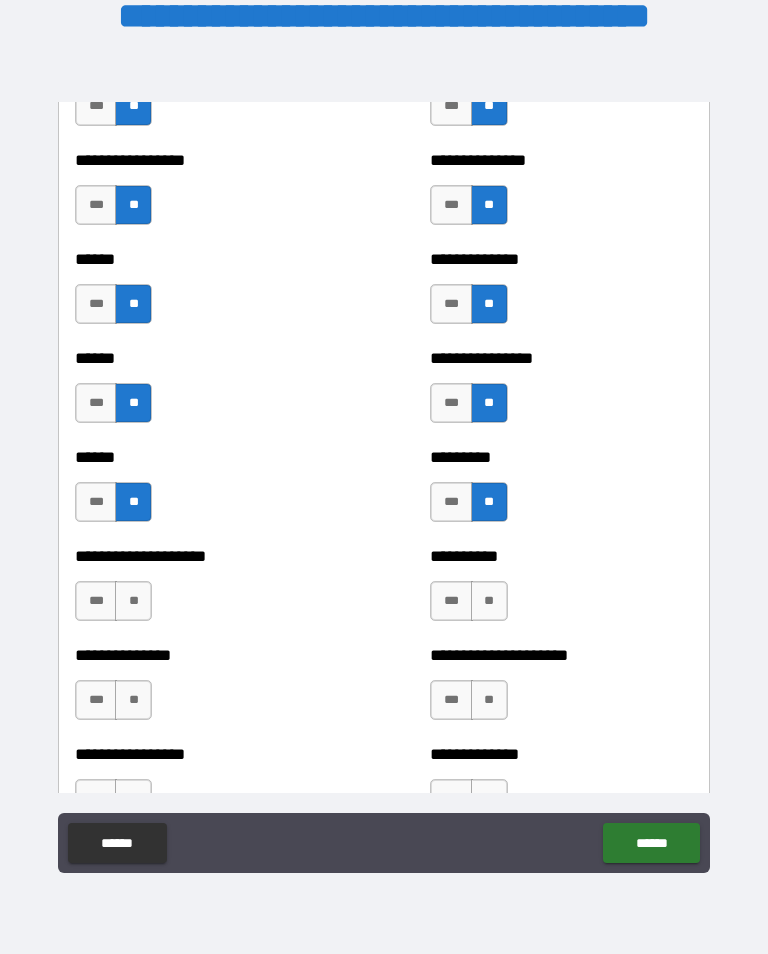 click on "**" at bounding box center [133, 601] 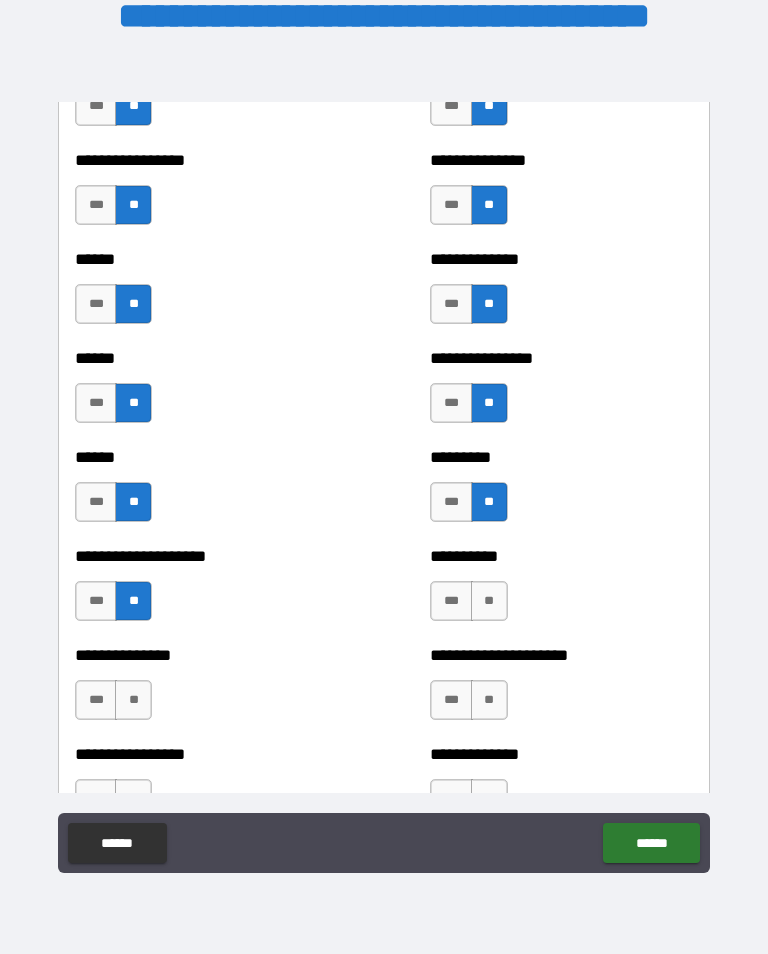 click on "**" at bounding box center [489, 601] 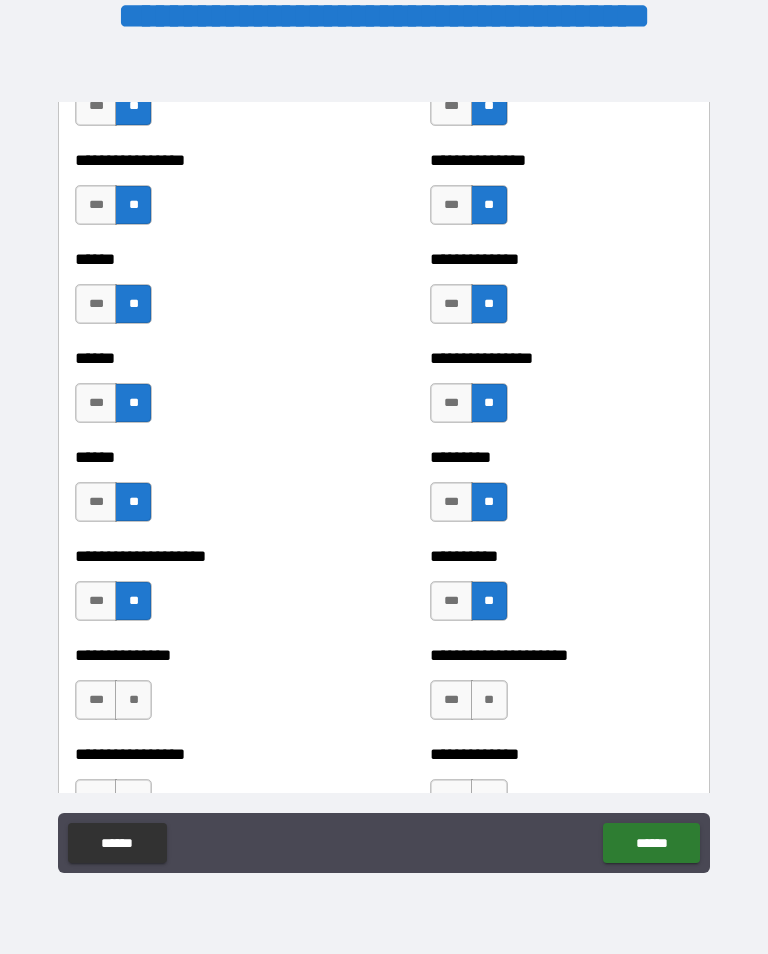 click on "**" at bounding box center (133, 700) 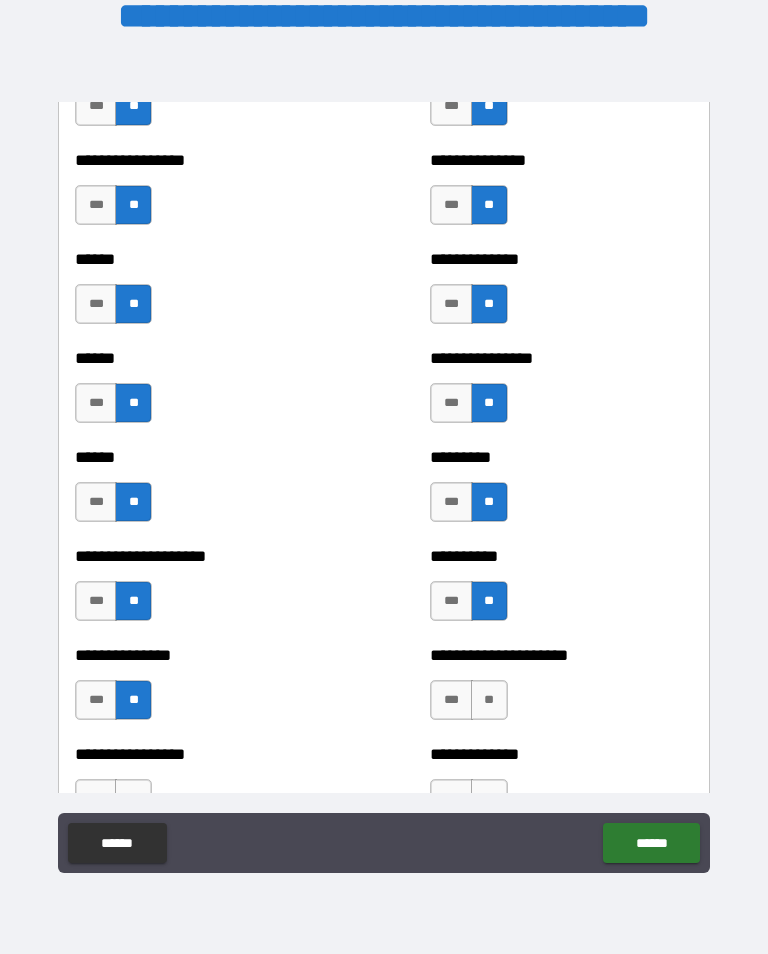 click on "**" at bounding box center [489, 700] 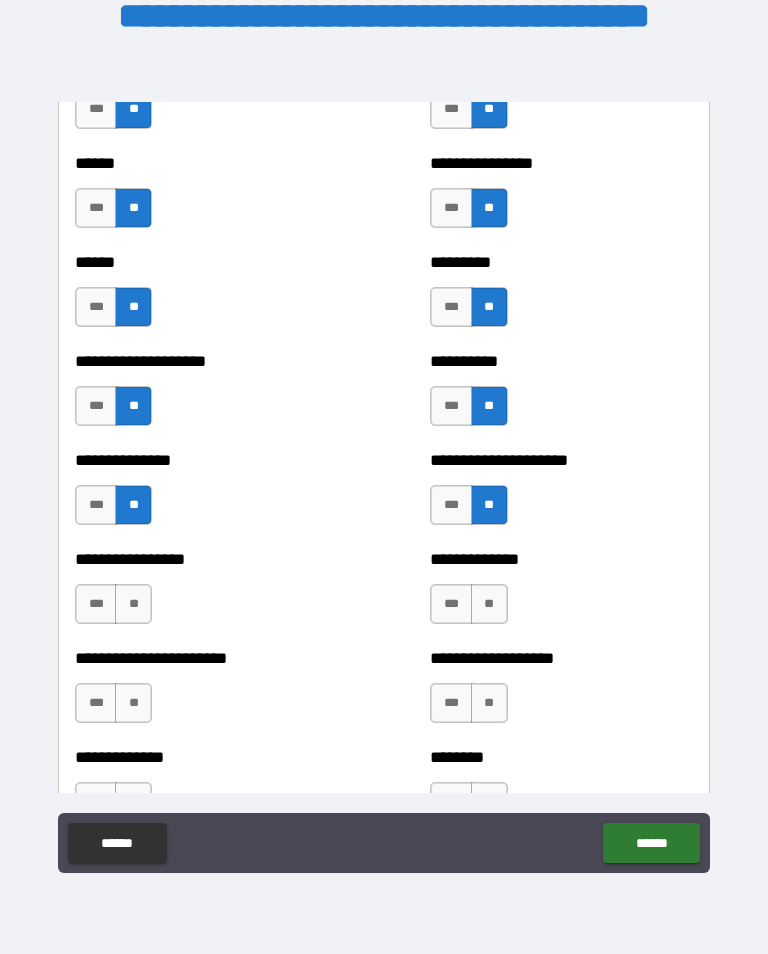 scroll, scrollTop: 3223, scrollLeft: 0, axis: vertical 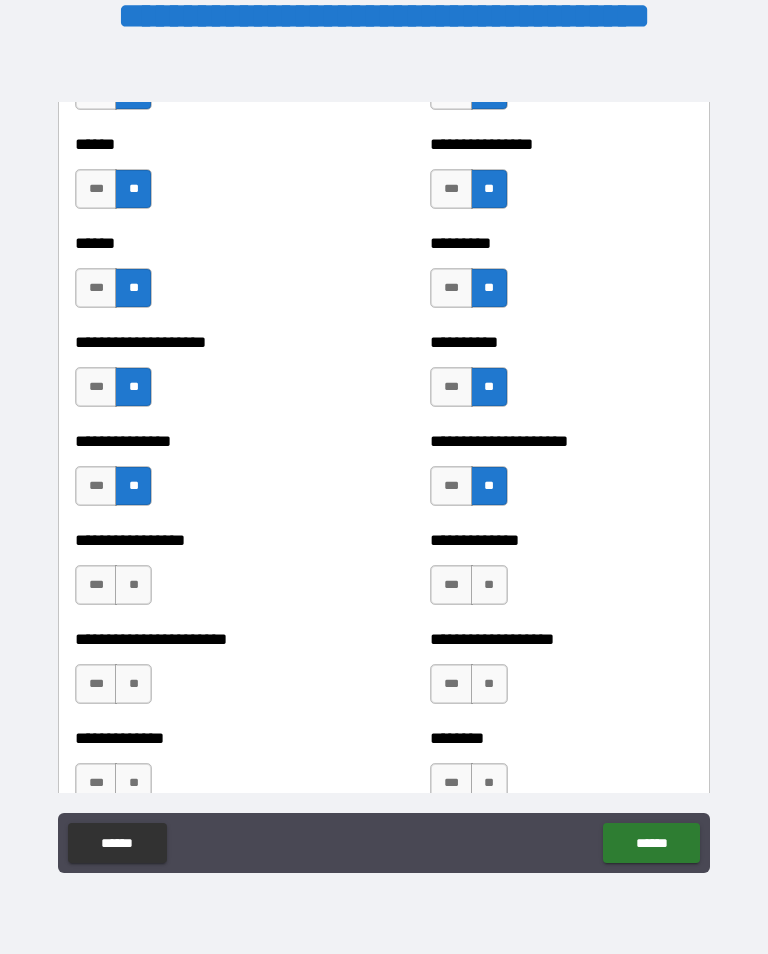 click on "**" at bounding box center [133, 585] 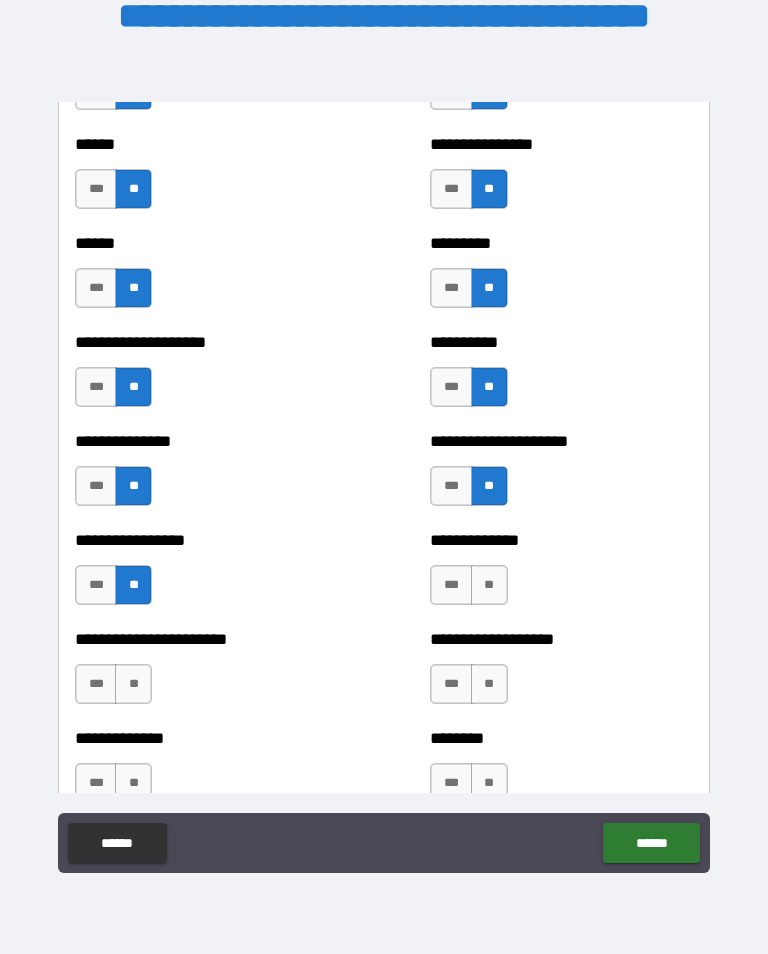 click on "**" at bounding box center (489, 585) 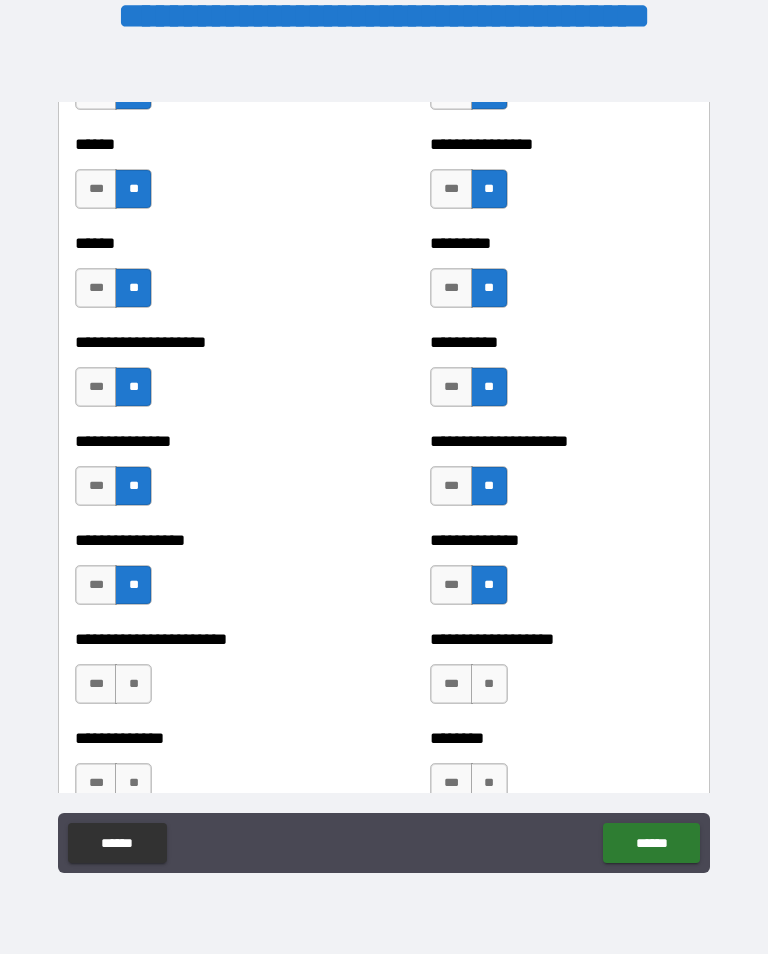 click on "**" at bounding box center [133, 684] 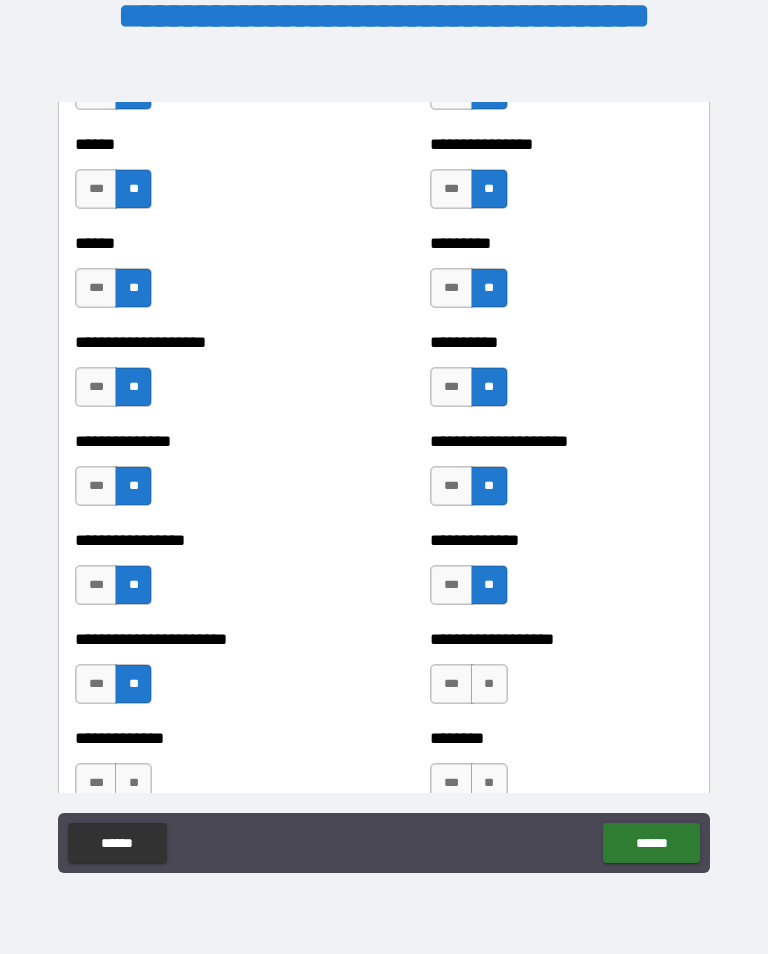 click on "**" at bounding box center [489, 684] 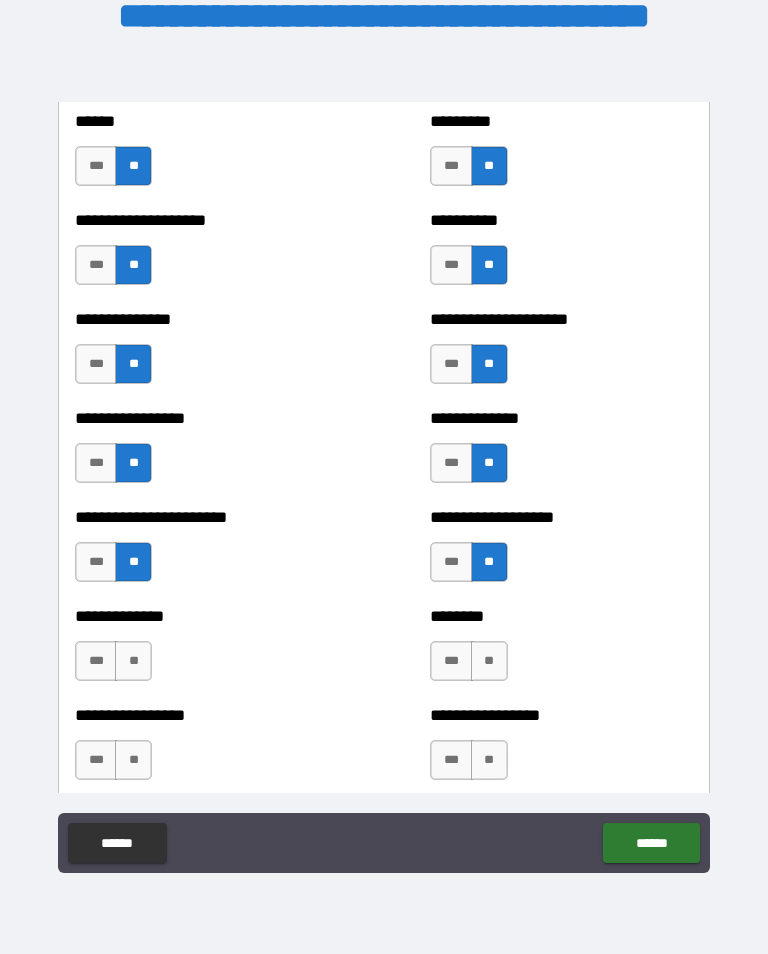 scroll, scrollTop: 3353, scrollLeft: 0, axis: vertical 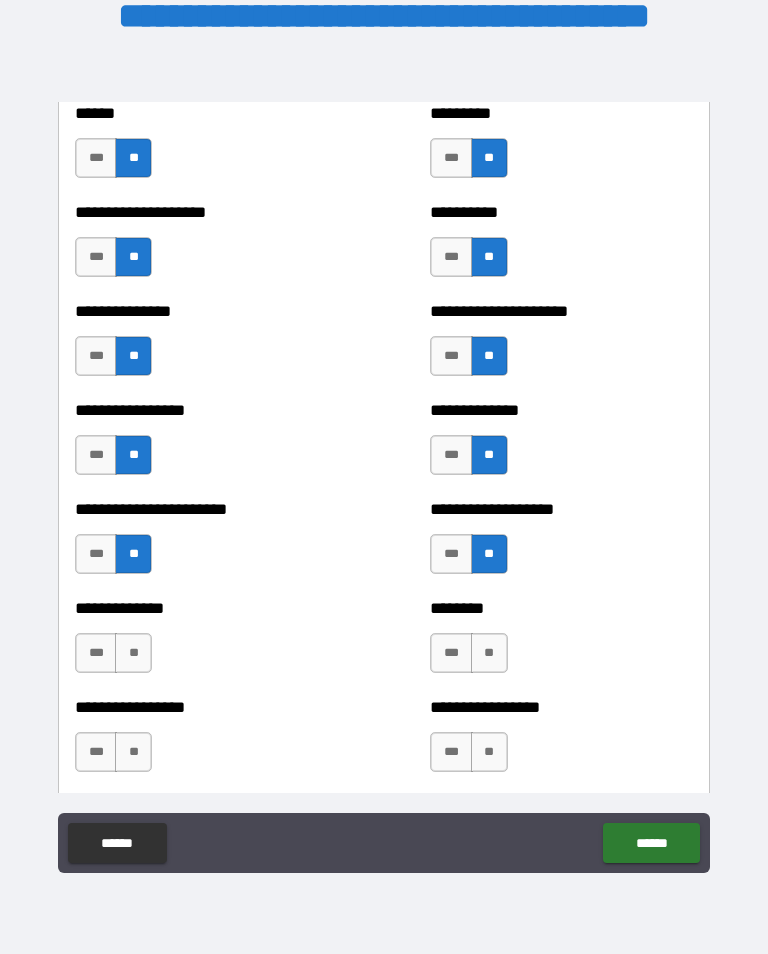 click on "**" at bounding box center [133, 653] 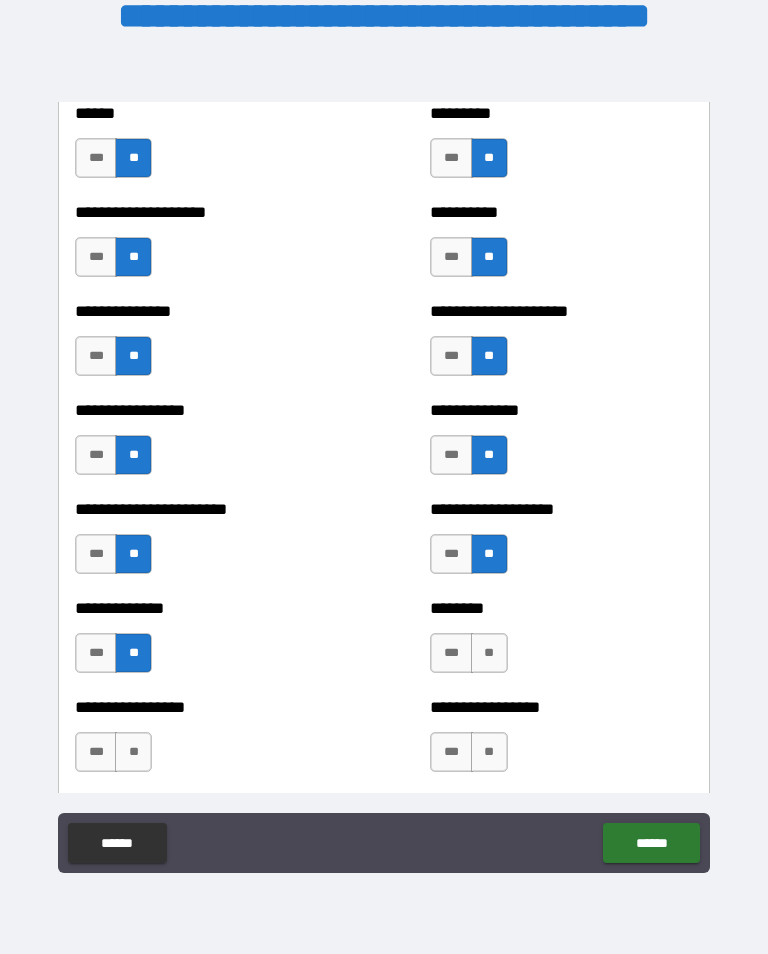click on "**" at bounding box center [489, 653] 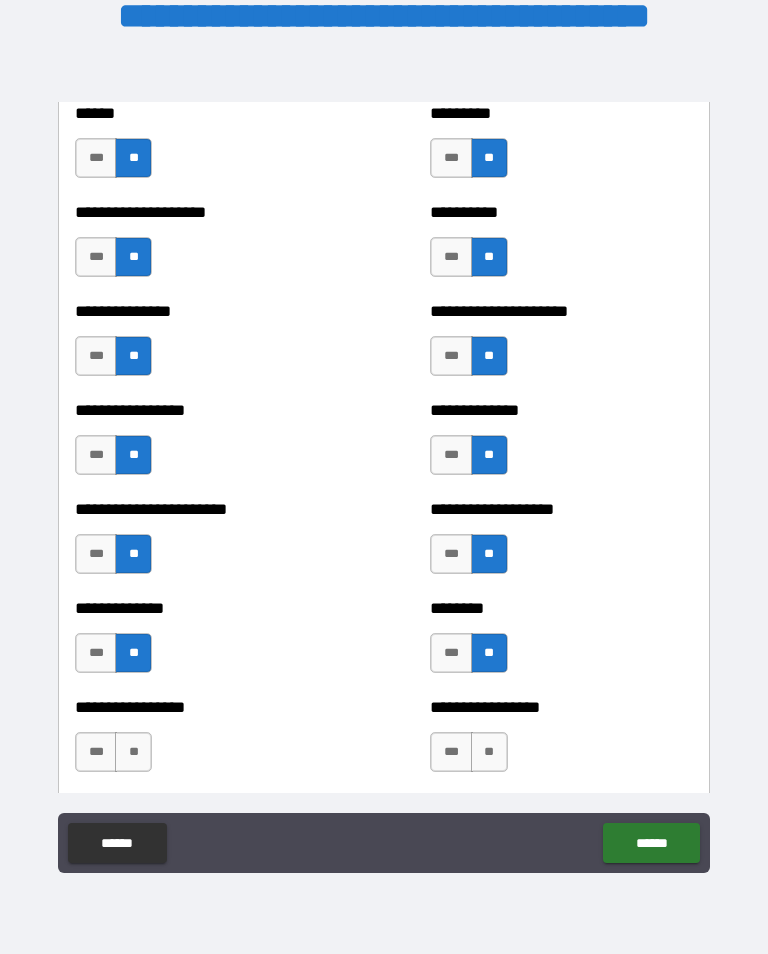 click on "**" at bounding box center [133, 752] 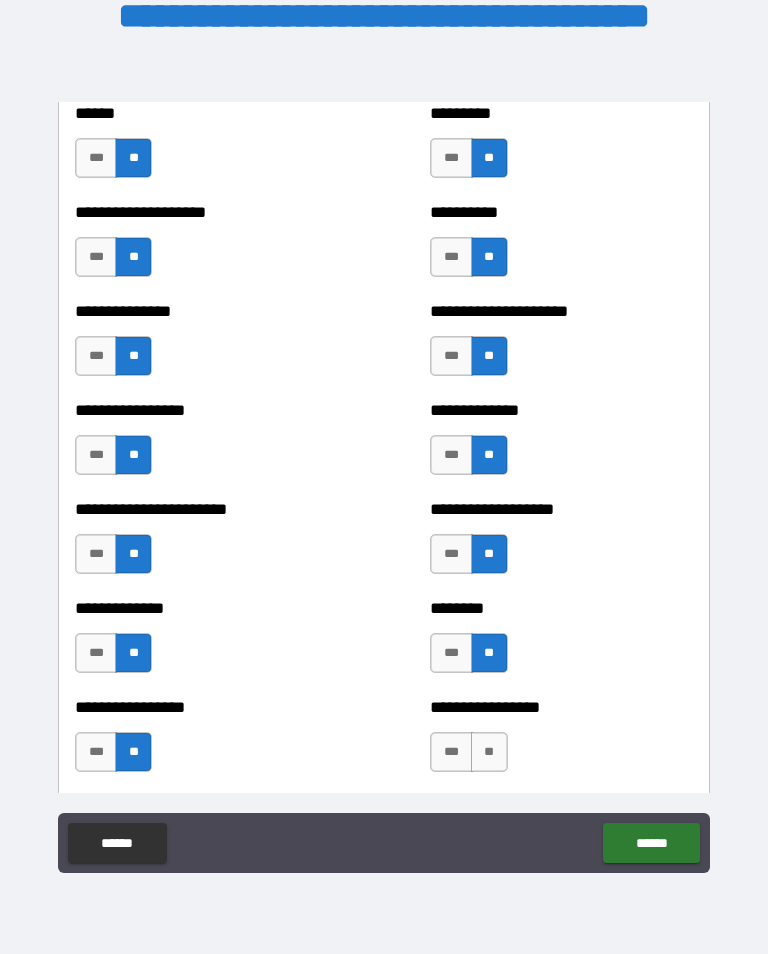 click on "**" at bounding box center (489, 752) 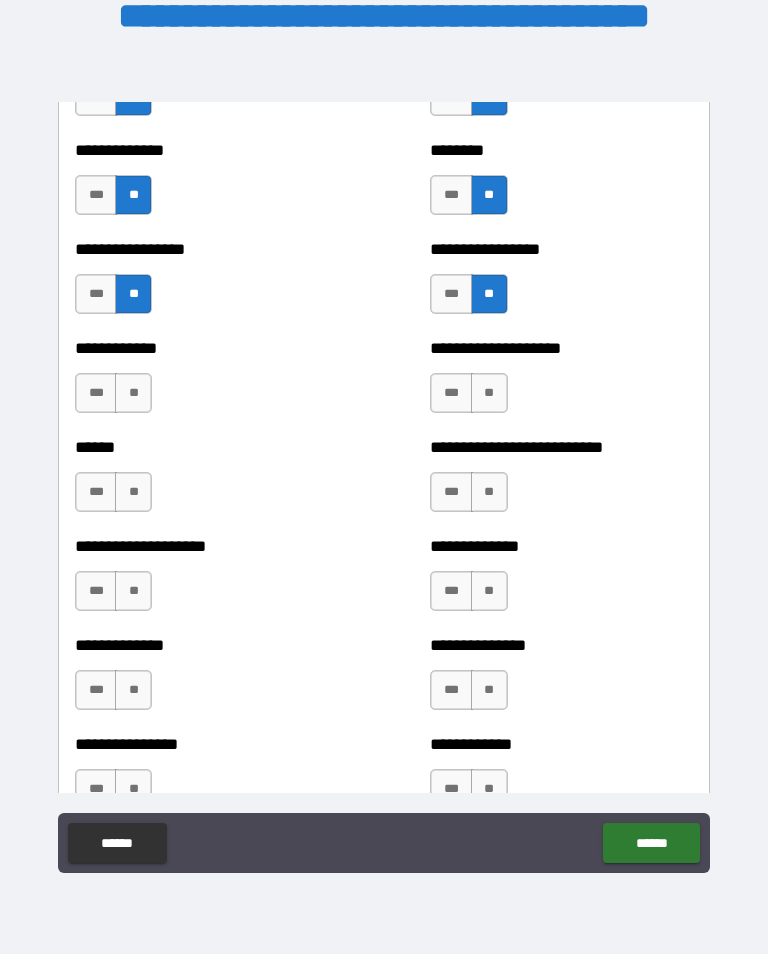 scroll, scrollTop: 3809, scrollLeft: 0, axis: vertical 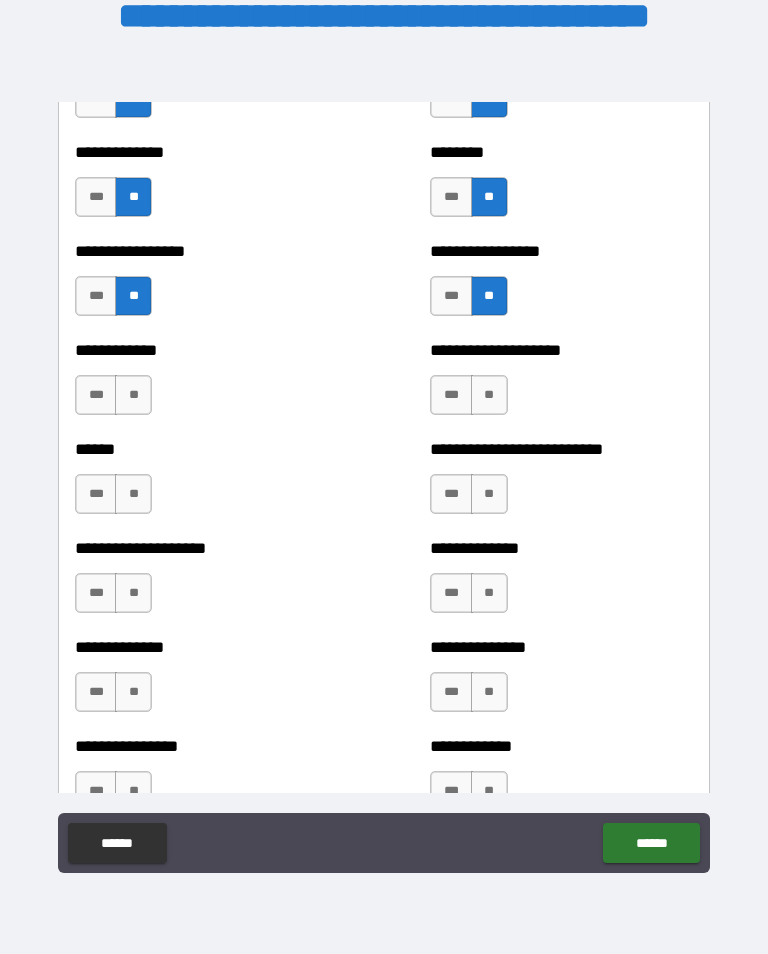 click on "**" at bounding box center (133, 395) 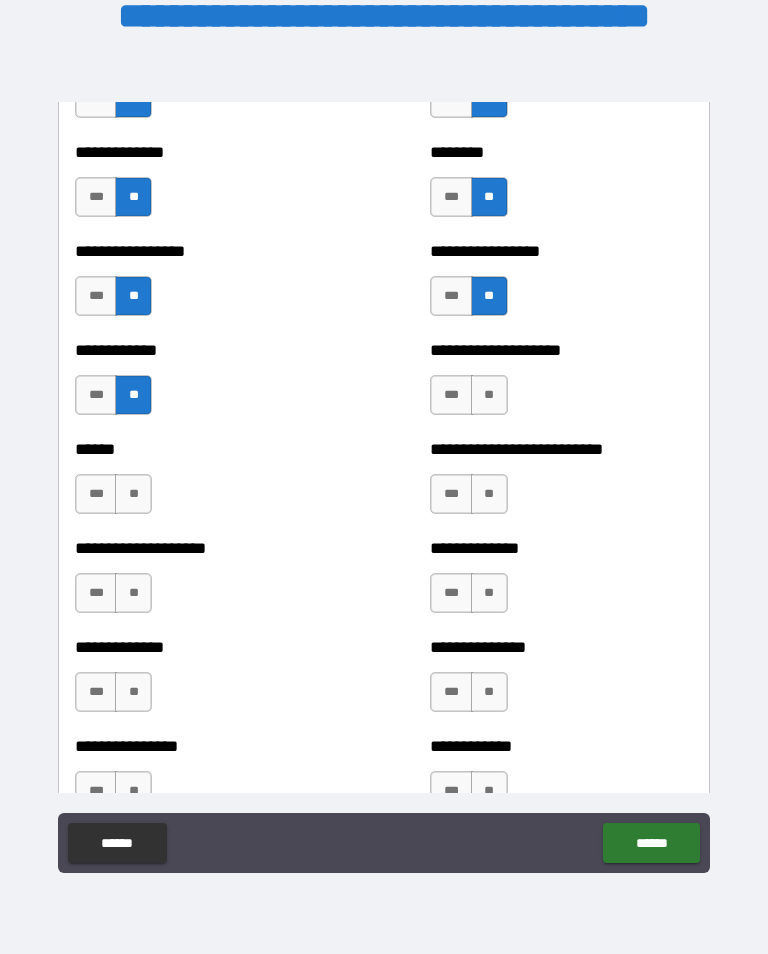 click on "**" at bounding box center [489, 395] 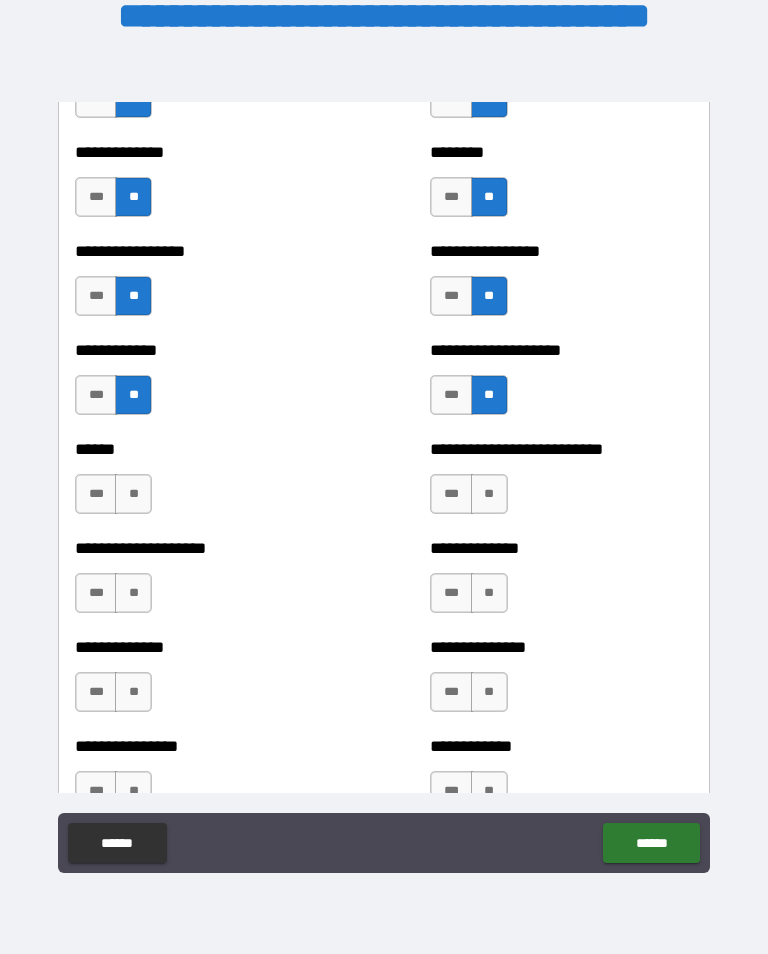 click on "**" at bounding box center [133, 494] 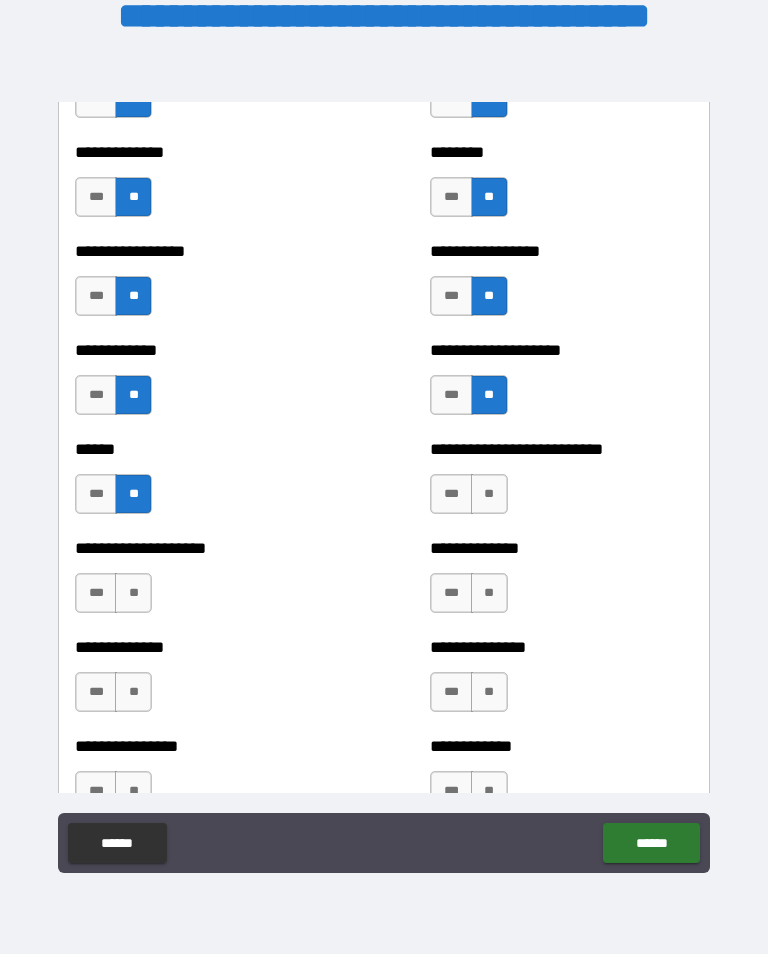 click on "**" at bounding box center (489, 494) 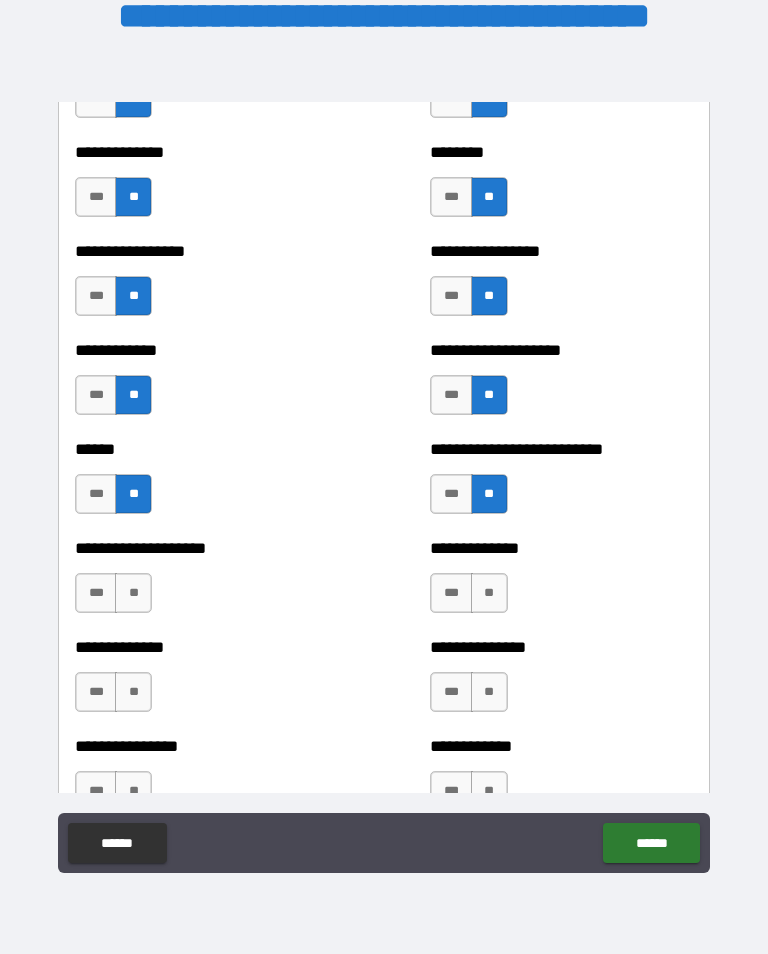 click on "**" at bounding box center (133, 593) 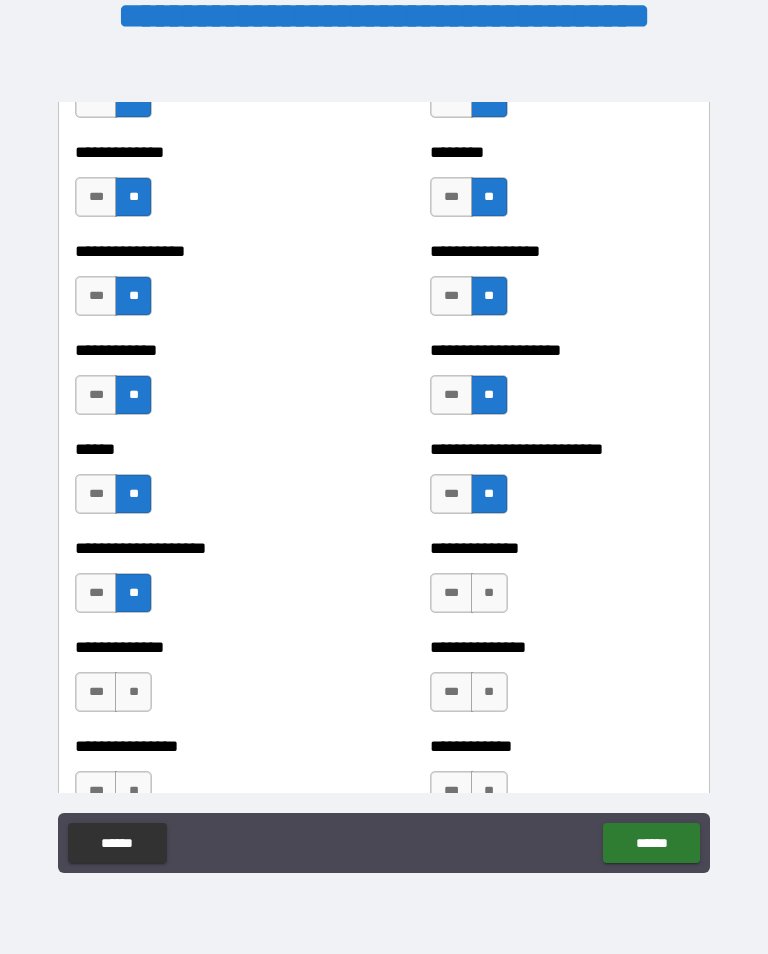 click on "**" at bounding box center [489, 593] 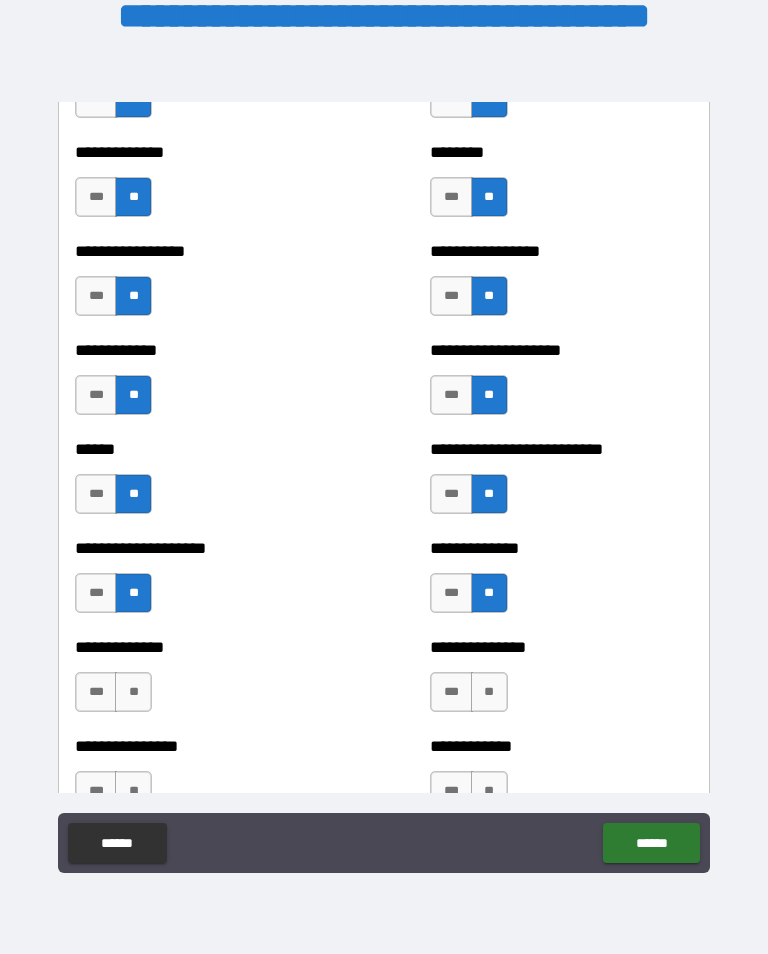 click on "**" at bounding box center [133, 692] 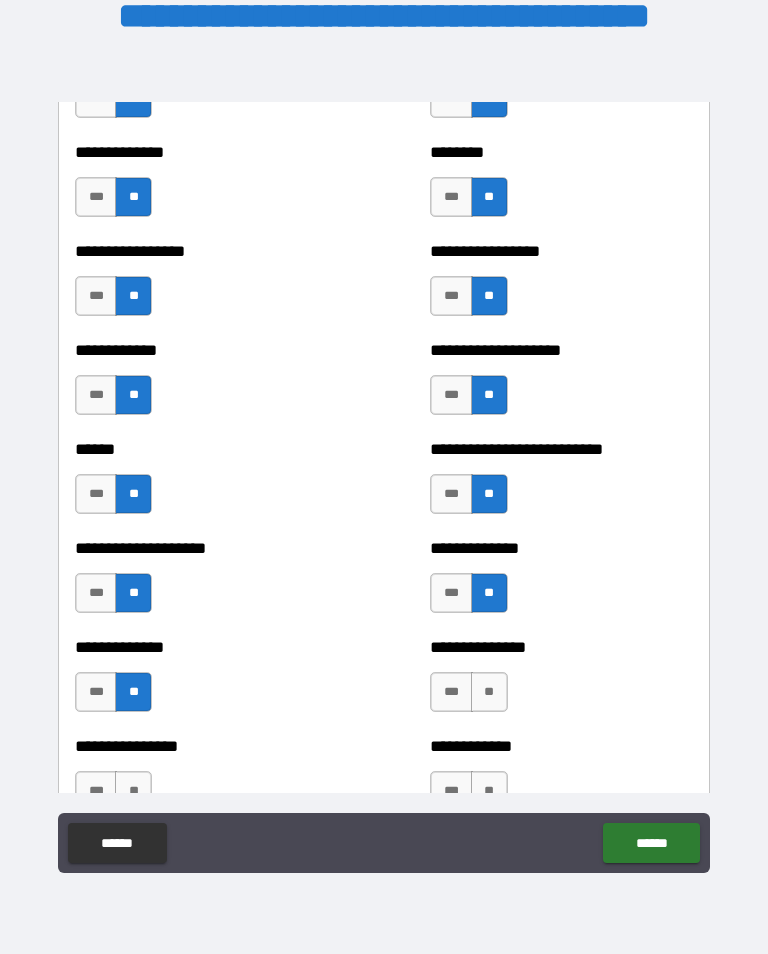 click on "**" at bounding box center (489, 692) 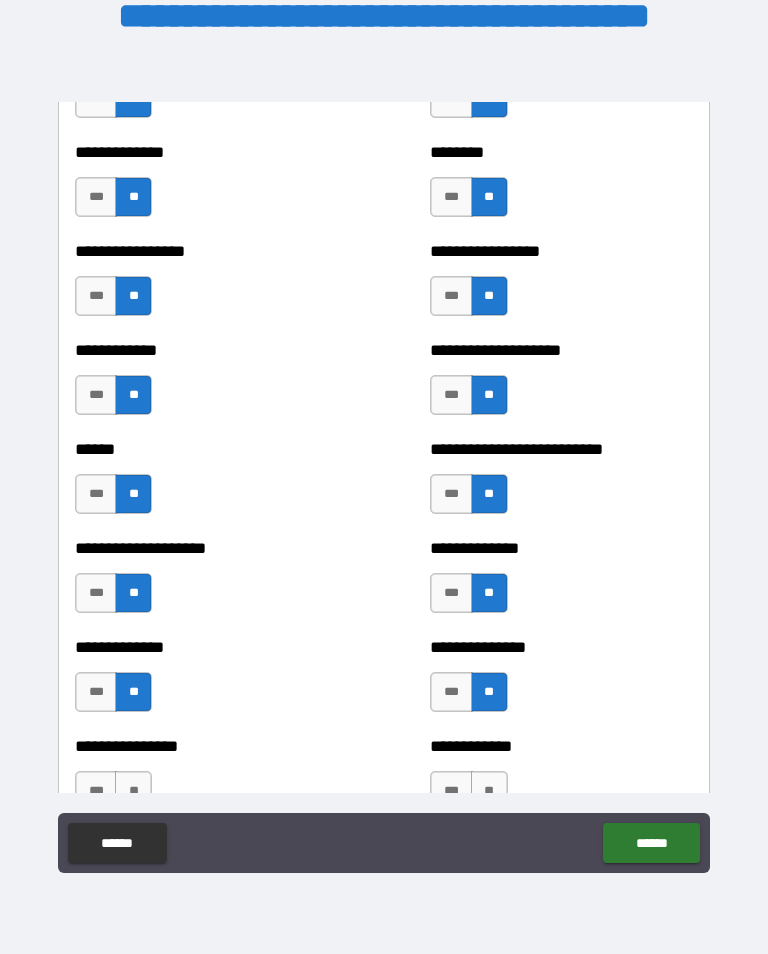 scroll, scrollTop: 3953, scrollLeft: 0, axis: vertical 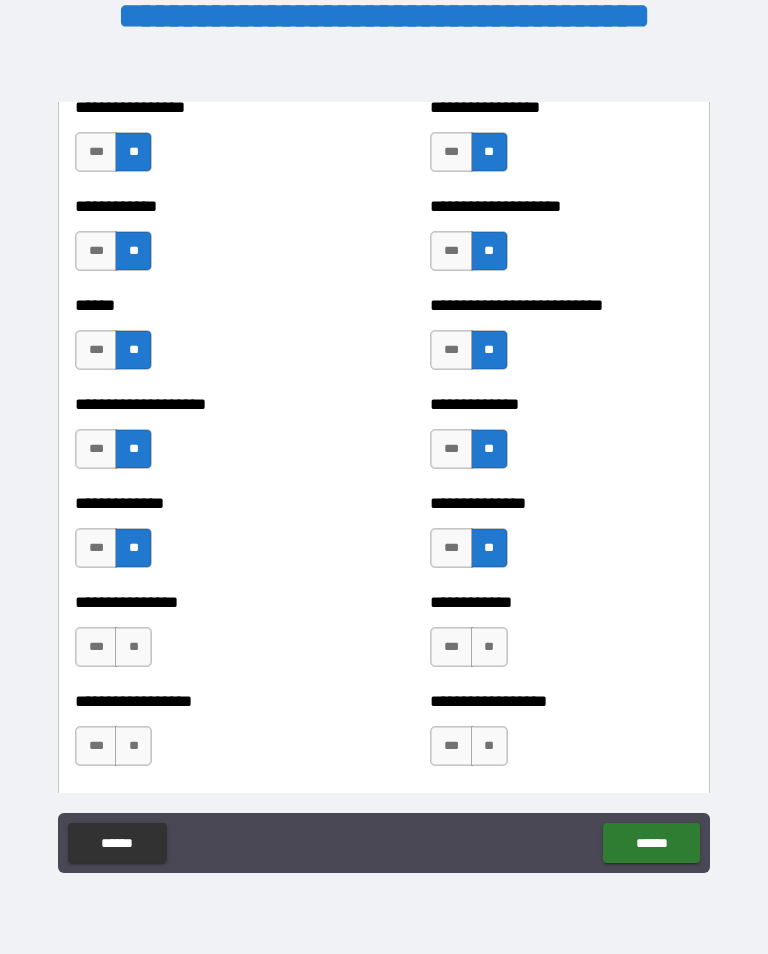 click on "**" at bounding box center [489, 647] 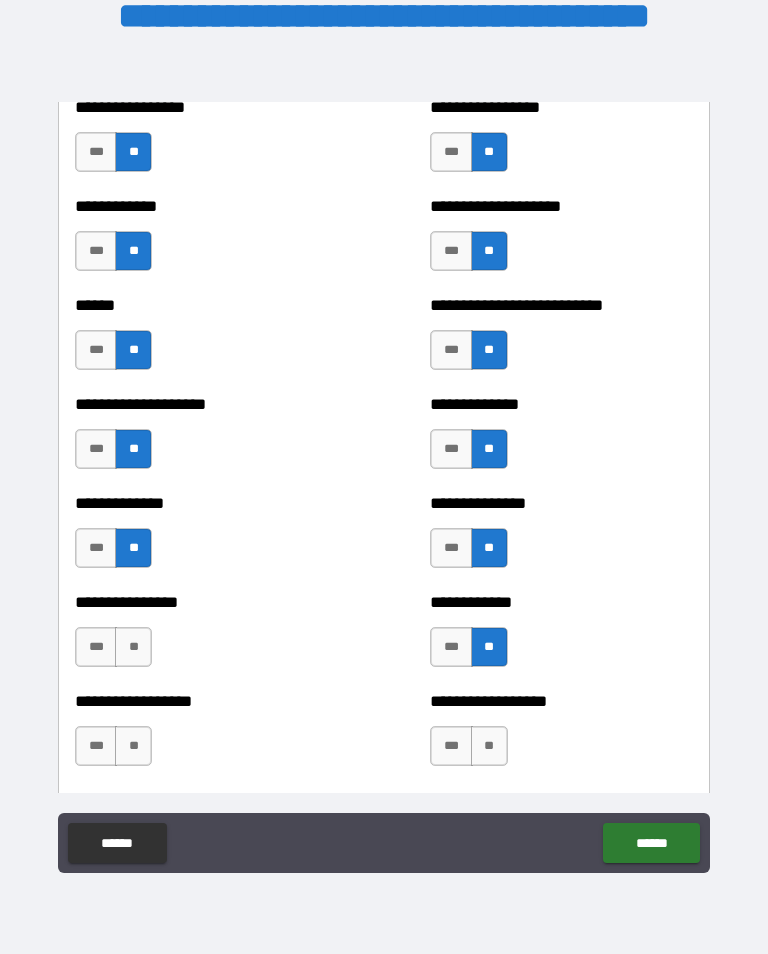 click on "**" at bounding box center [133, 647] 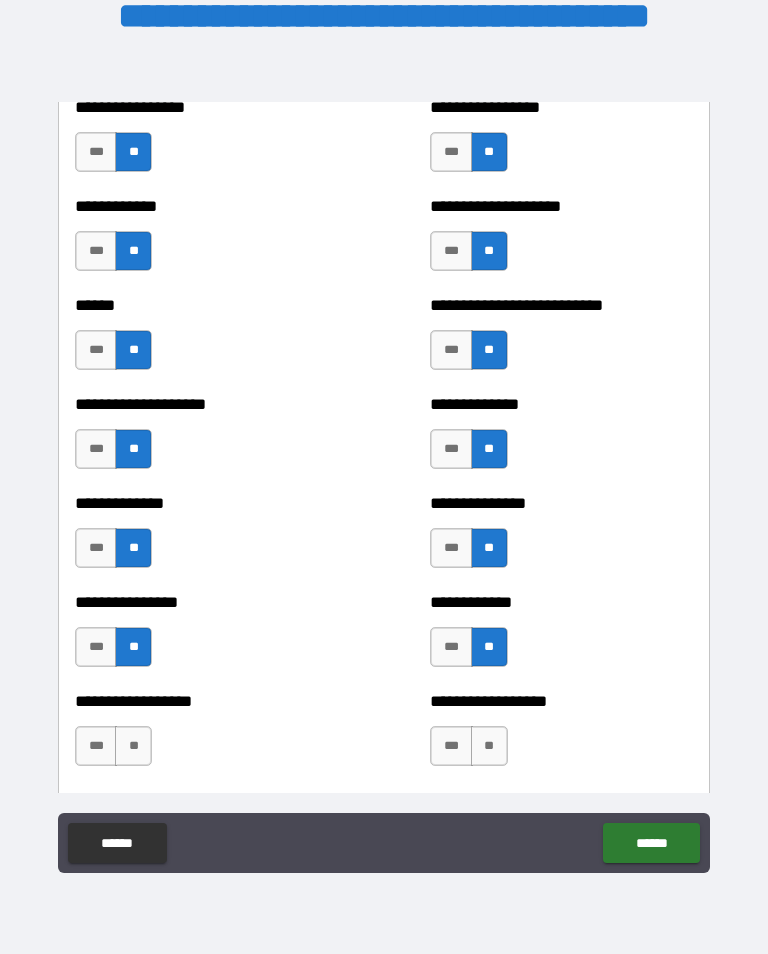 click on "**" at bounding box center (133, 746) 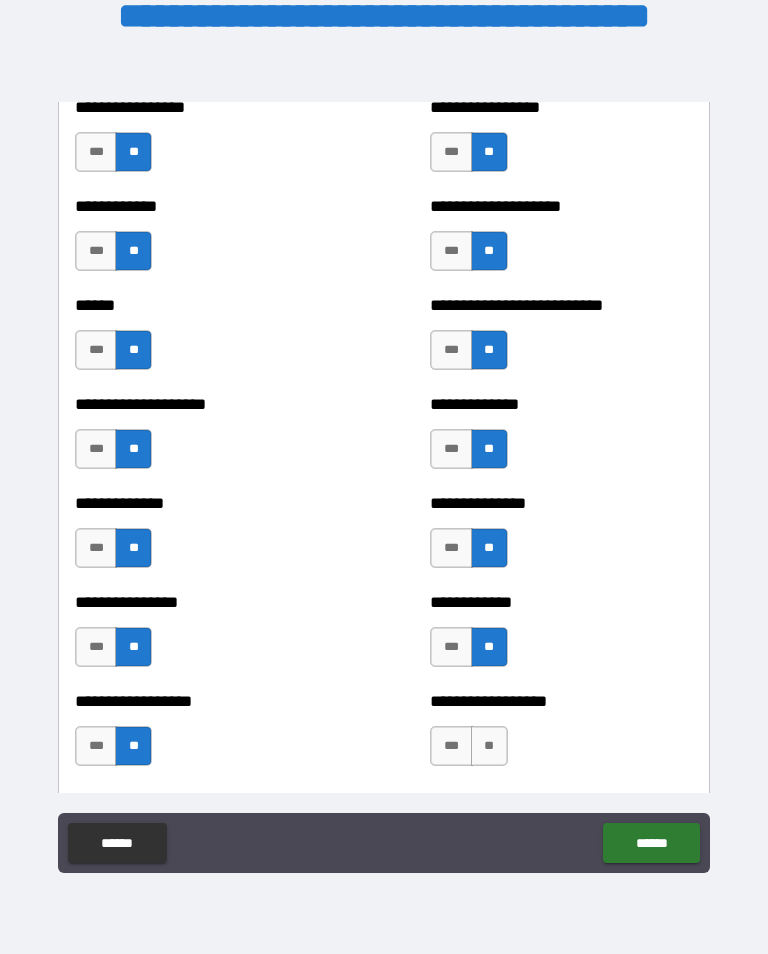 click on "**" at bounding box center [489, 746] 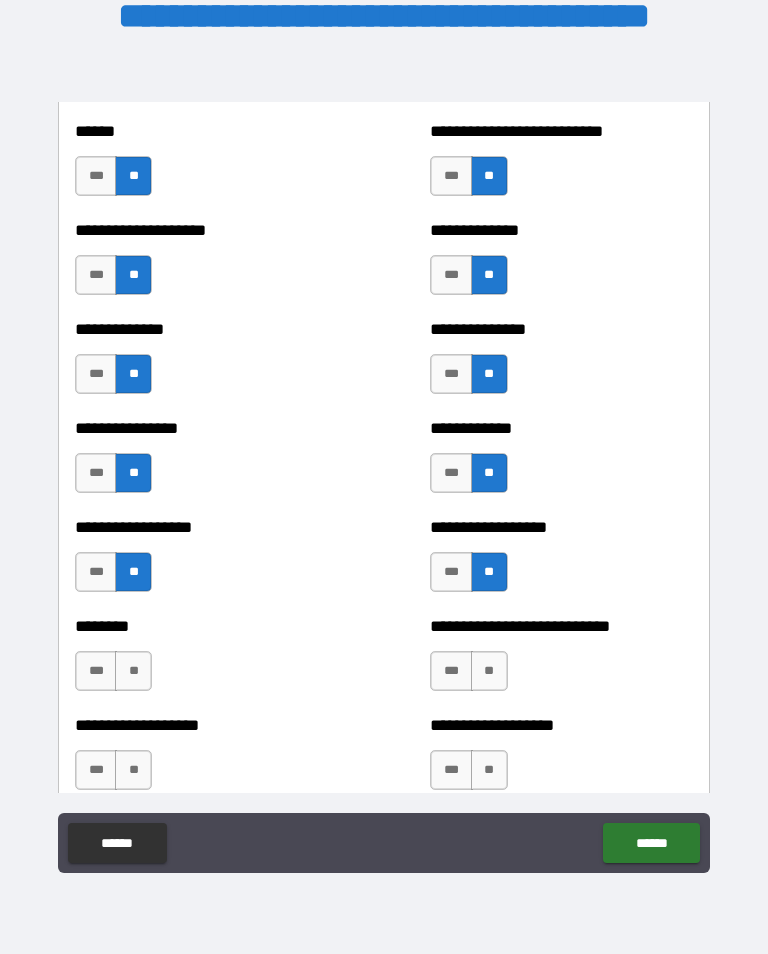 scroll, scrollTop: 4127, scrollLeft: 0, axis: vertical 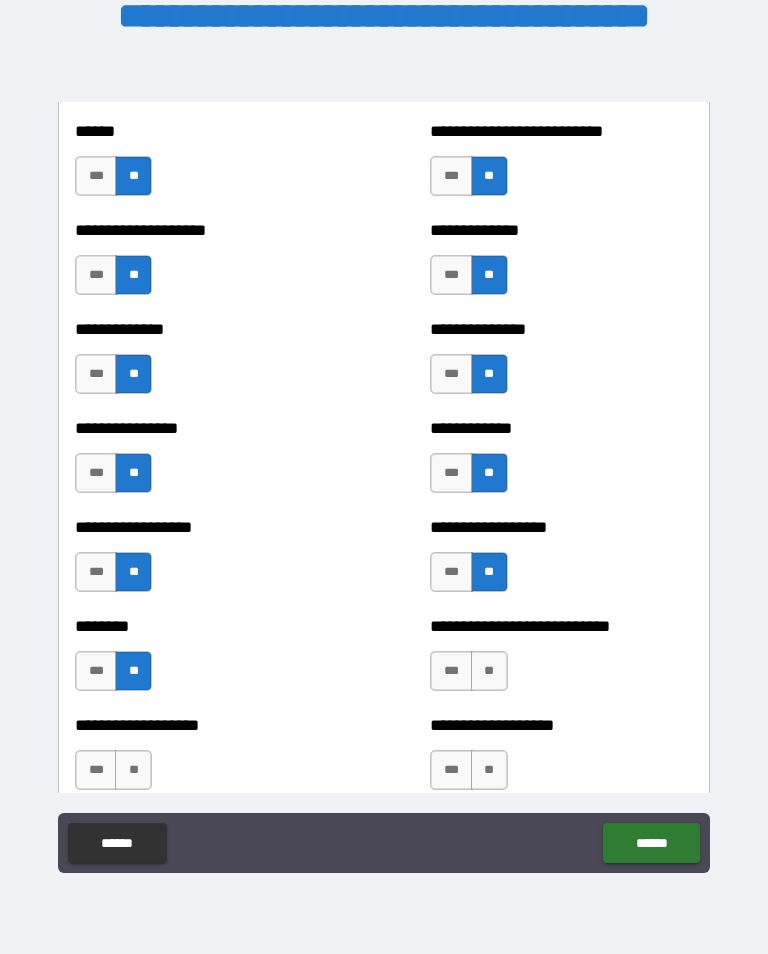 click on "**" at bounding box center (489, 671) 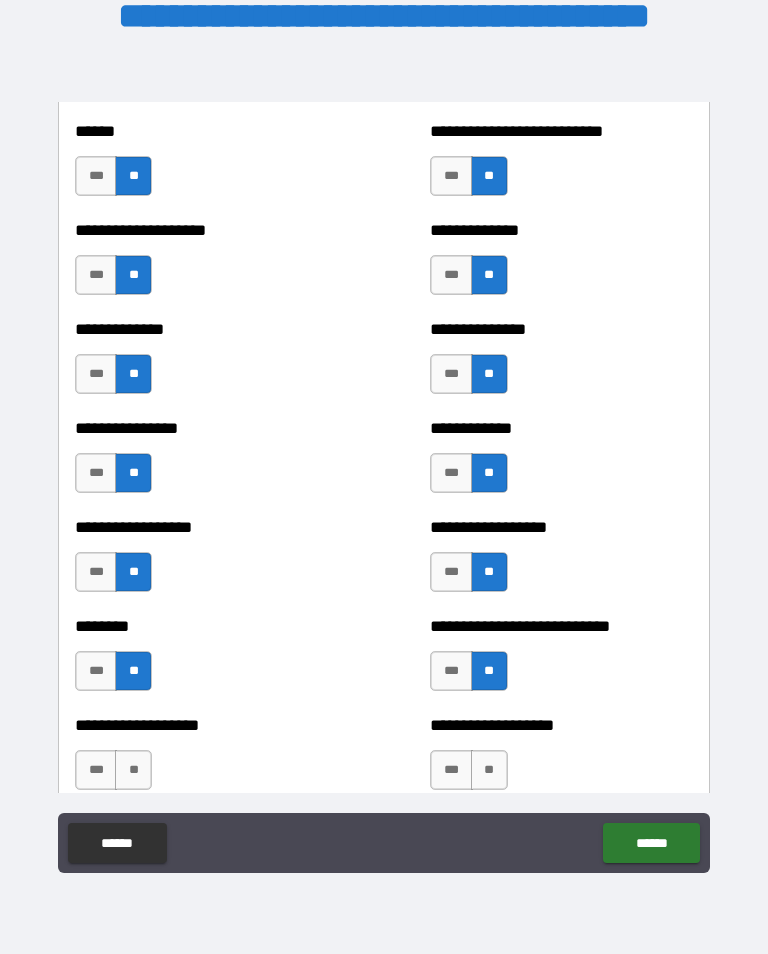 click on "**" at bounding box center (133, 770) 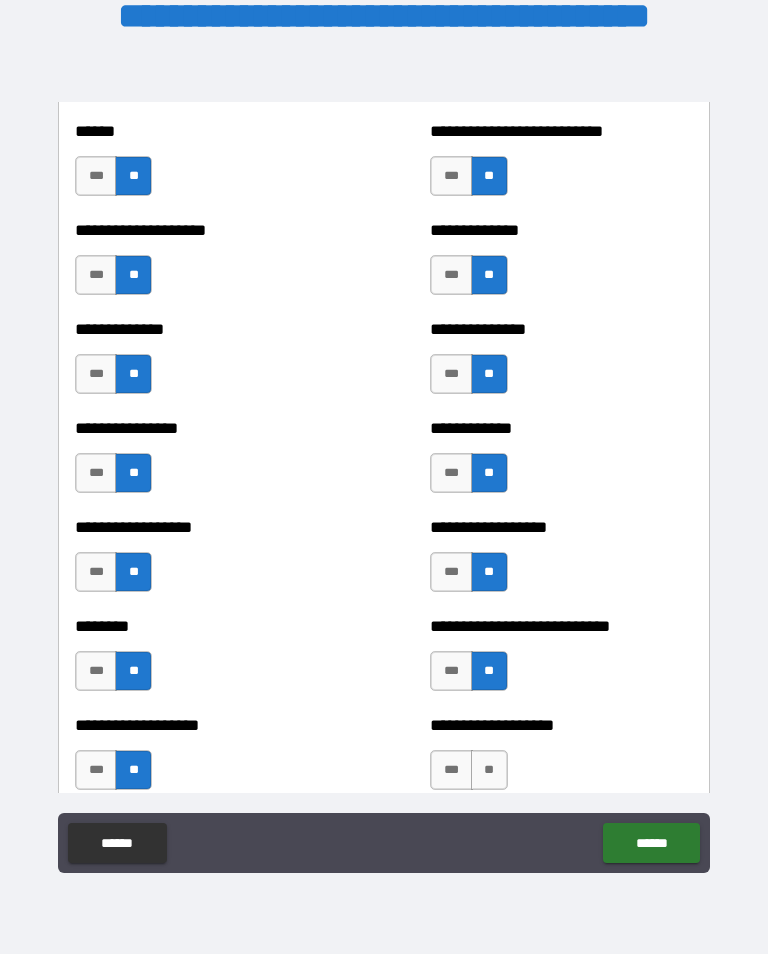 click on "**" at bounding box center [489, 770] 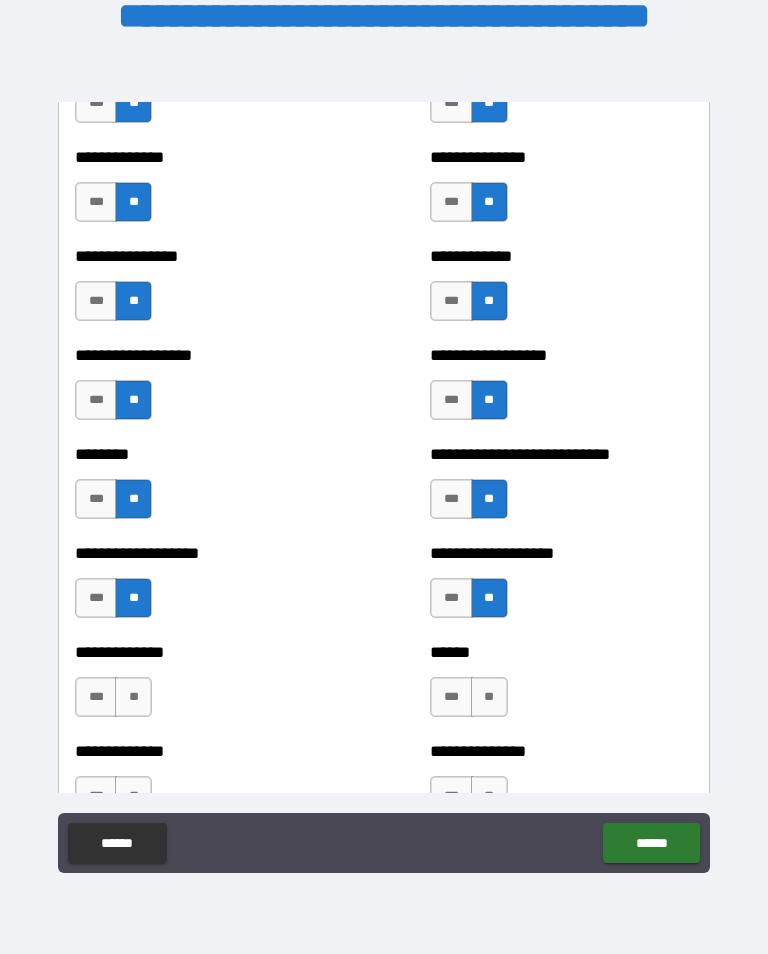 scroll, scrollTop: 4301, scrollLeft: 0, axis: vertical 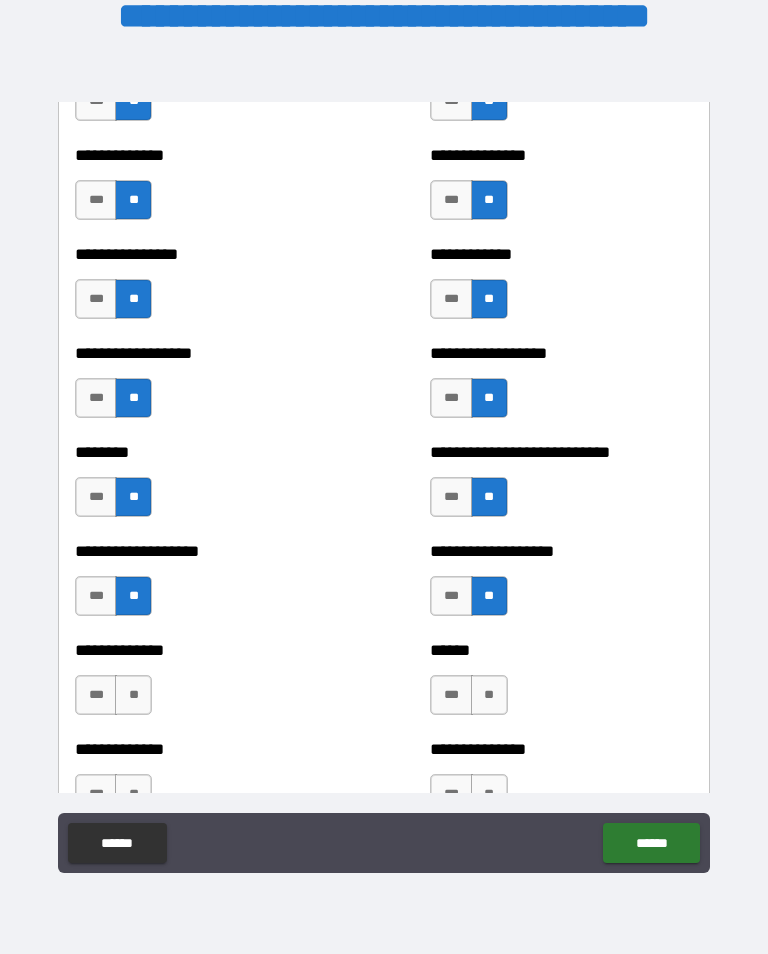 click on "**" at bounding box center (133, 695) 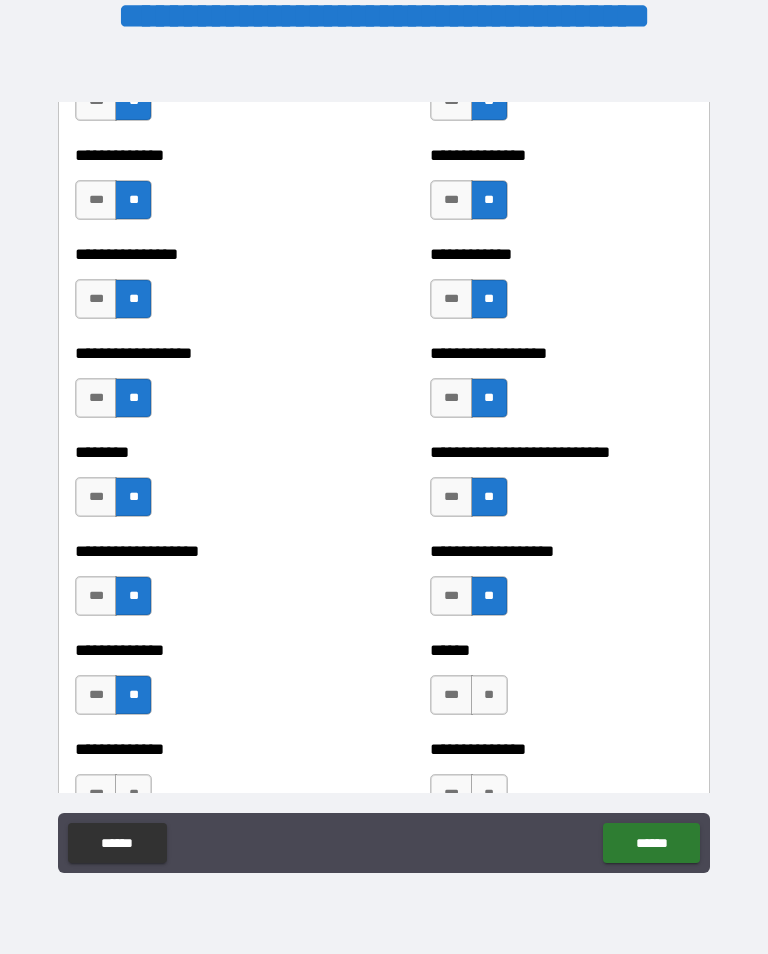 click on "**" at bounding box center (489, 695) 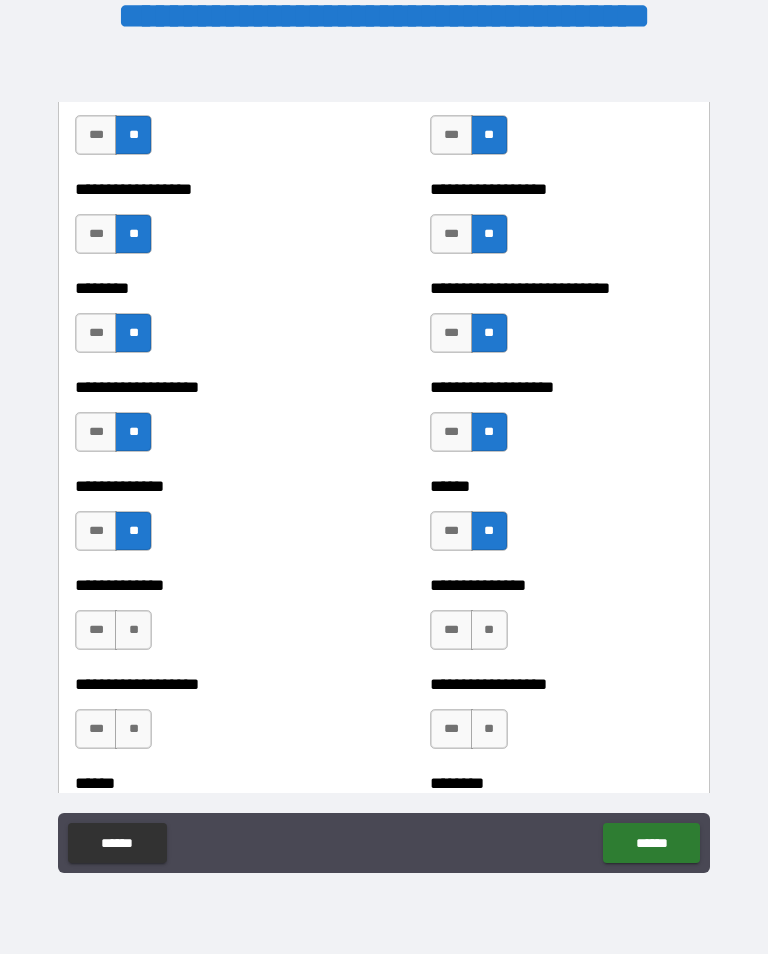 scroll, scrollTop: 4501, scrollLeft: 0, axis: vertical 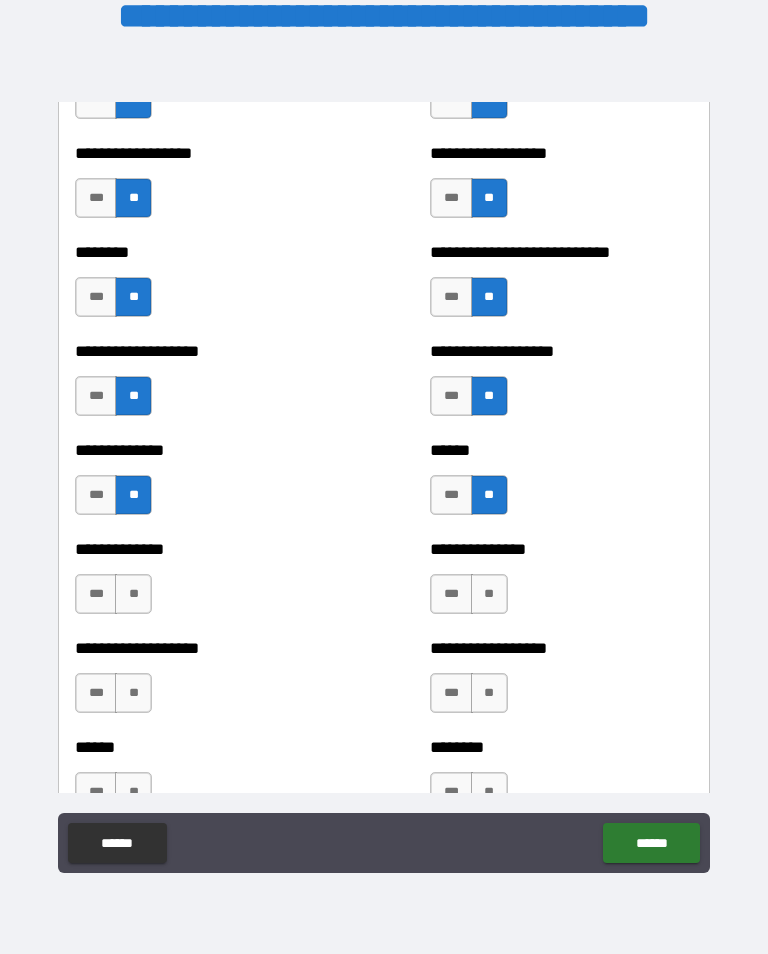 click on "**" at bounding box center (133, 594) 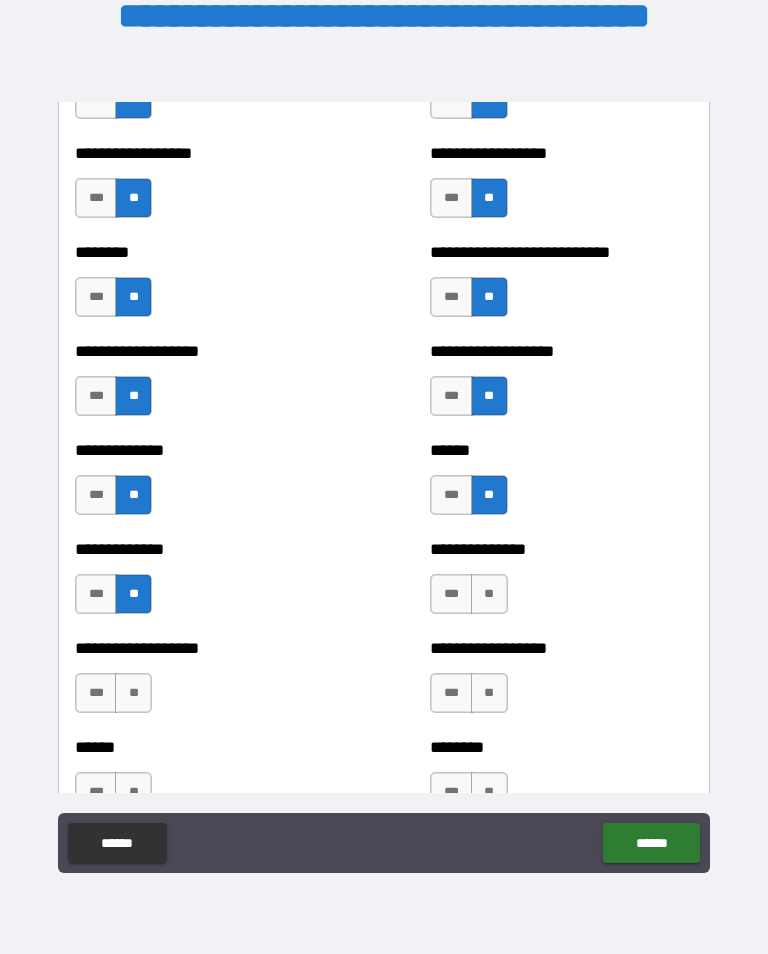 click on "**" at bounding box center [489, 594] 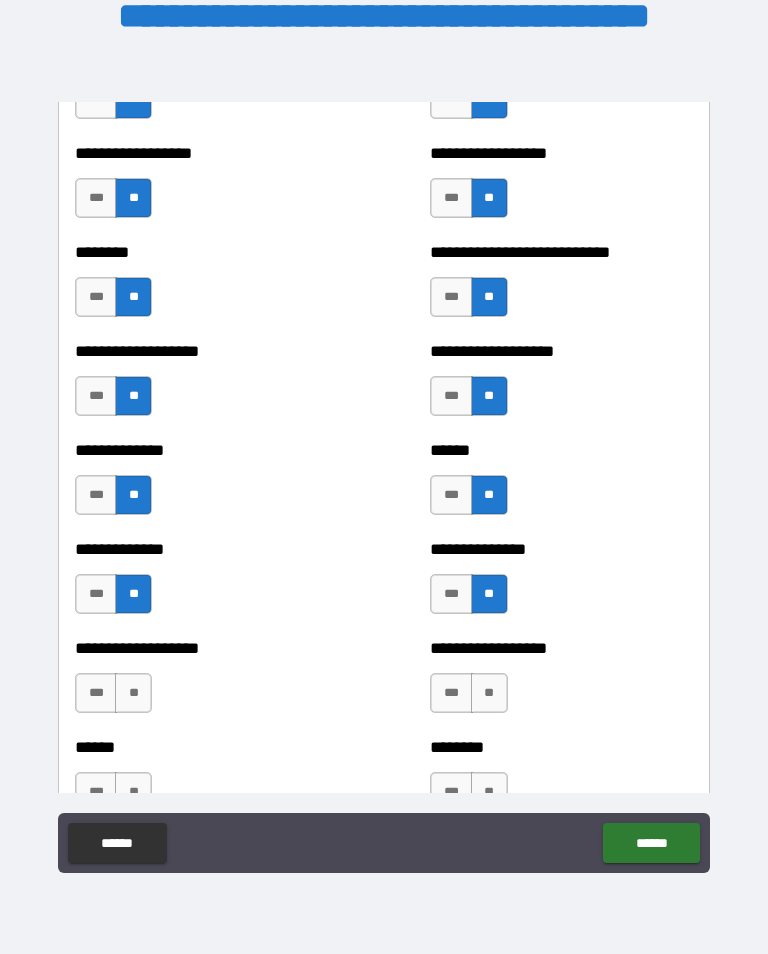 click on "**" at bounding box center [133, 693] 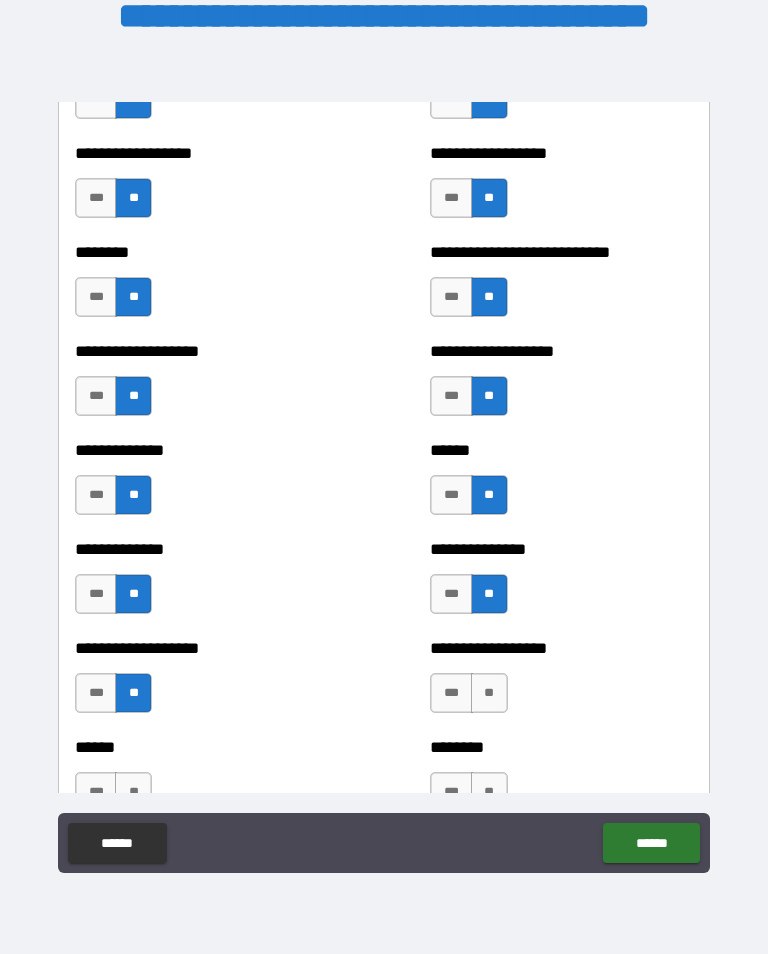 click on "**" at bounding box center [489, 693] 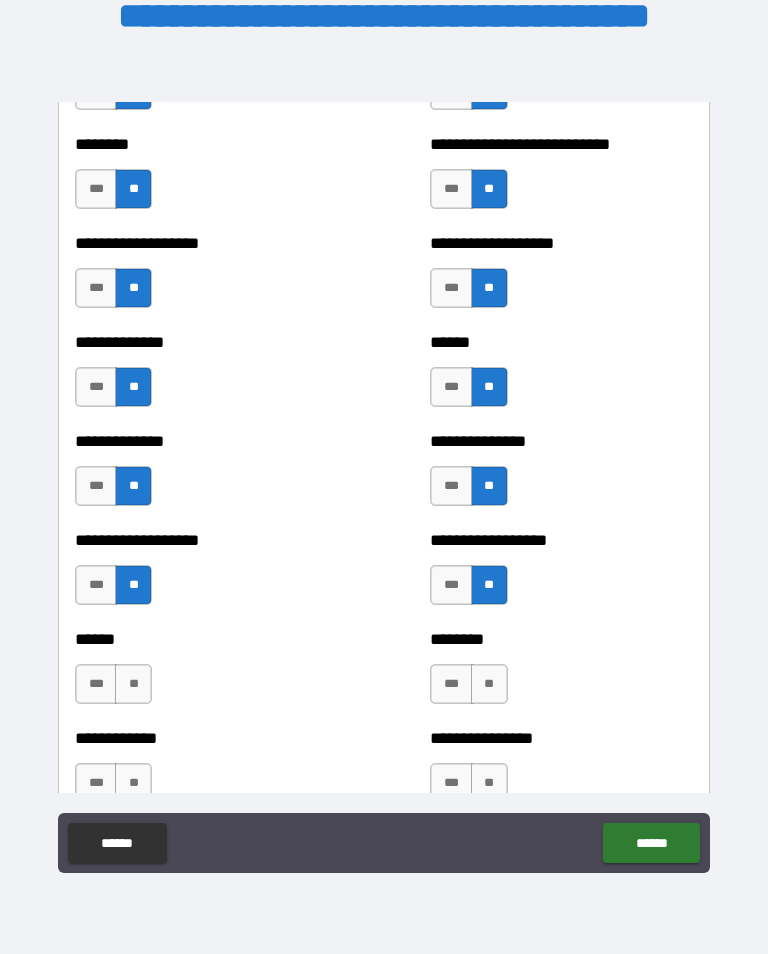 scroll, scrollTop: 4651, scrollLeft: 0, axis: vertical 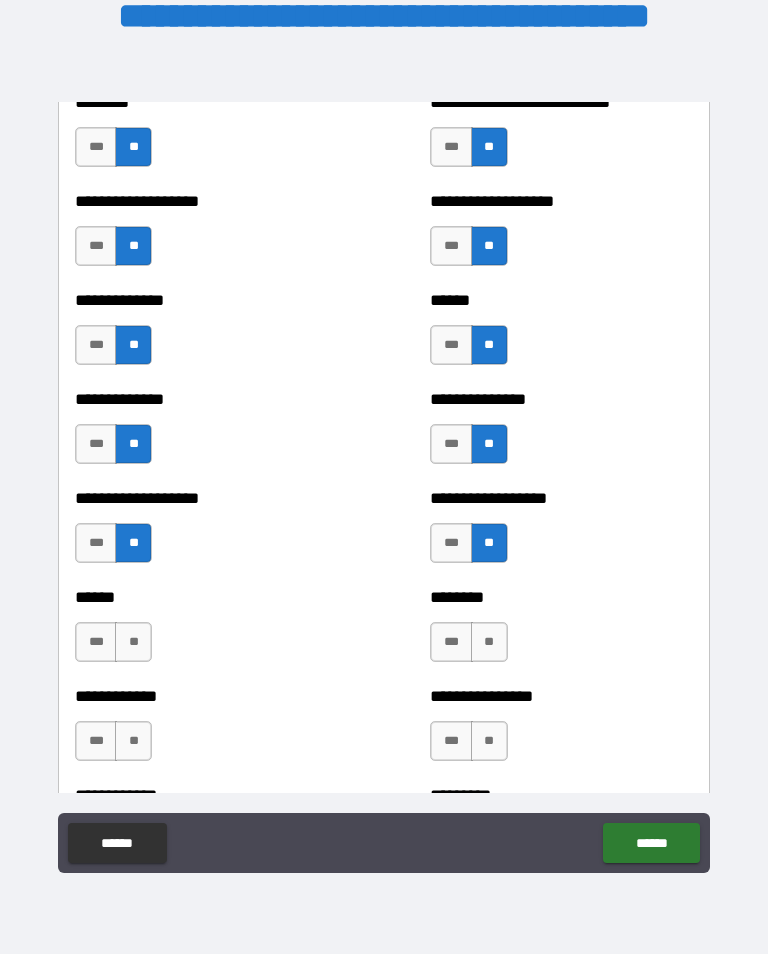 click on "**" at bounding box center (133, 642) 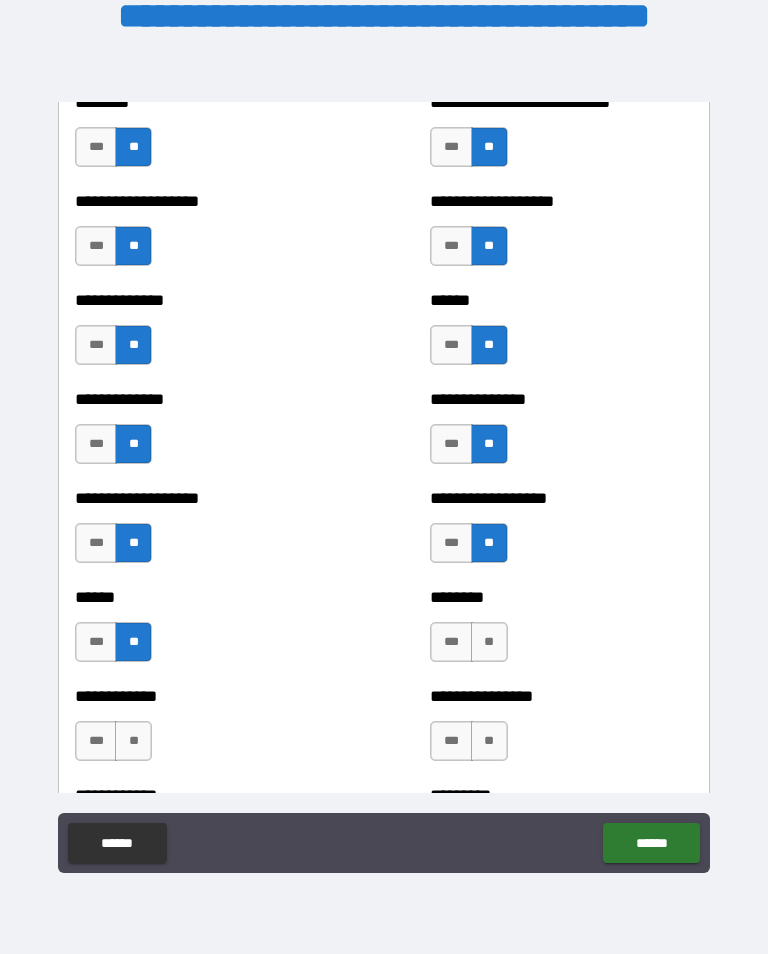 click on "**" at bounding box center [489, 642] 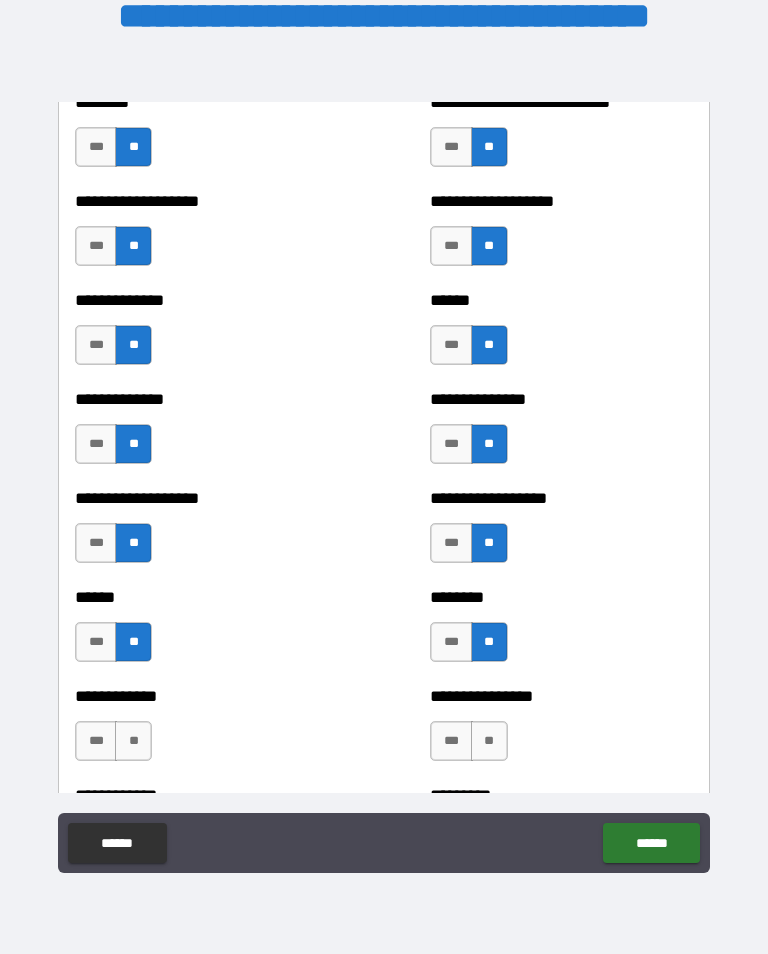 click on "**" at bounding box center [133, 741] 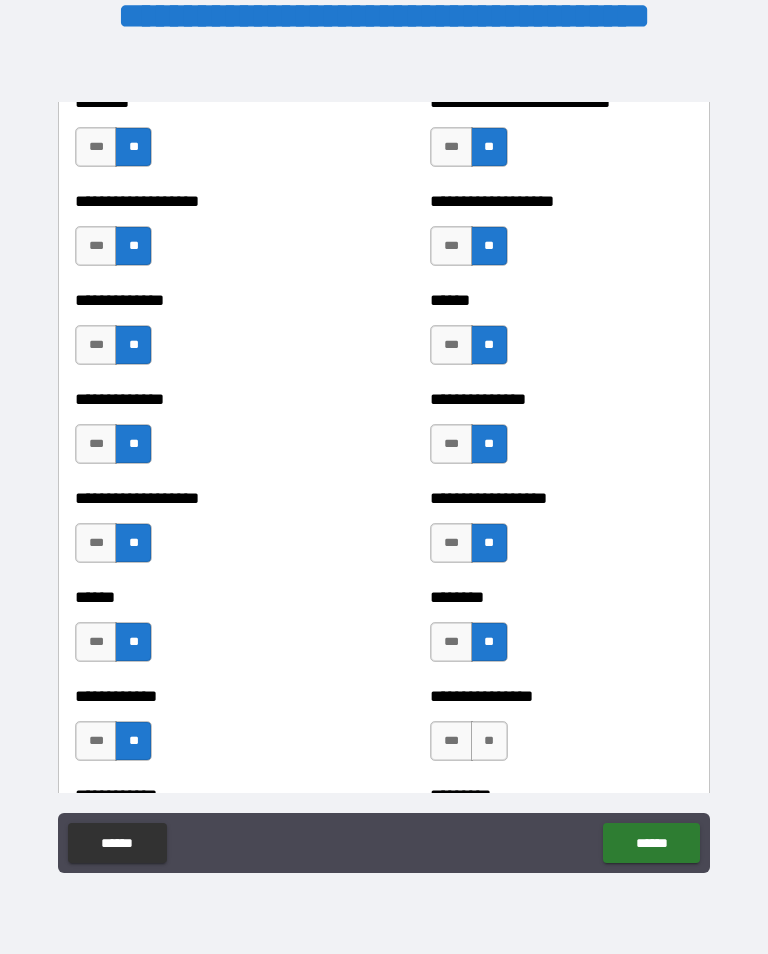 click on "**" at bounding box center (489, 741) 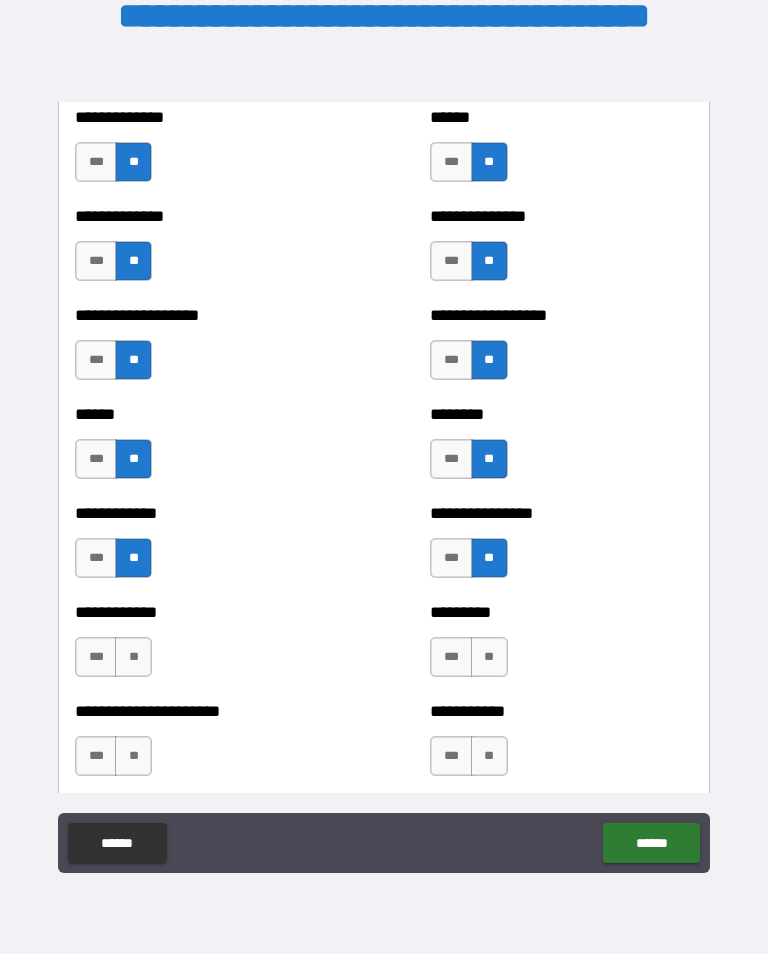scroll, scrollTop: 4836, scrollLeft: 0, axis: vertical 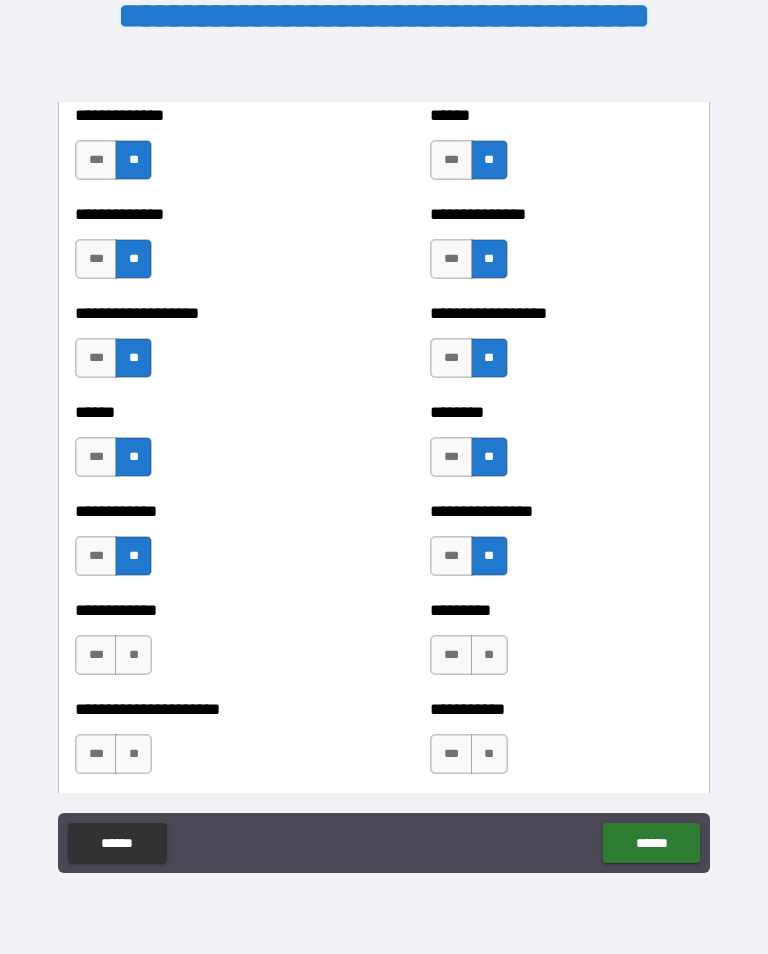 click on "**" at bounding box center (133, 655) 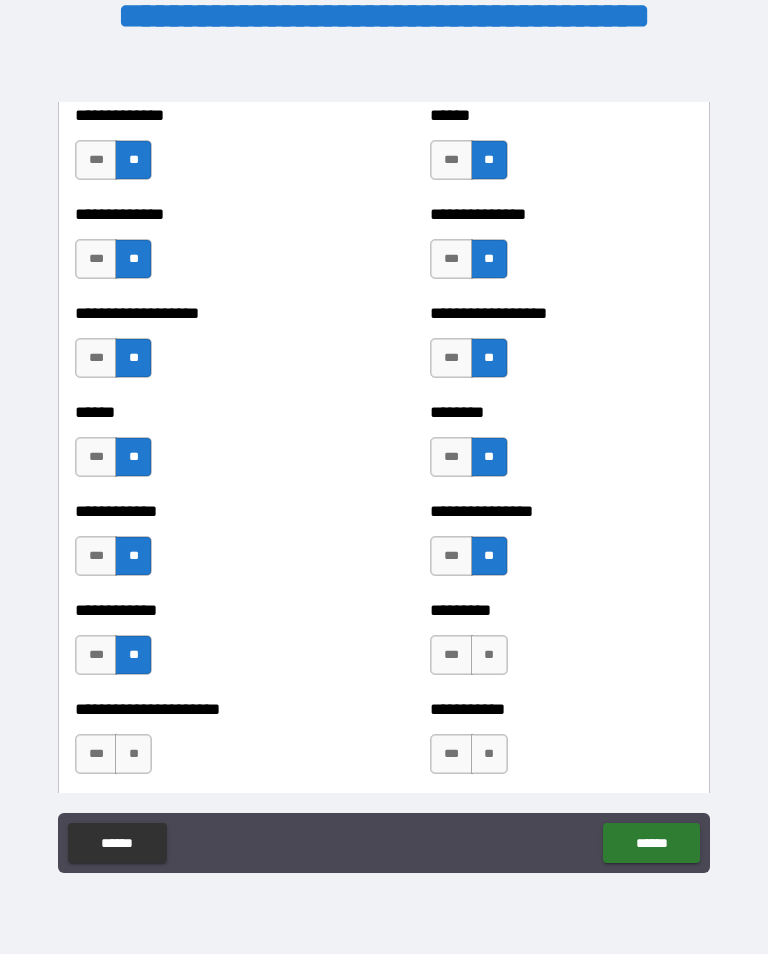 click on "**" at bounding box center (489, 655) 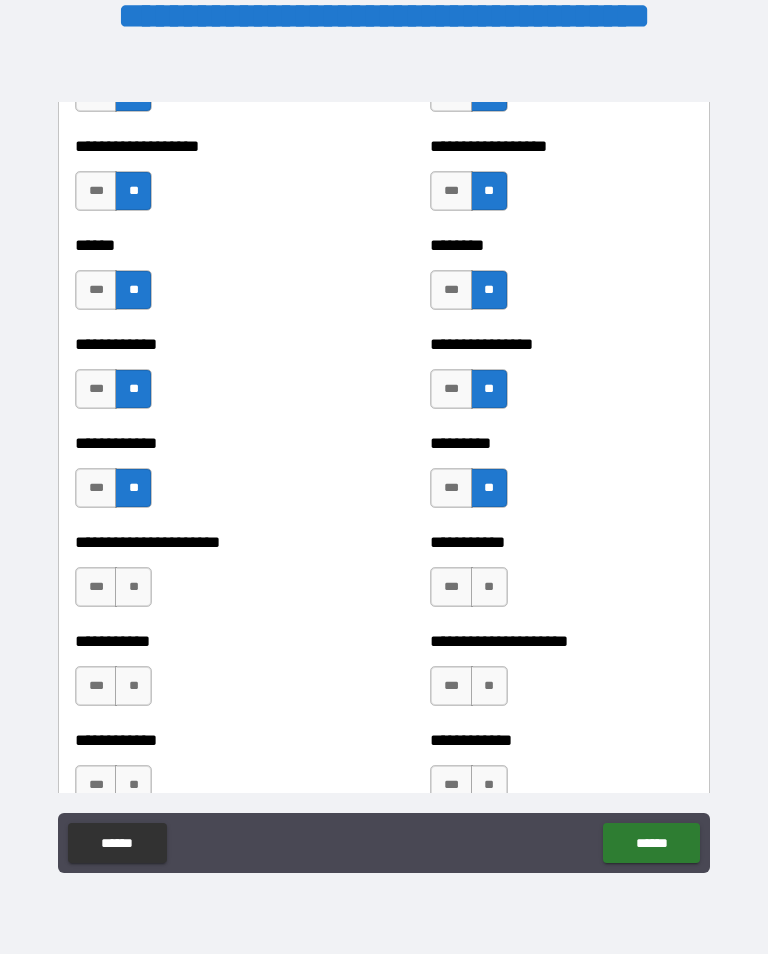 scroll, scrollTop: 5009, scrollLeft: 0, axis: vertical 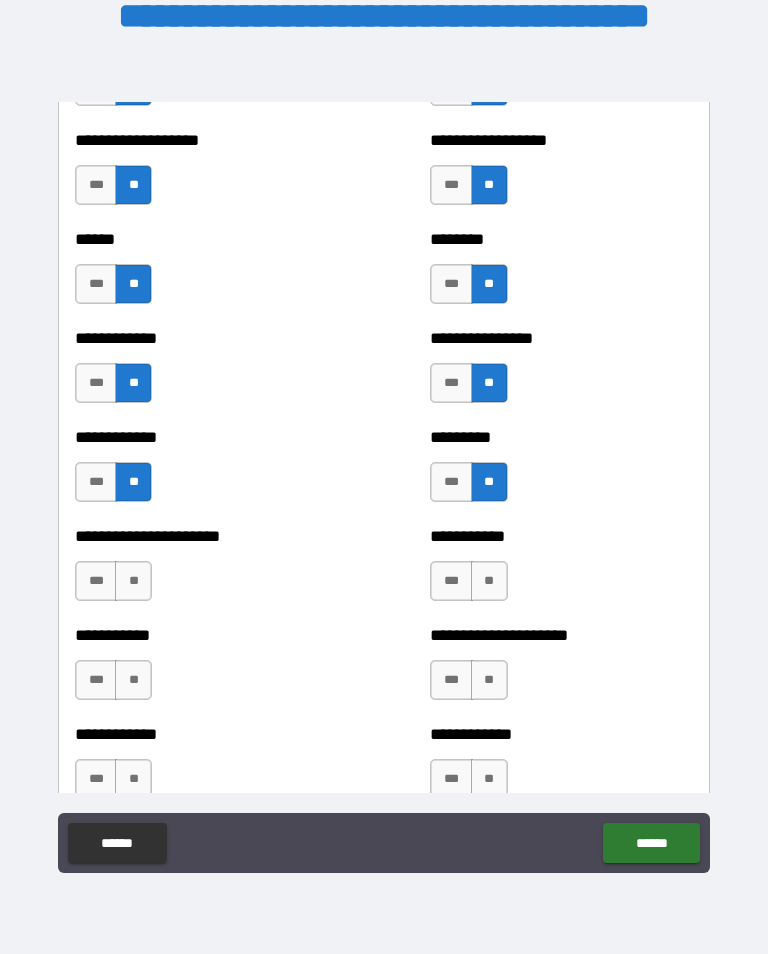 click on "**" at bounding box center [133, 581] 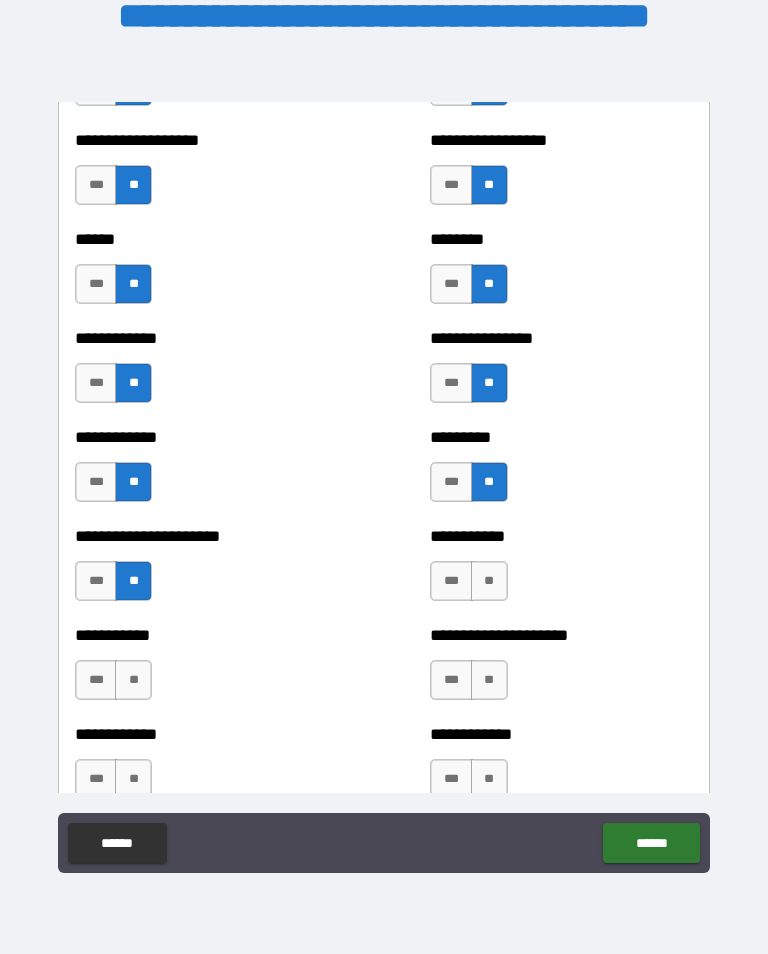click on "**" at bounding box center (489, 581) 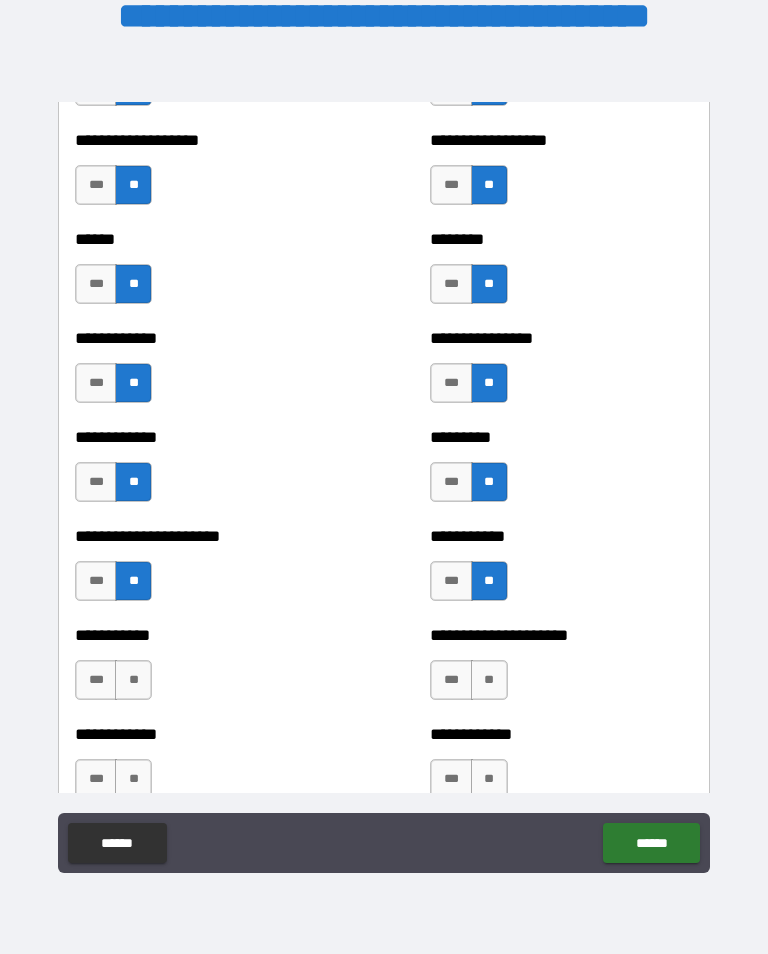 click on "**" at bounding box center (133, 680) 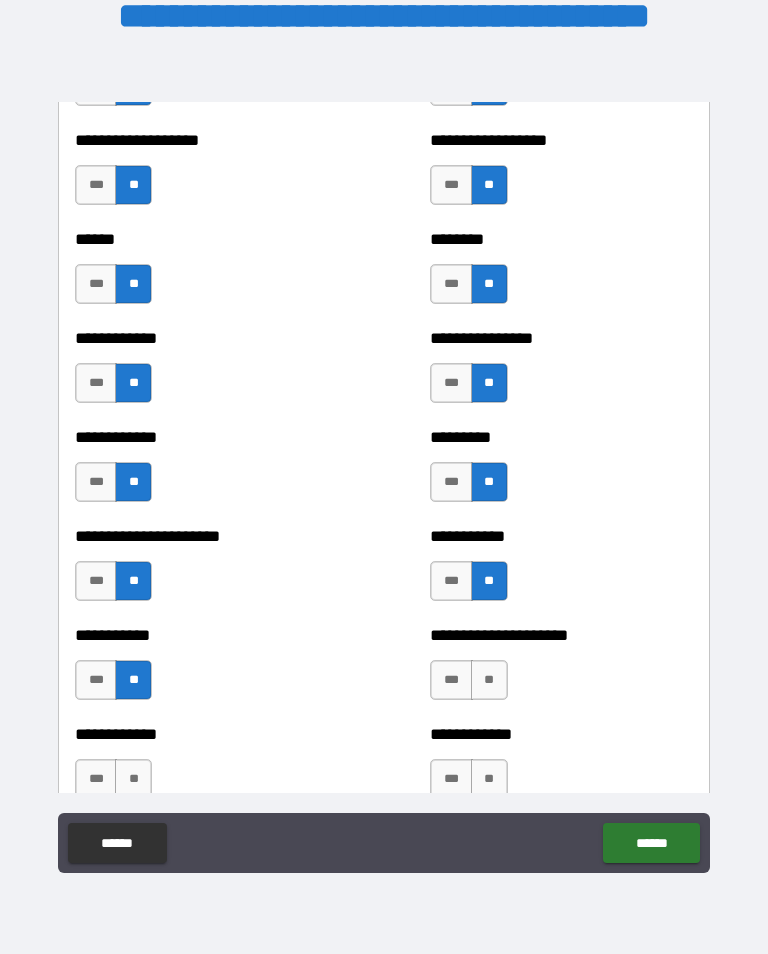 click on "**" at bounding box center (489, 680) 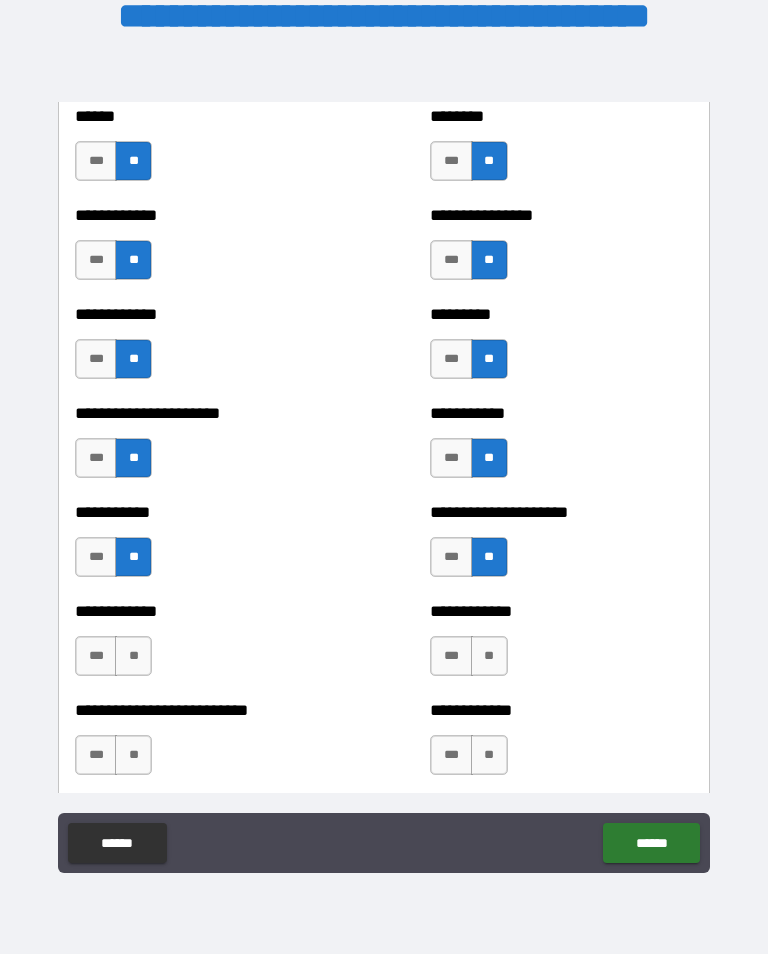 scroll, scrollTop: 5137, scrollLeft: 0, axis: vertical 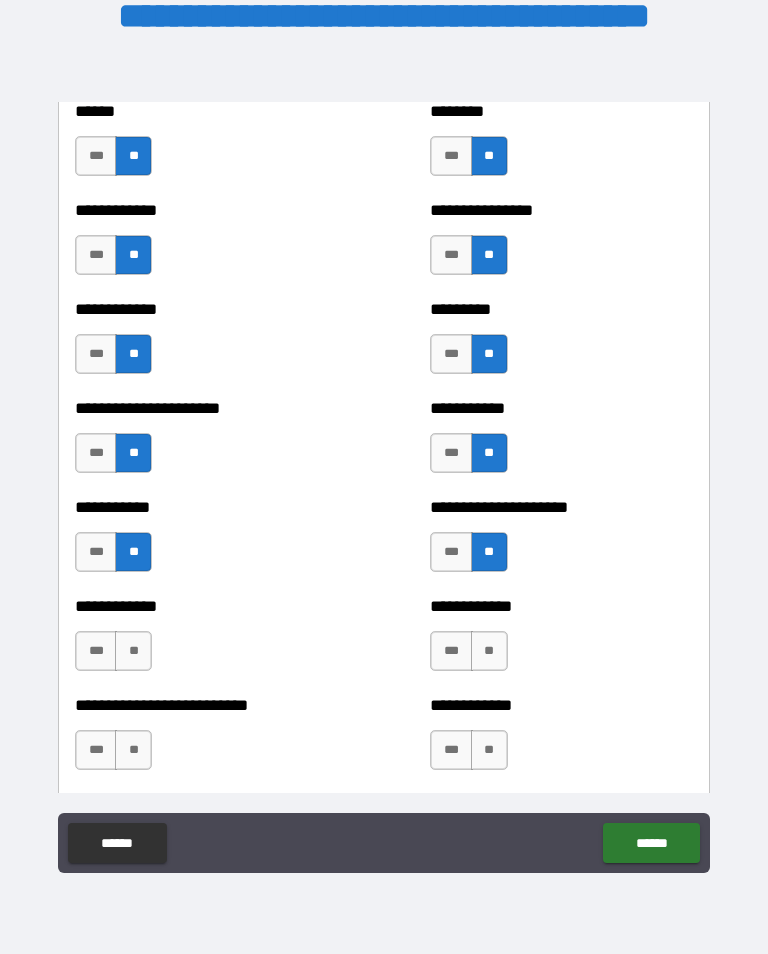 click on "**" at bounding box center [133, 651] 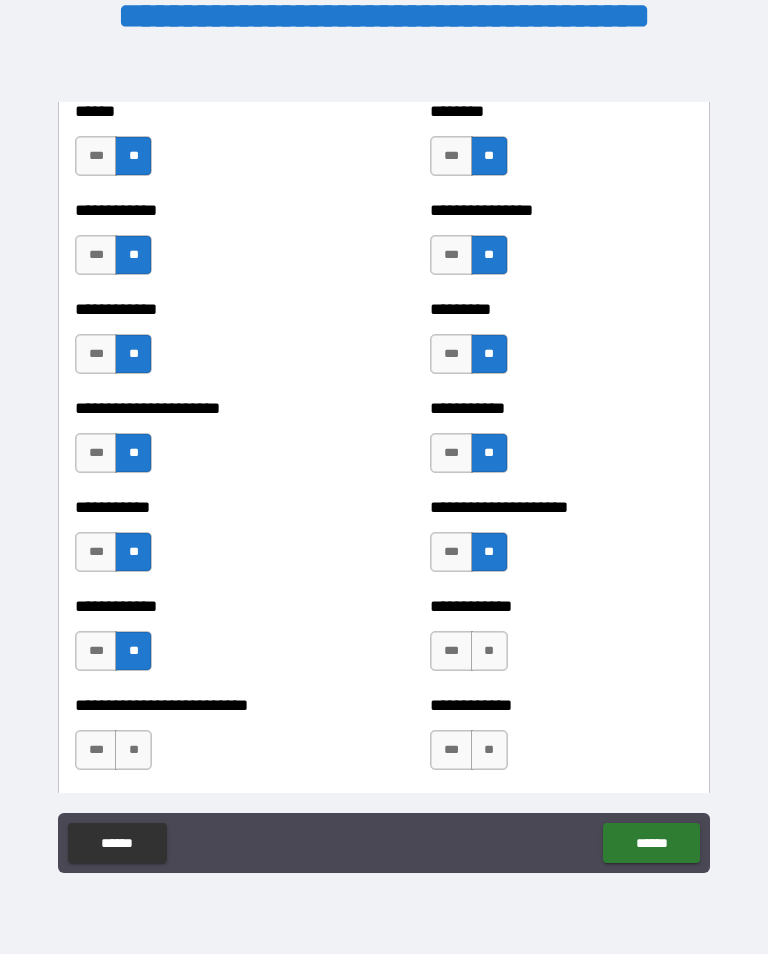 click on "**" at bounding box center (489, 651) 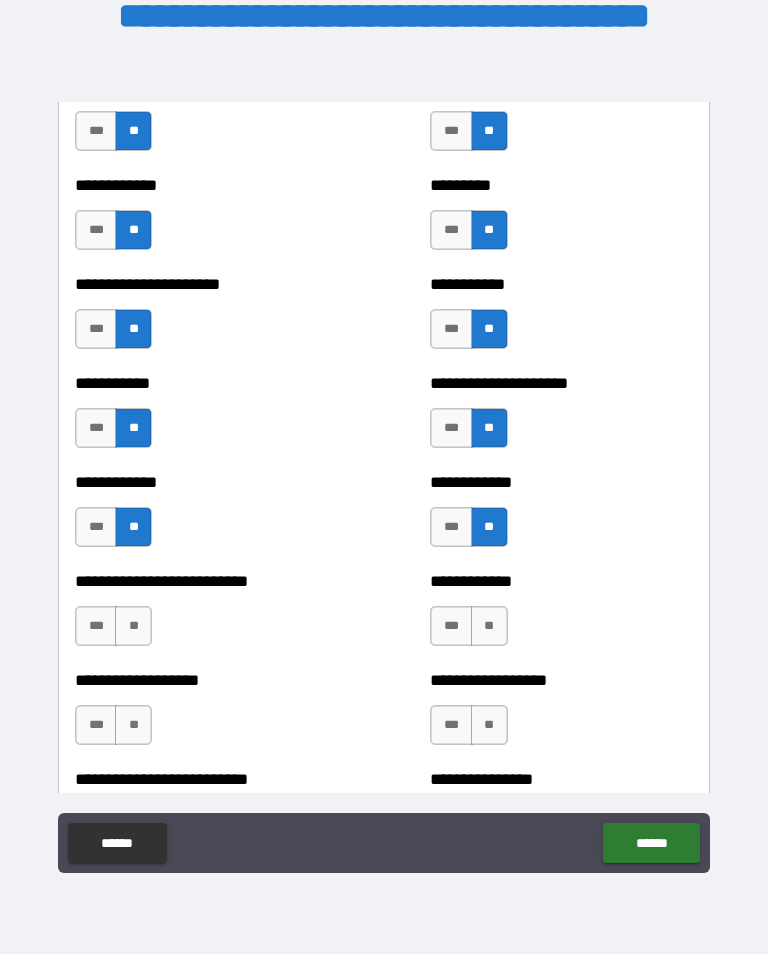 scroll, scrollTop: 5290, scrollLeft: 0, axis: vertical 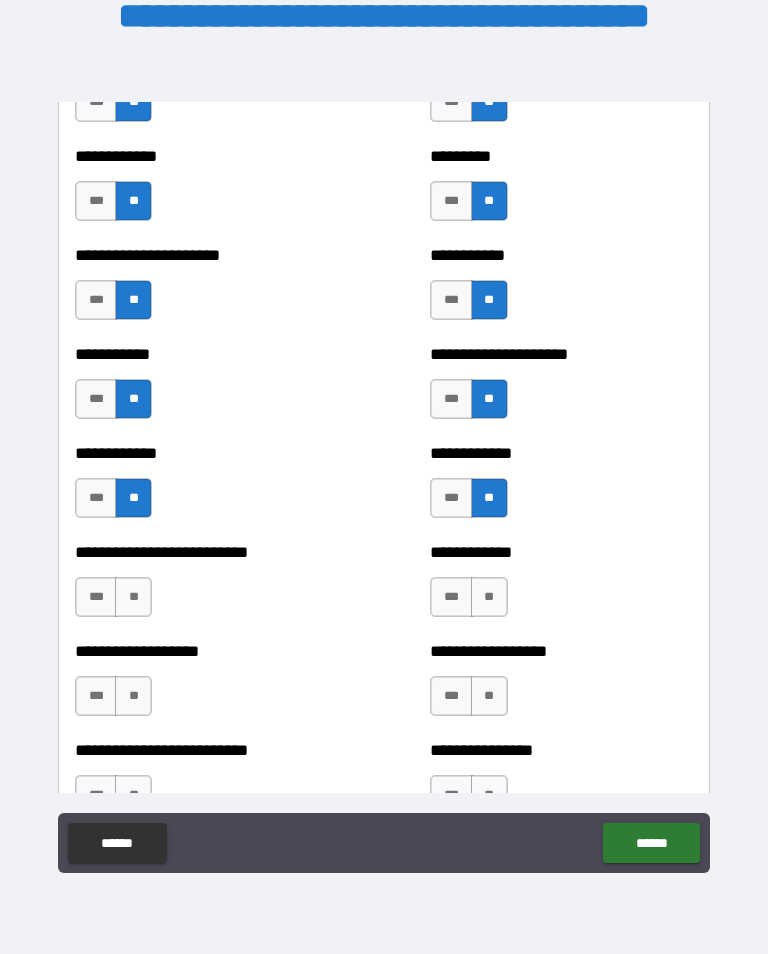 click on "**" at bounding box center (489, 597) 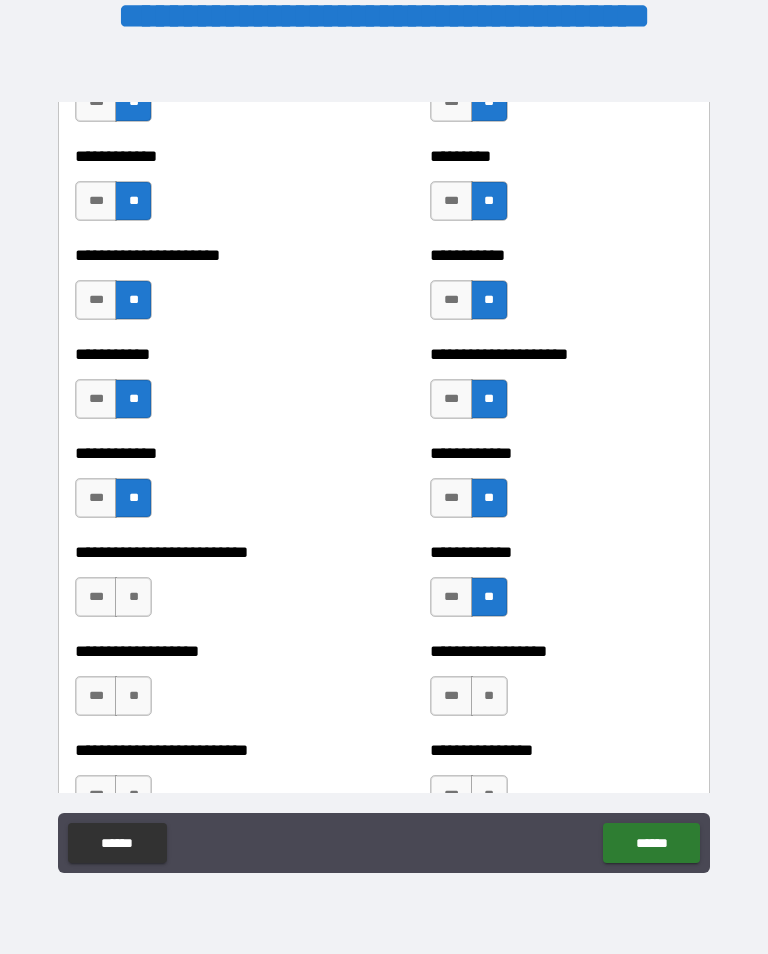 click on "**" at bounding box center (133, 597) 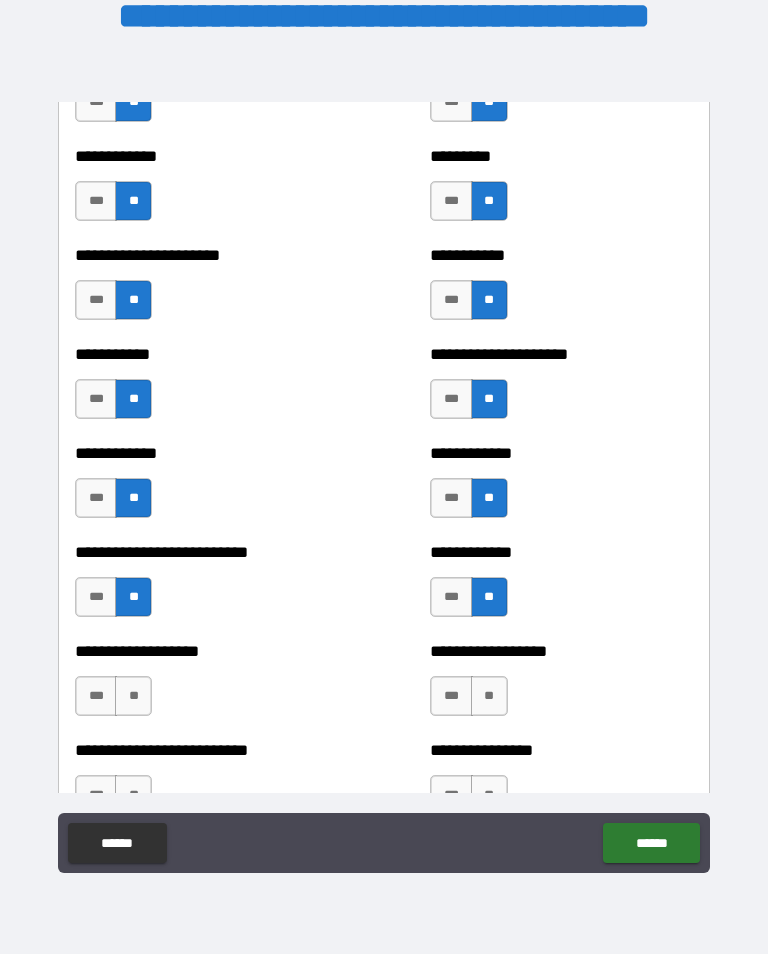 click on "**" at bounding box center (489, 696) 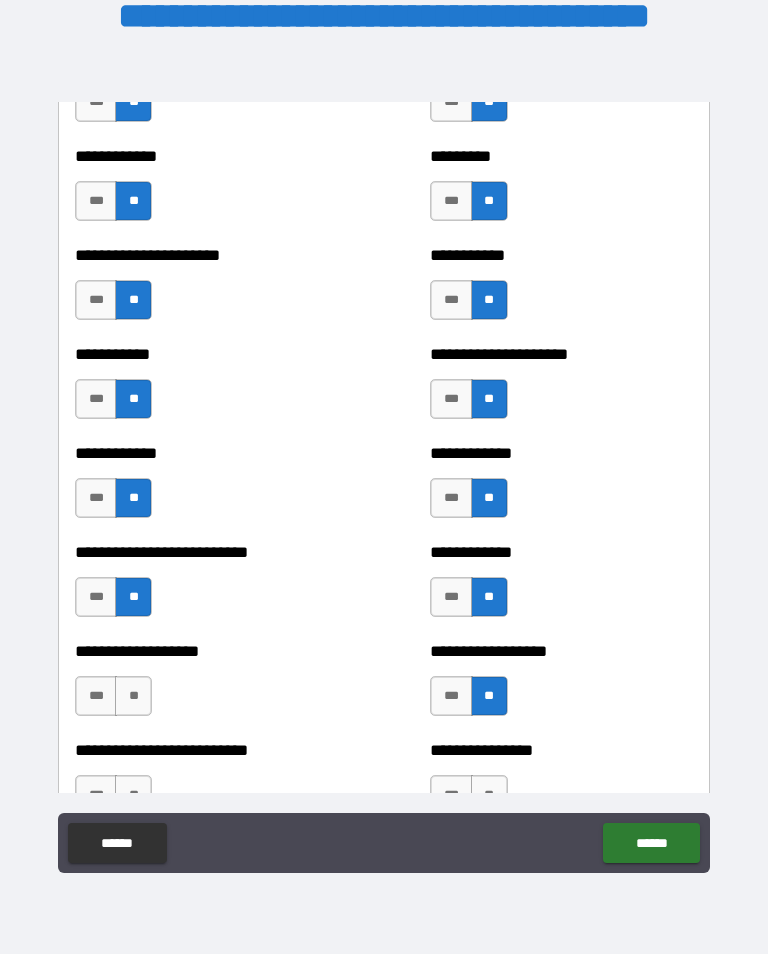 click on "**" at bounding box center [133, 696] 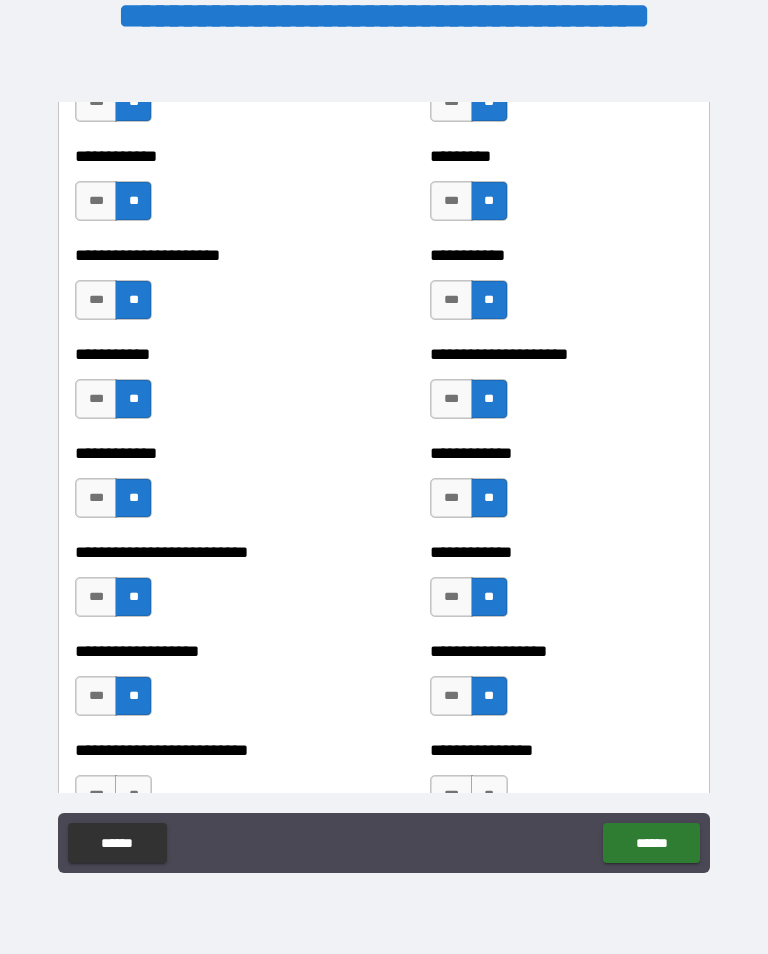 scroll, scrollTop: 5438, scrollLeft: 0, axis: vertical 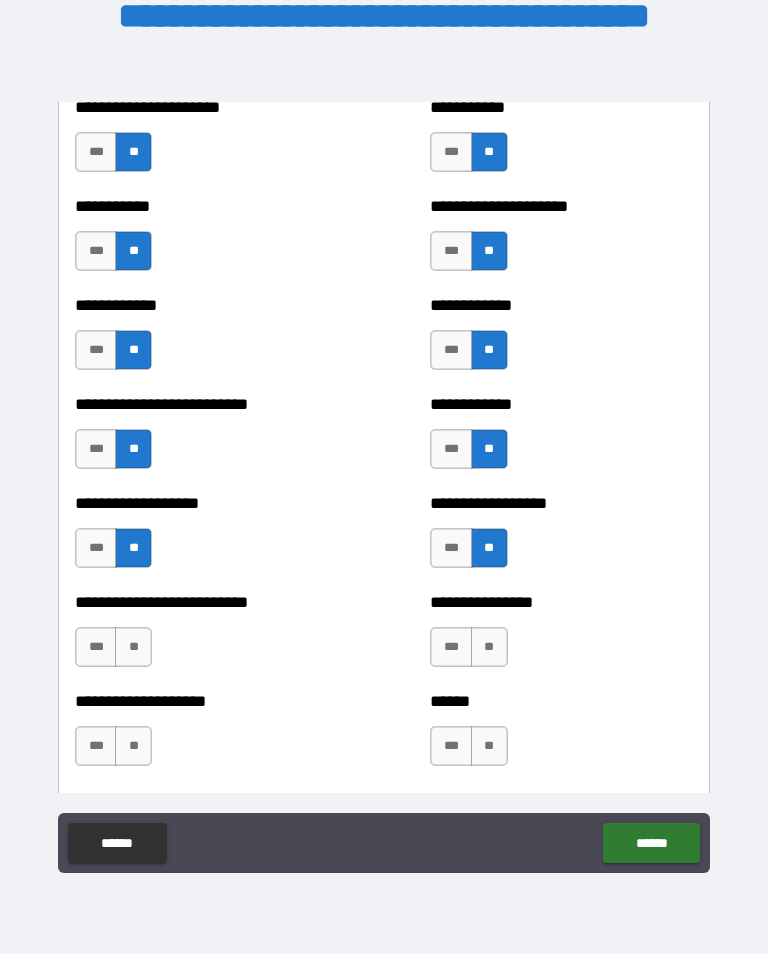 click on "**********" at bounding box center (561, 637) 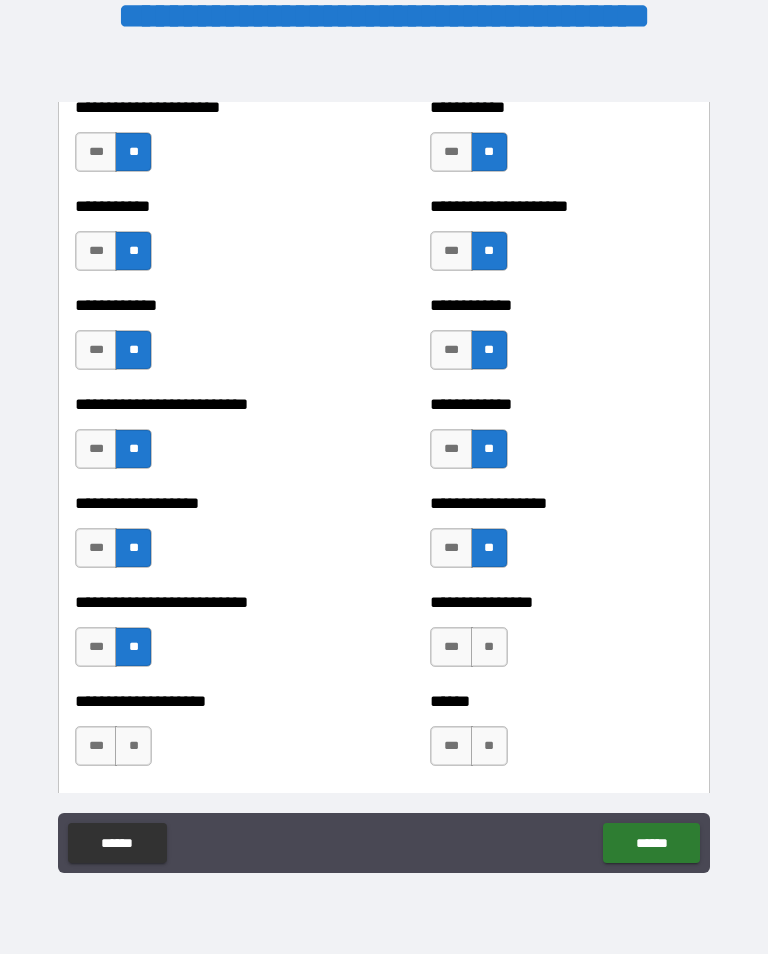 click on "**" at bounding box center [489, 746] 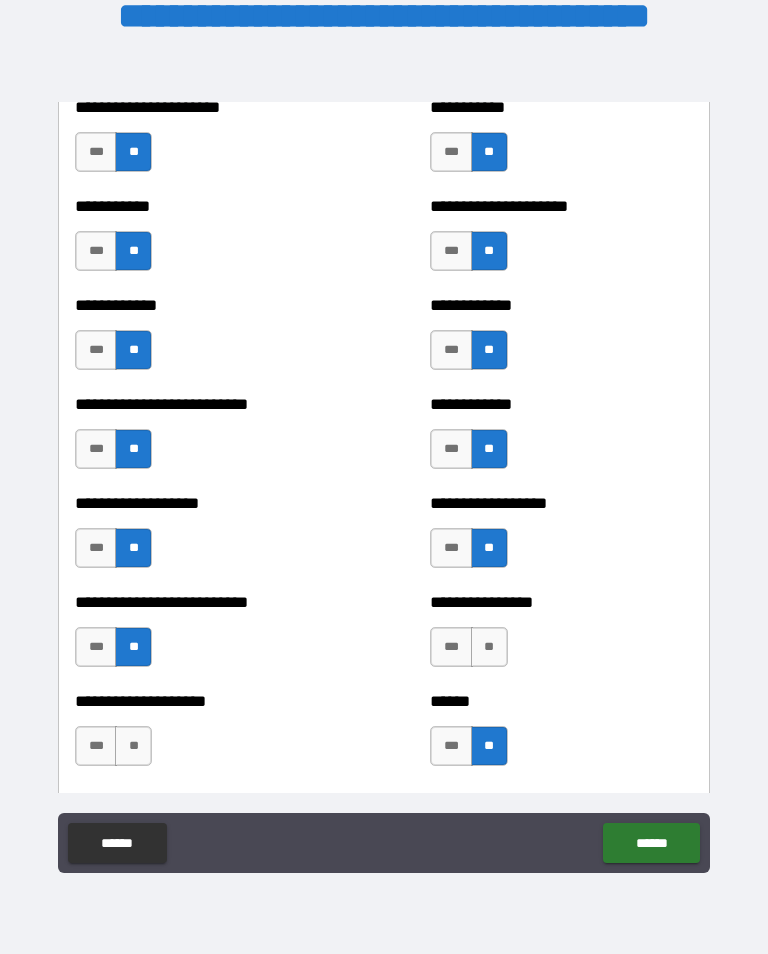click on "**" at bounding box center [133, 746] 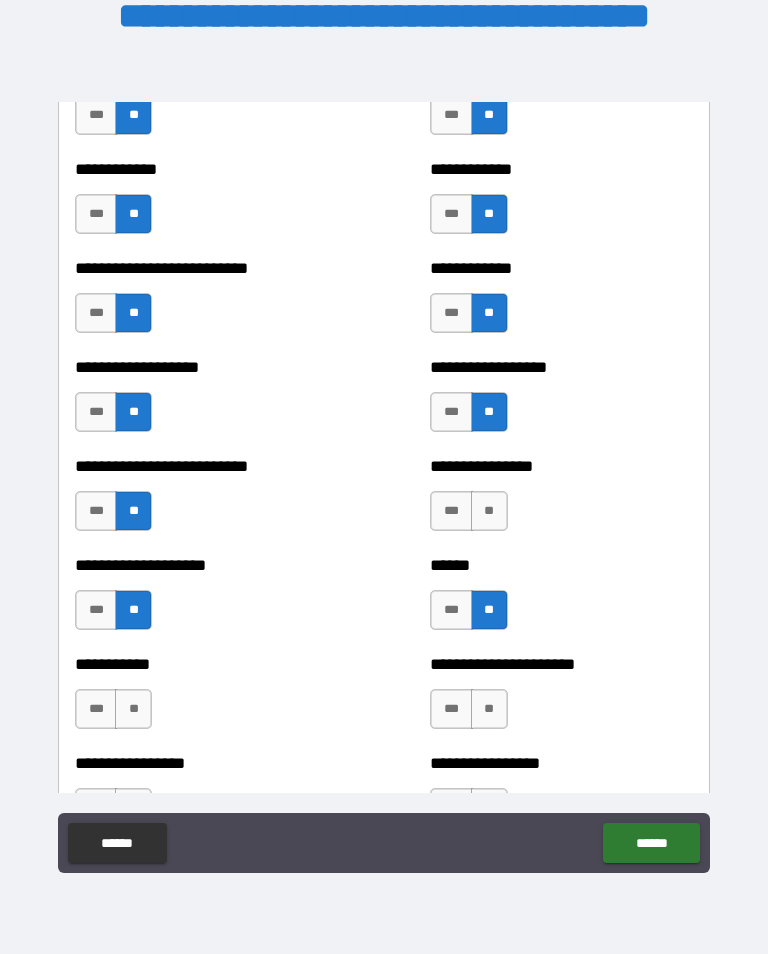 scroll, scrollTop: 5588, scrollLeft: 0, axis: vertical 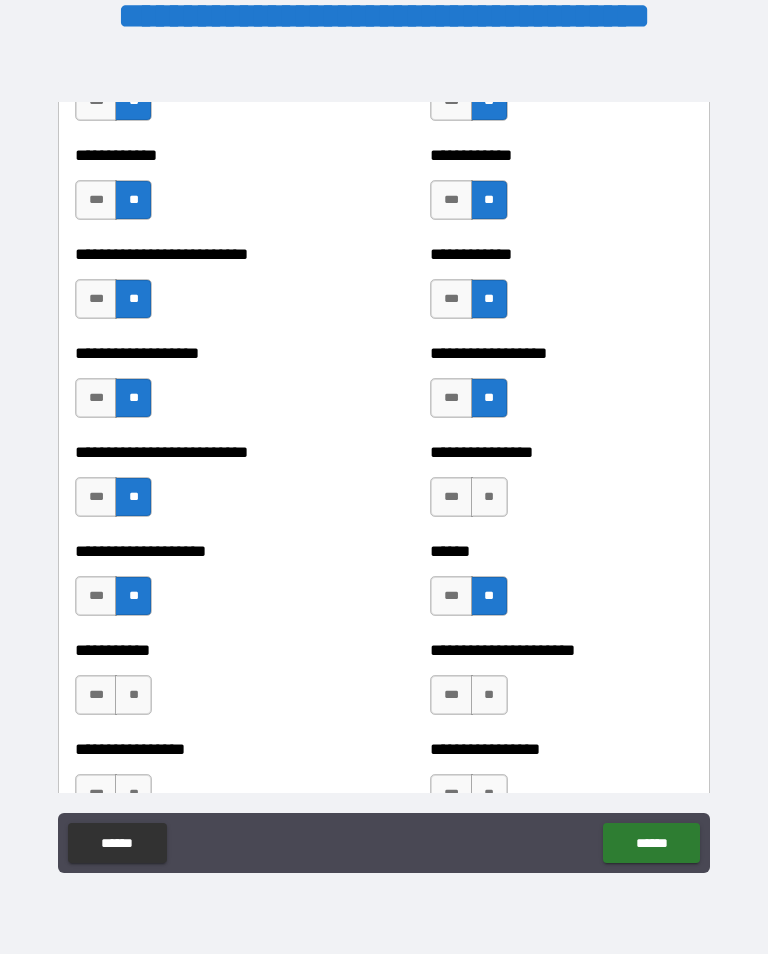 click on "**" at bounding box center (489, 497) 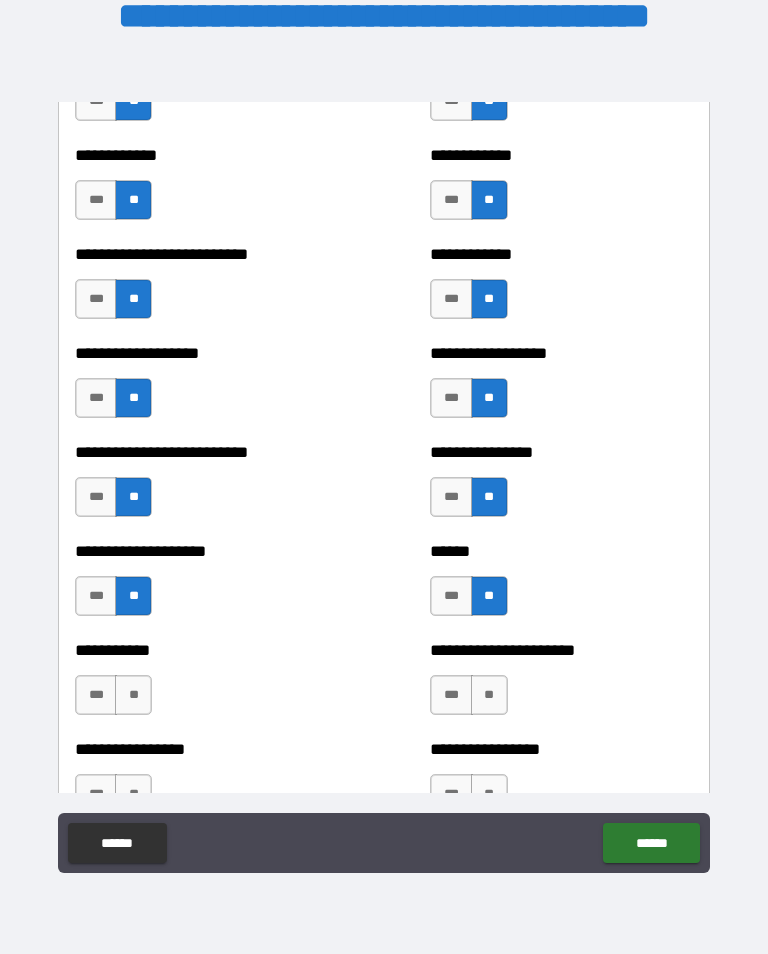 click on "**" at bounding box center [489, 695] 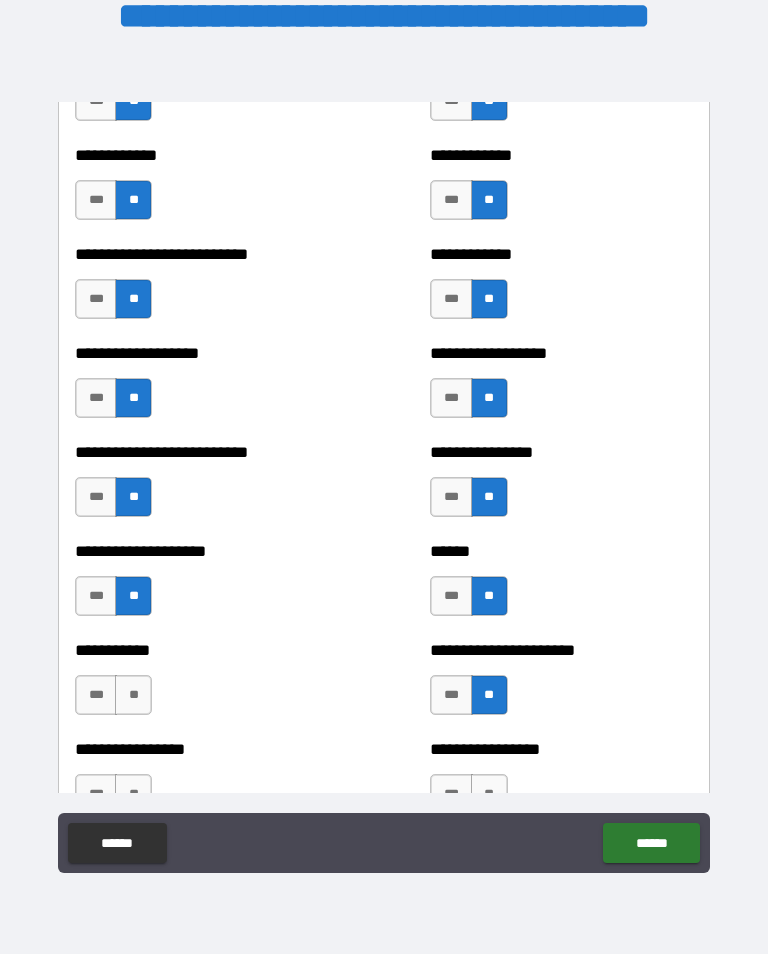 click on "**" at bounding box center (133, 695) 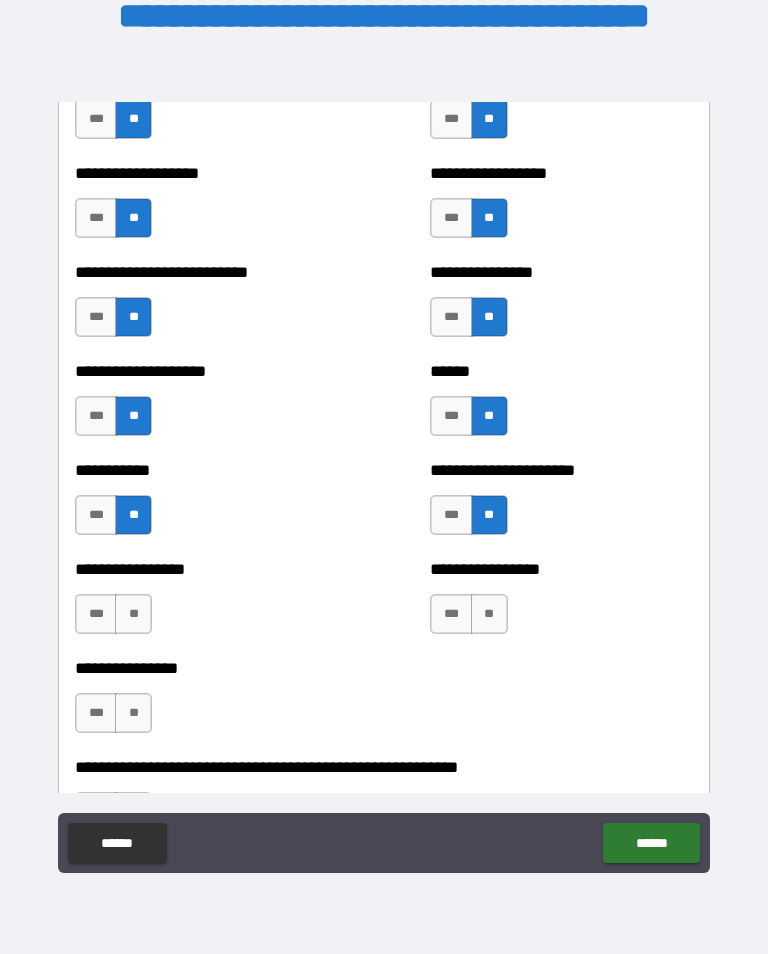 scroll, scrollTop: 5772, scrollLeft: 0, axis: vertical 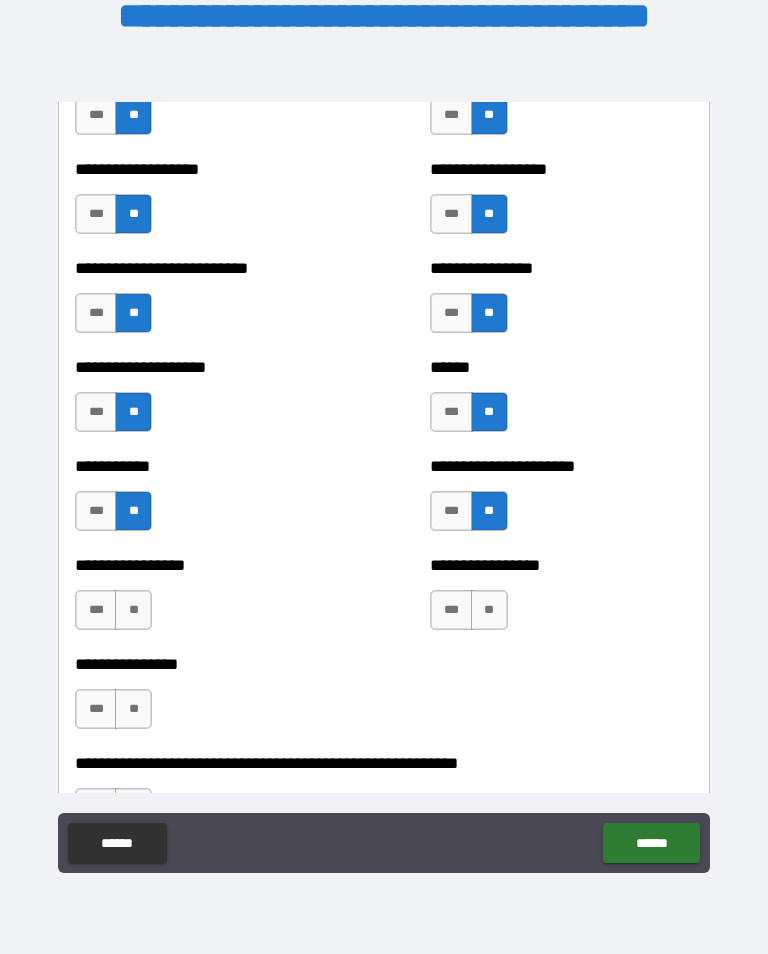 click on "**" at bounding box center [489, 610] 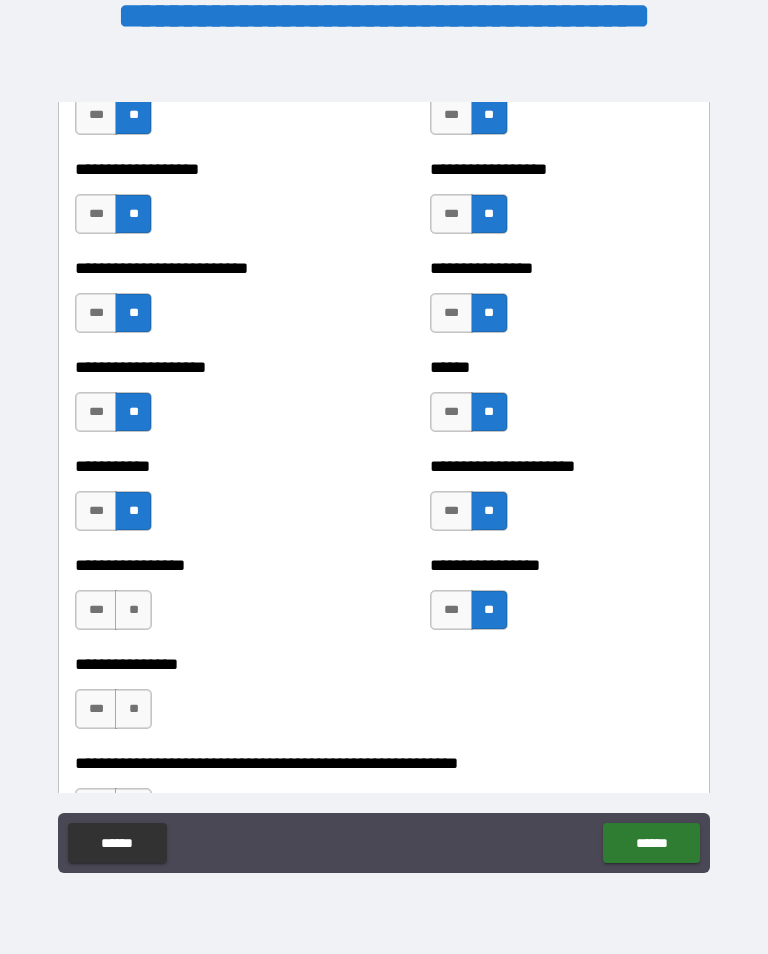 click on "**" at bounding box center (133, 610) 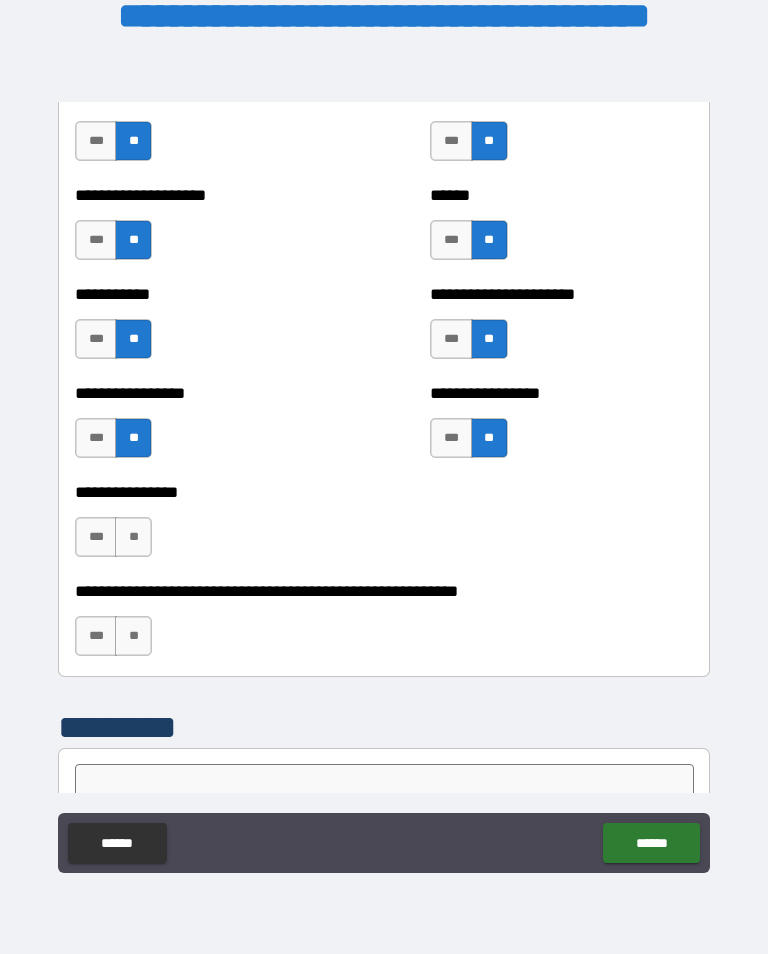 scroll, scrollTop: 5945, scrollLeft: 0, axis: vertical 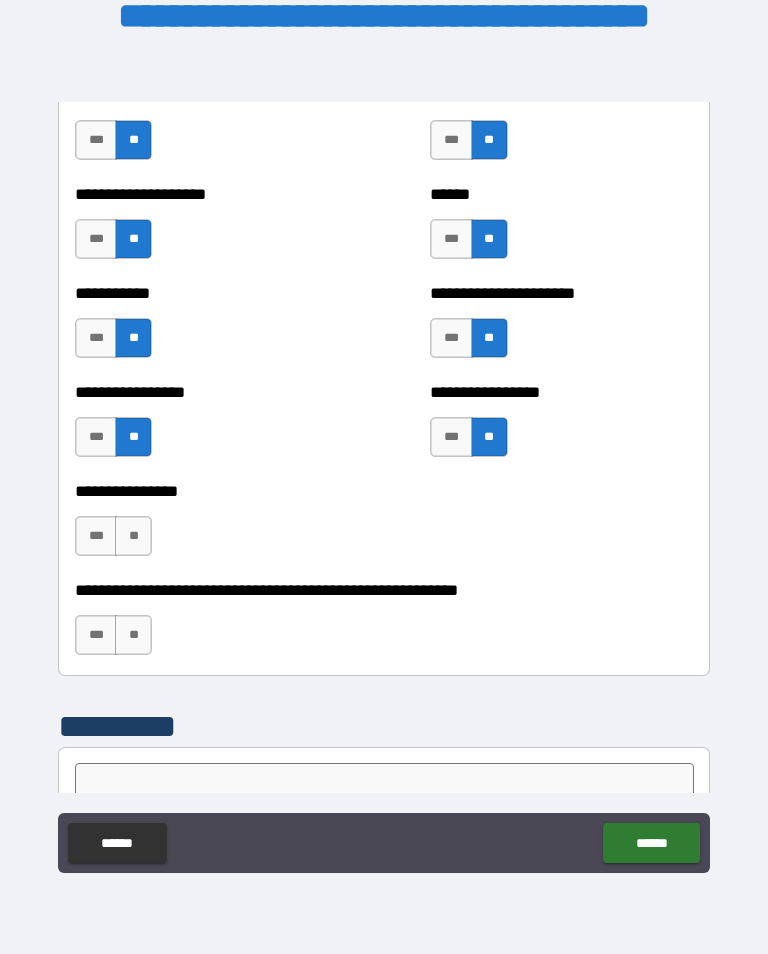 click on "**" at bounding box center (133, 536) 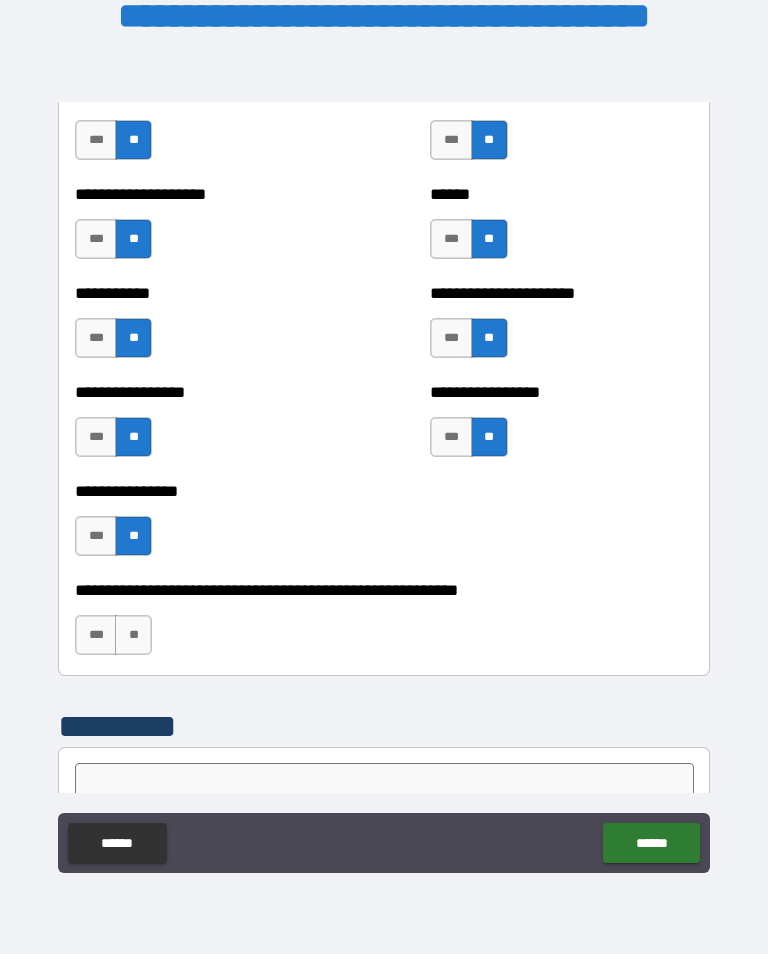 click on "**" at bounding box center [133, 635] 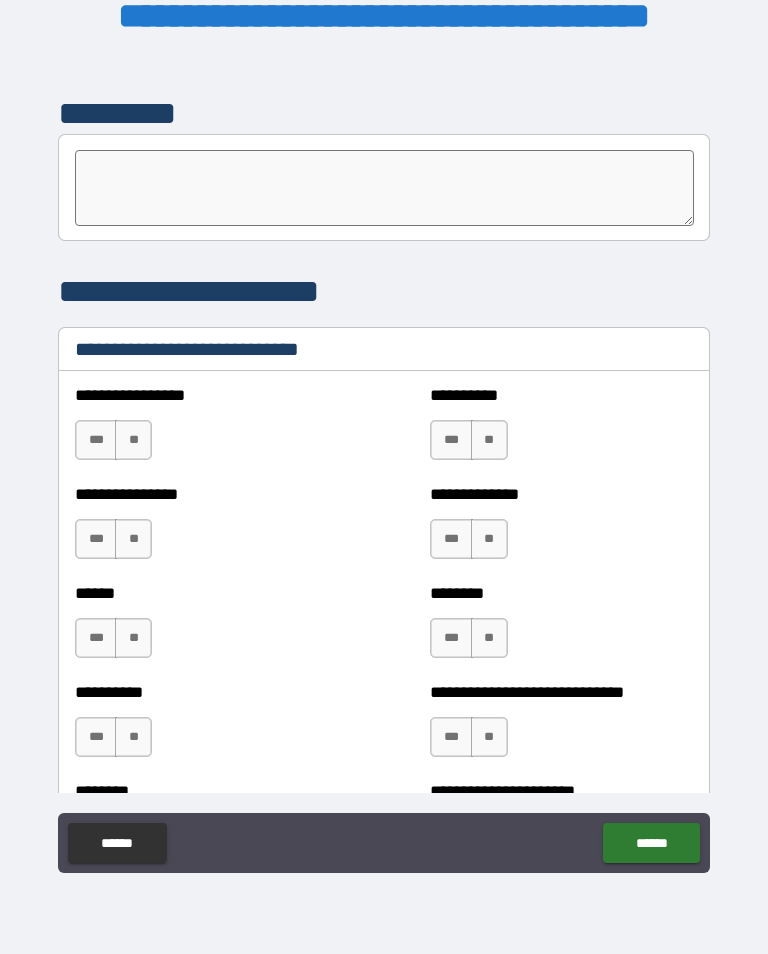 scroll, scrollTop: 6577, scrollLeft: 0, axis: vertical 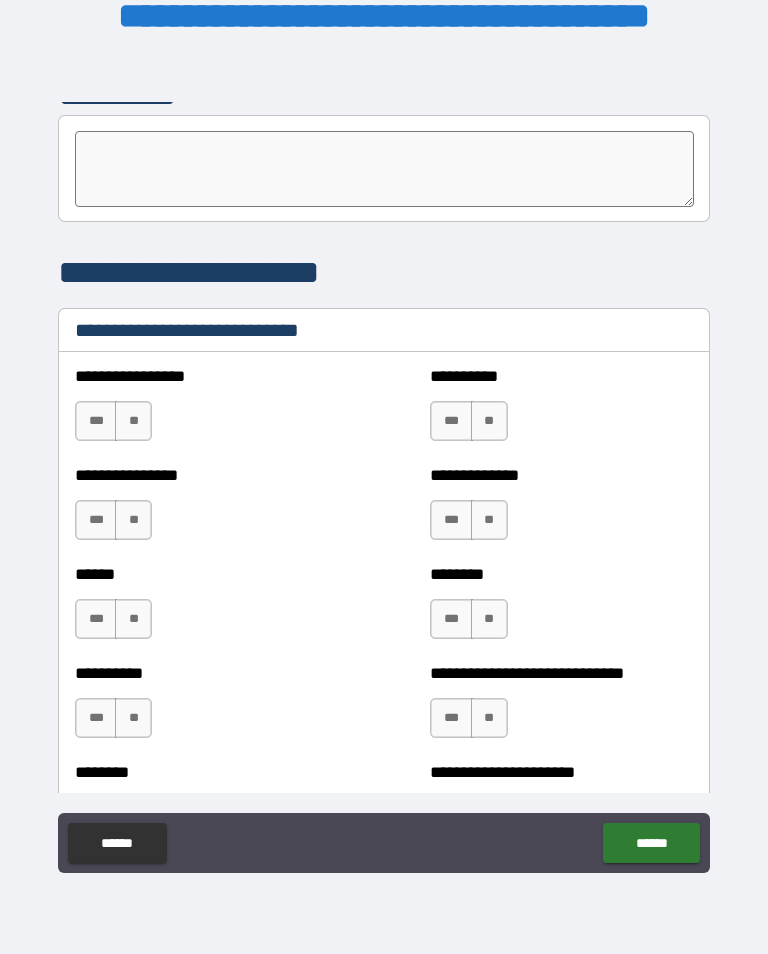 click on "**" at bounding box center [133, 421] 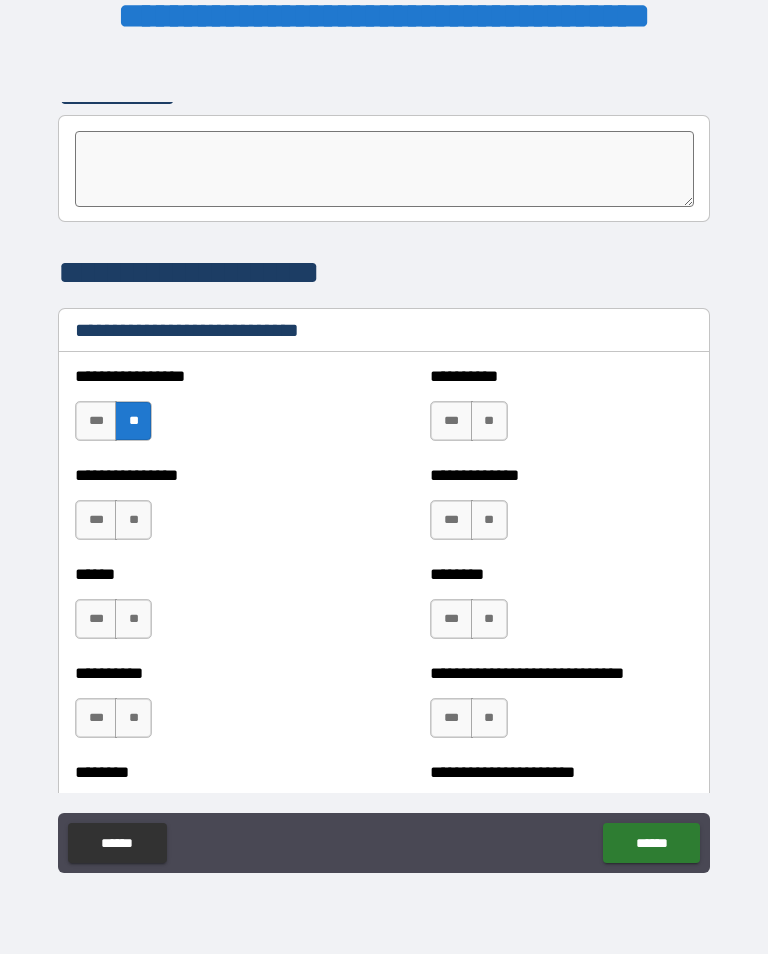 click on "**" at bounding box center (489, 421) 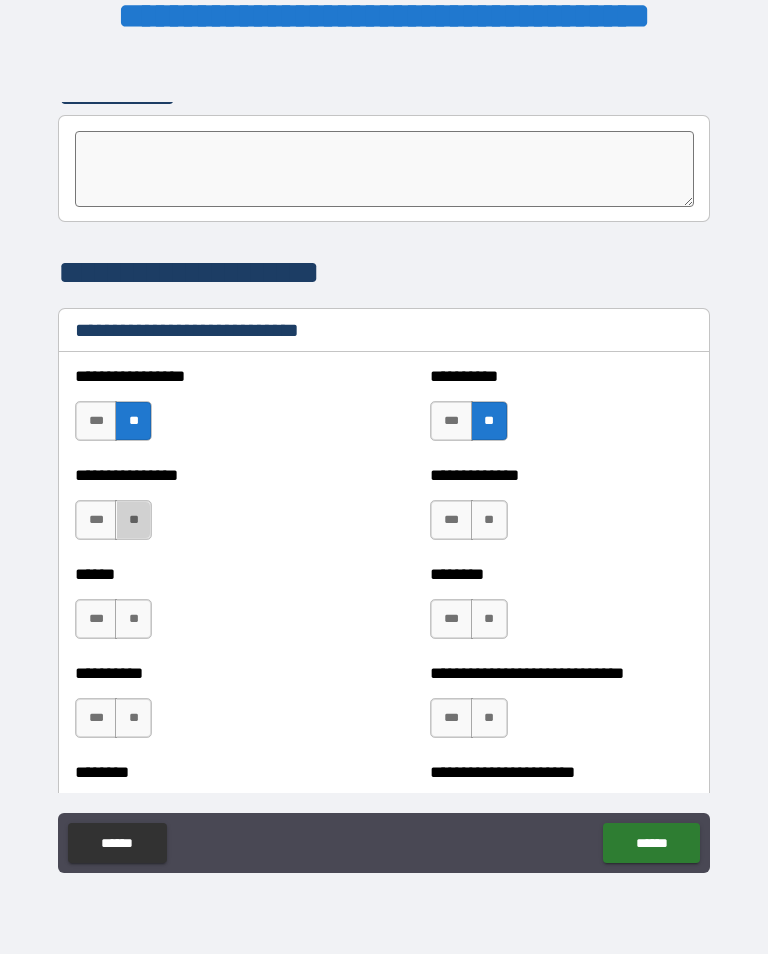 click on "**" at bounding box center [133, 520] 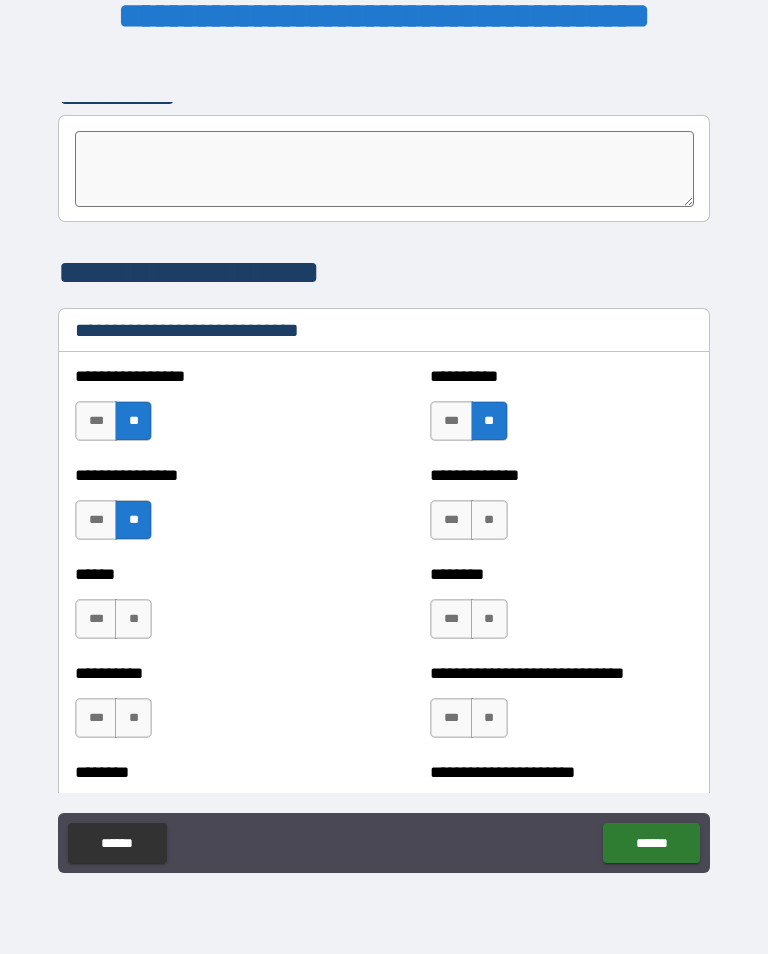 click on "**" at bounding box center [489, 520] 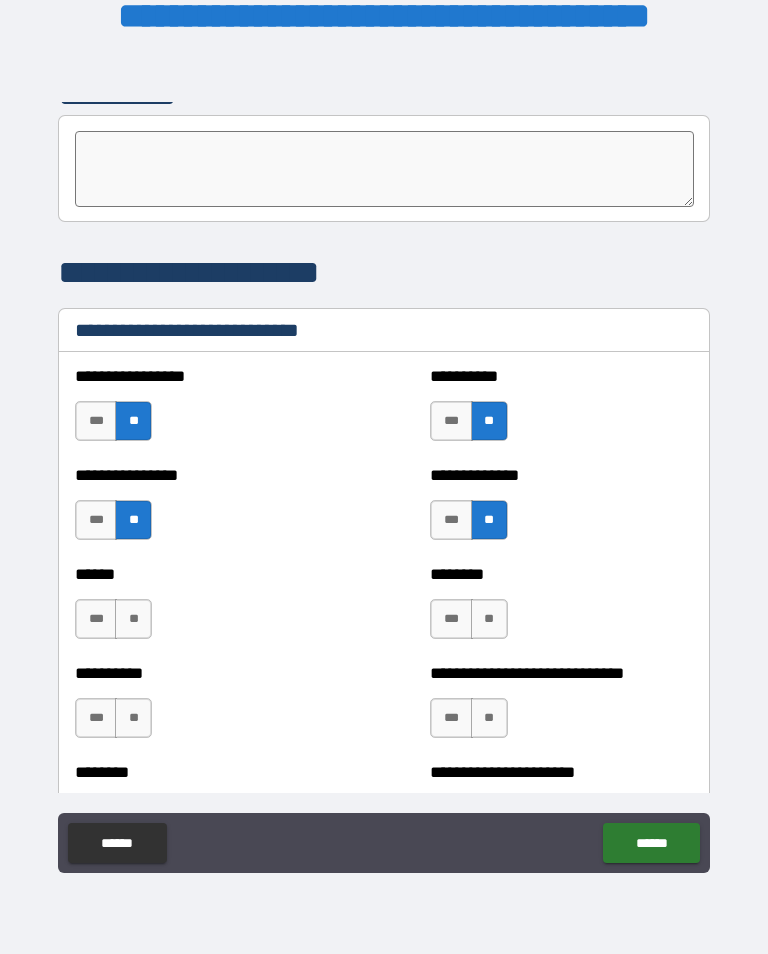 click on "***" at bounding box center (96, 619) 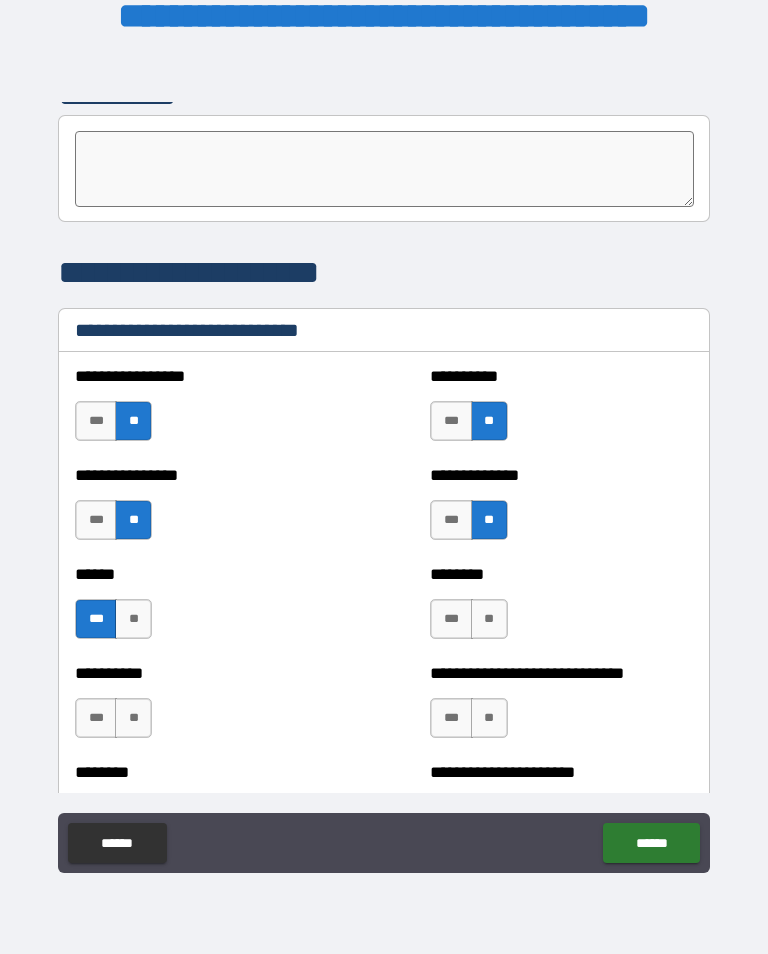 click on "**" at bounding box center [489, 619] 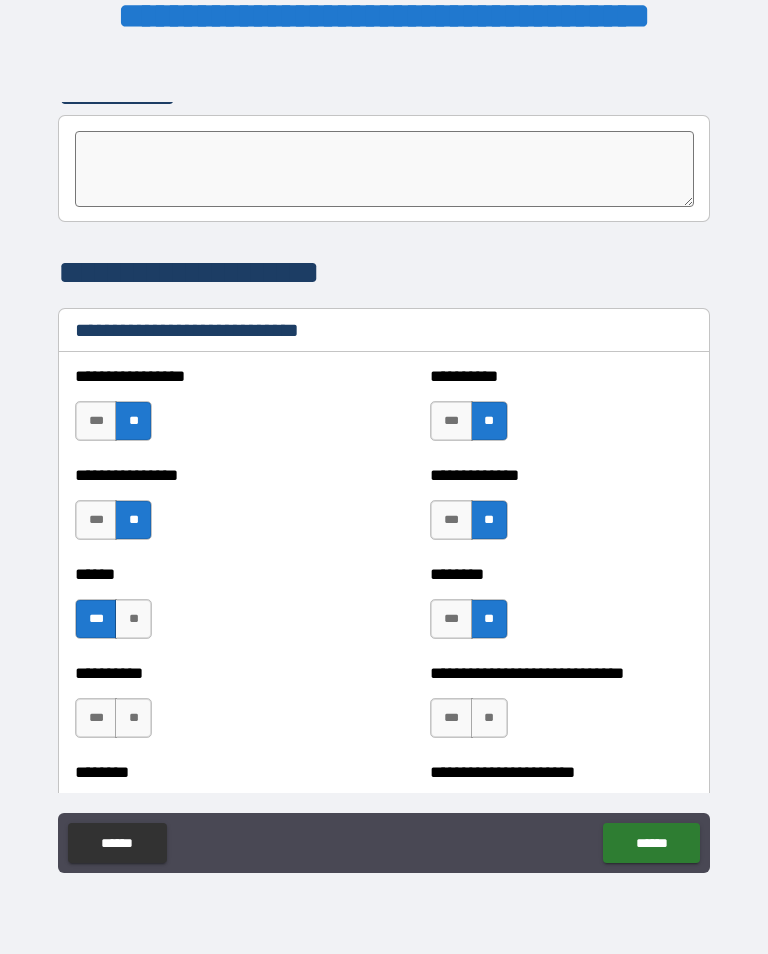 click on "**" at bounding box center (133, 718) 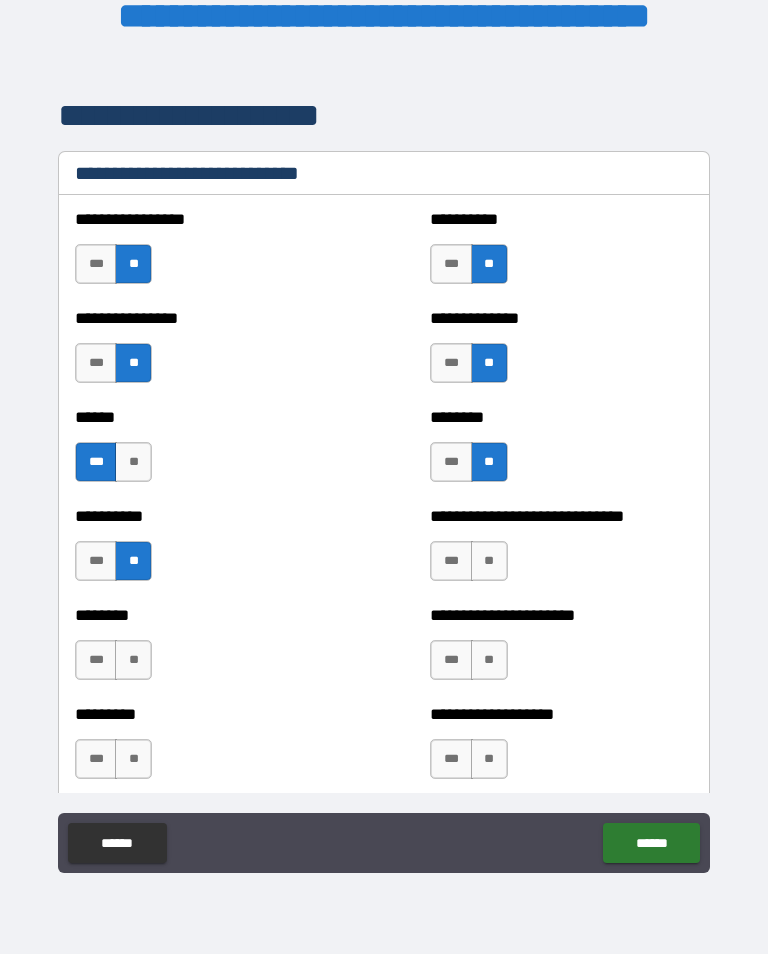 scroll, scrollTop: 6735, scrollLeft: 0, axis: vertical 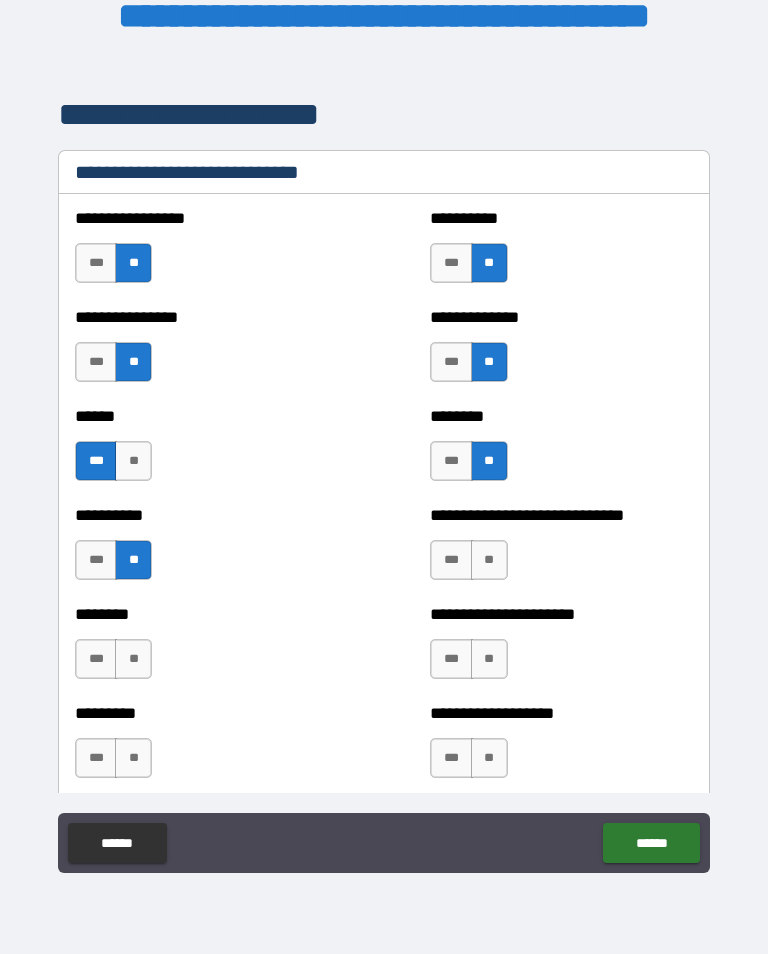 click on "**" at bounding box center (489, 560) 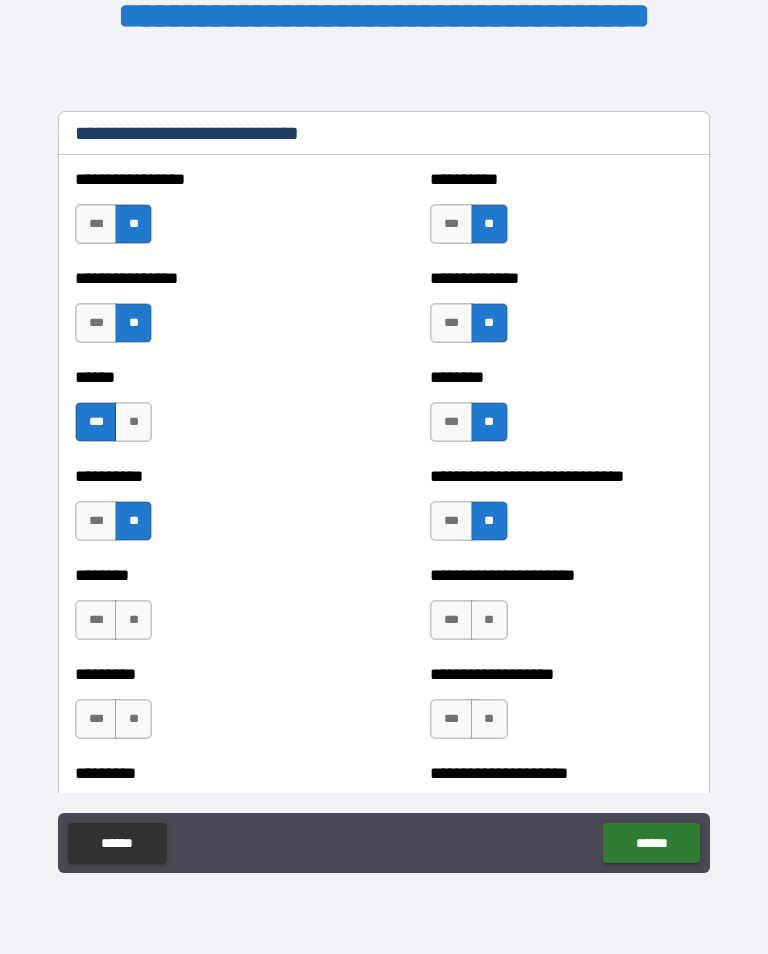 scroll, scrollTop: 6794, scrollLeft: 0, axis: vertical 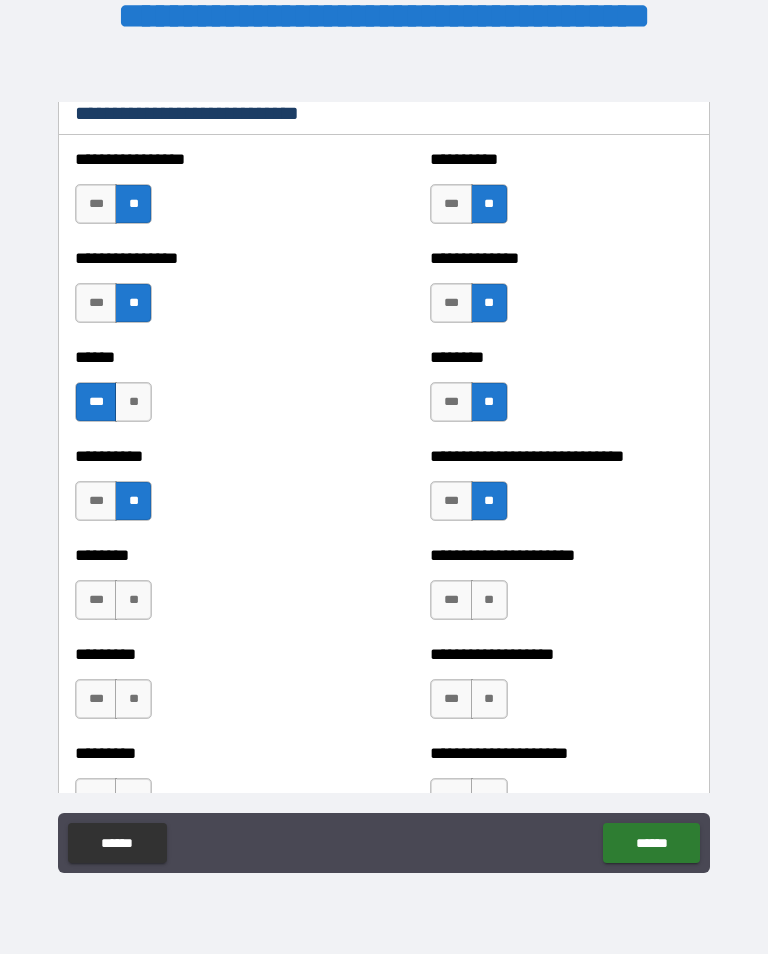 click on "**" at bounding box center (489, 600) 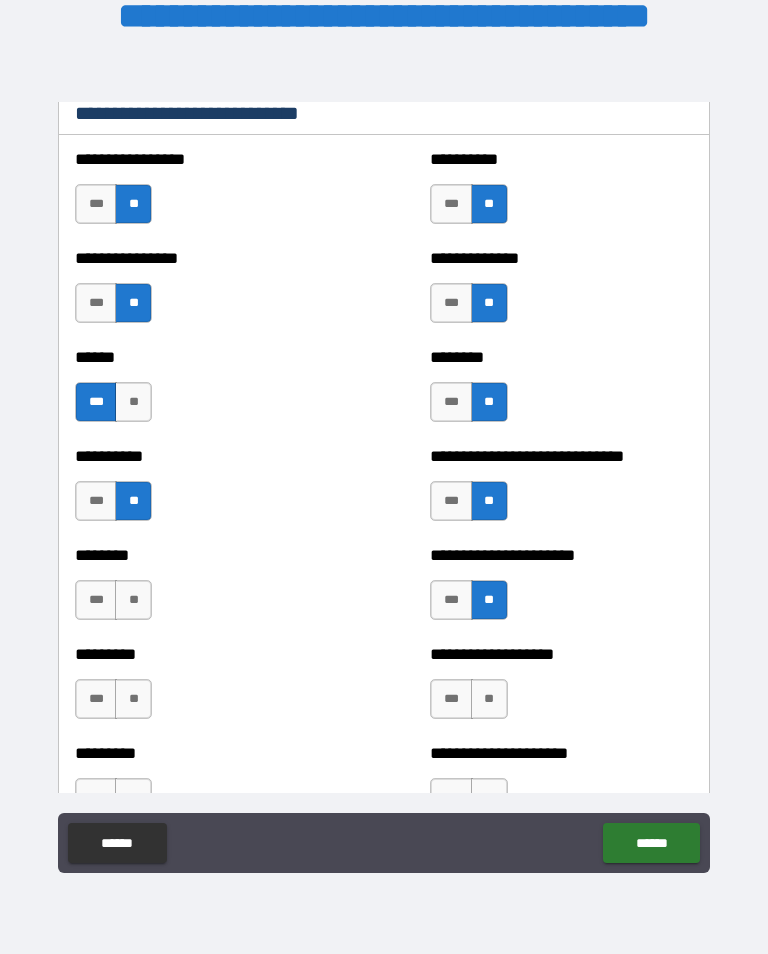 click on "***" at bounding box center [96, 600] 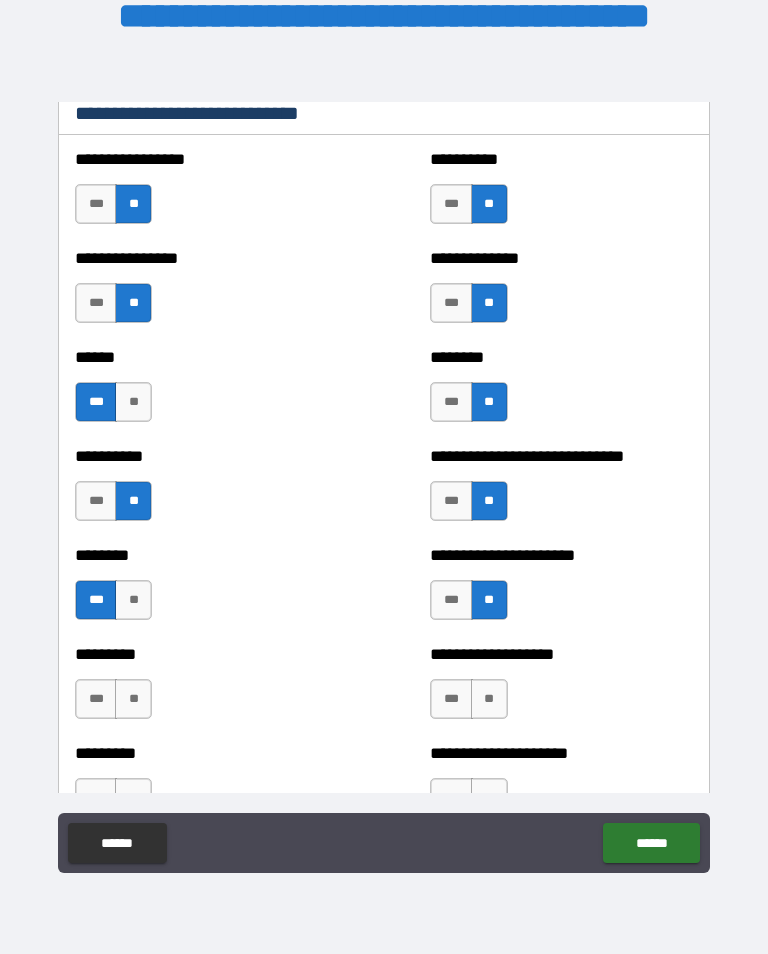 click on "**" at bounding box center (133, 699) 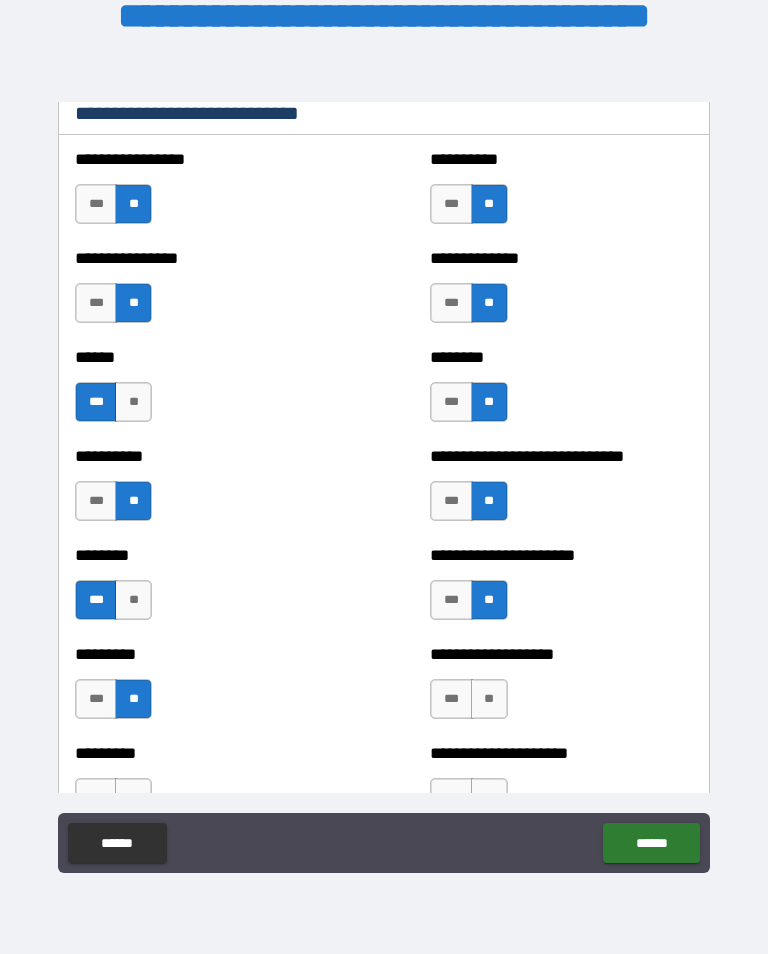 click on "**" at bounding box center (133, 600) 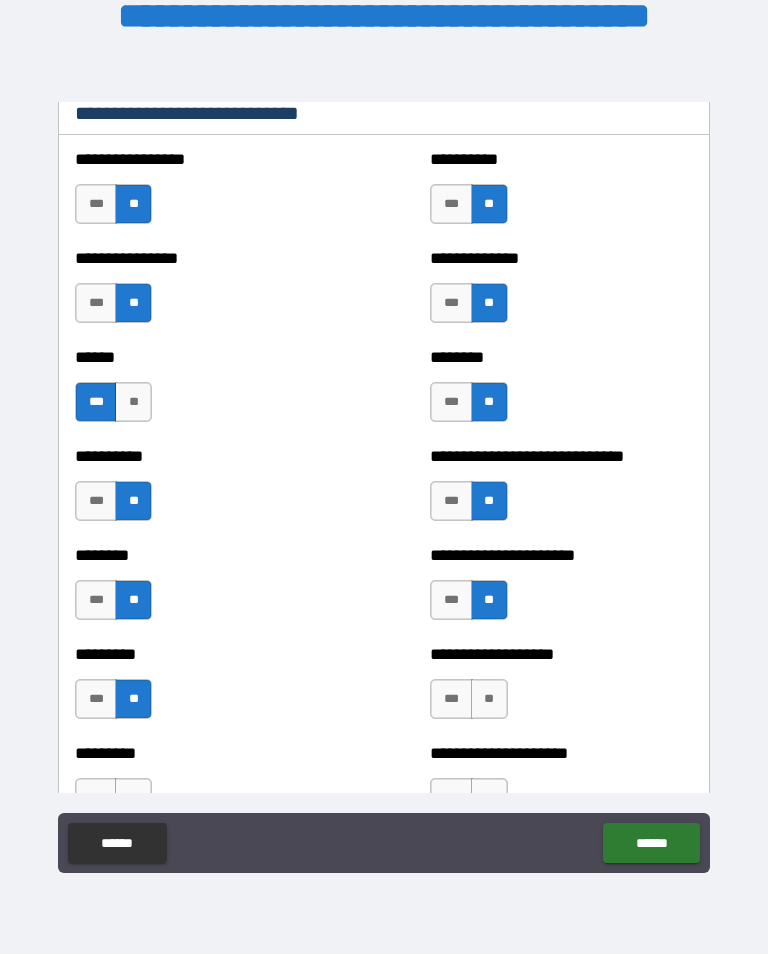 click on "**" at bounding box center [489, 699] 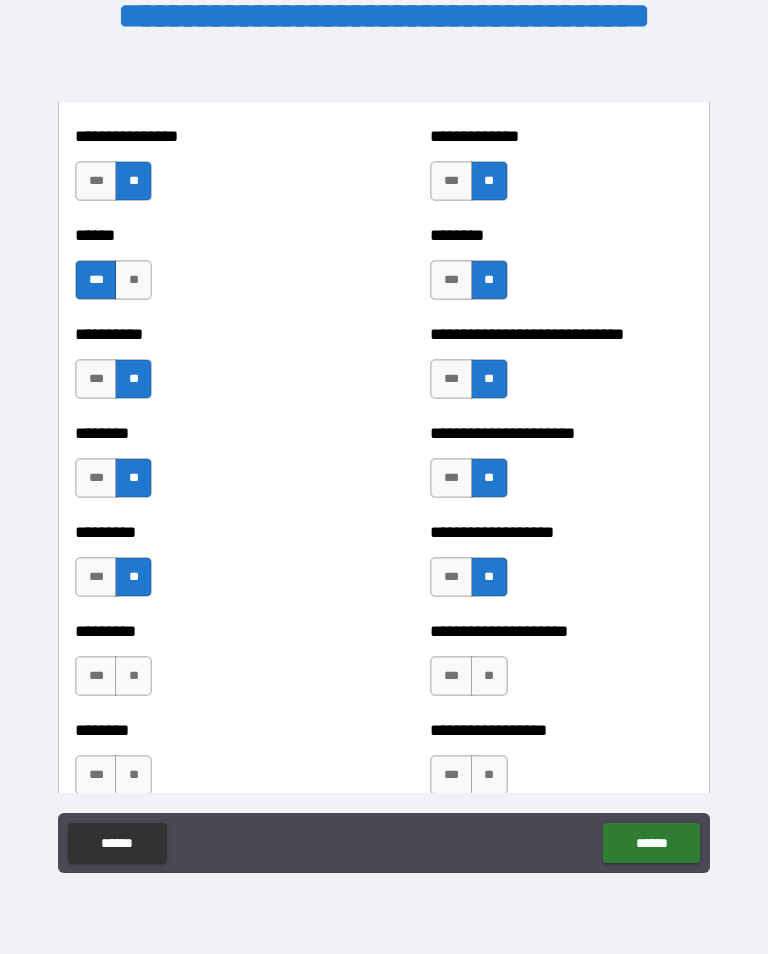 scroll, scrollTop: 6918, scrollLeft: 0, axis: vertical 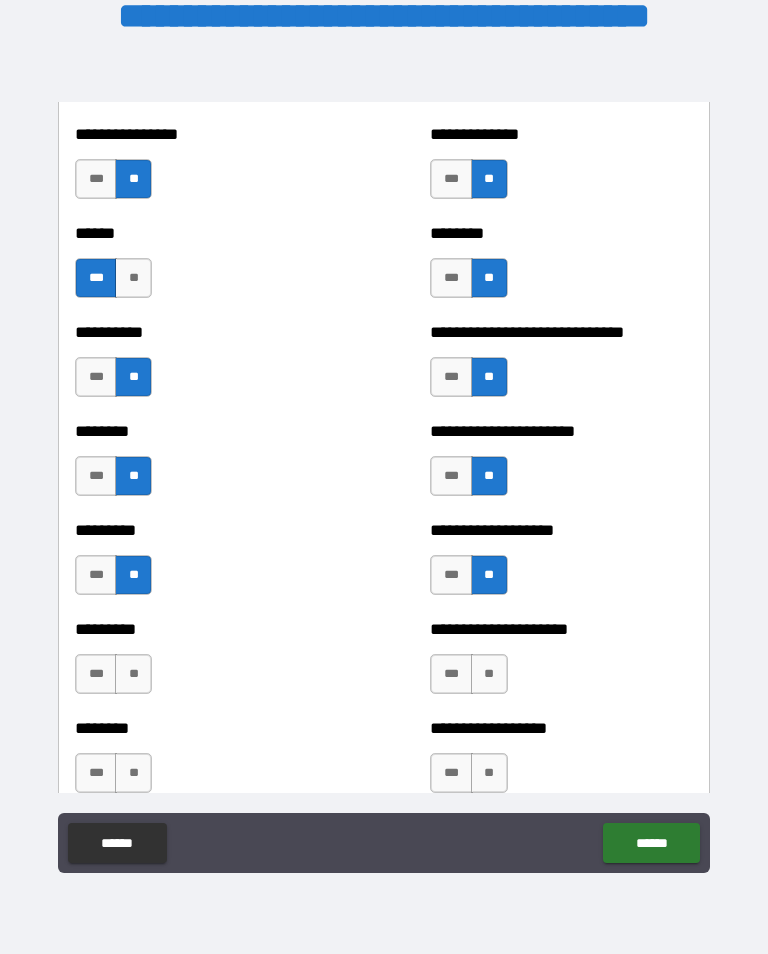 click on "**" at bounding box center (489, 674) 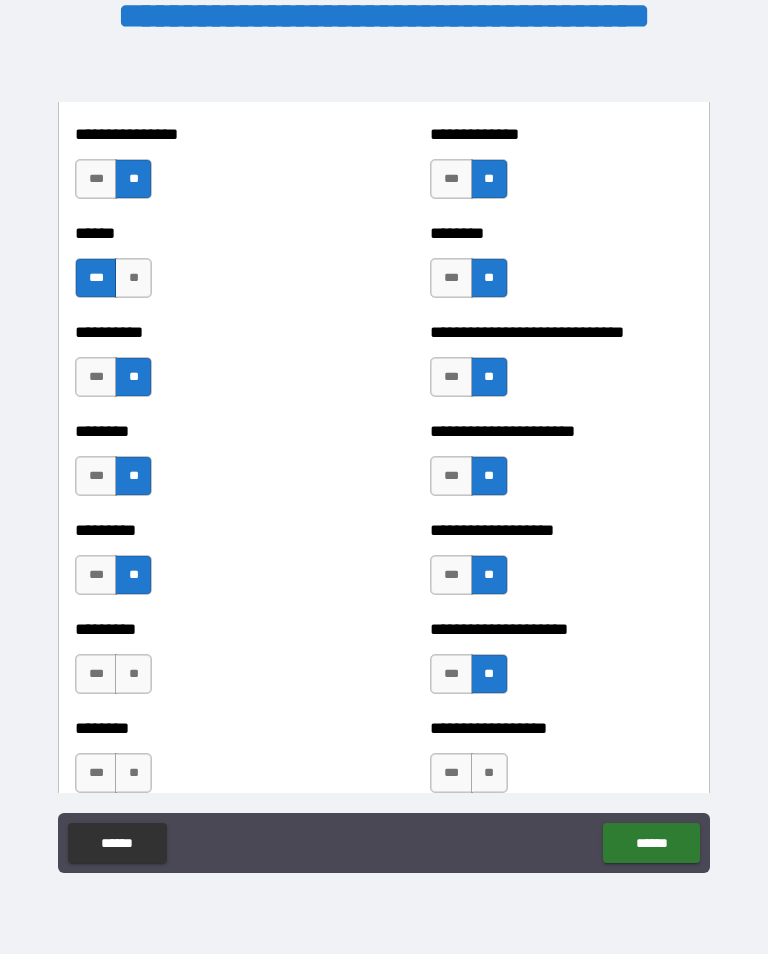 click on "**" at bounding box center [133, 674] 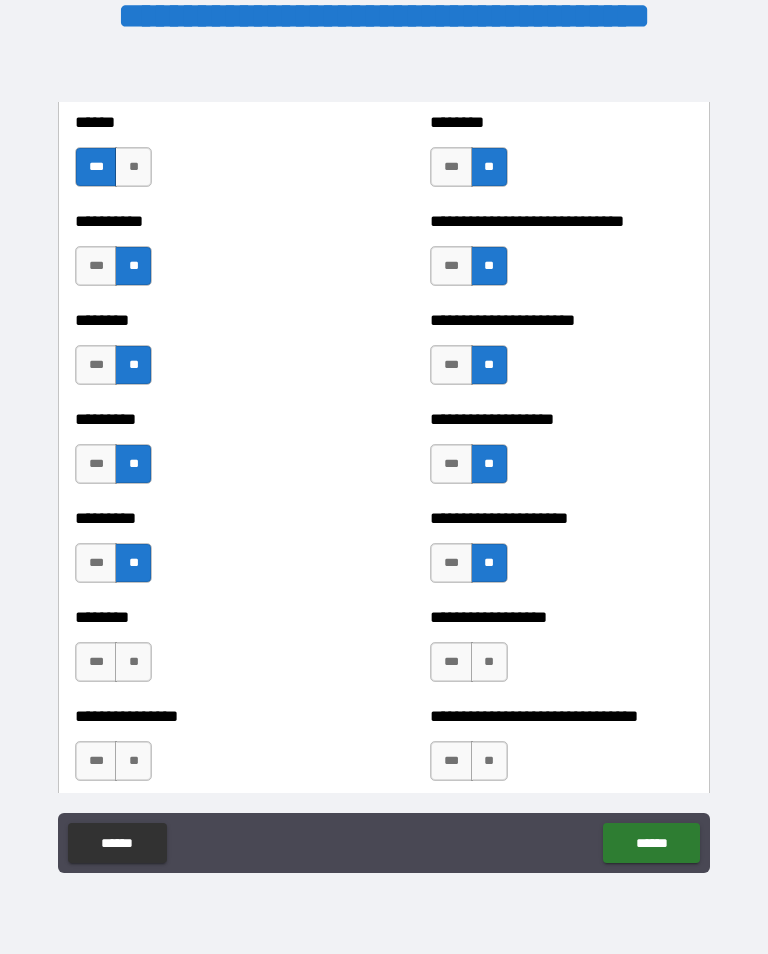scroll, scrollTop: 7040, scrollLeft: 0, axis: vertical 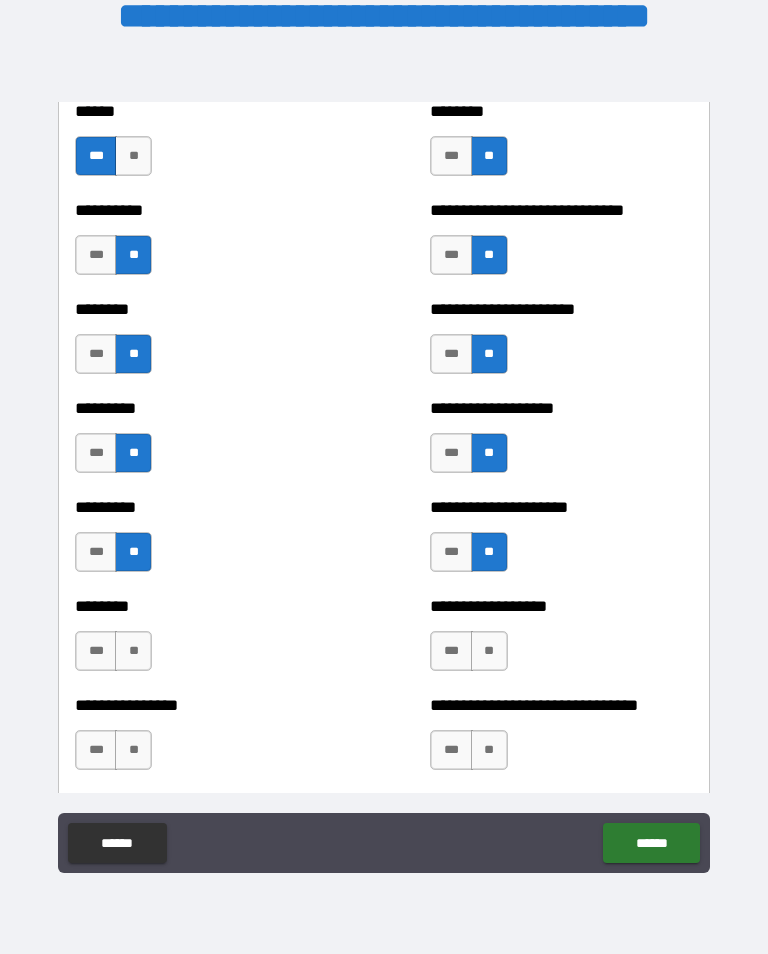 click on "**" at bounding box center [489, 651] 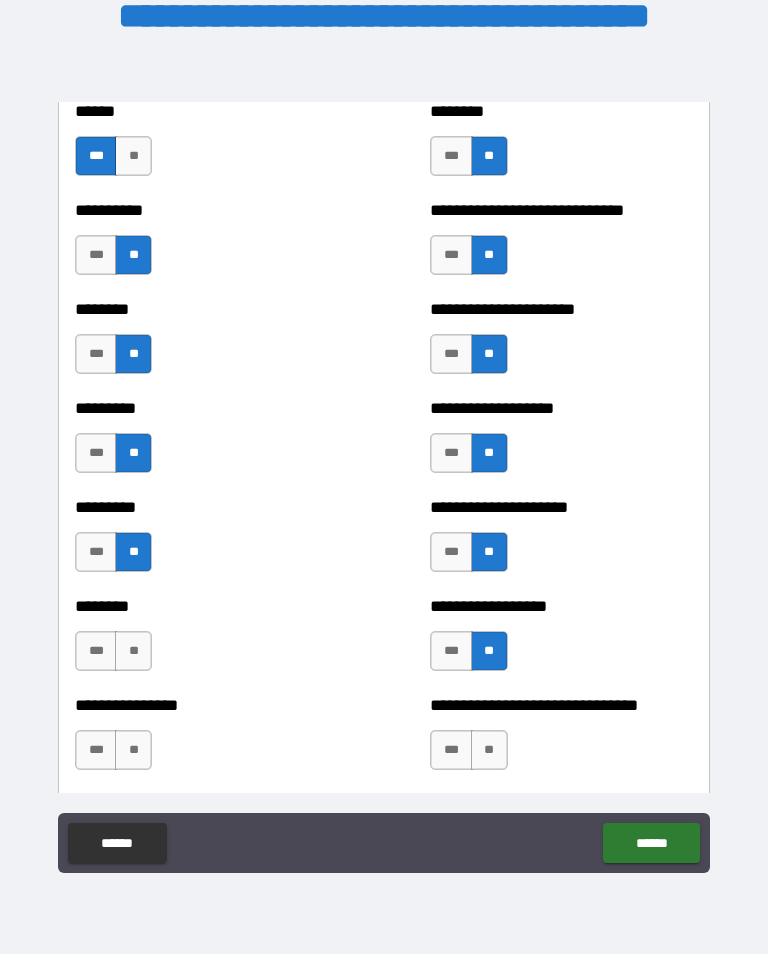 click on "**" at bounding box center (133, 651) 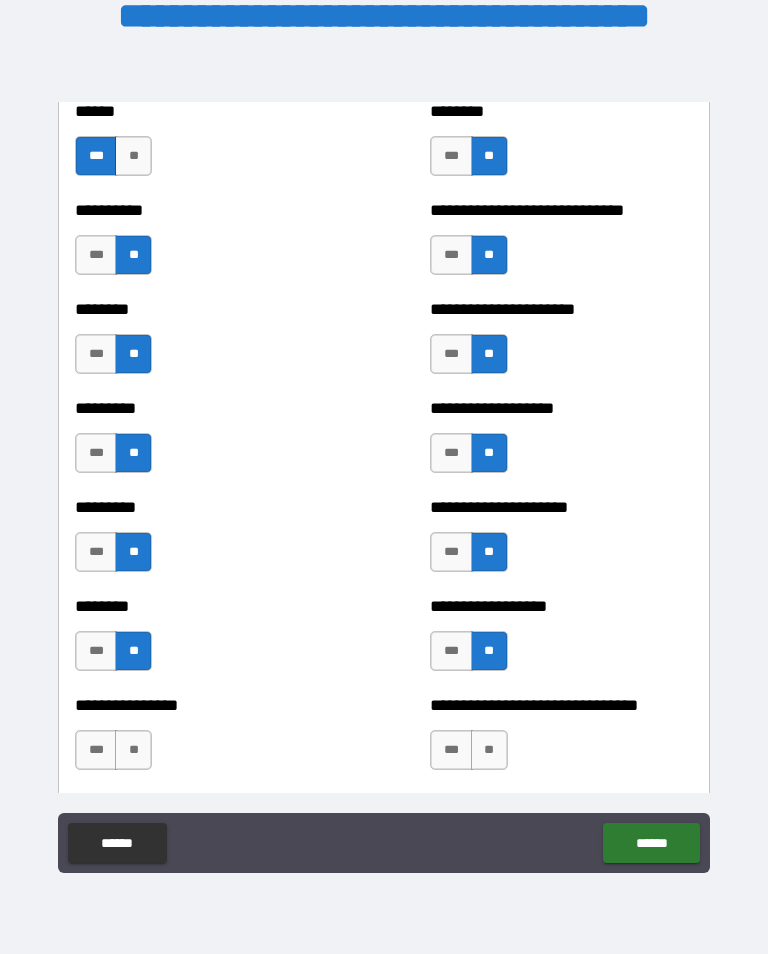 click on "**" at bounding box center (489, 750) 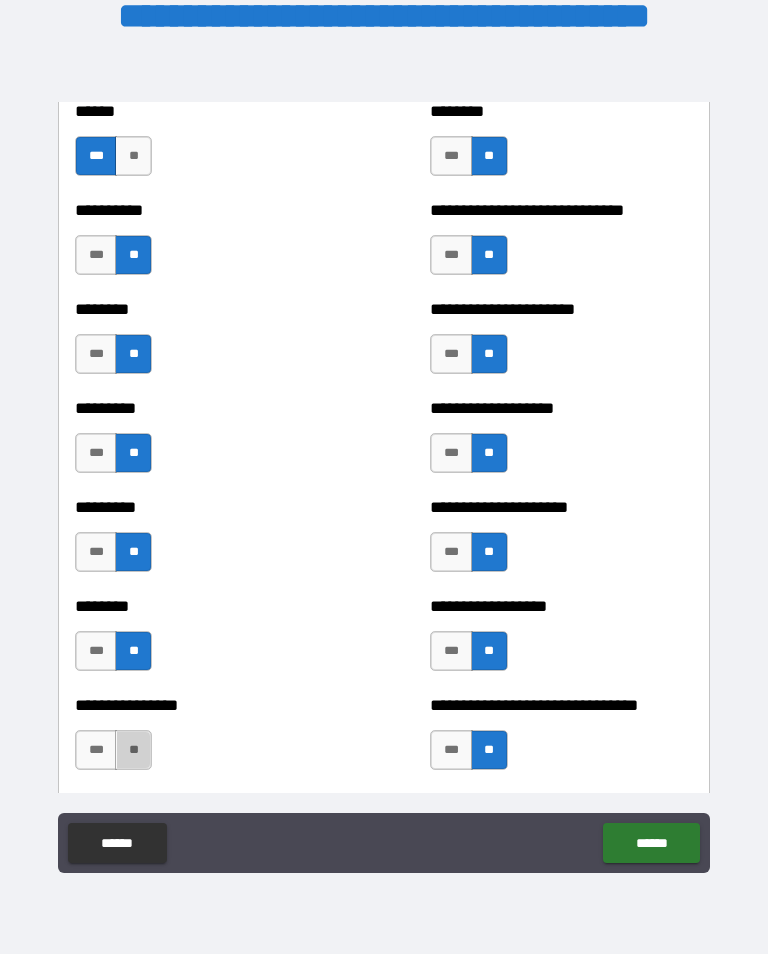 click on "**" at bounding box center (133, 750) 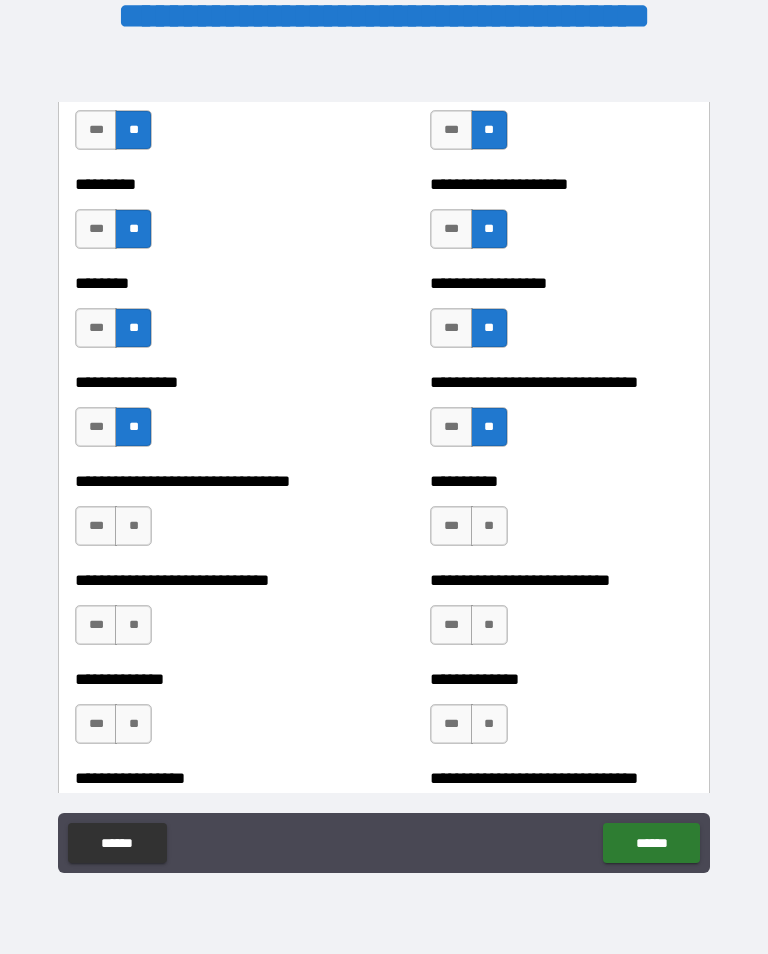 scroll, scrollTop: 7378, scrollLeft: 0, axis: vertical 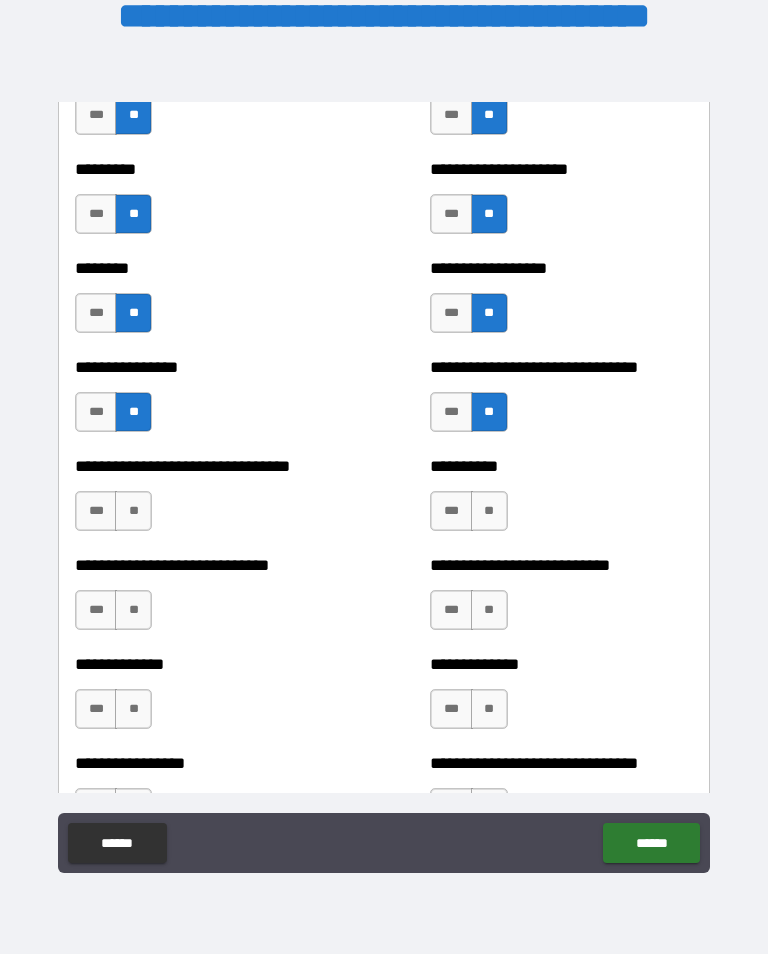click on "**" at bounding box center [489, 511] 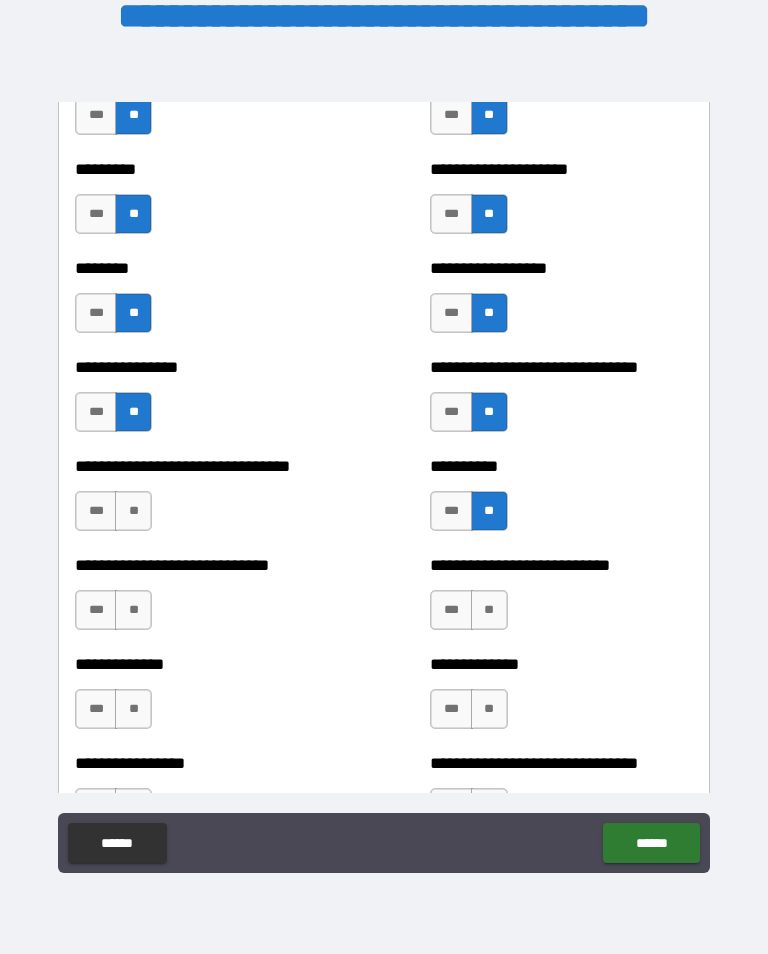 click on "**" at bounding box center (133, 511) 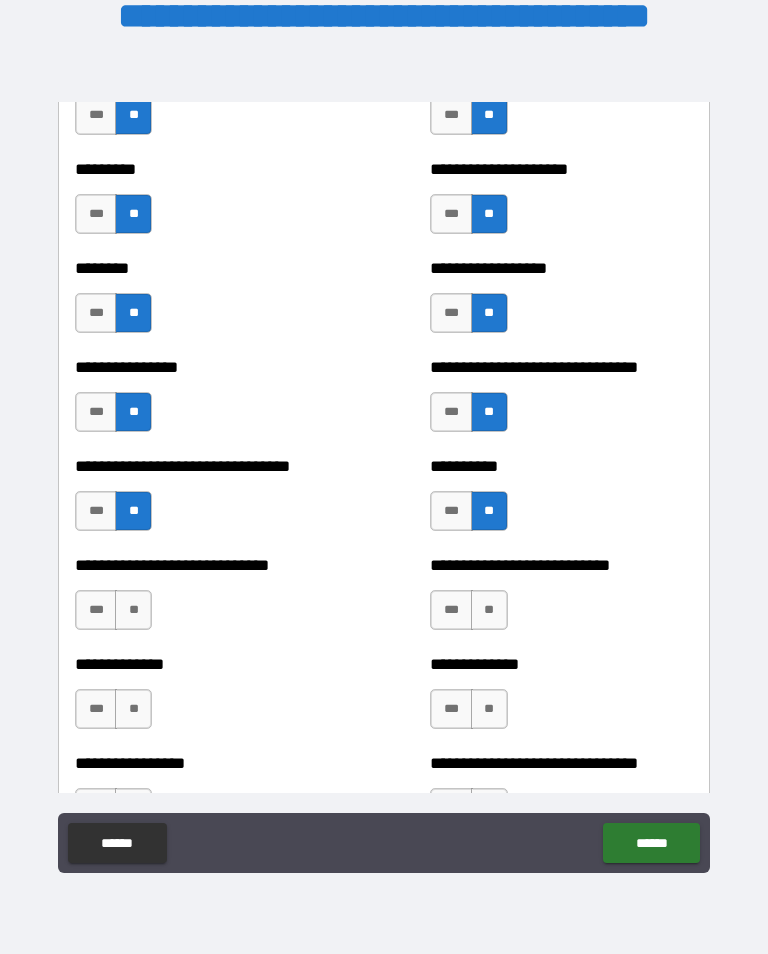 click on "**" at bounding box center (489, 610) 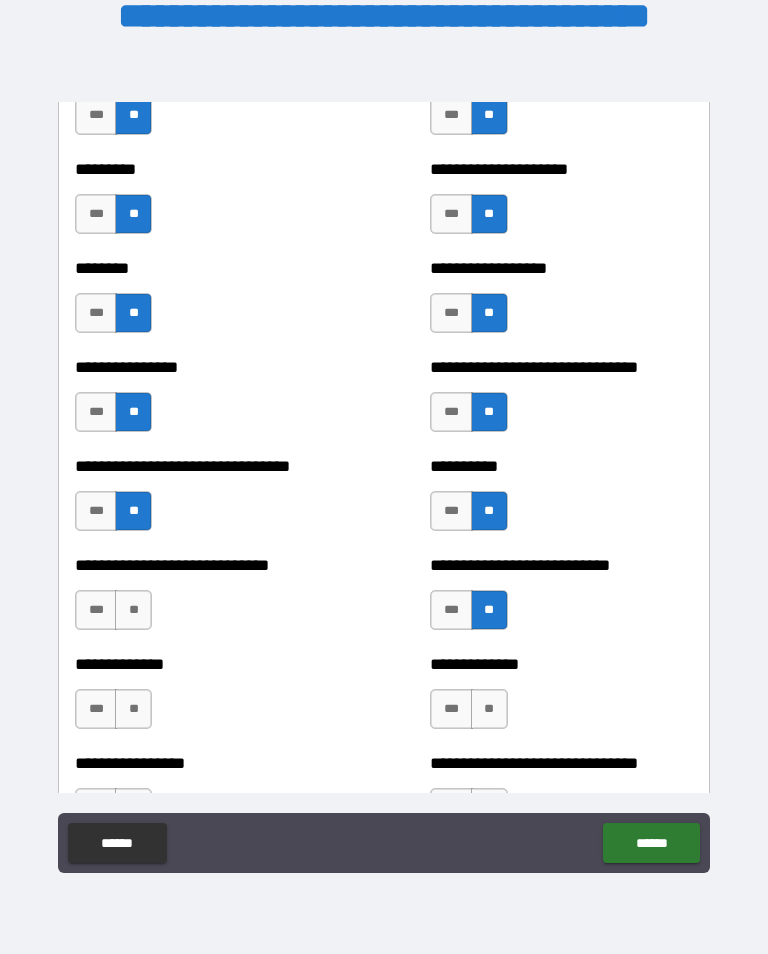 click on "**" at bounding box center (133, 610) 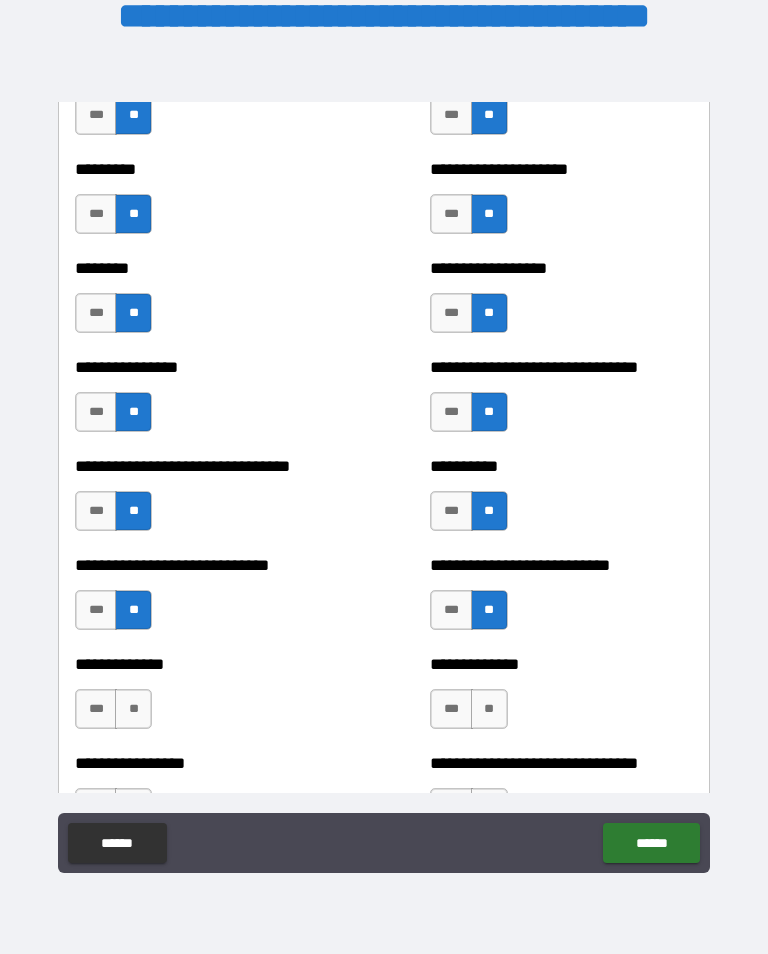 click on "**" at bounding box center [489, 709] 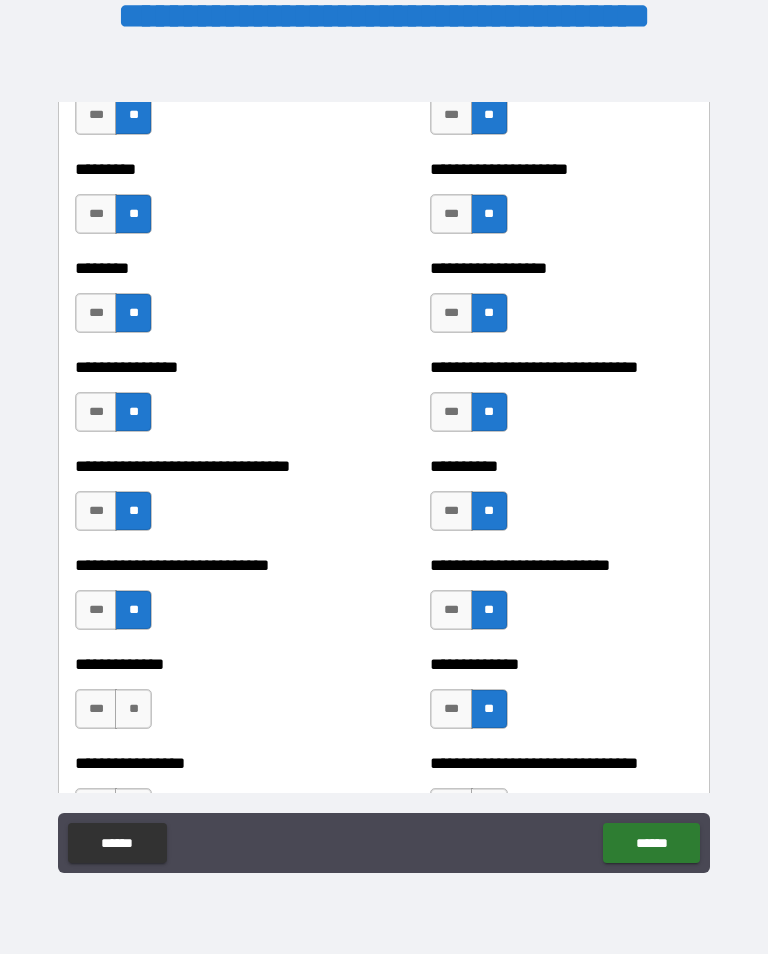 click on "**" at bounding box center [133, 709] 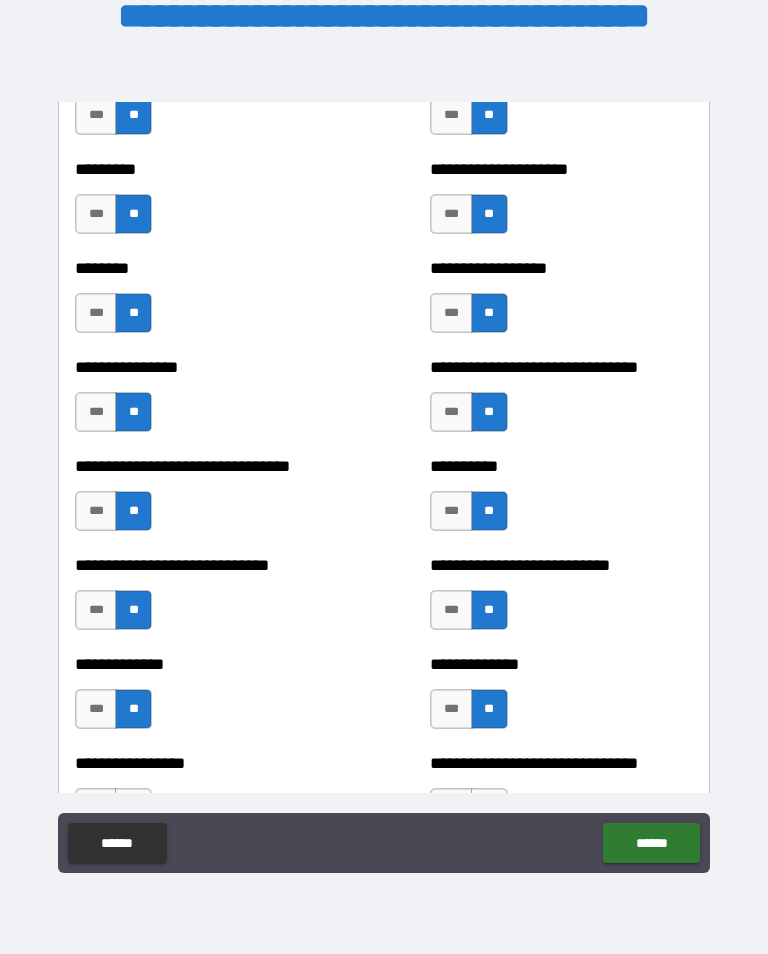 scroll, scrollTop: 7528, scrollLeft: 0, axis: vertical 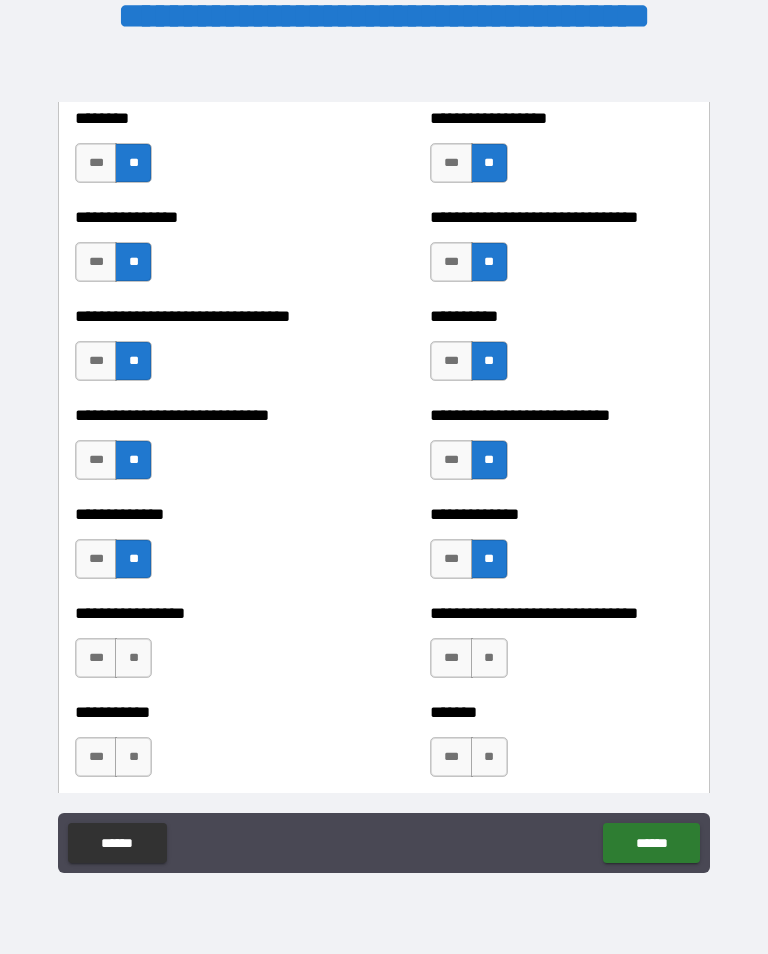click on "**" at bounding box center (489, 658) 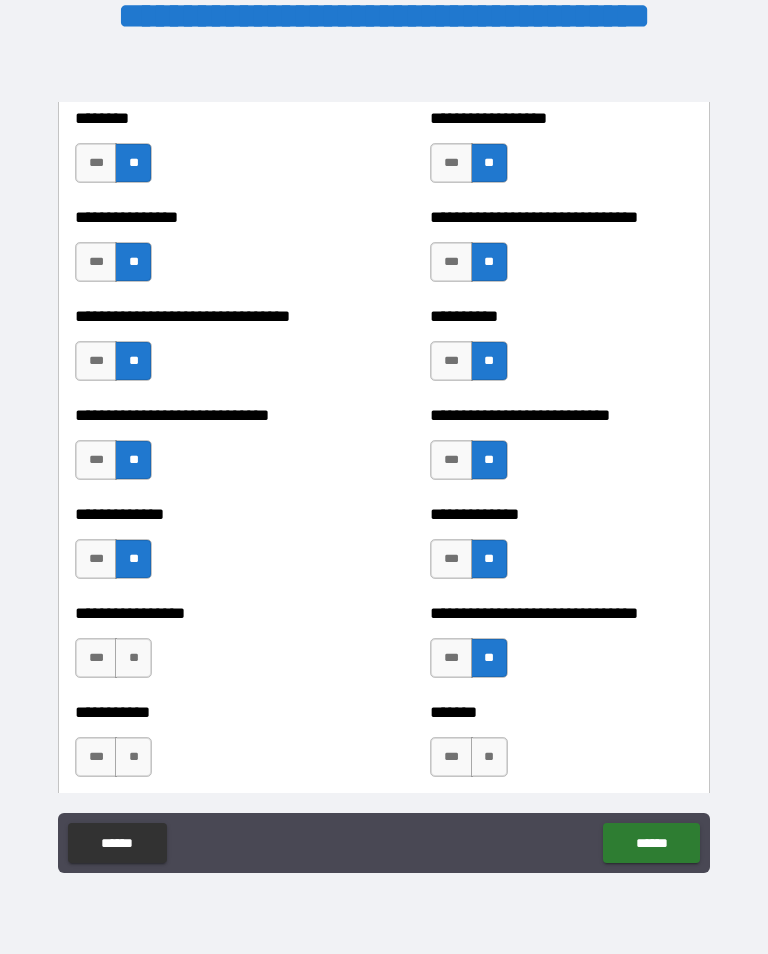click on "**" at bounding box center [133, 658] 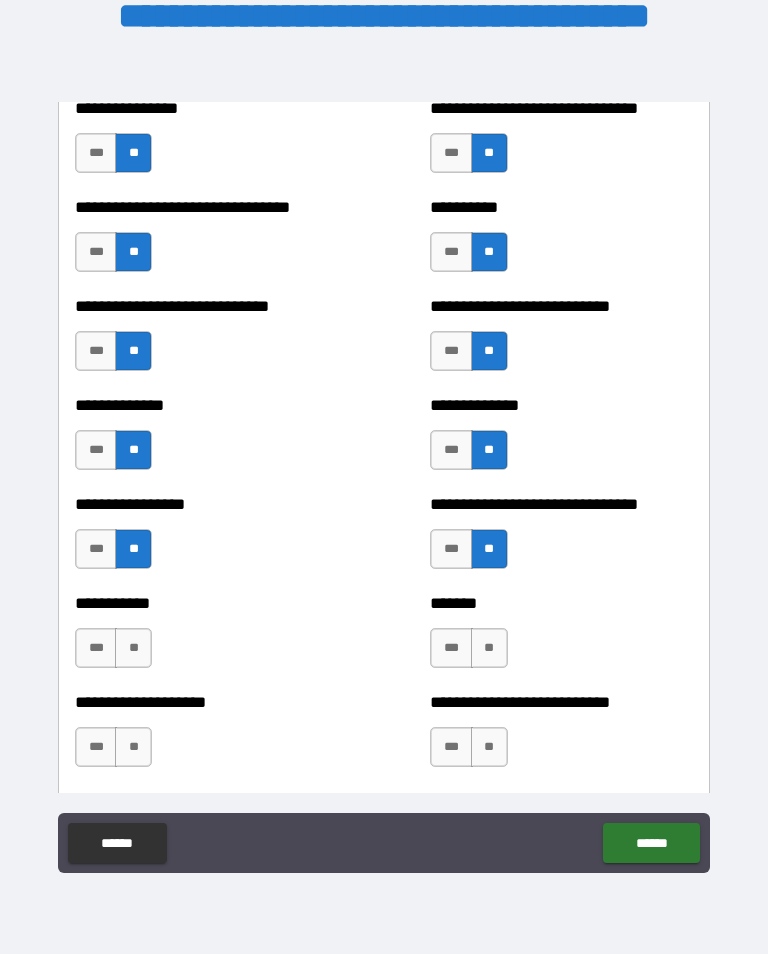 scroll, scrollTop: 7634, scrollLeft: 0, axis: vertical 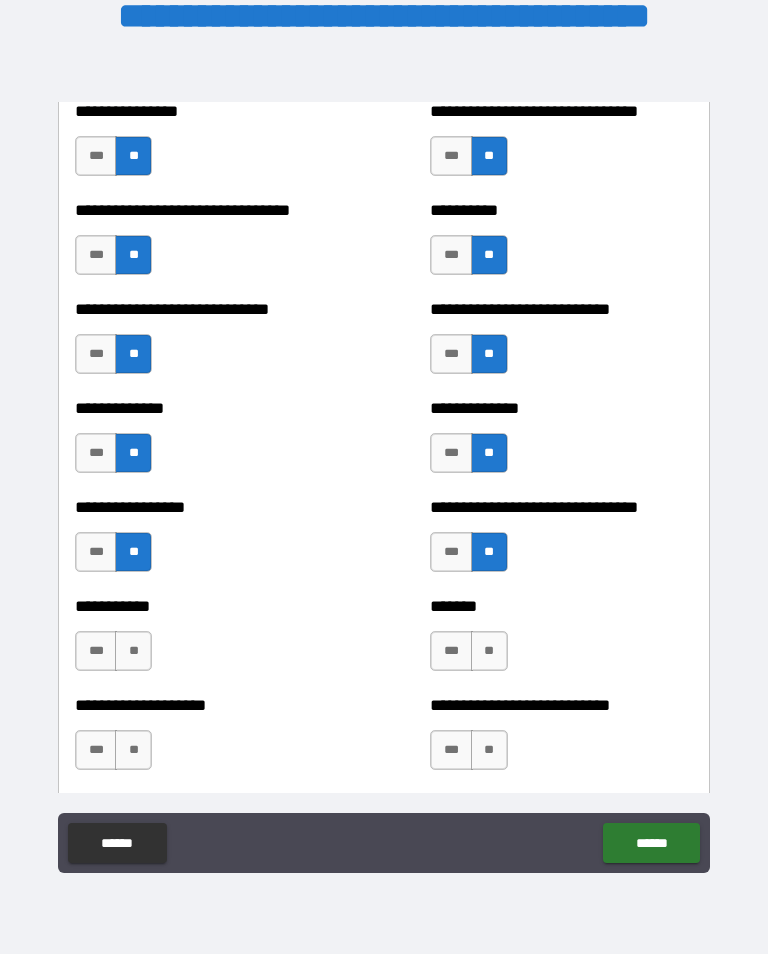 click on "**********" at bounding box center (206, 641) 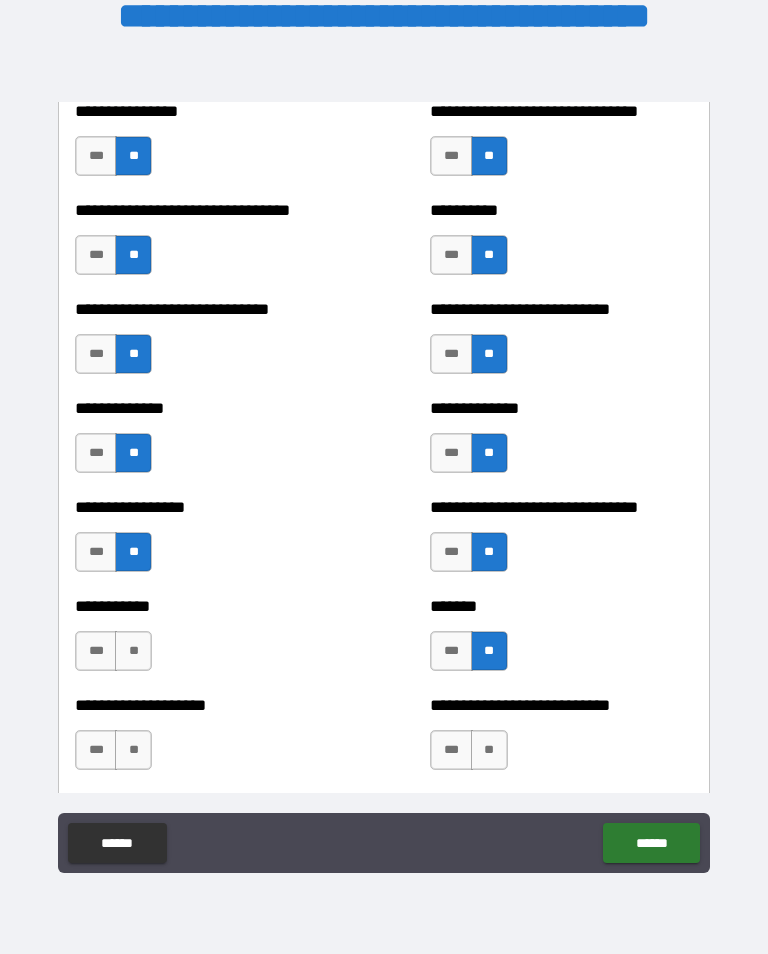 click on "**" at bounding box center [133, 651] 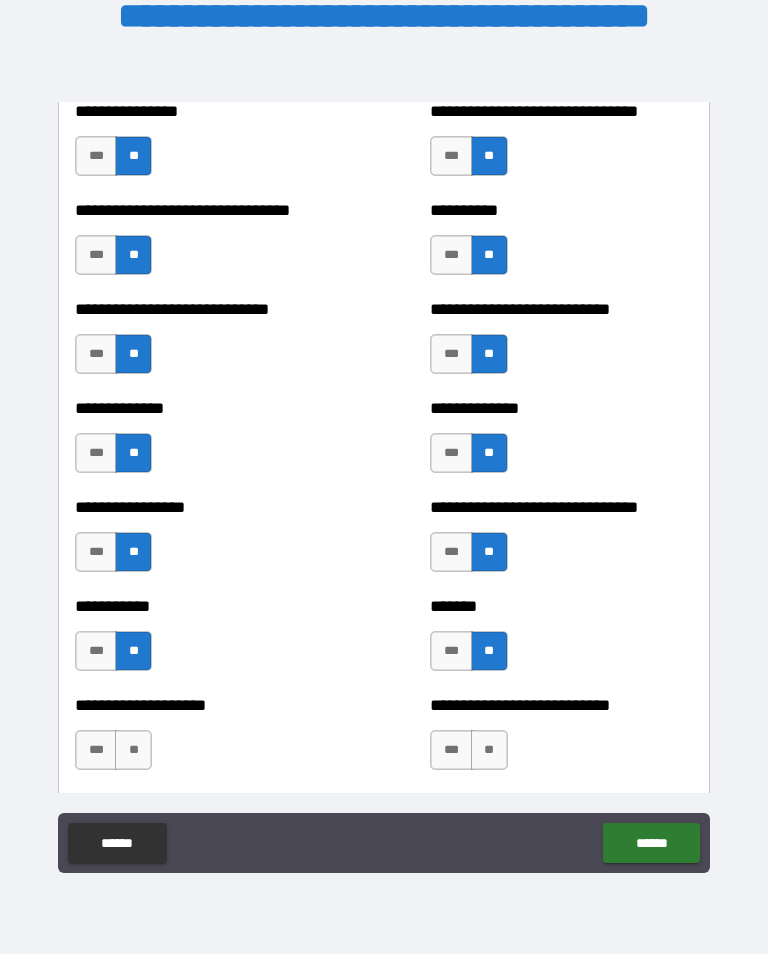 click on "**" at bounding box center [489, 750] 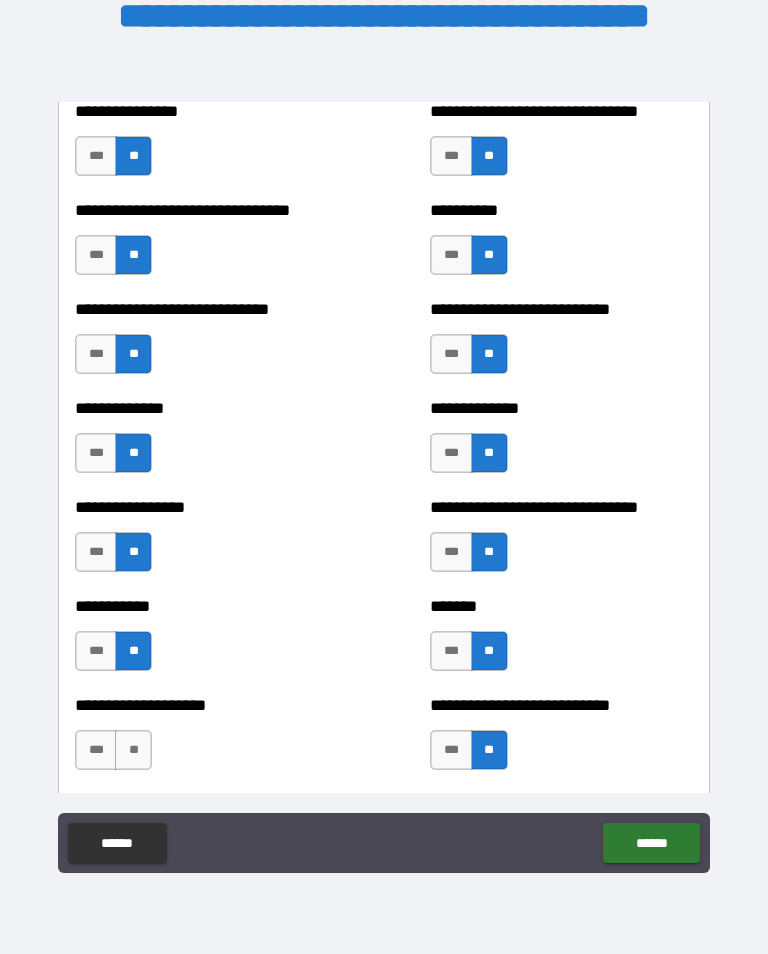 click on "**" at bounding box center (133, 750) 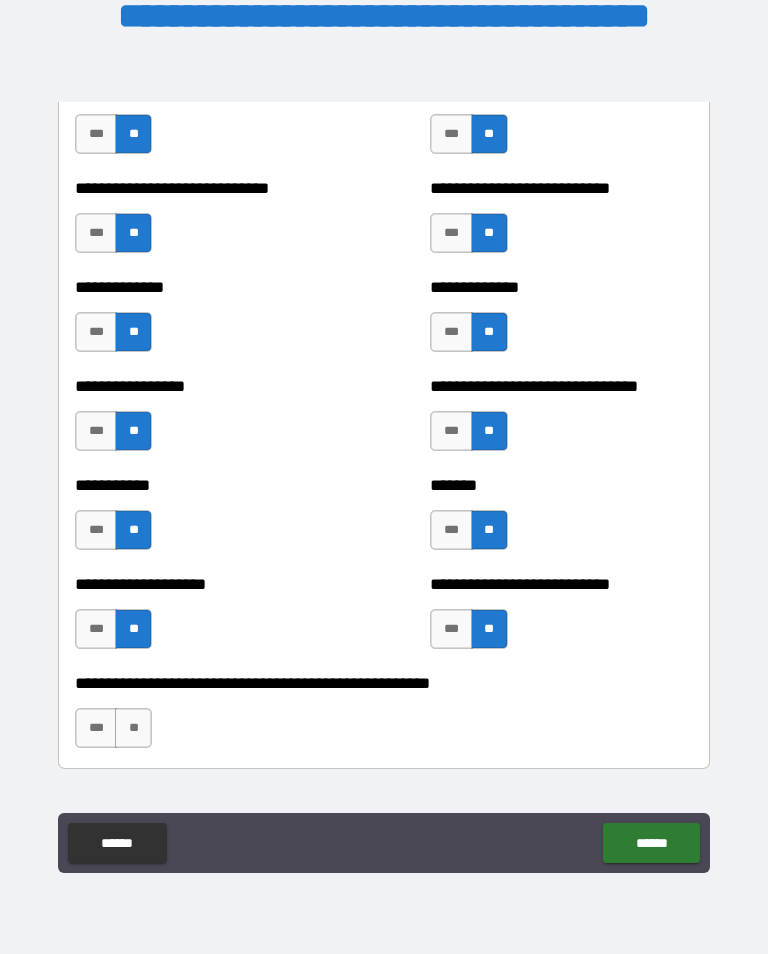 scroll, scrollTop: 7780, scrollLeft: 0, axis: vertical 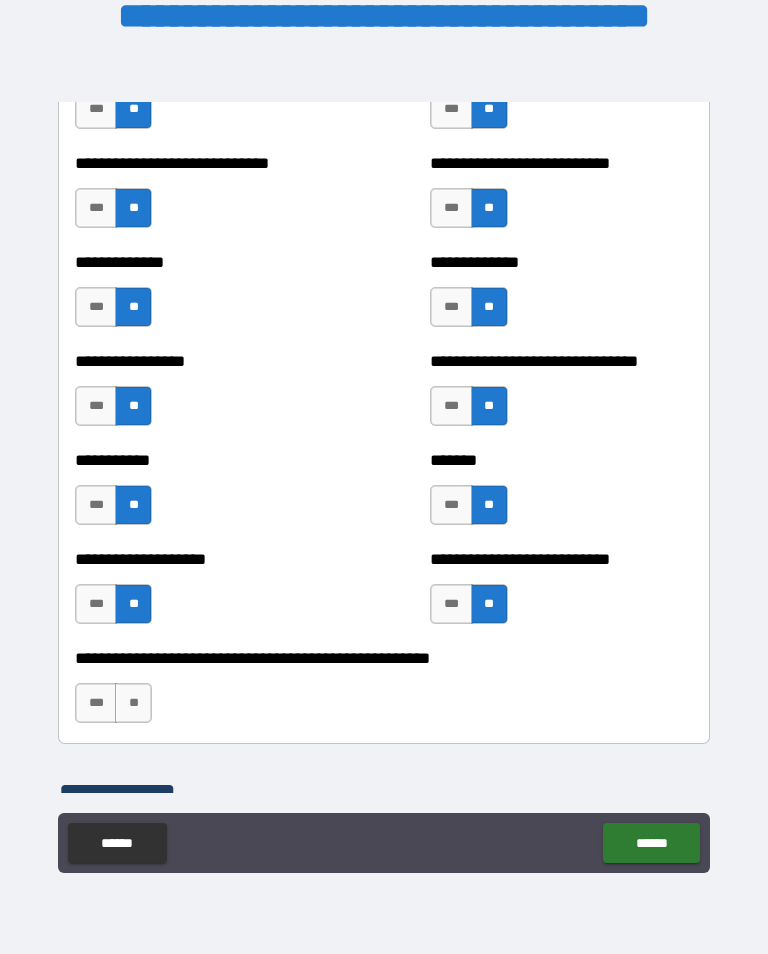click on "**" at bounding box center (133, 703) 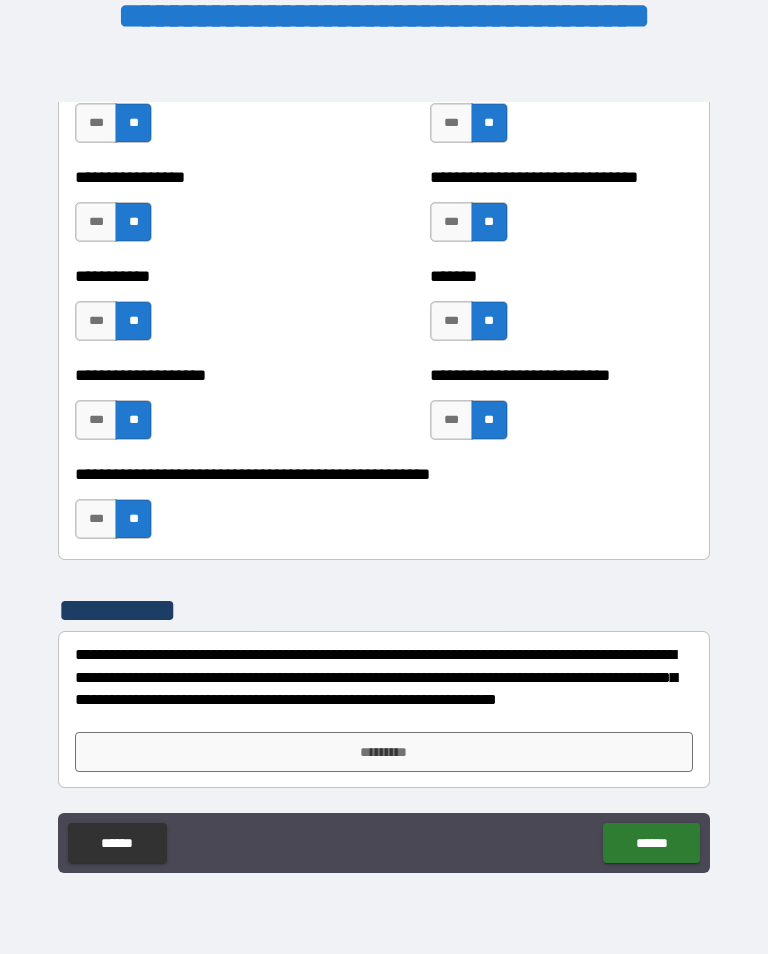 scroll, scrollTop: 7964, scrollLeft: 0, axis: vertical 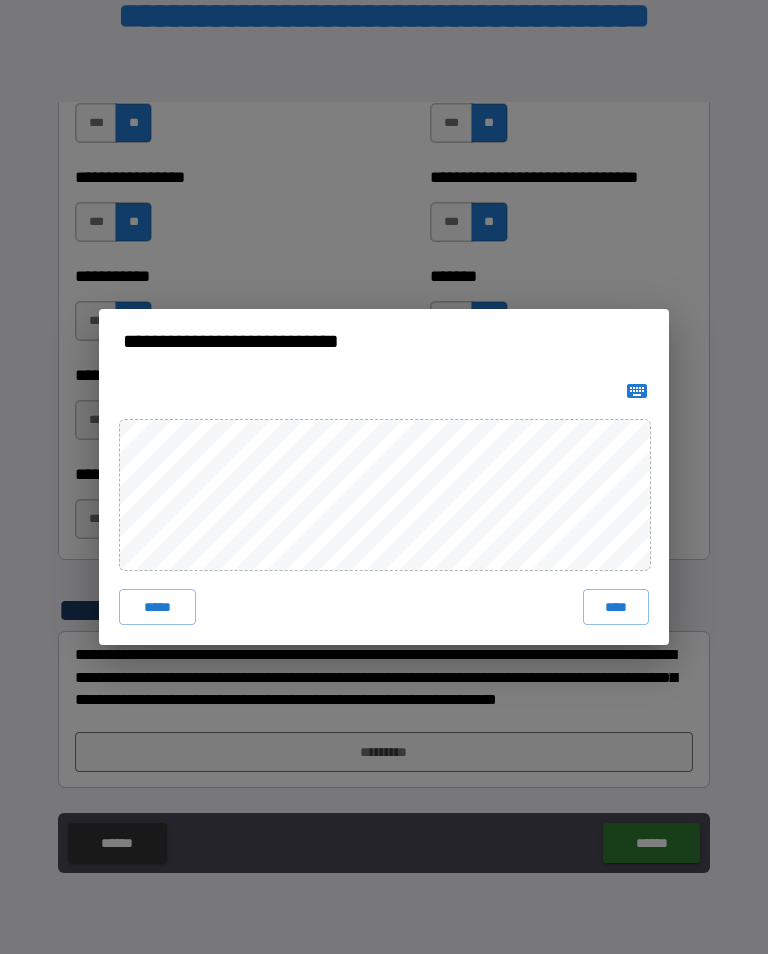 click on "****" at bounding box center [616, 607] 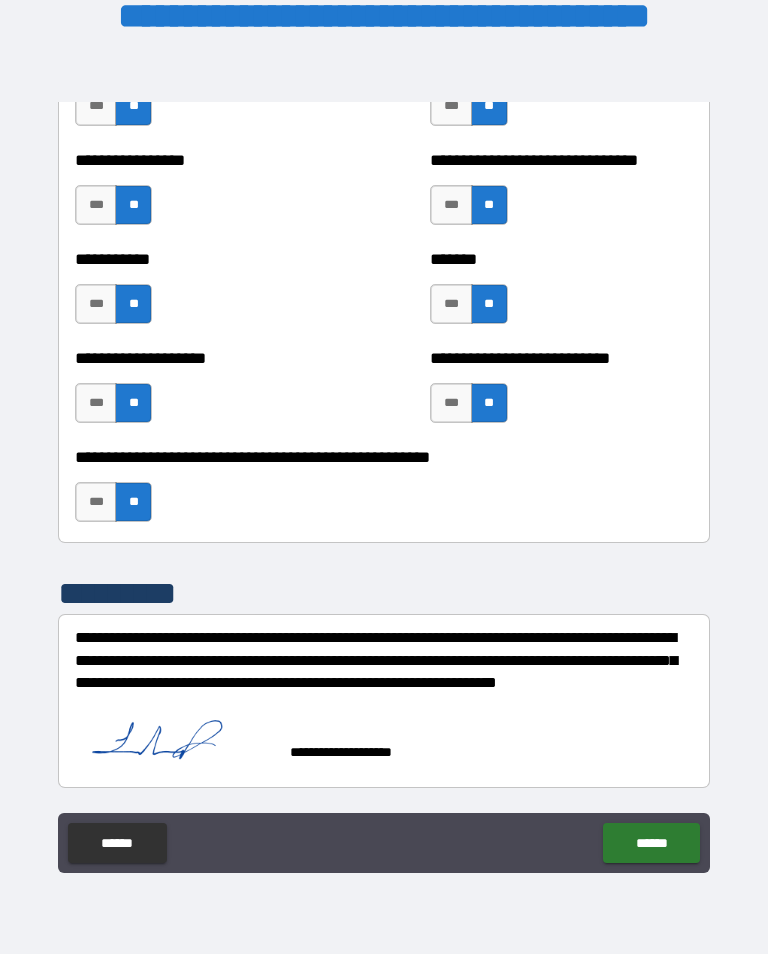 scroll, scrollTop: 7981, scrollLeft: 0, axis: vertical 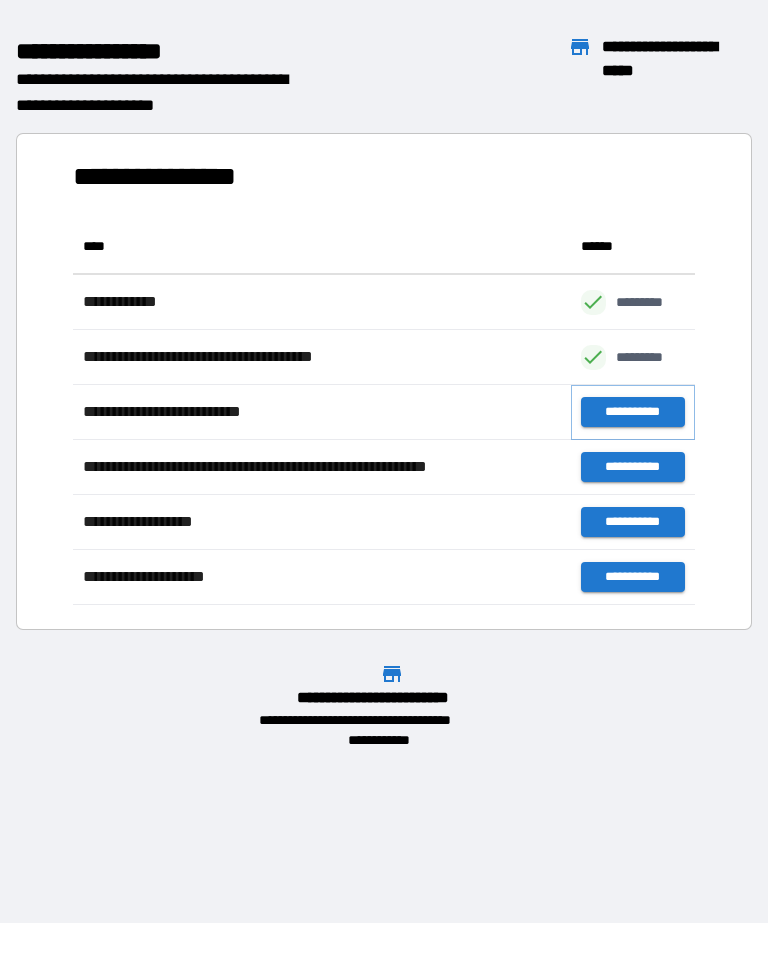 click on "**********" at bounding box center [633, 412] 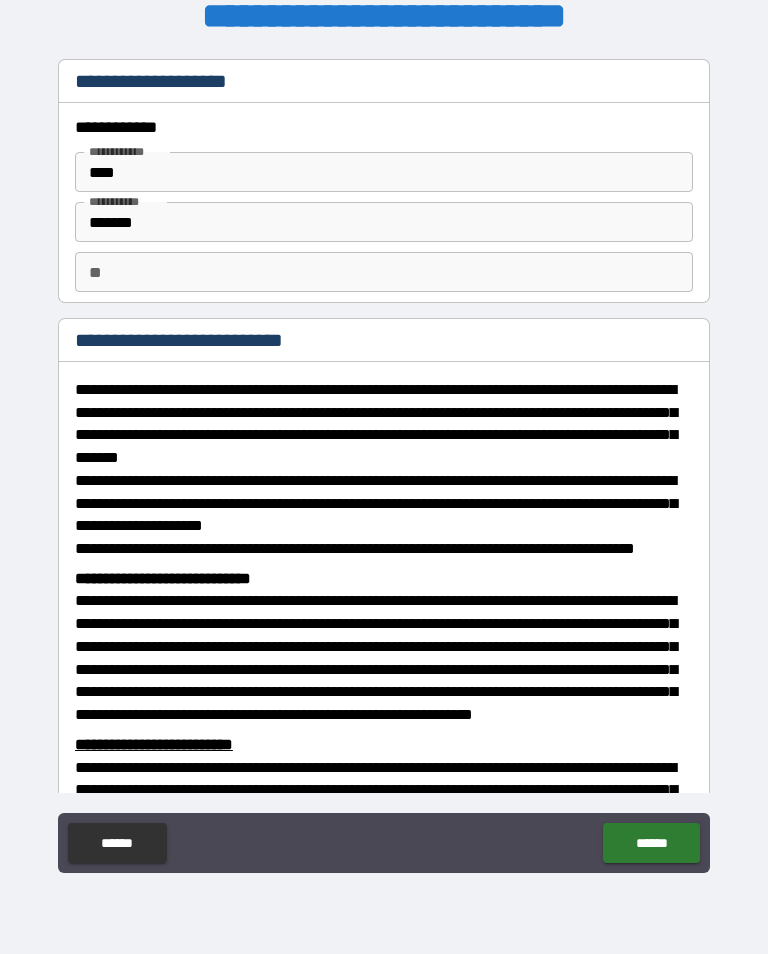 click on "**" at bounding box center [384, 272] 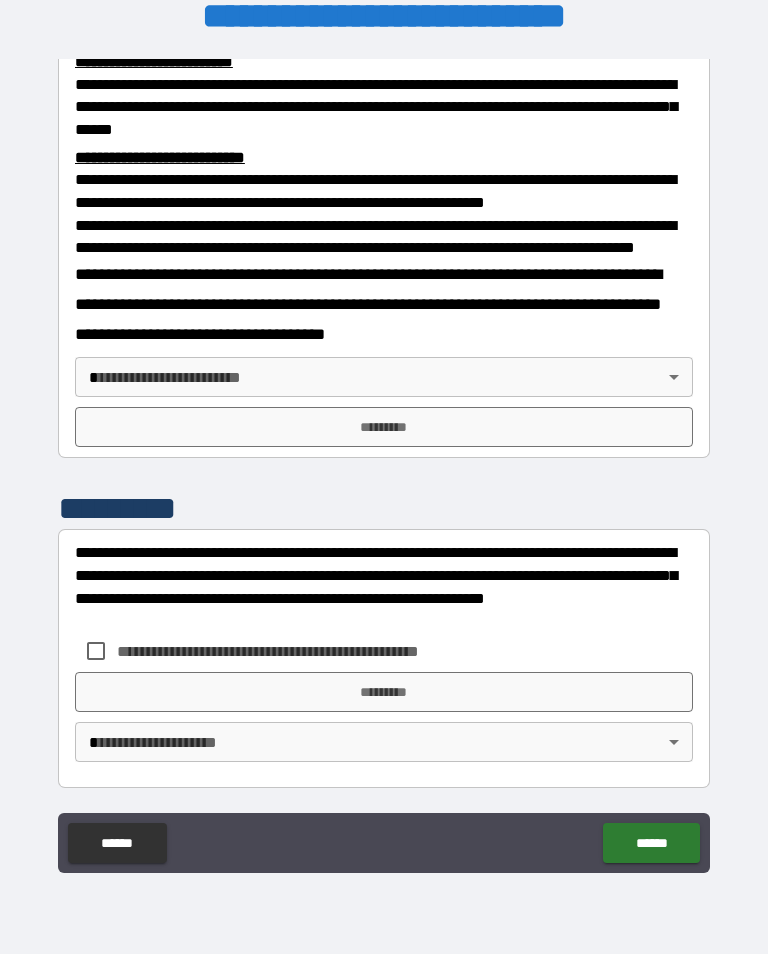scroll, scrollTop: 734, scrollLeft: 0, axis: vertical 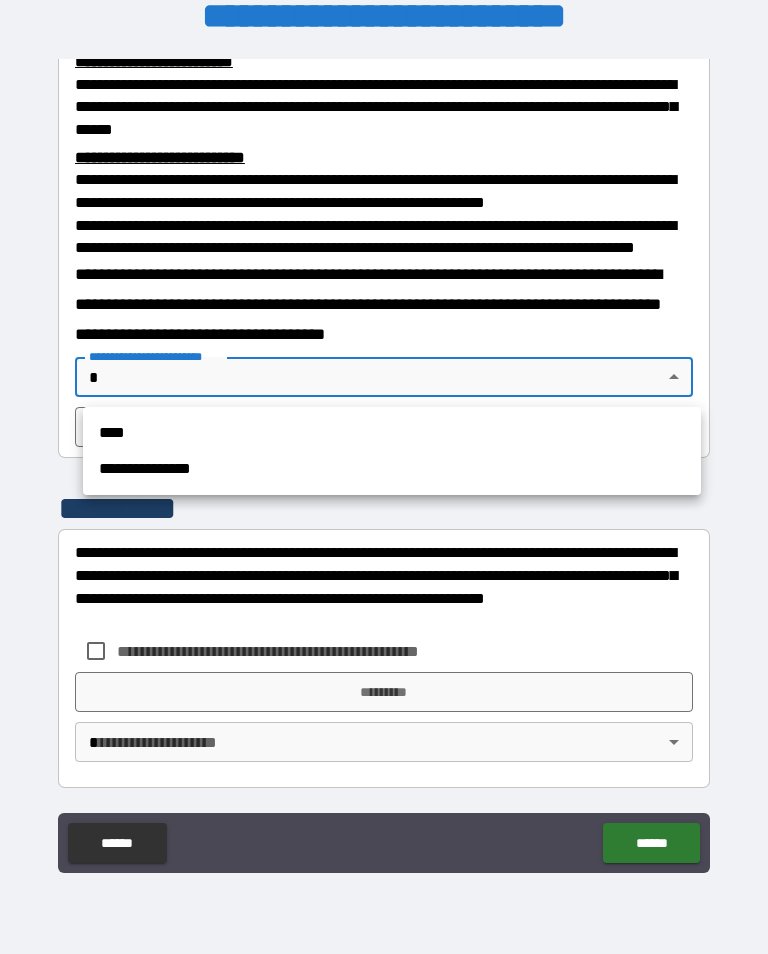 click on "**********" at bounding box center [392, 469] 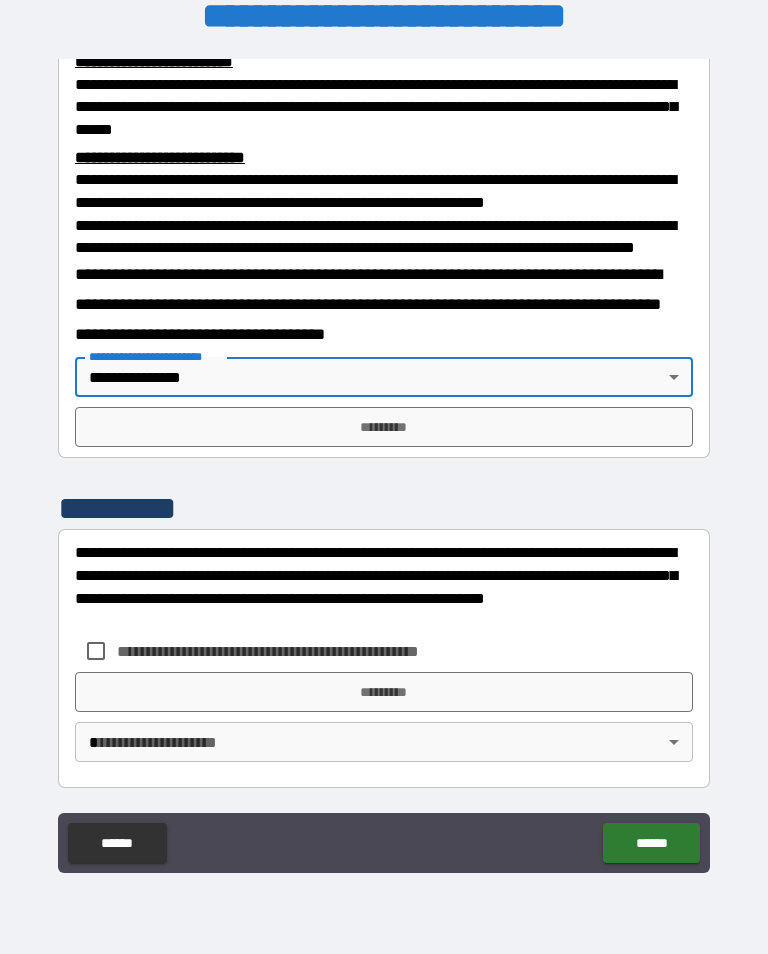 type on "**********" 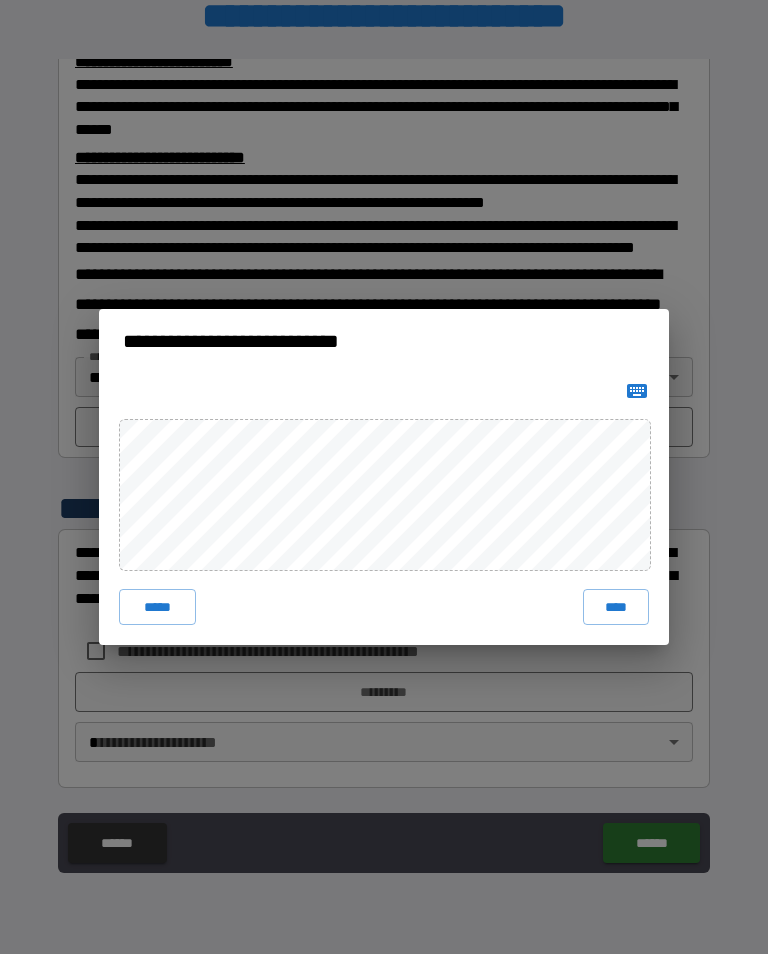 click on "****" at bounding box center [616, 607] 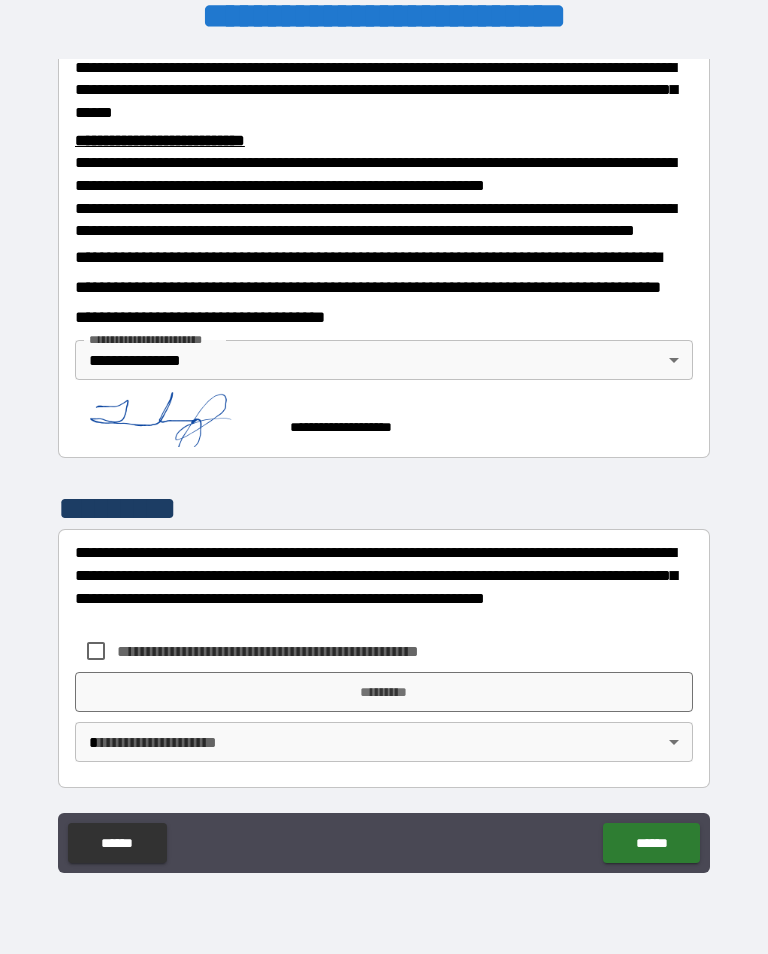 scroll, scrollTop: 751, scrollLeft: 0, axis: vertical 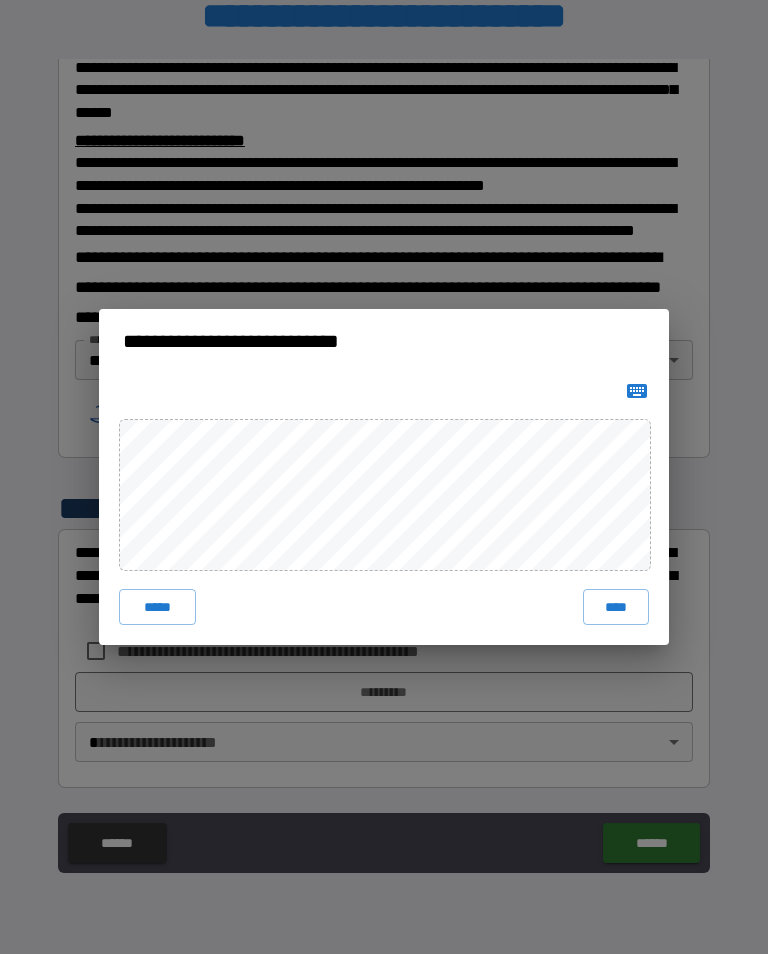 click on "****" at bounding box center [616, 607] 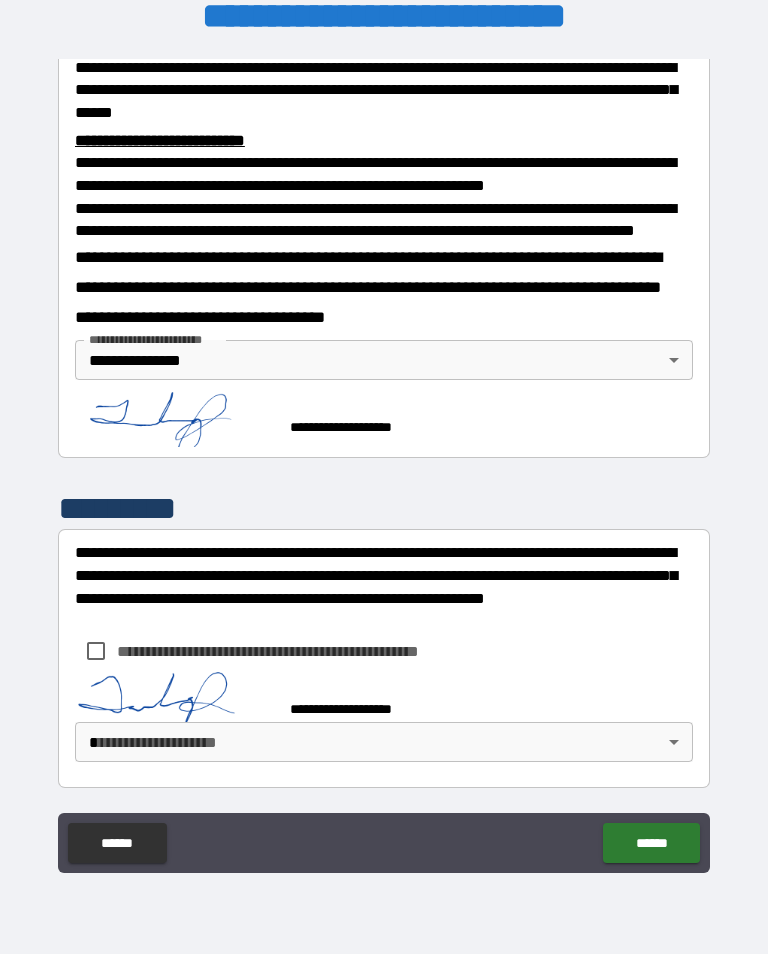 scroll, scrollTop: 741, scrollLeft: 0, axis: vertical 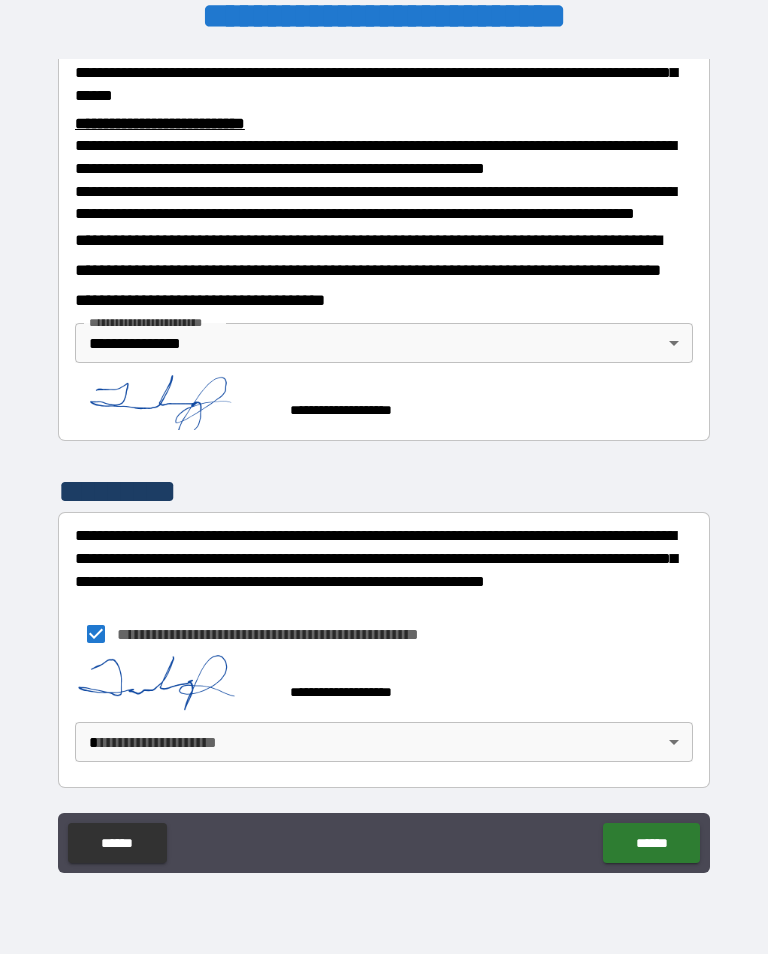 click on "**********" at bounding box center [384, 461] 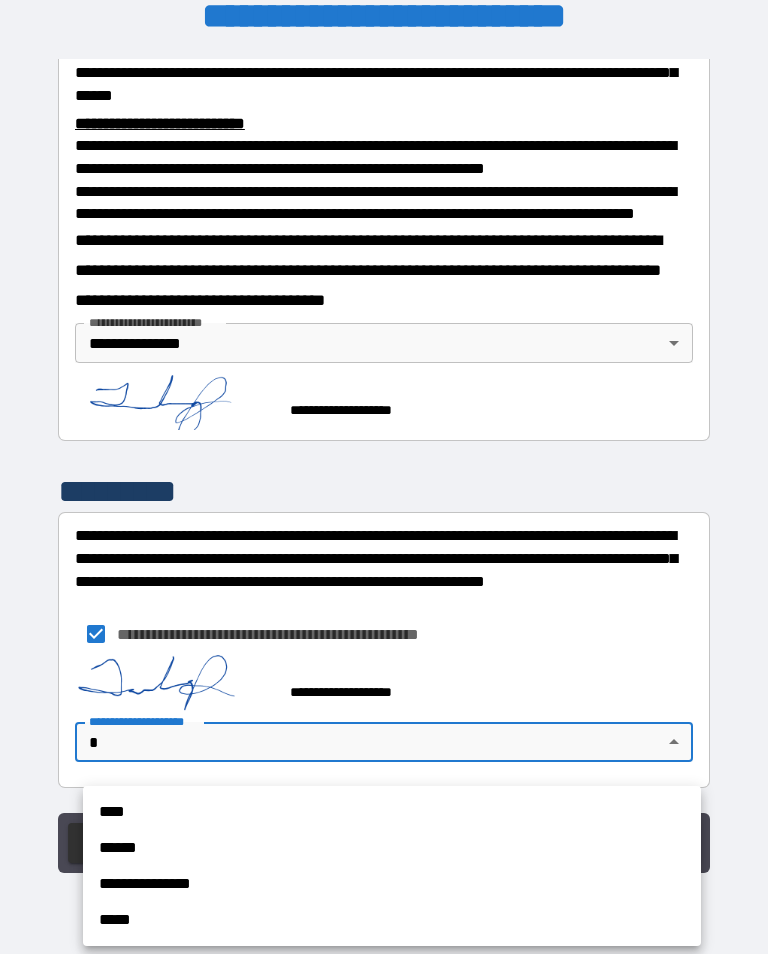 click on "**********" at bounding box center (392, 884) 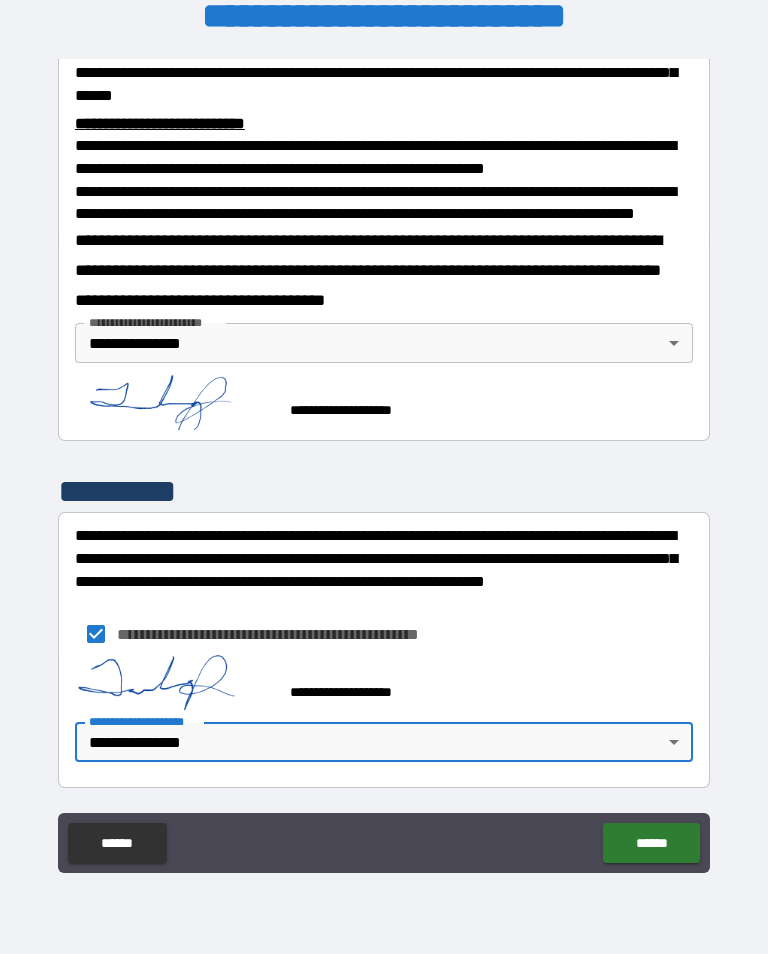 click on "******" at bounding box center [651, 843] 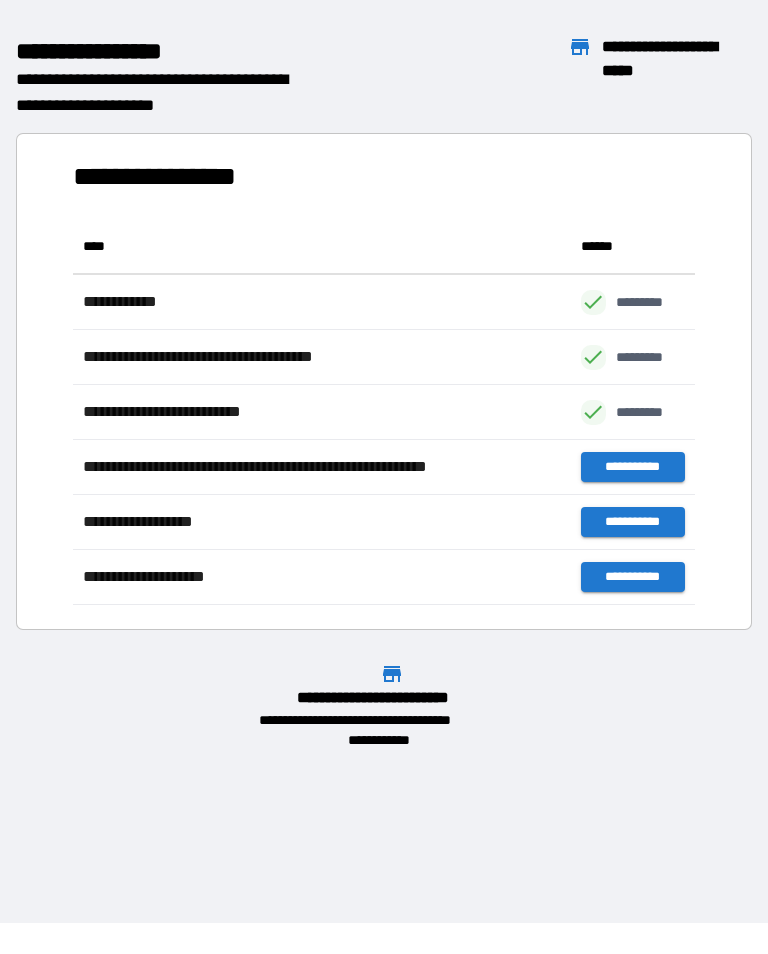 scroll, scrollTop: 386, scrollLeft: 622, axis: both 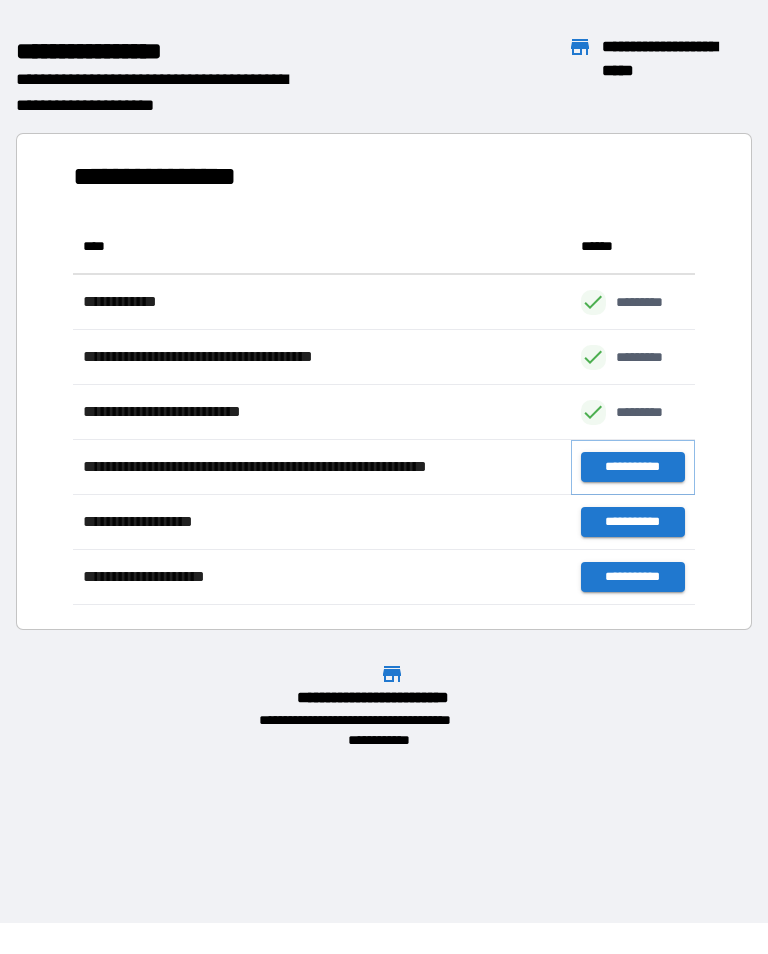 click on "**********" at bounding box center (633, 467) 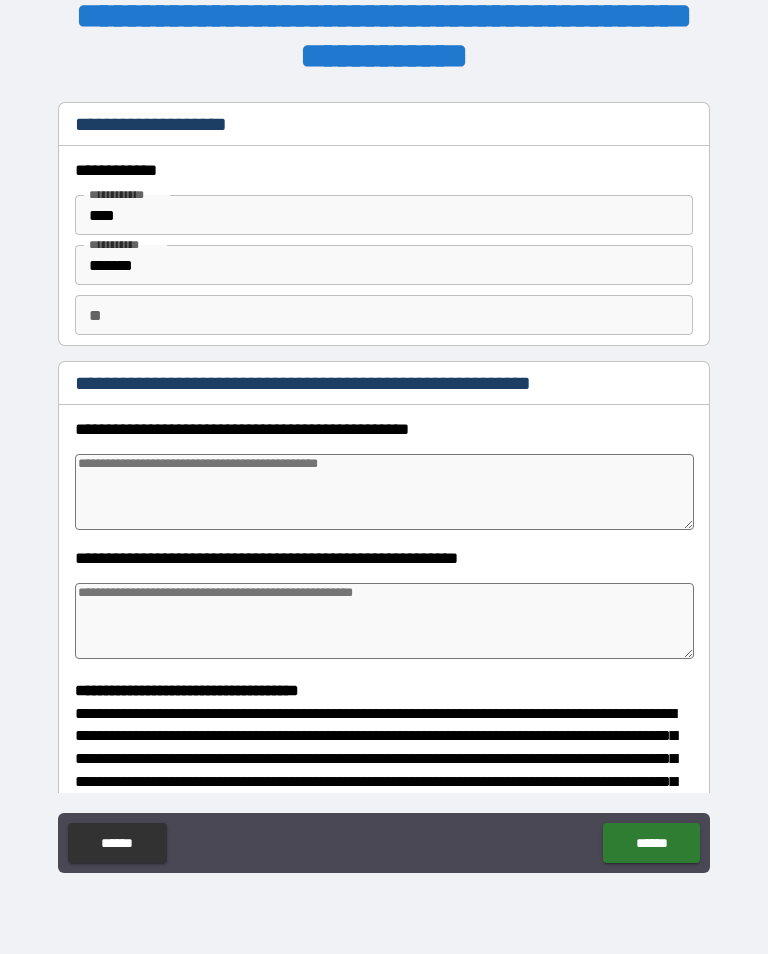 type on "*" 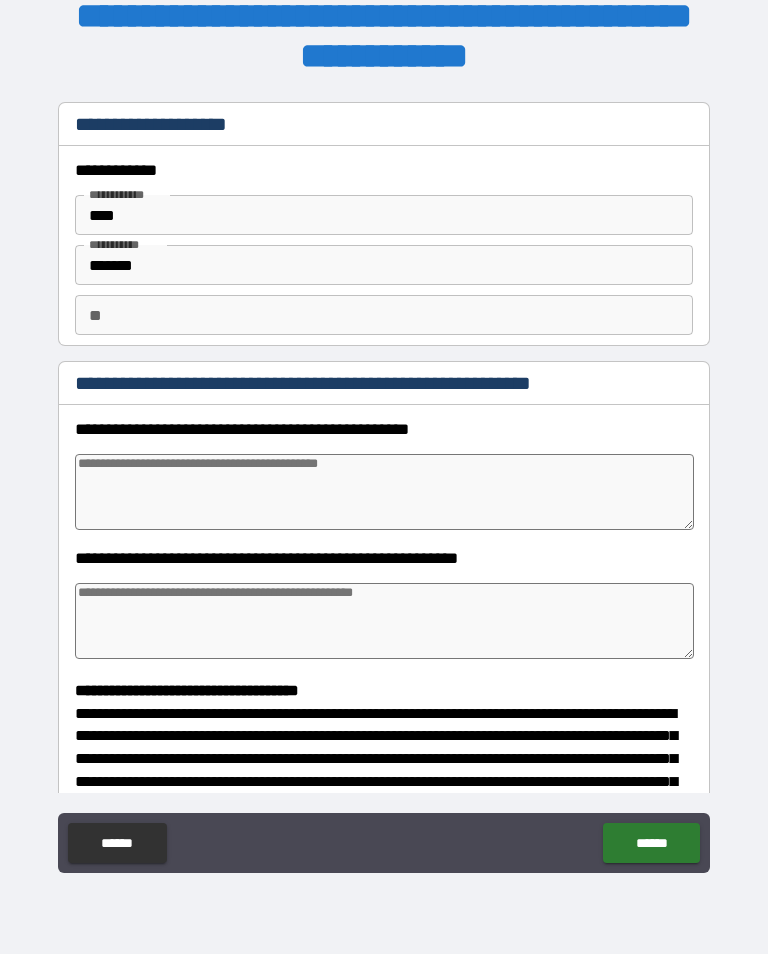 type on "*" 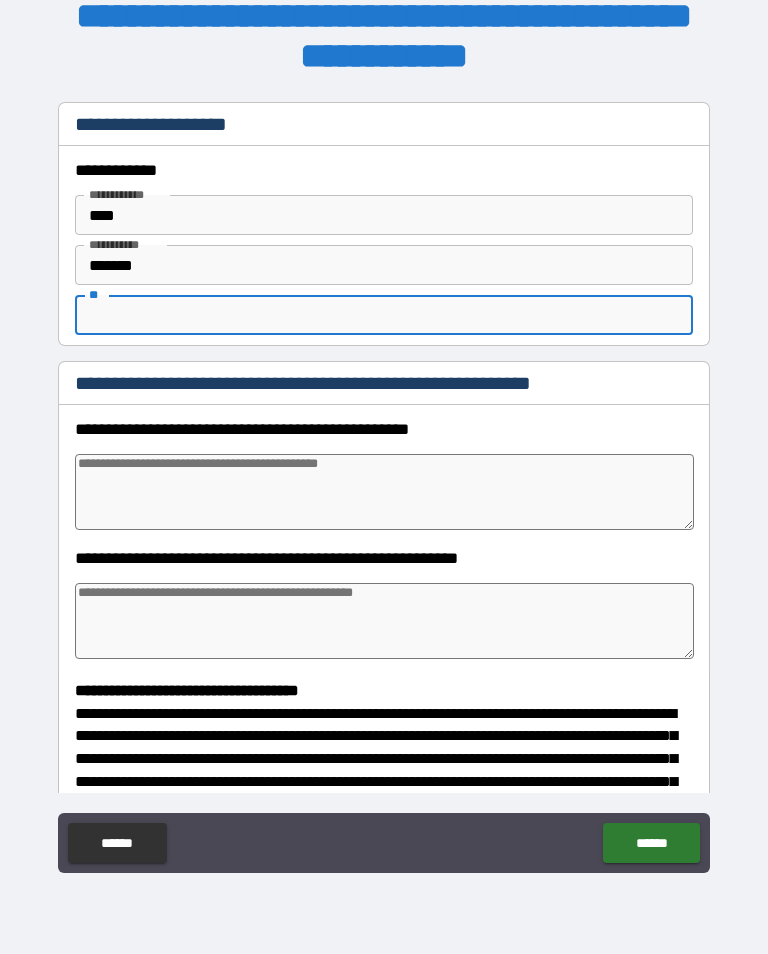 type on "*" 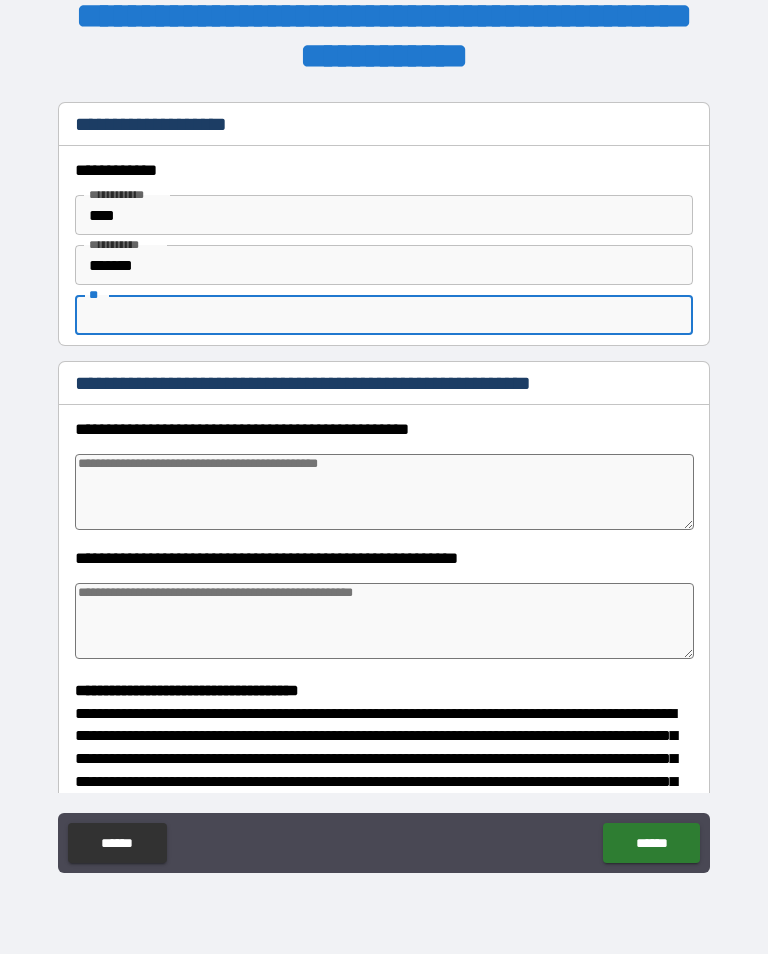 type on "*" 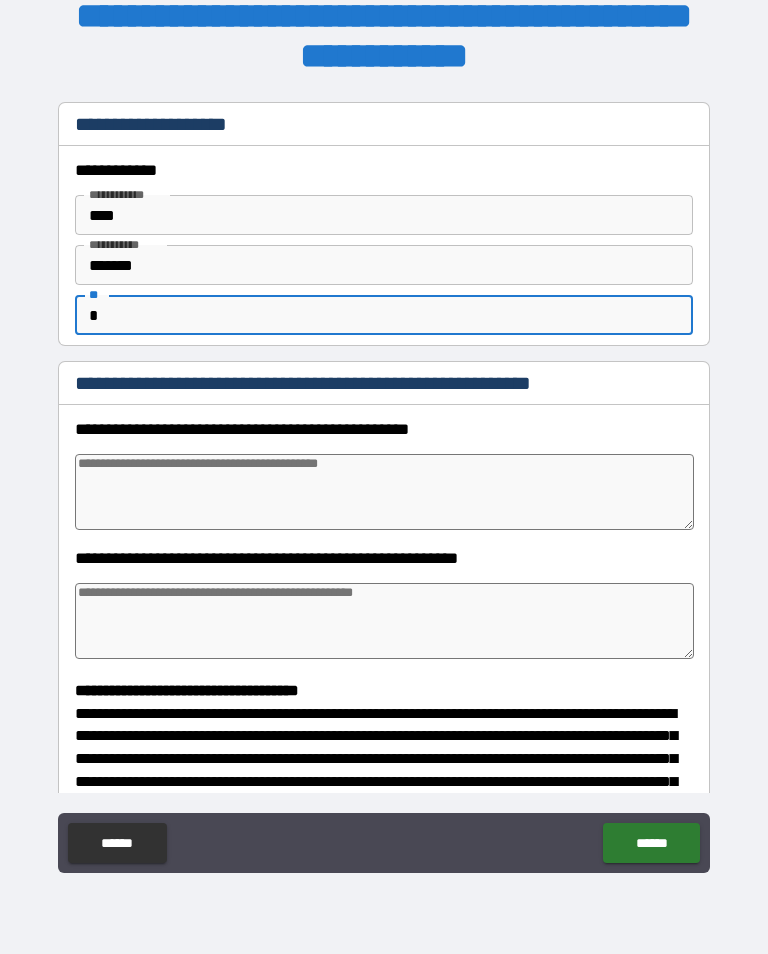 type on "*" 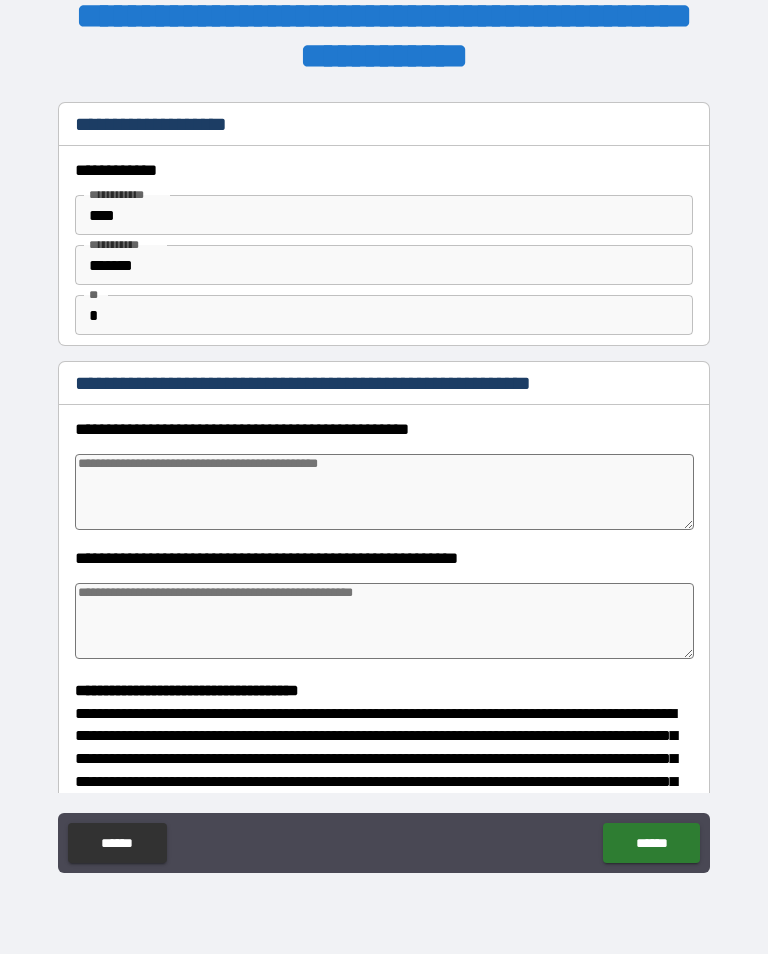 type on "*" 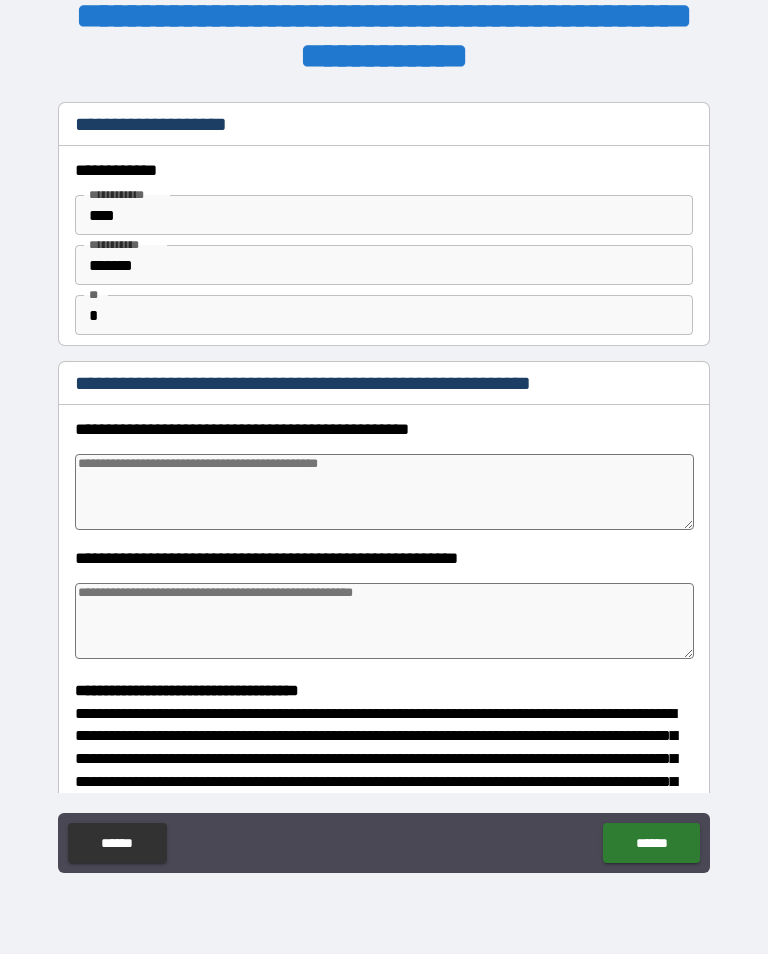 type on "*" 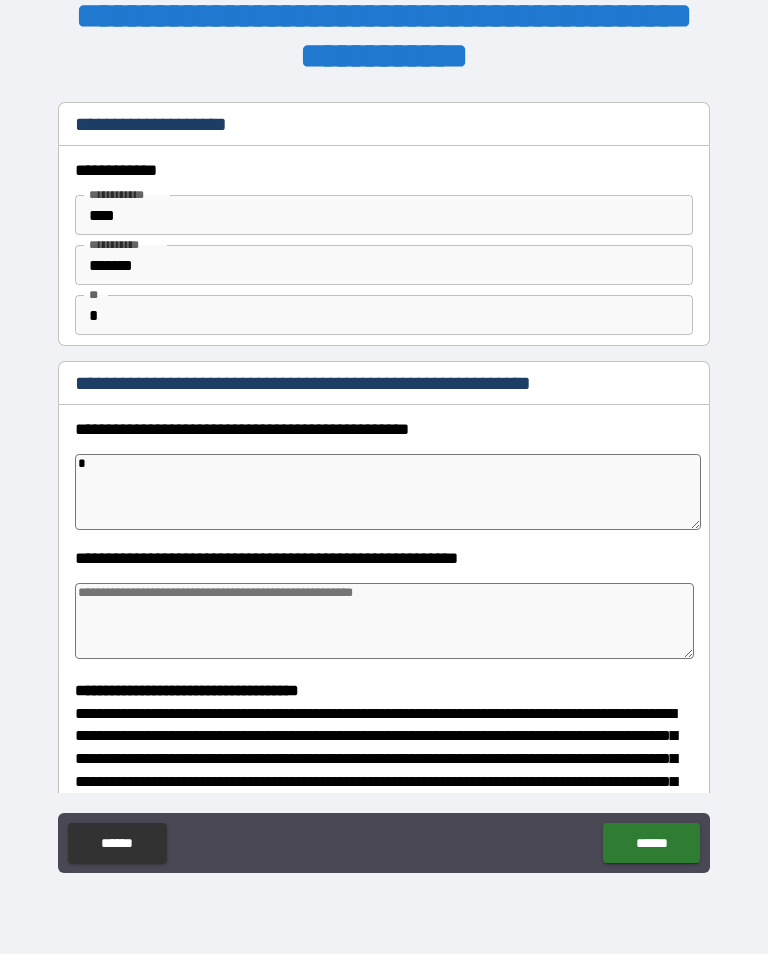 type on "*" 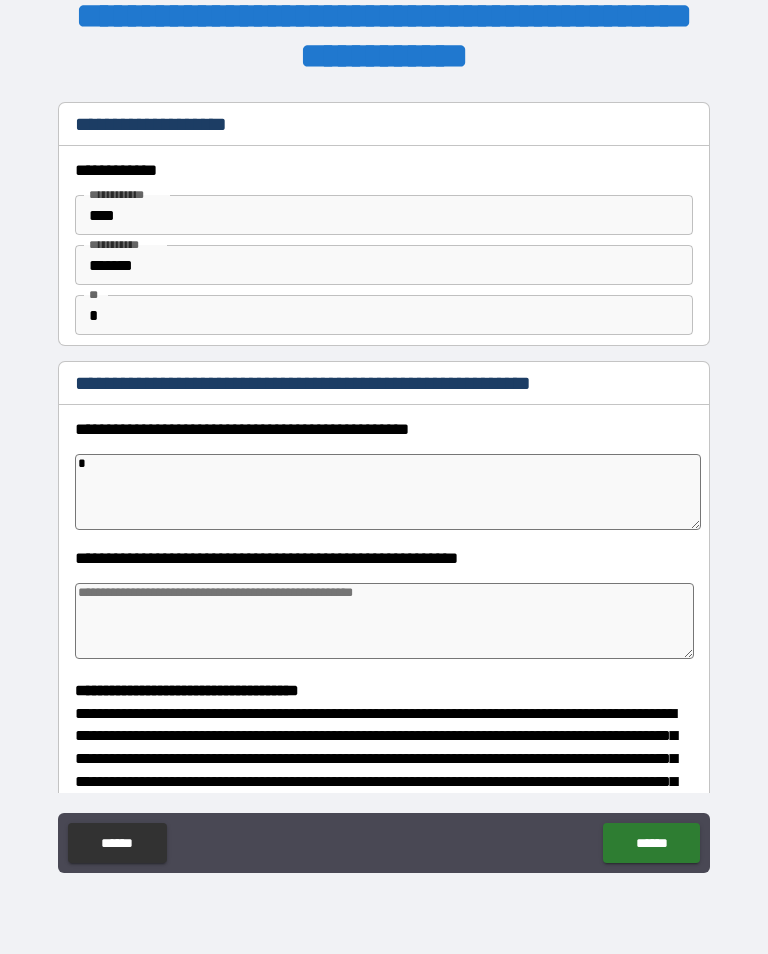 type on "*" 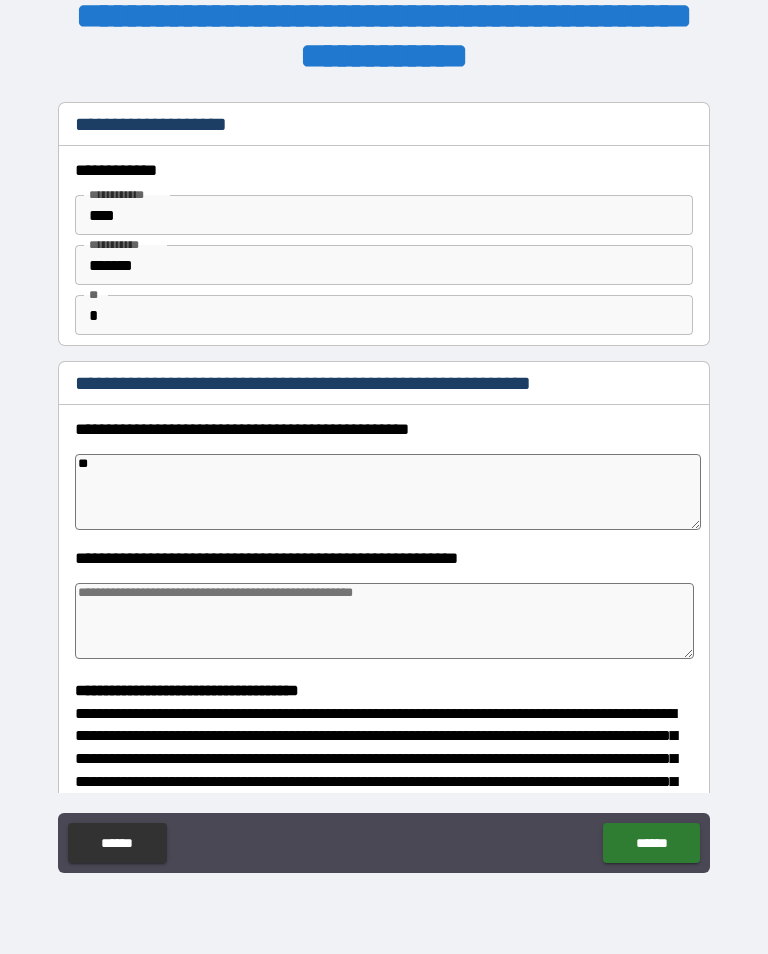 type on "*" 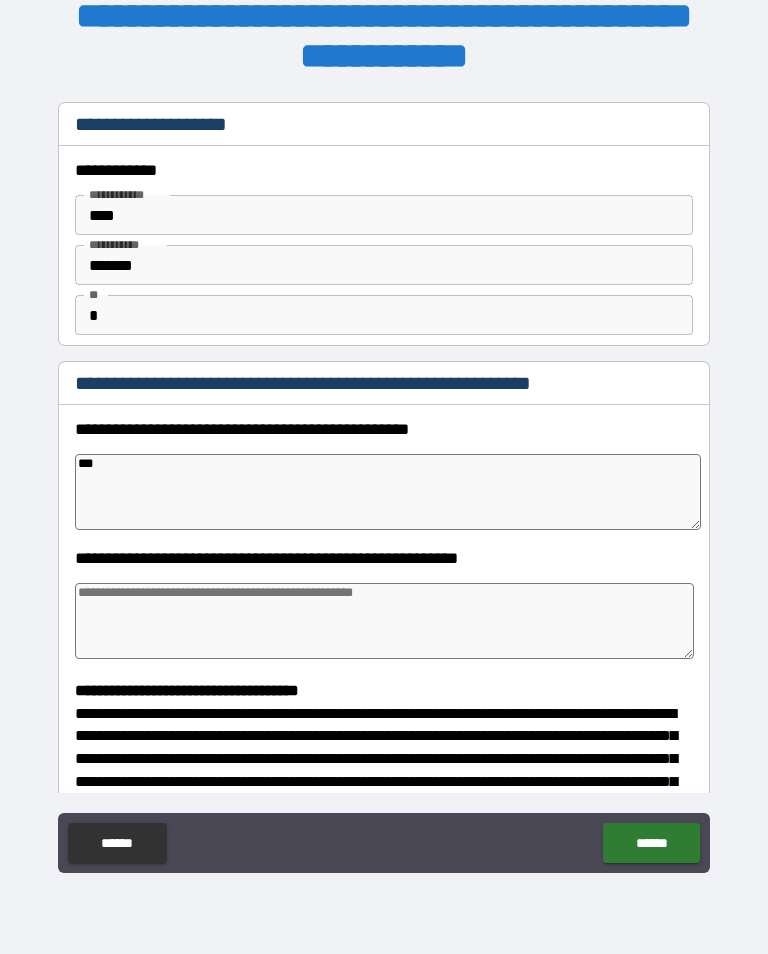 type on "*" 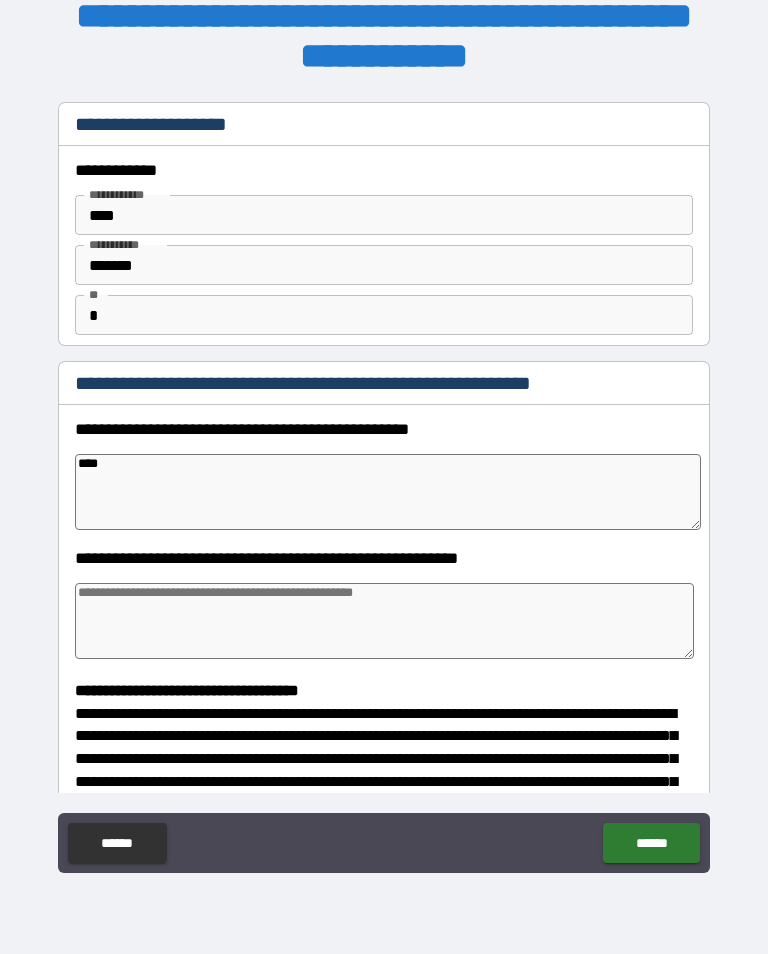 type on "*****" 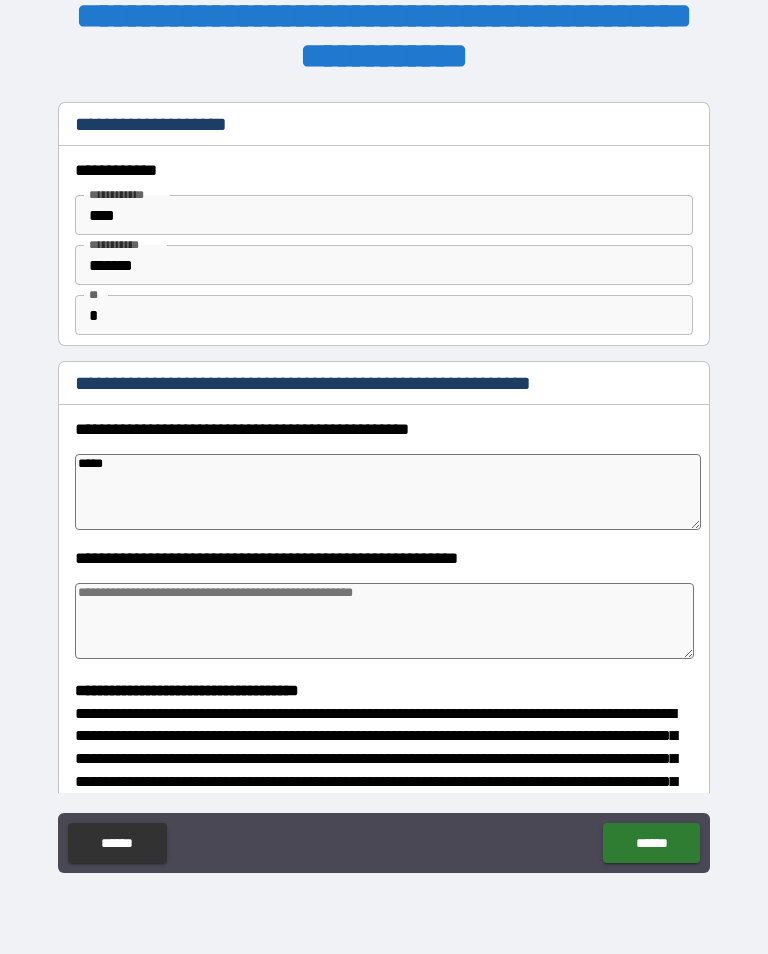 type on "******" 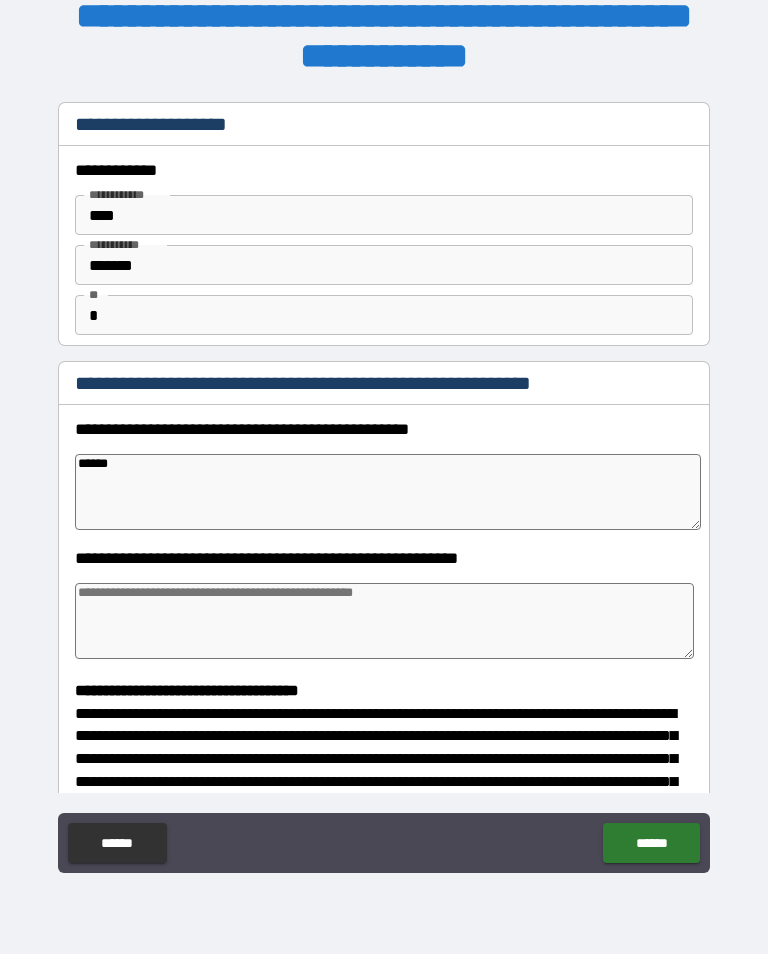 type on "*" 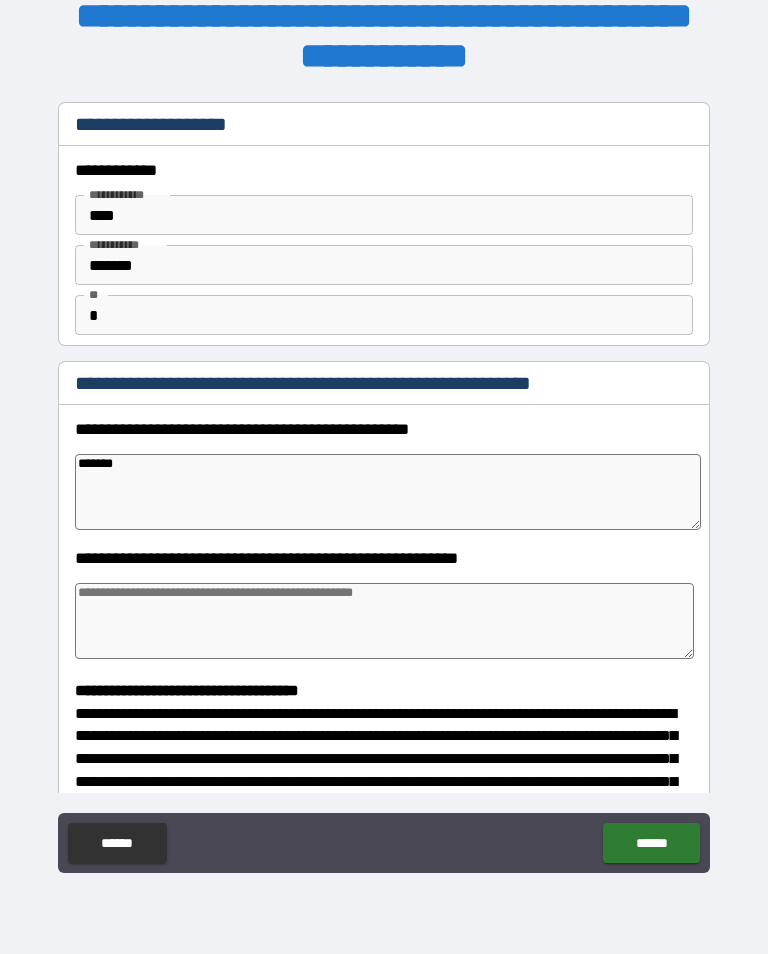 type on "*" 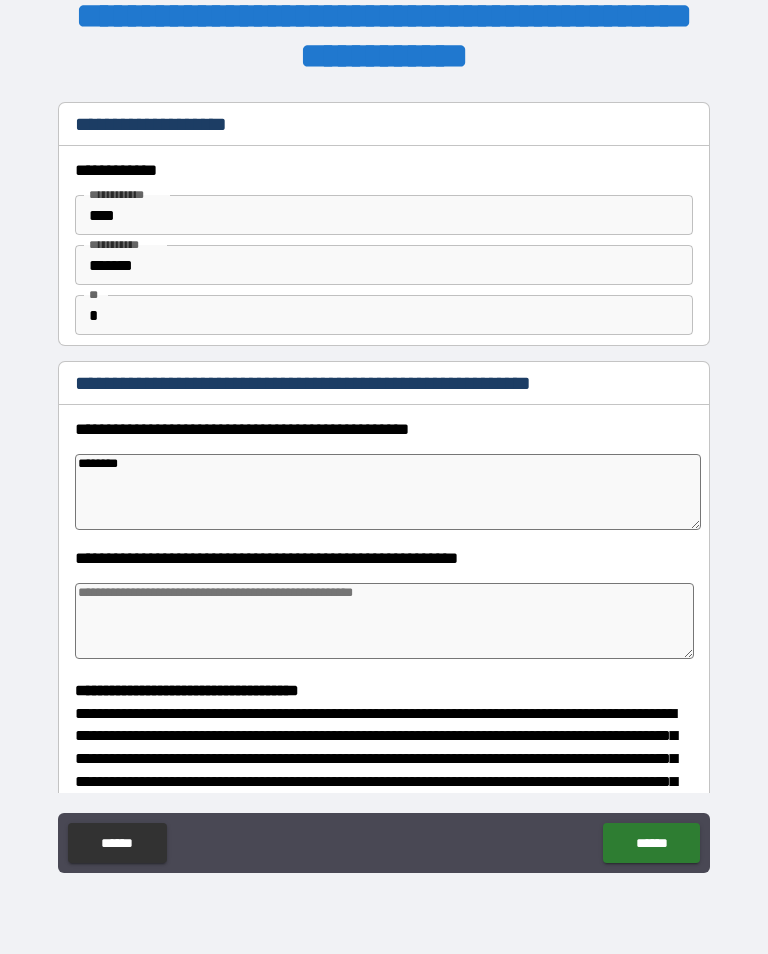 type on "*" 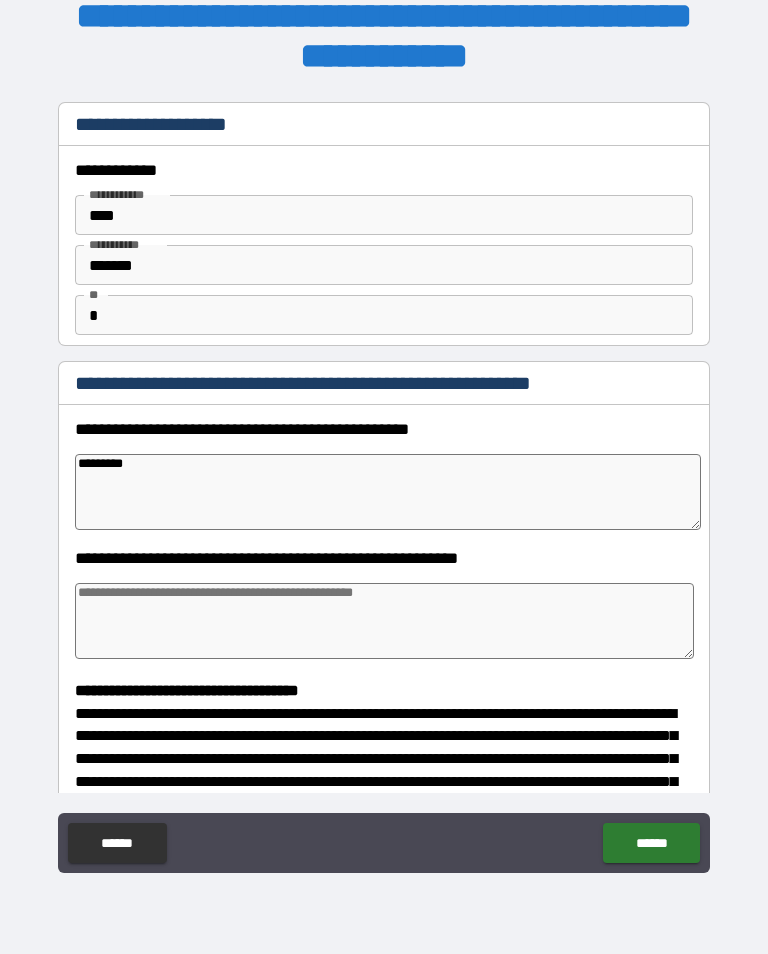 type on "*********" 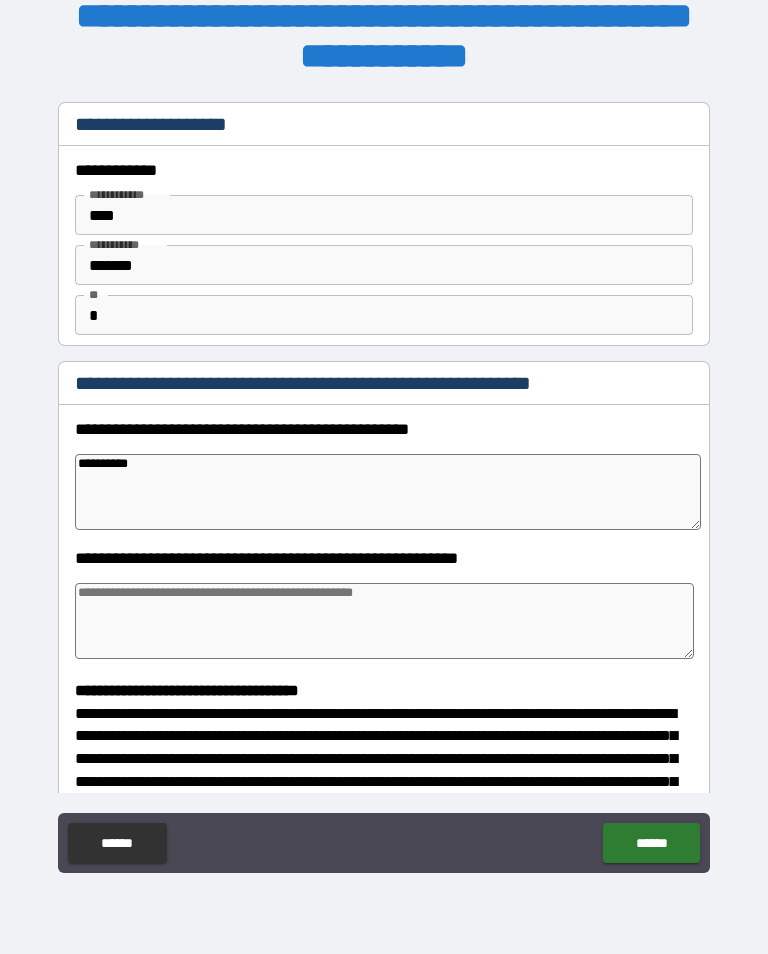 type on "*" 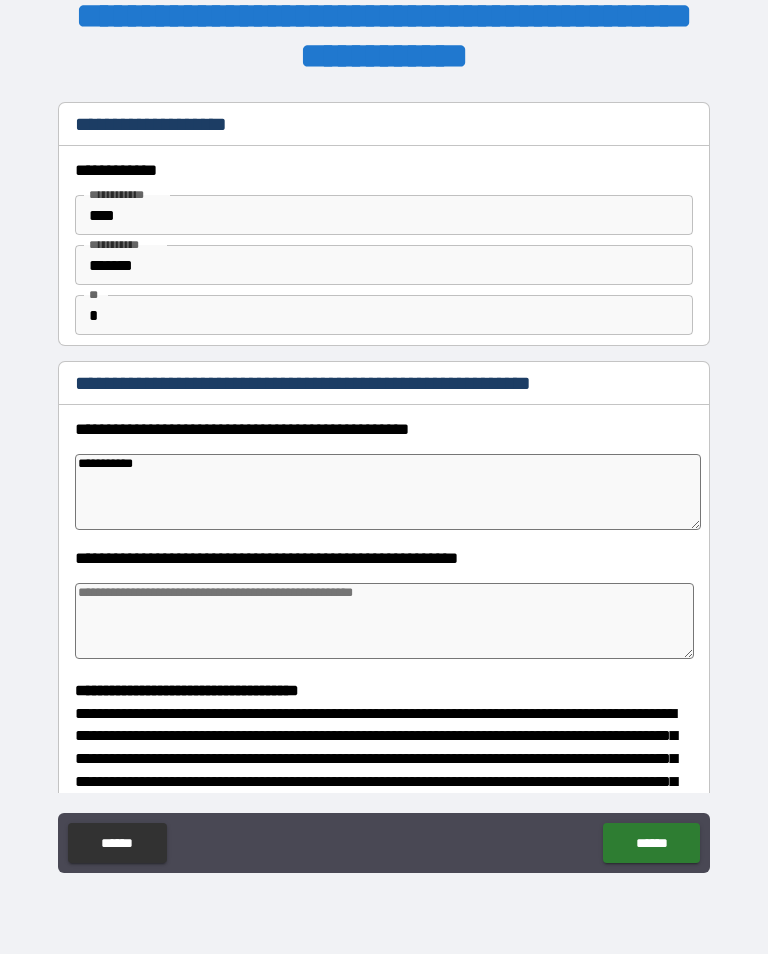 type on "*" 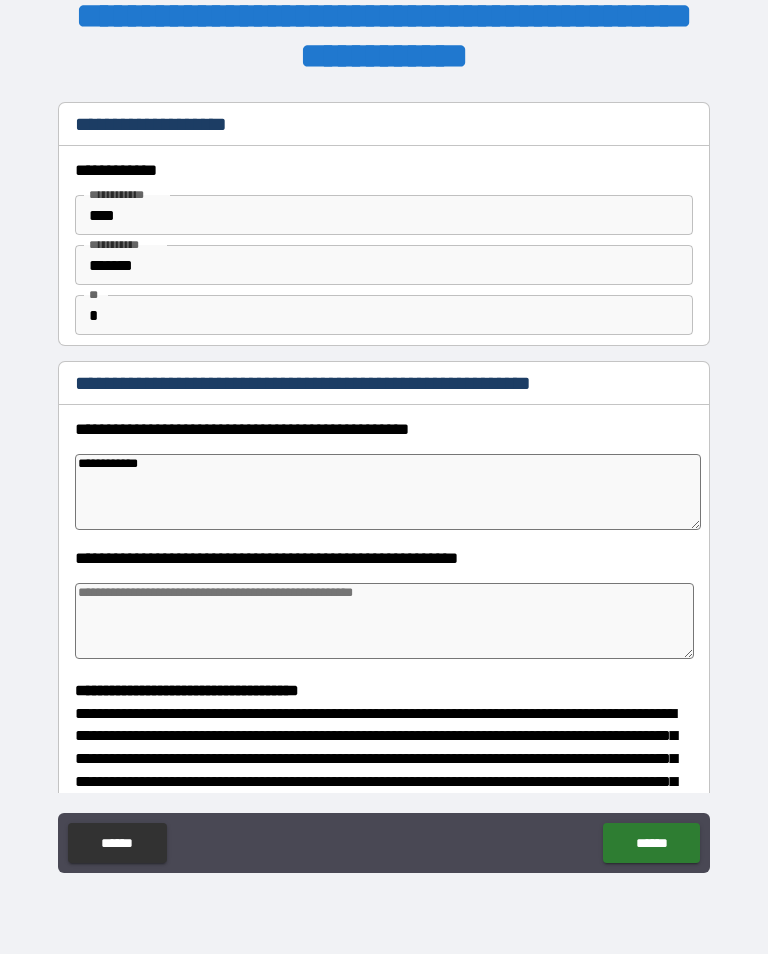 type on "*" 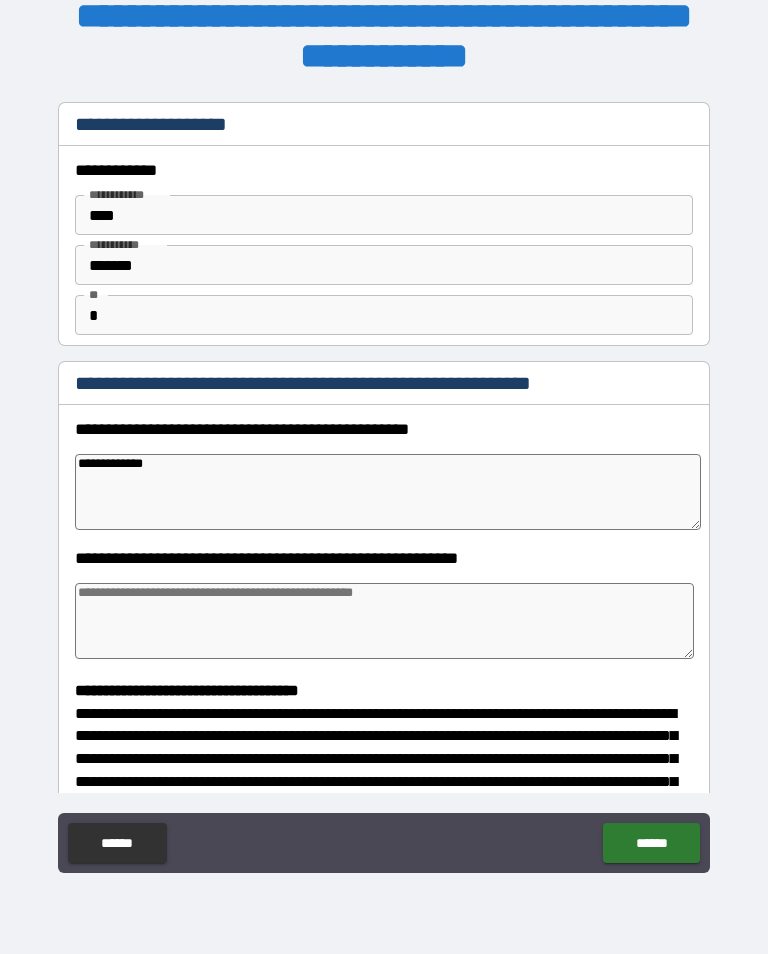 type on "*" 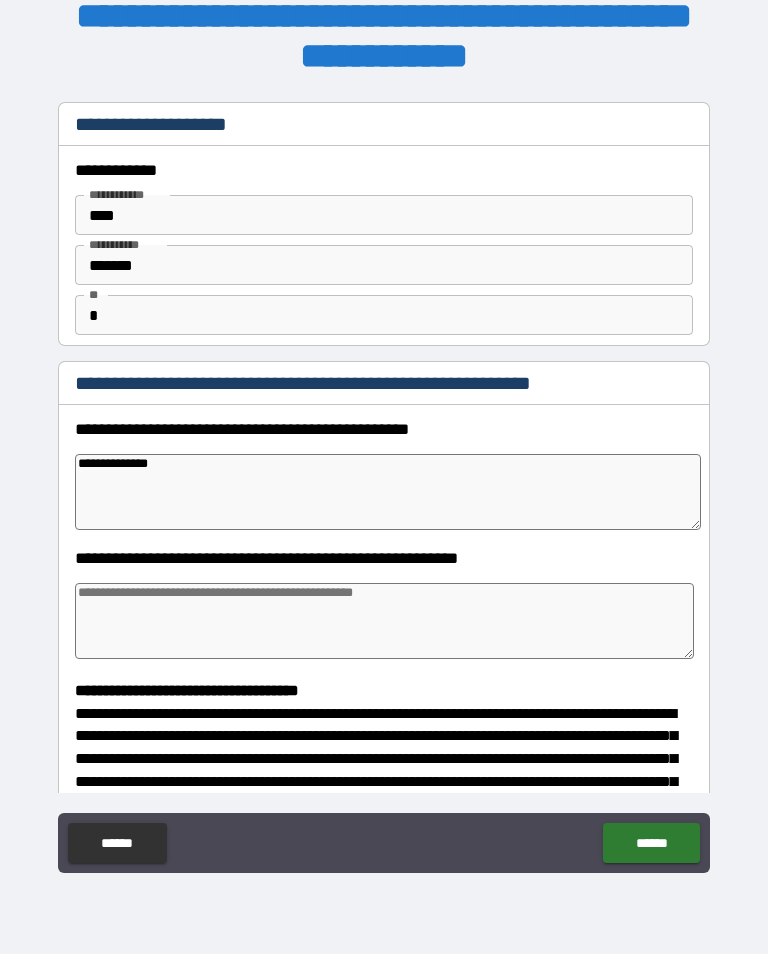 type on "*" 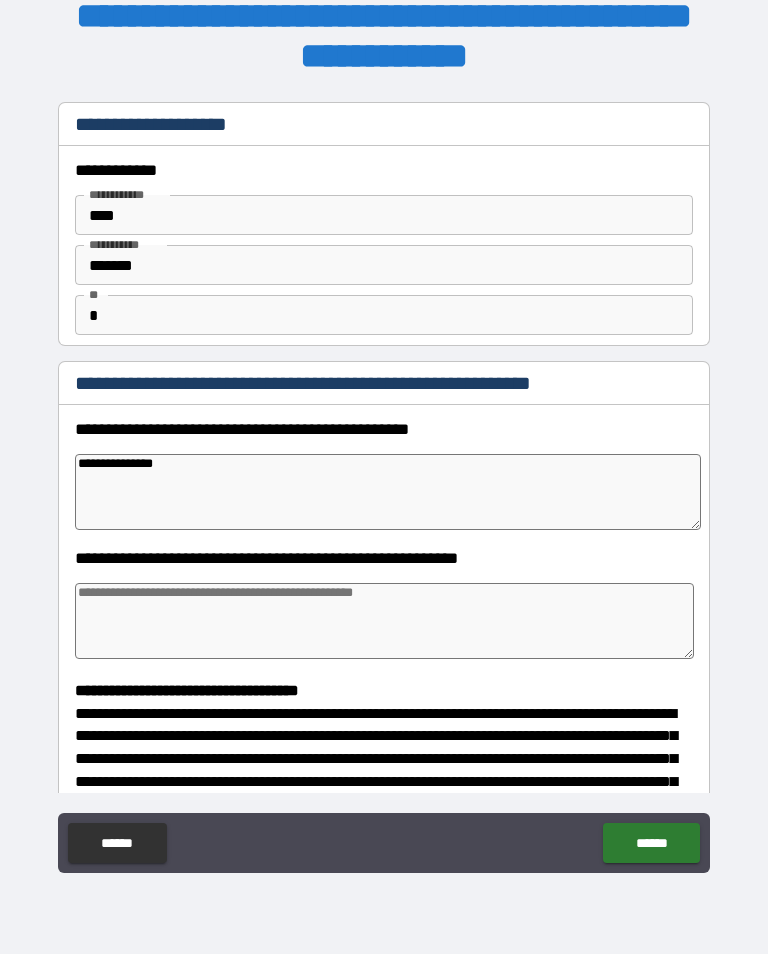 type on "*" 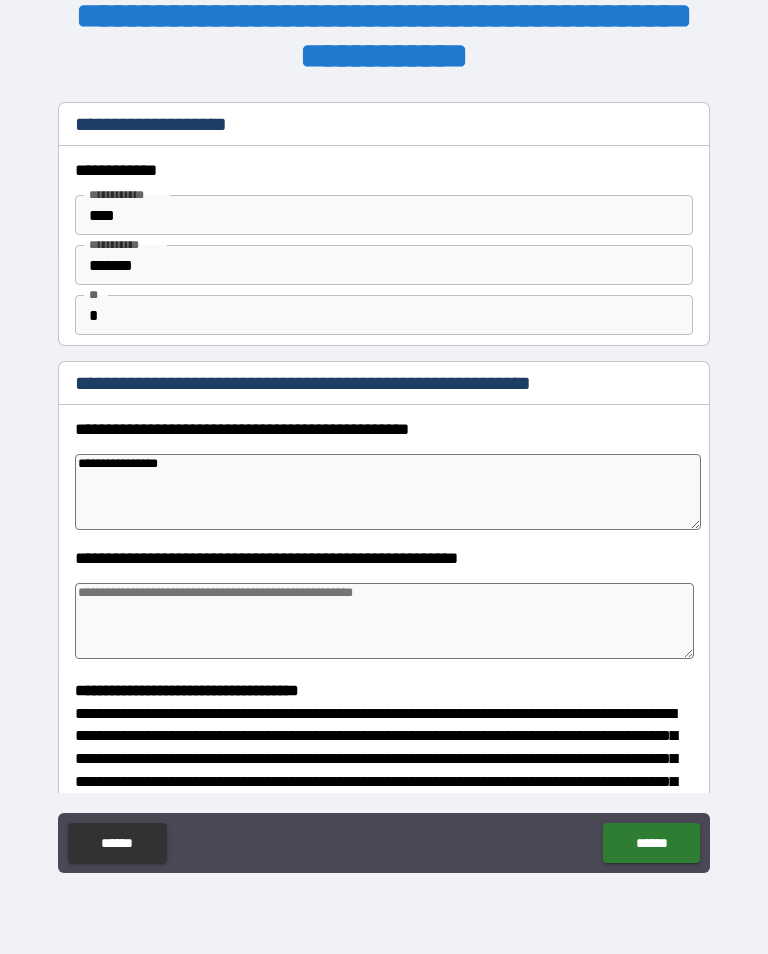 type on "*" 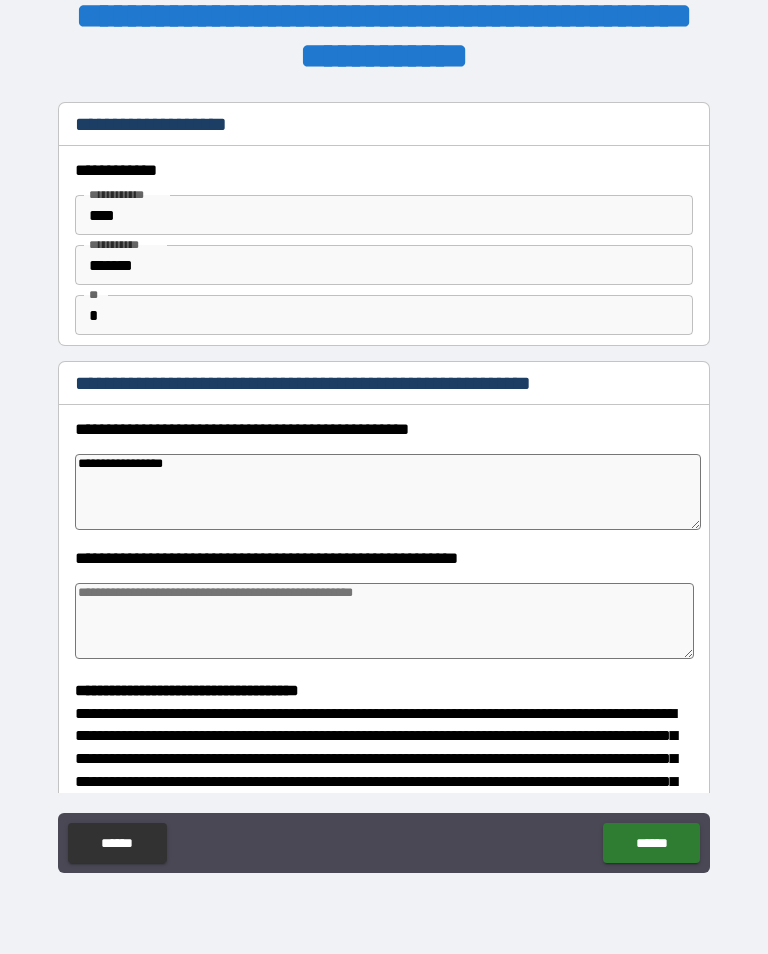 type on "**********" 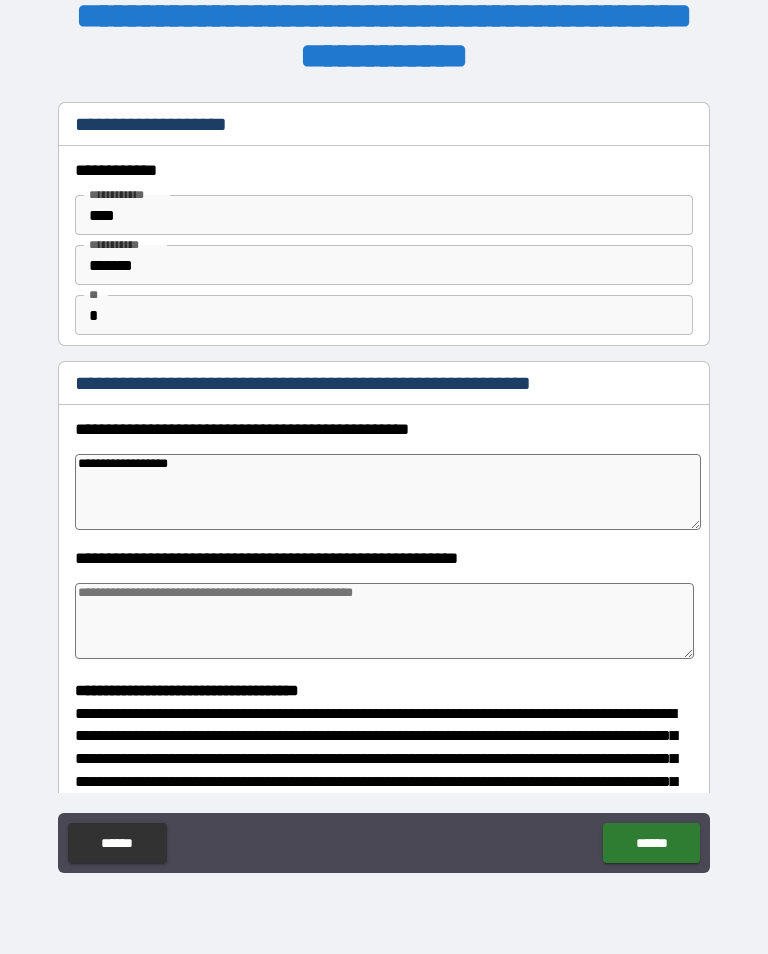 type on "*" 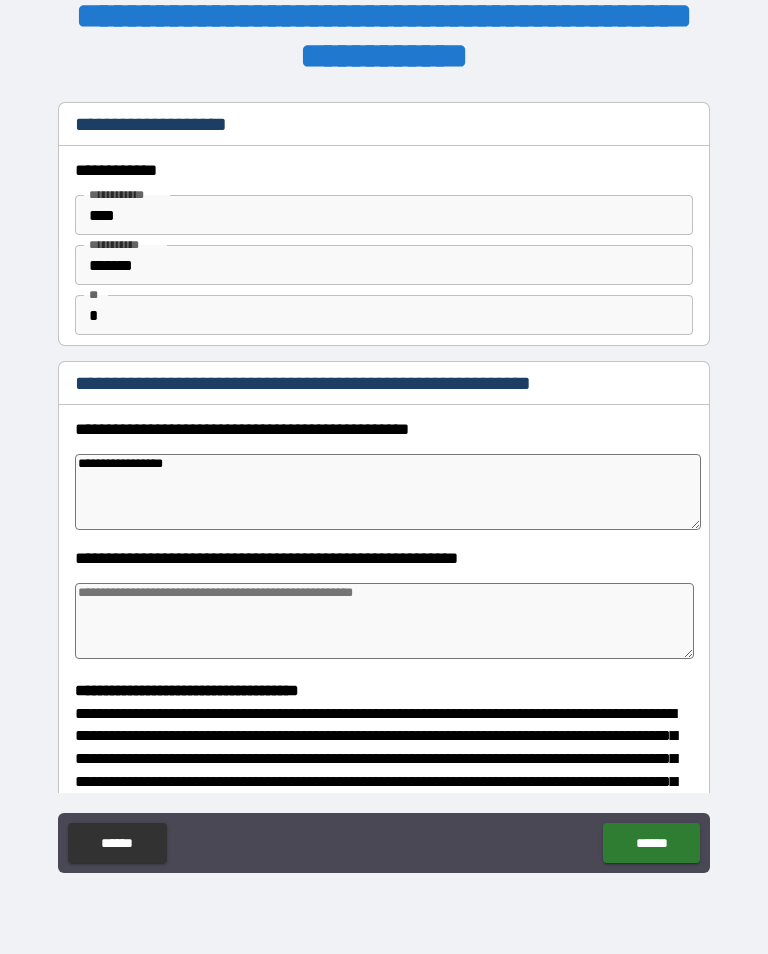 type on "**********" 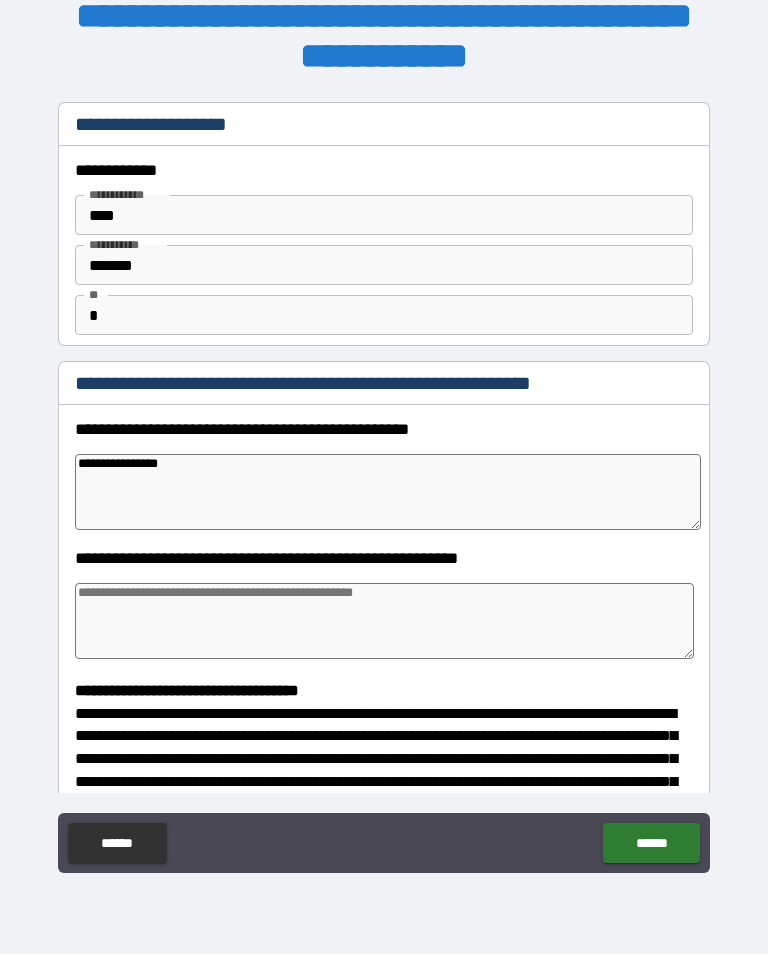 type on "*" 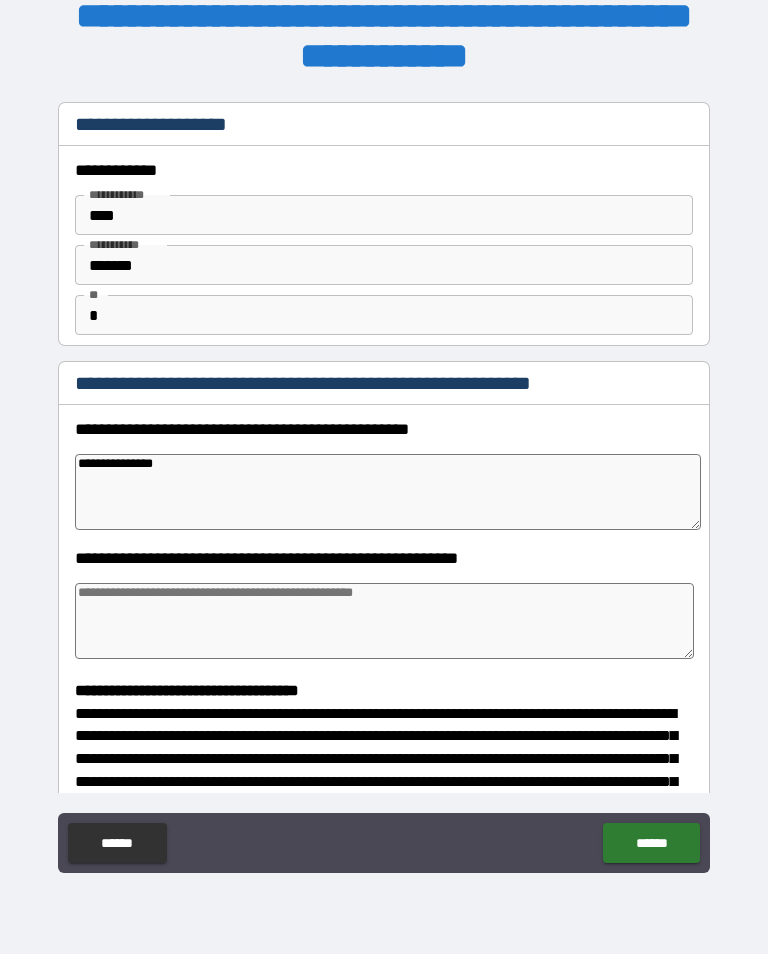 type on "*" 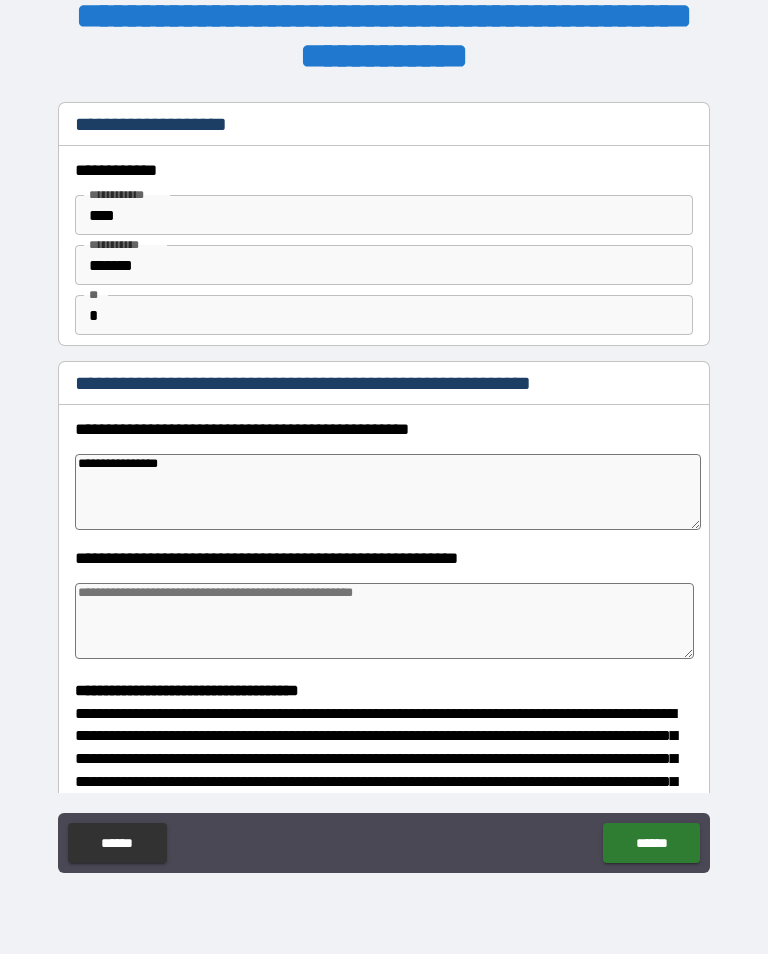 type on "**********" 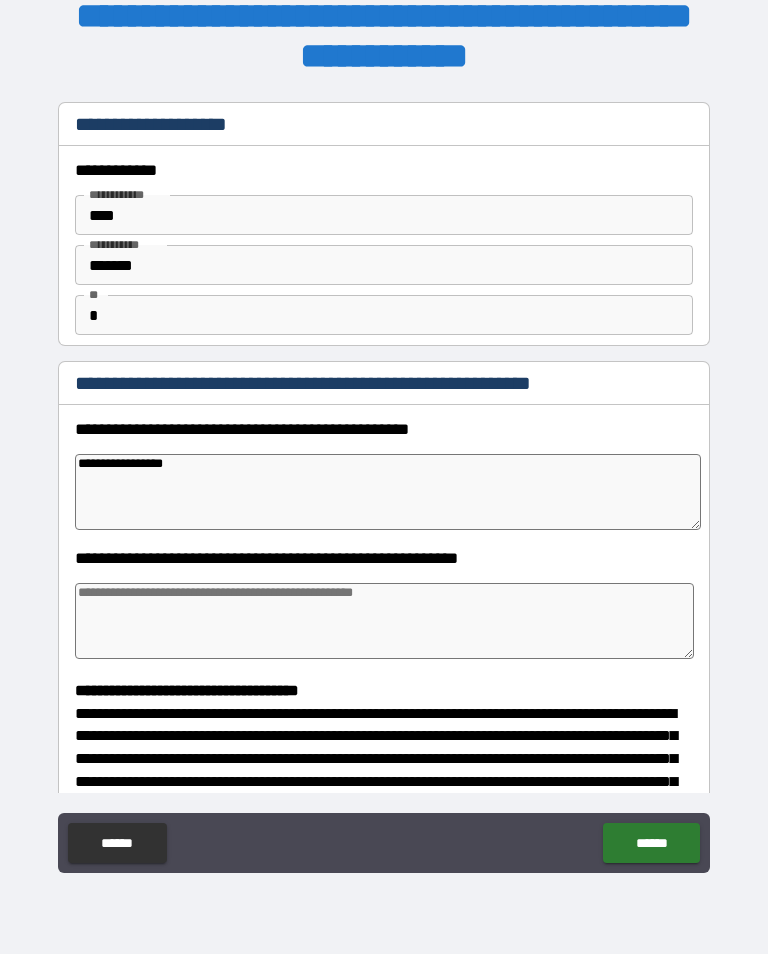 type on "*" 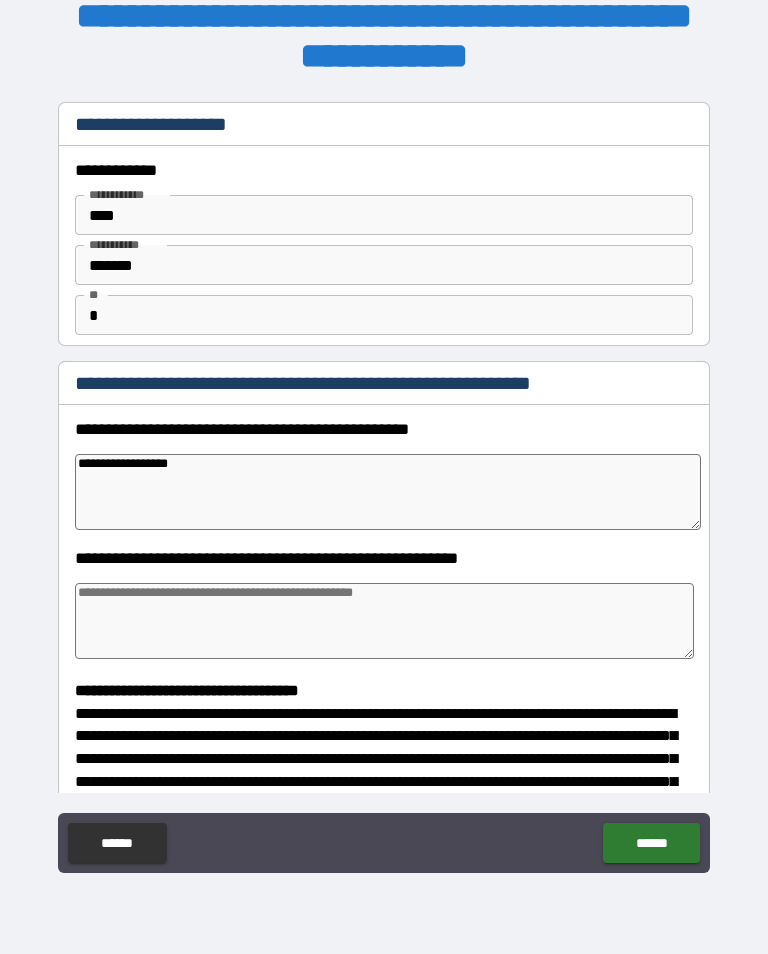 type on "*" 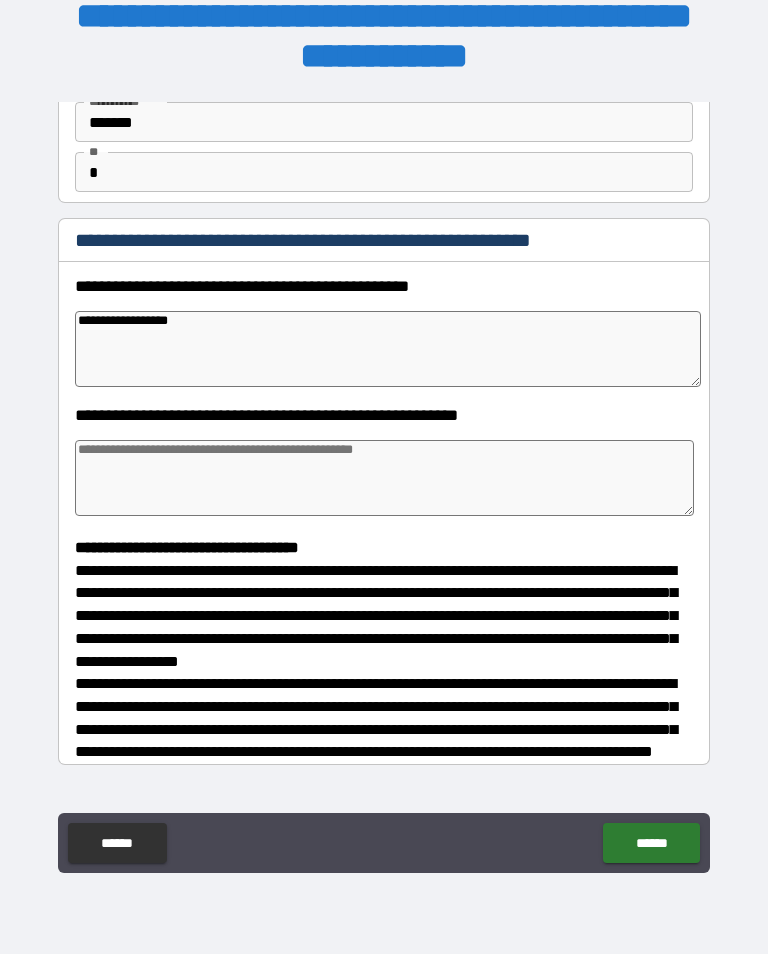 scroll, scrollTop: 145, scrollLeft: 0, axis: vertical 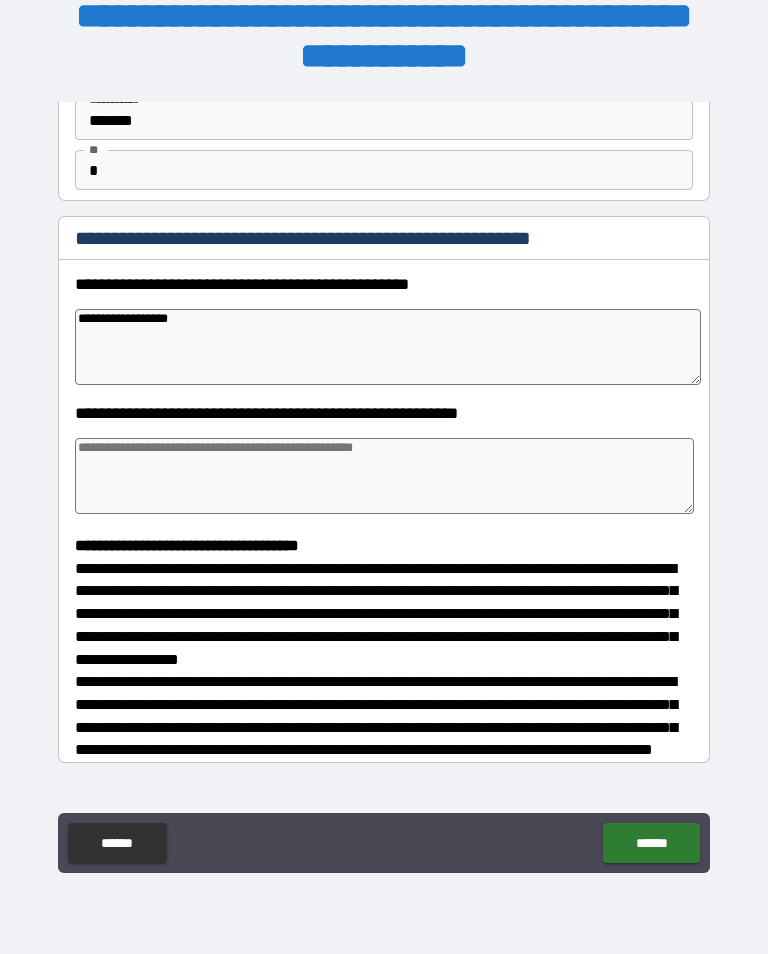 type on "**********" 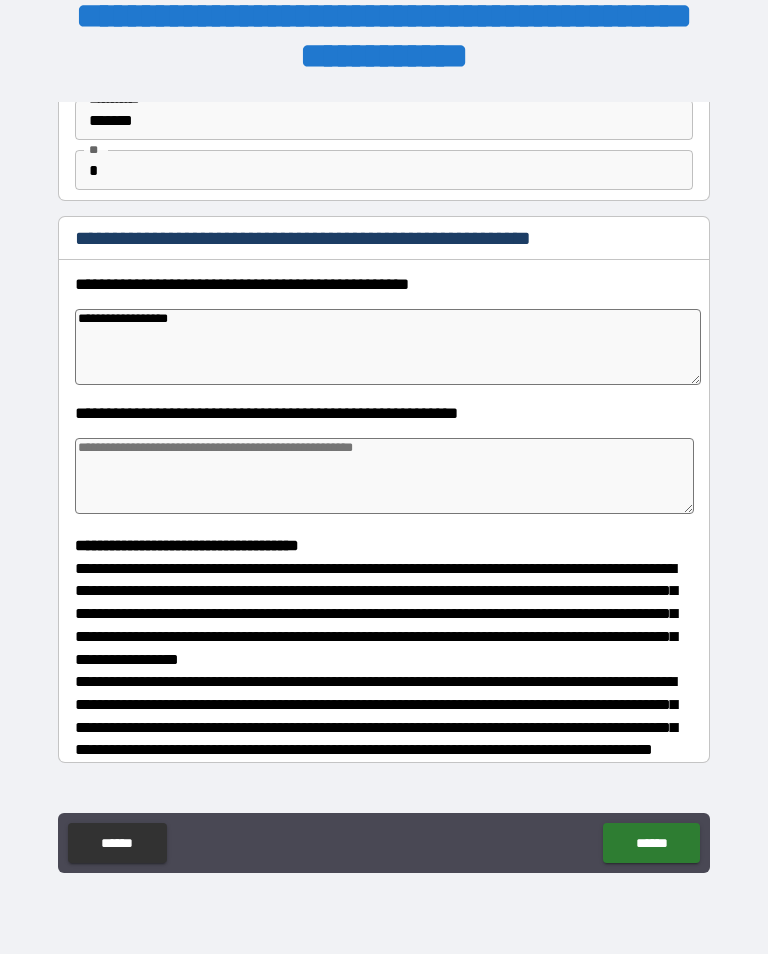 click at bounding box center (384, 476) 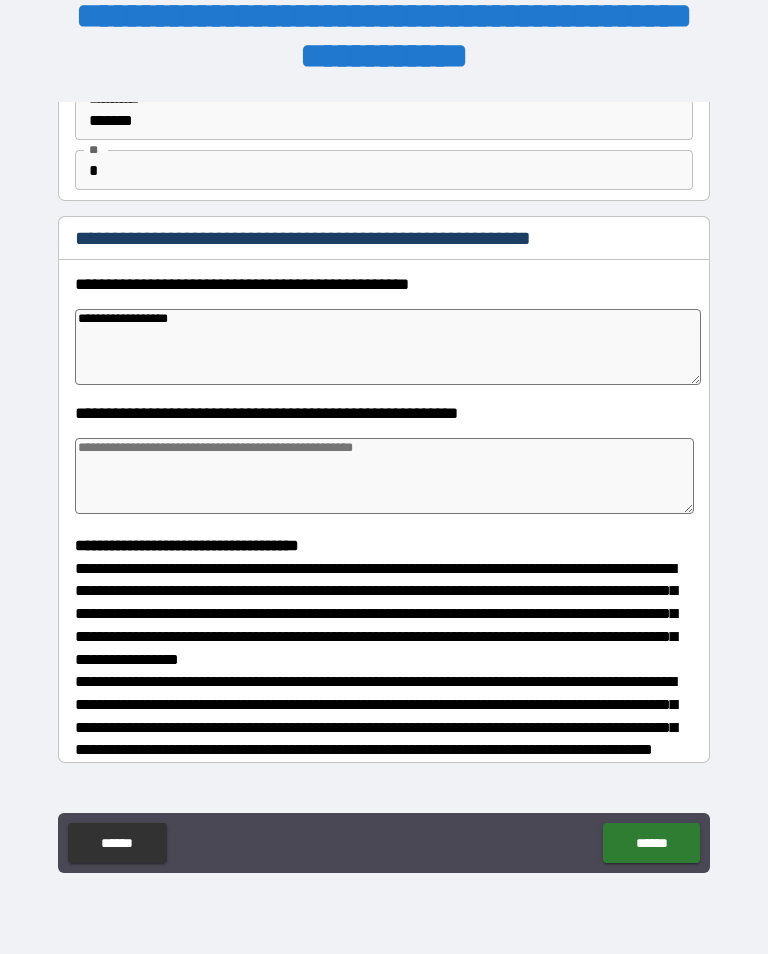 type on "*" 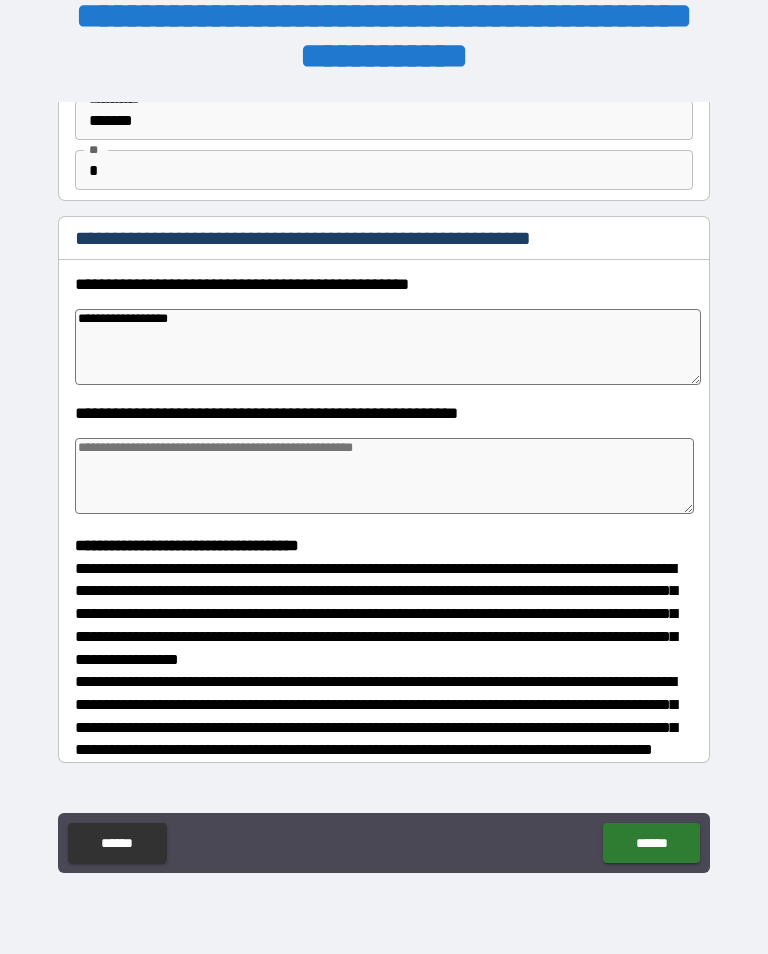 type on "*" 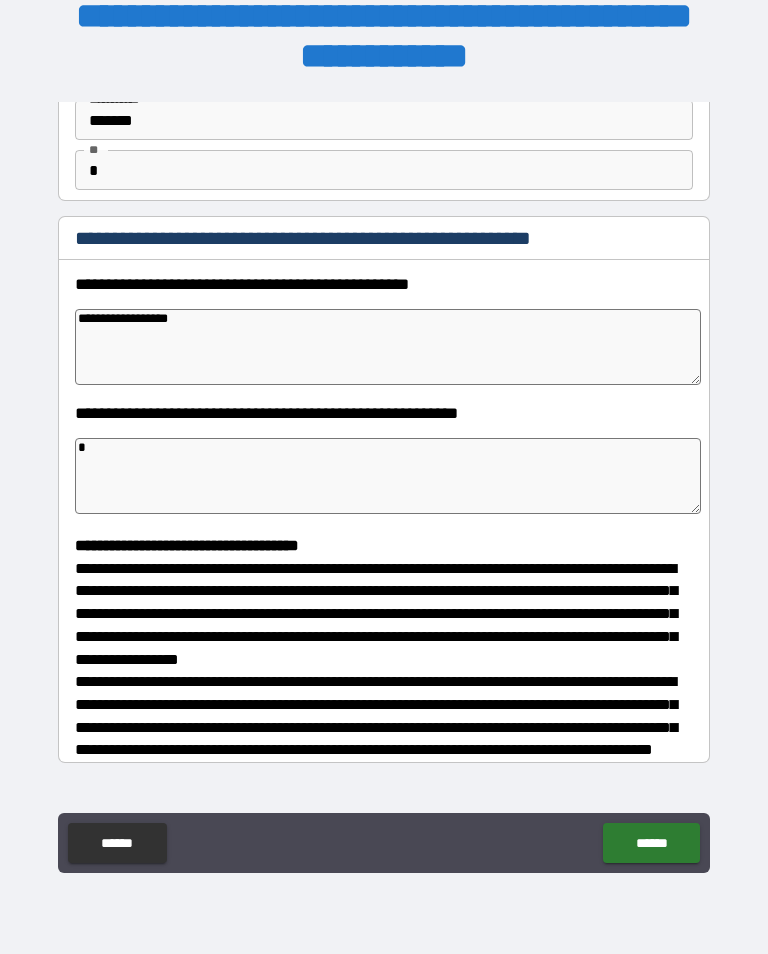 type on "*" 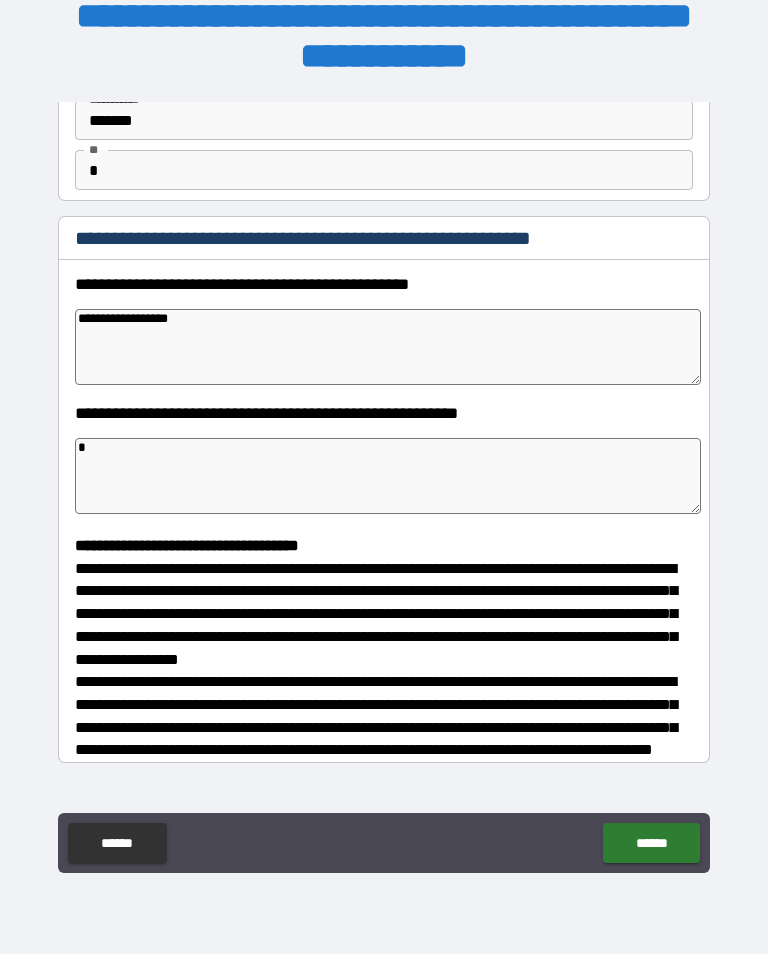type on "**" 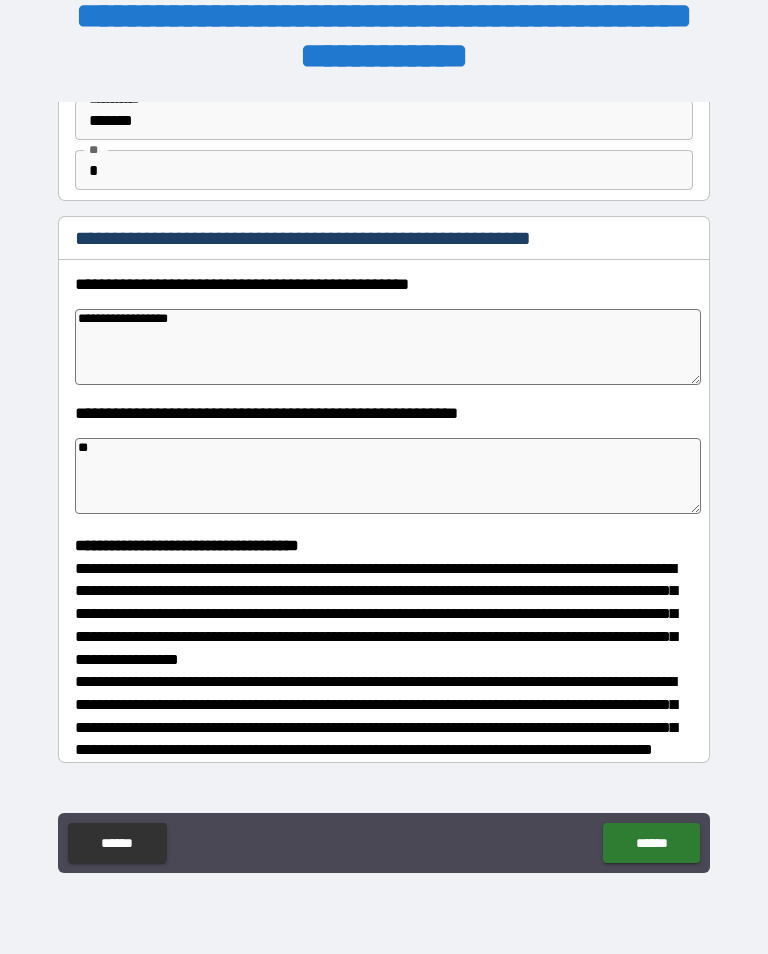 type on "***" 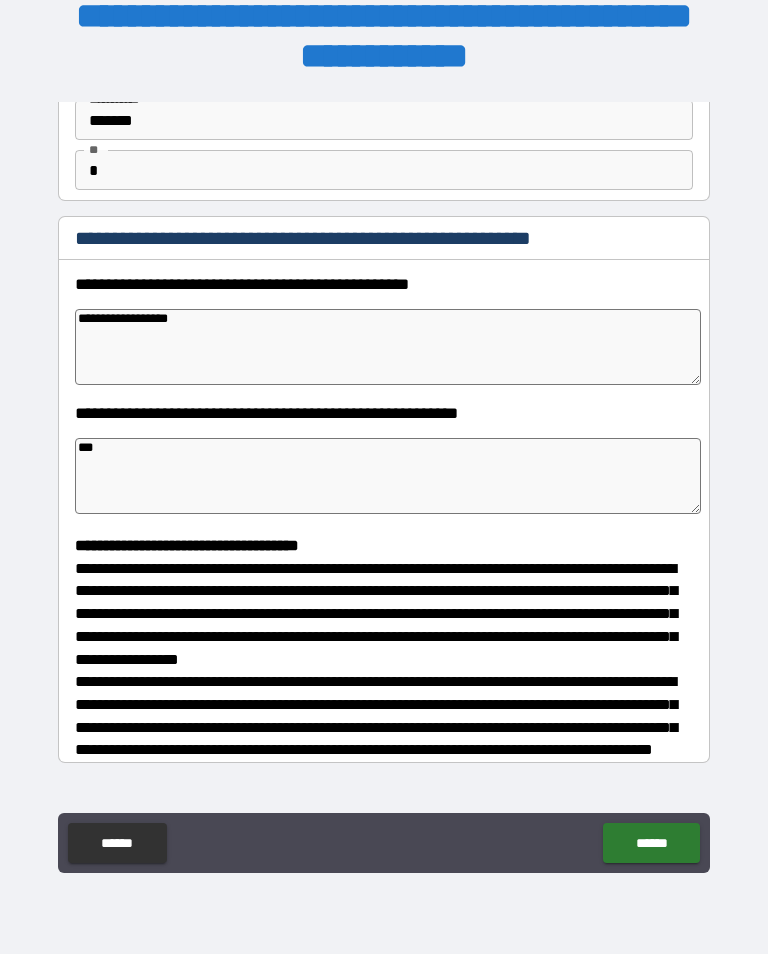 type on "*" 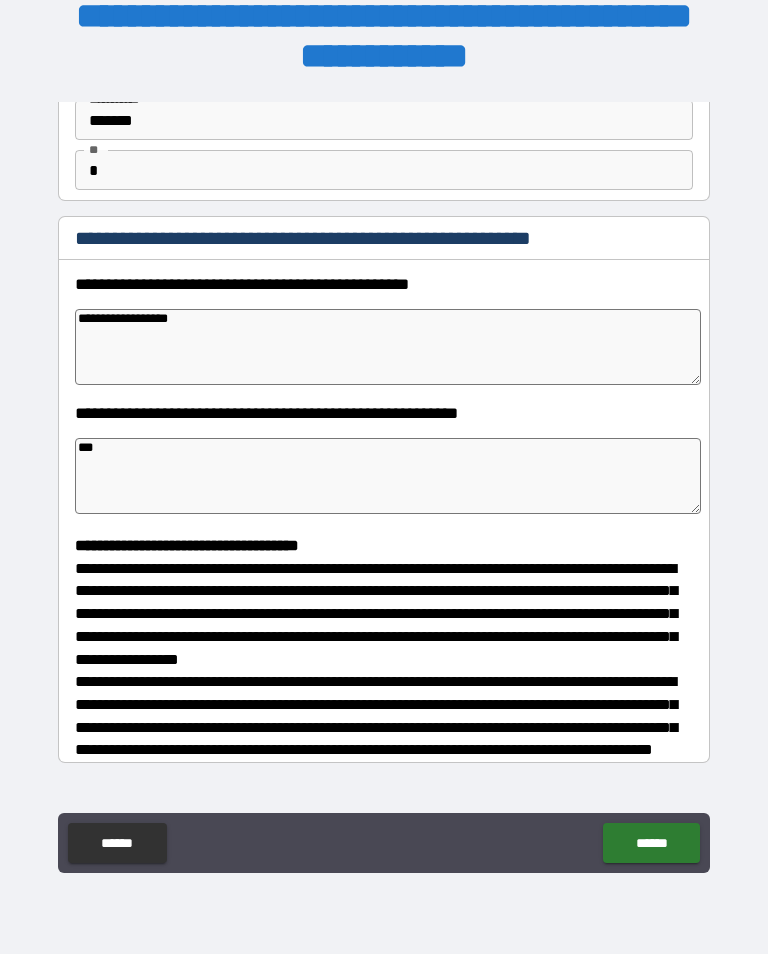 type on "*" 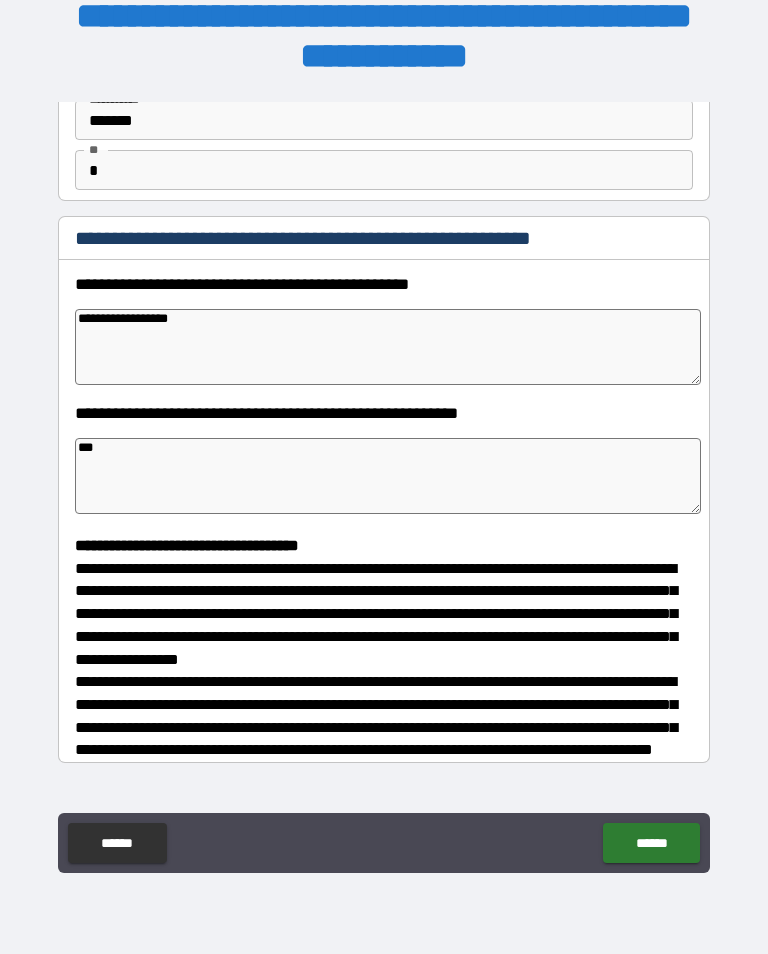 type on "****" 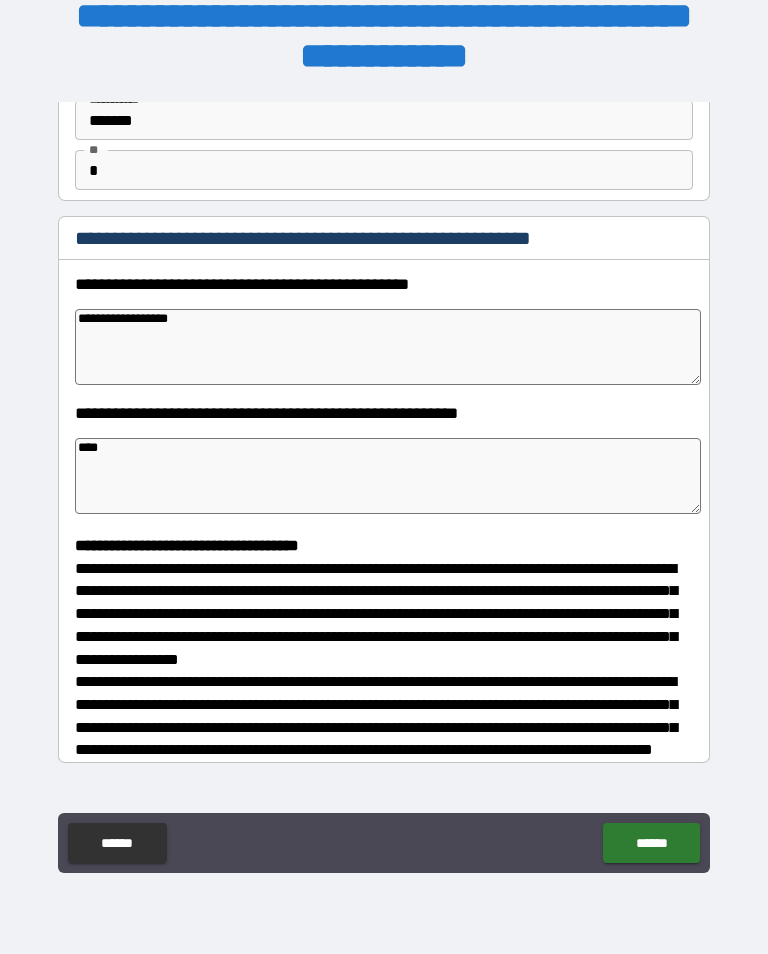 type on "*****" 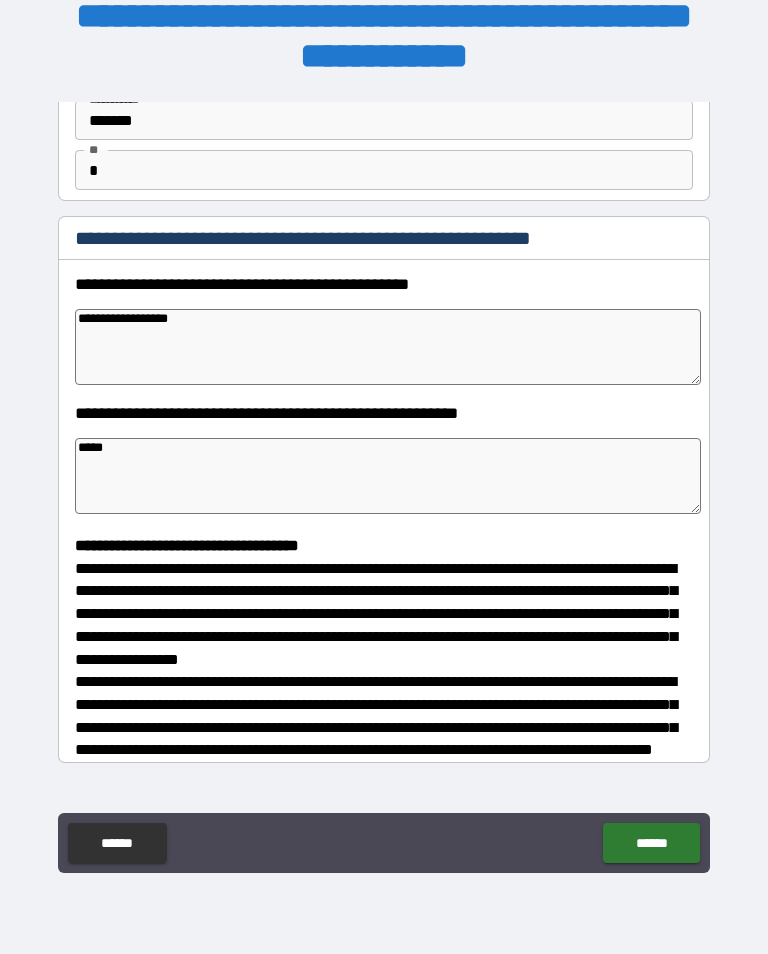type on "*" 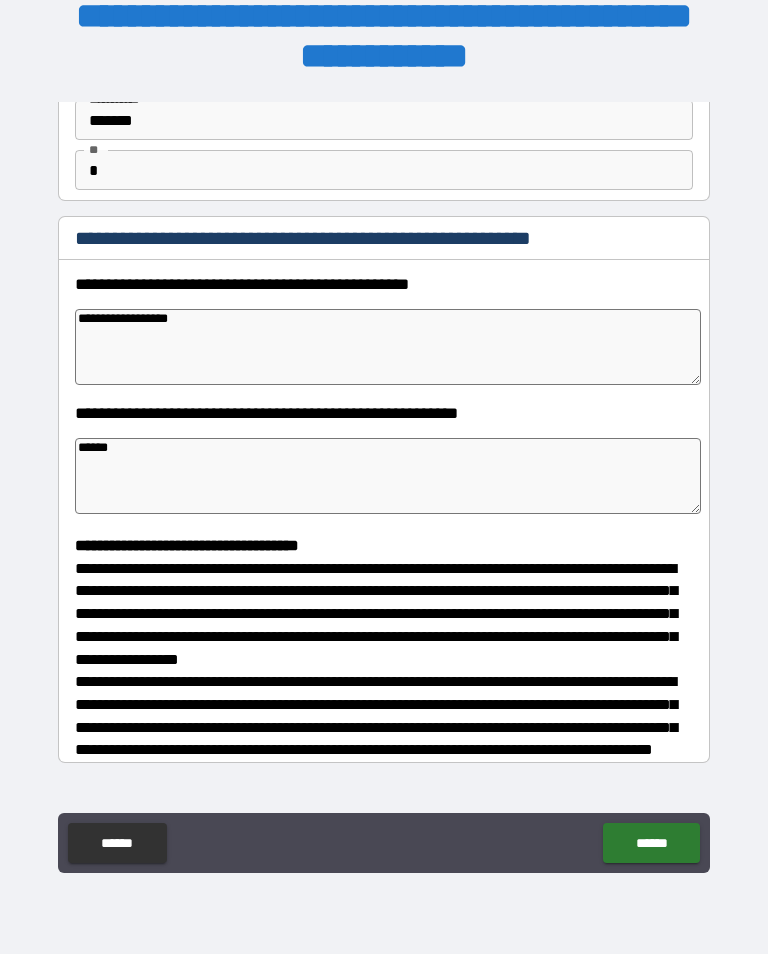 type on "******" 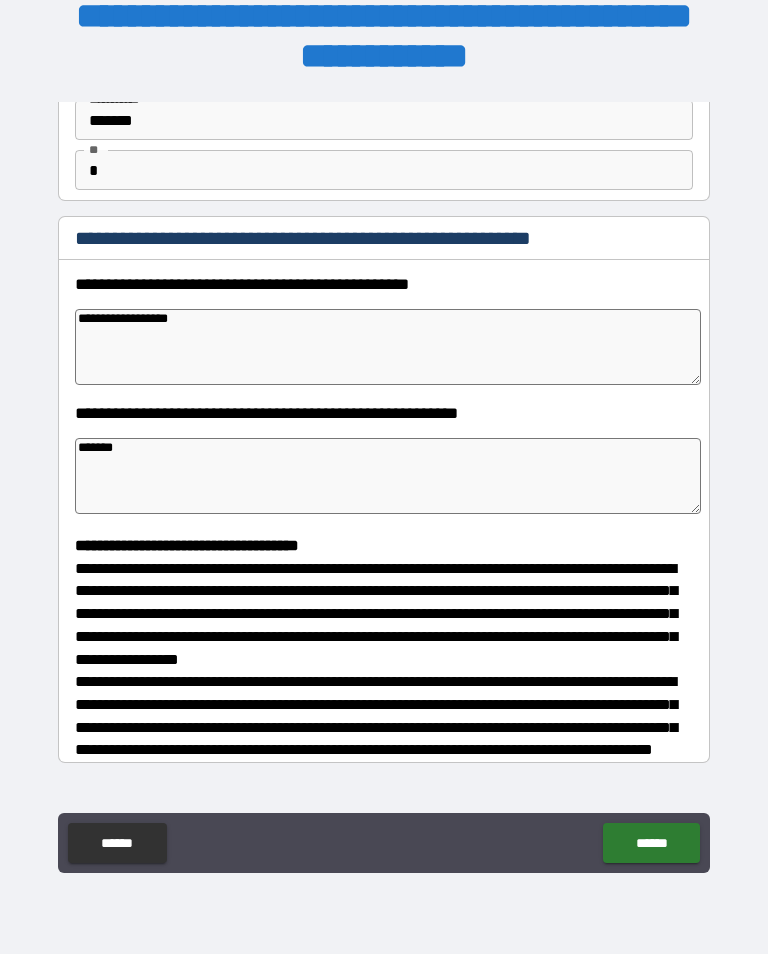 type on "*" 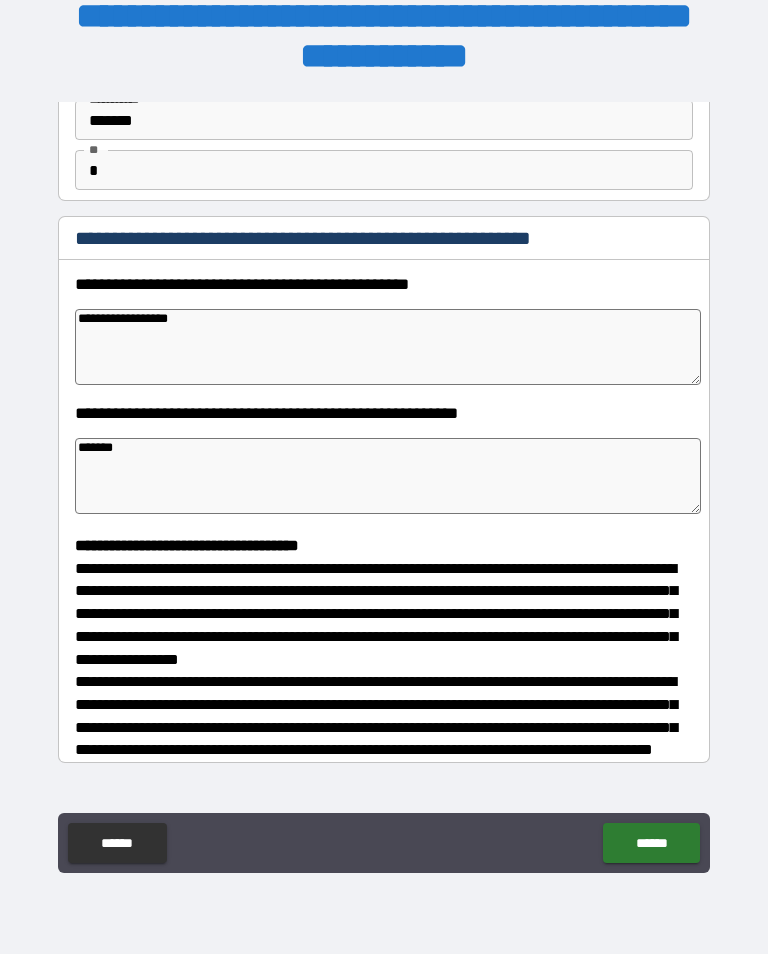 type on "*" 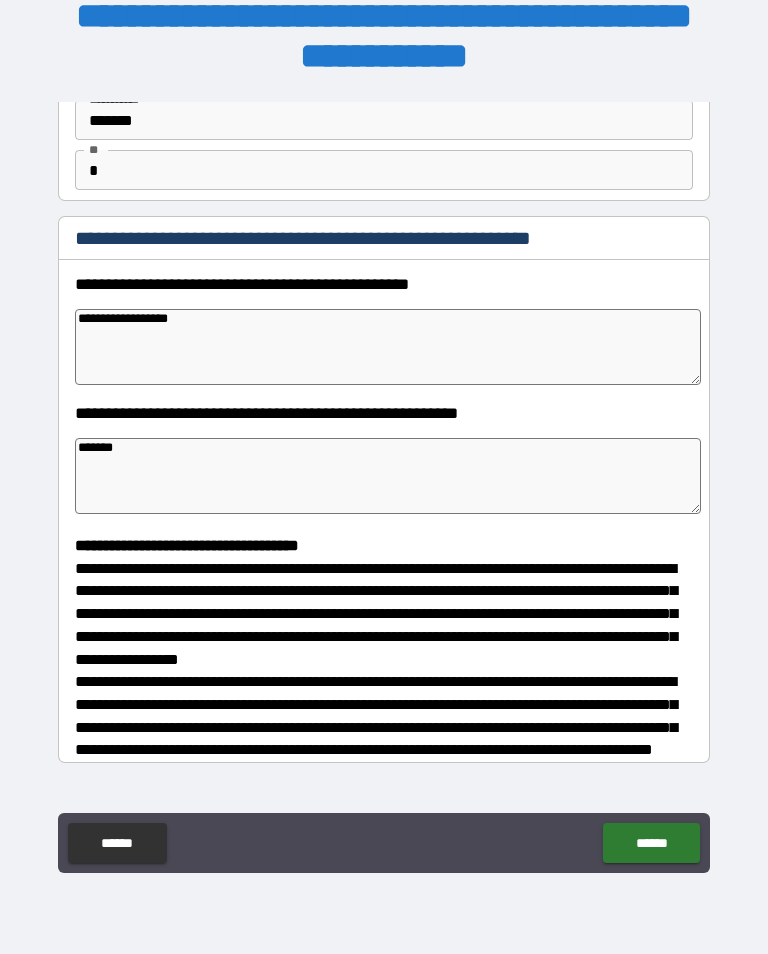 type on "*" 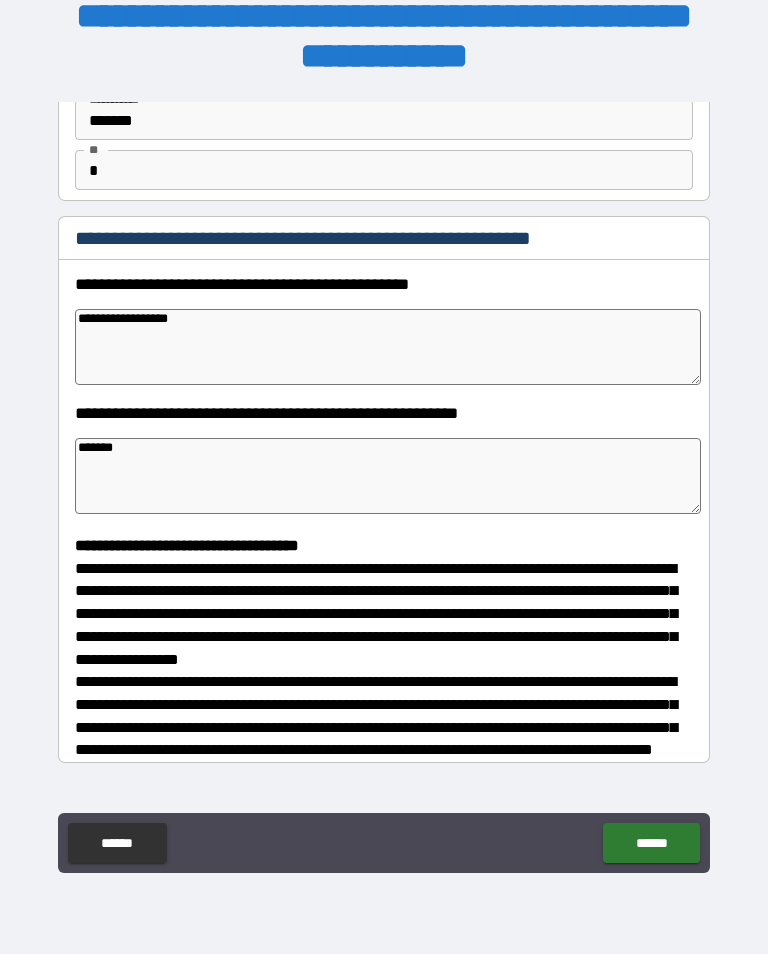type on "*" 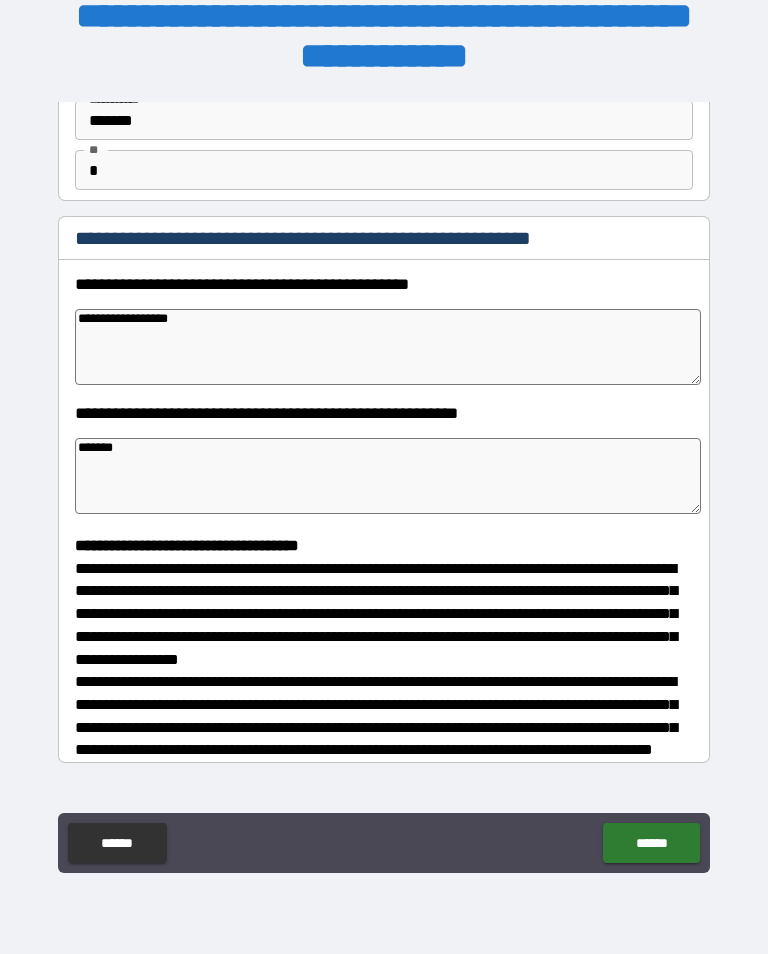 type on "********" 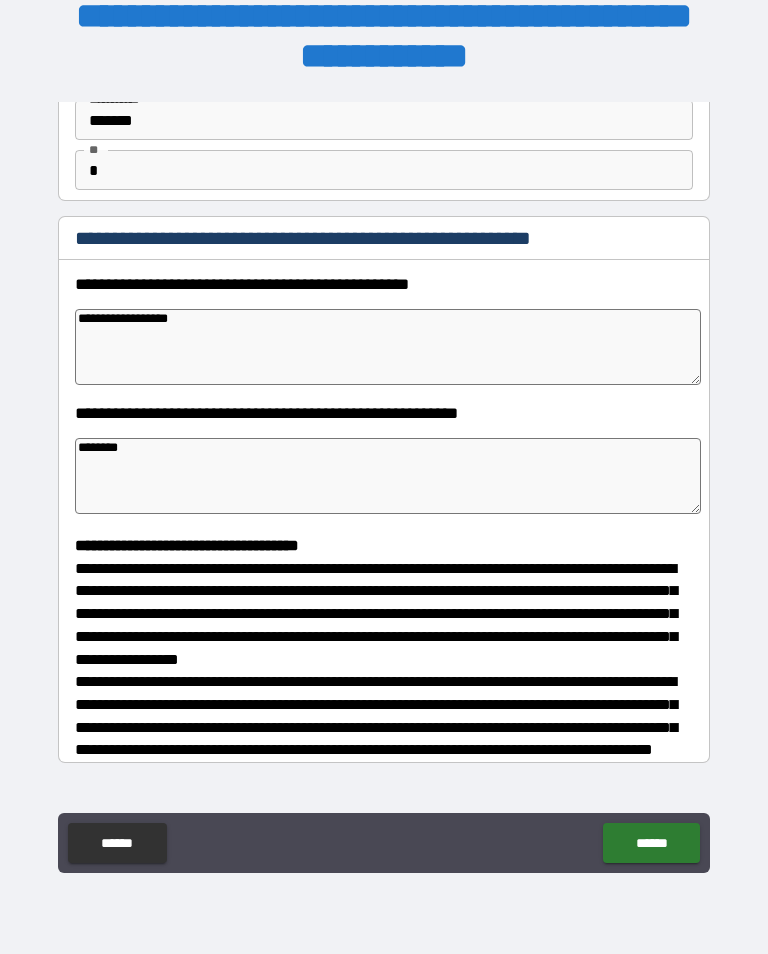 type on "*********" 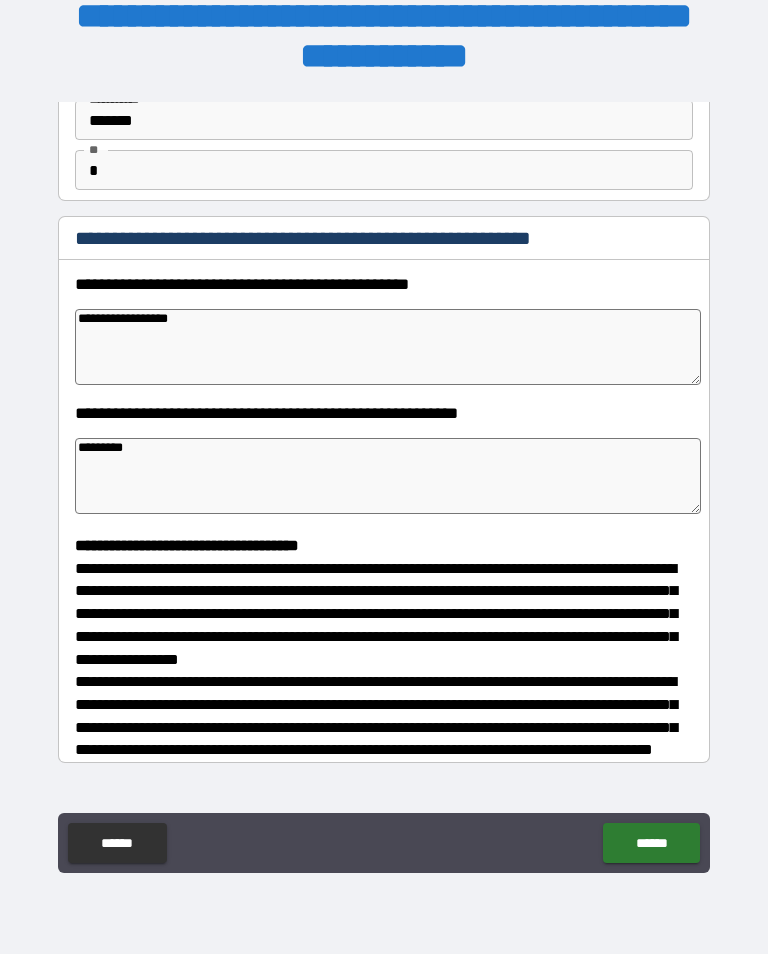 type on "*" 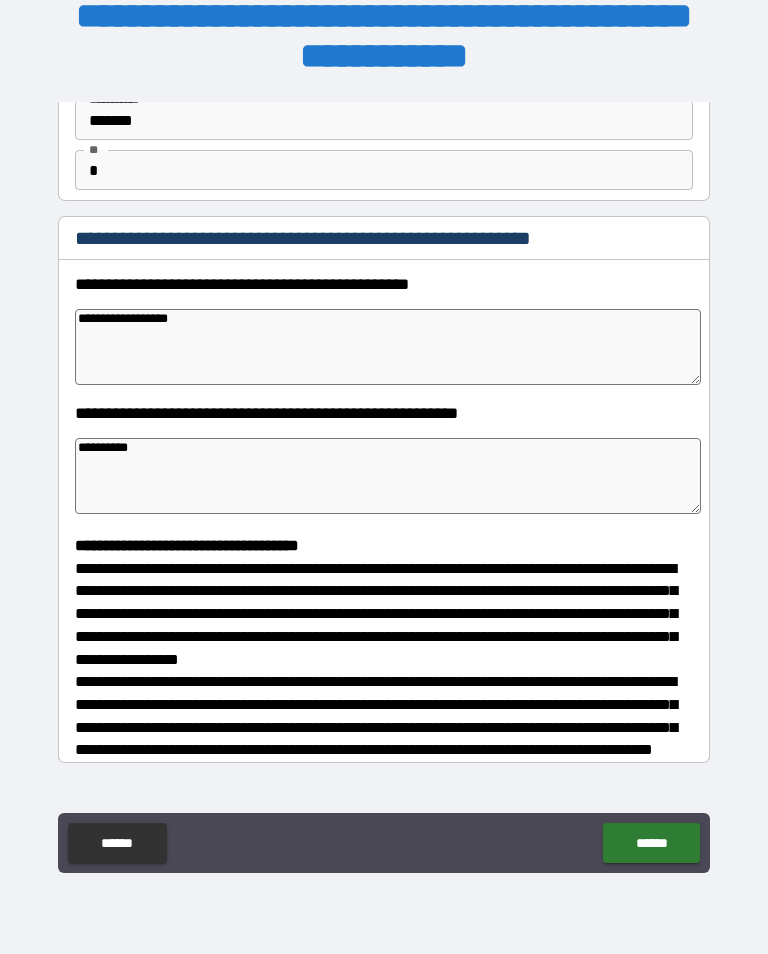 type on "*" 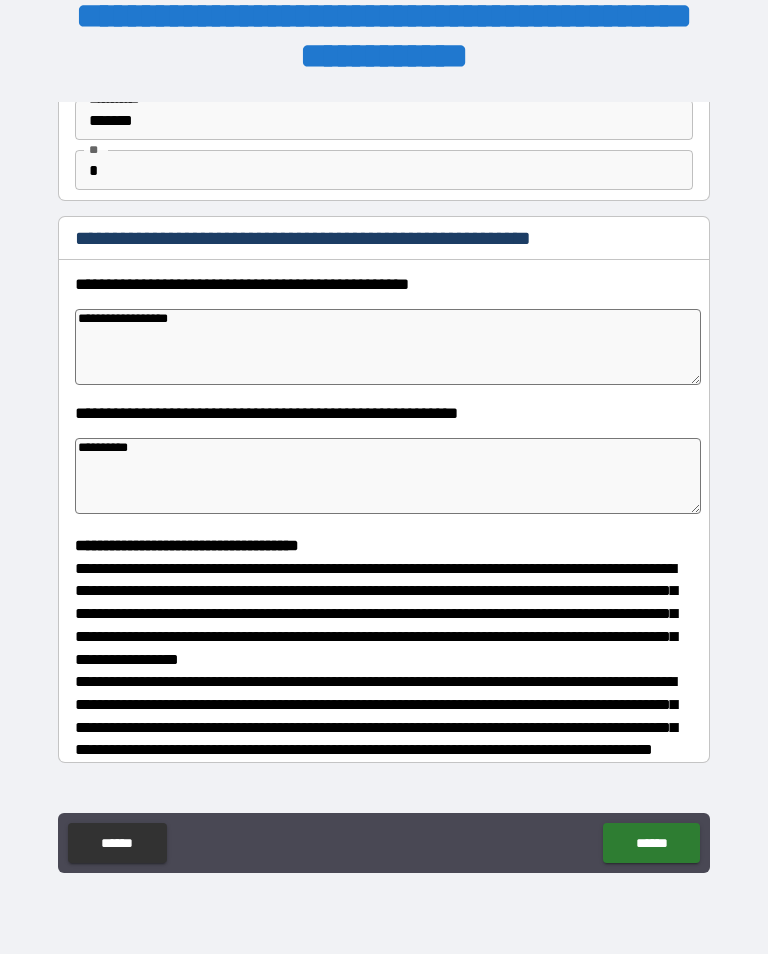 type on "*" 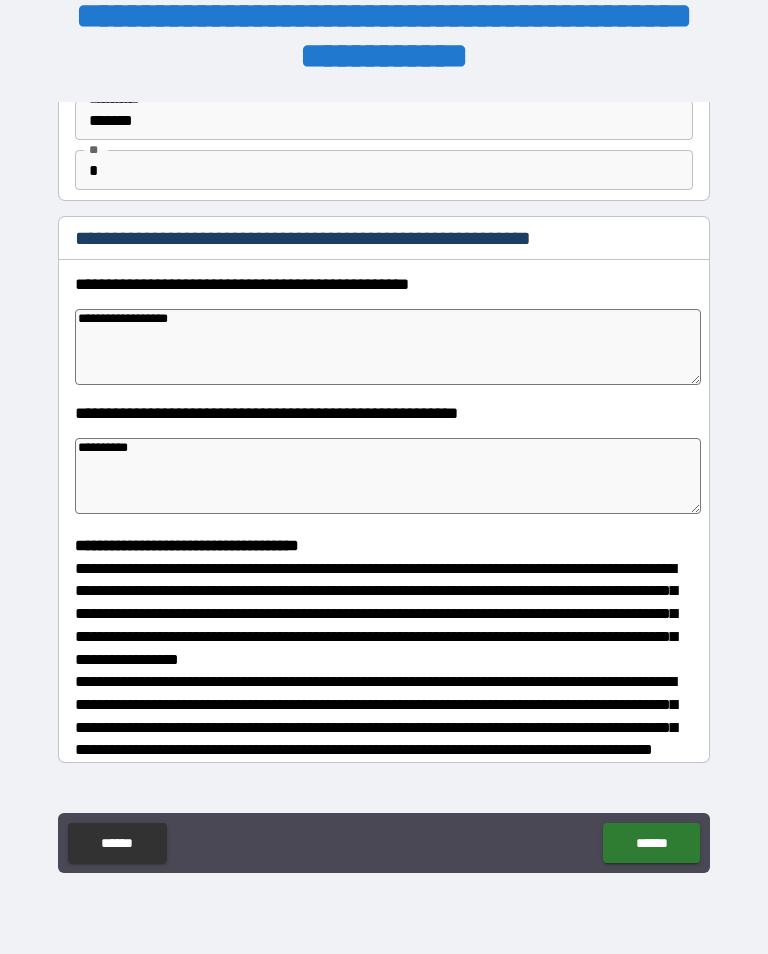 type on "**********" 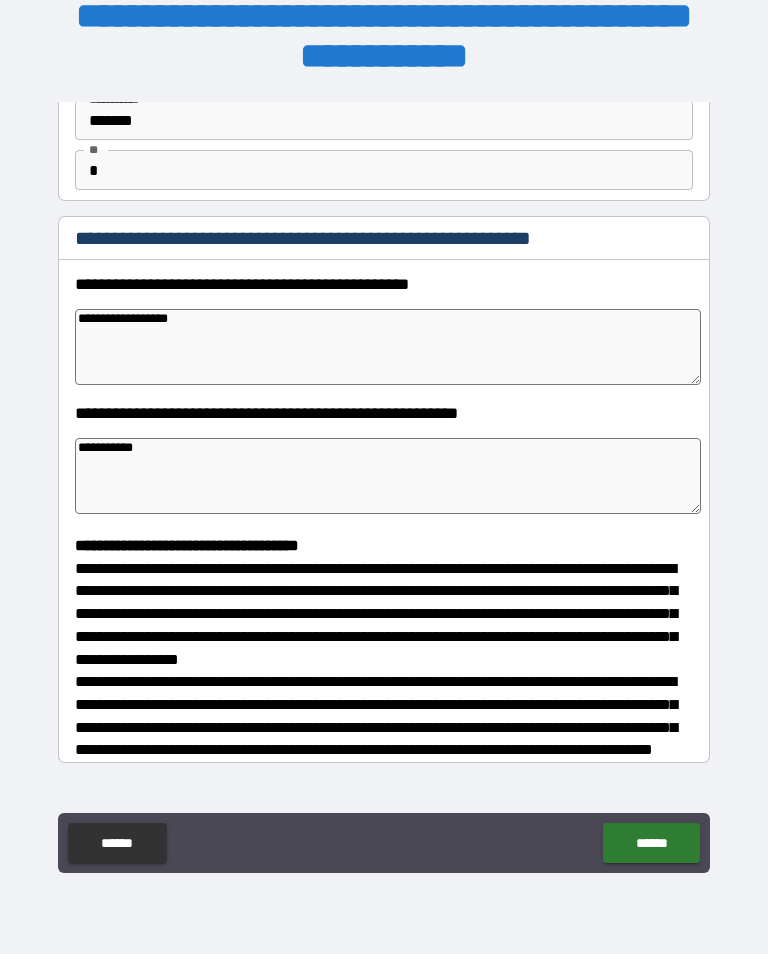 type on "*" 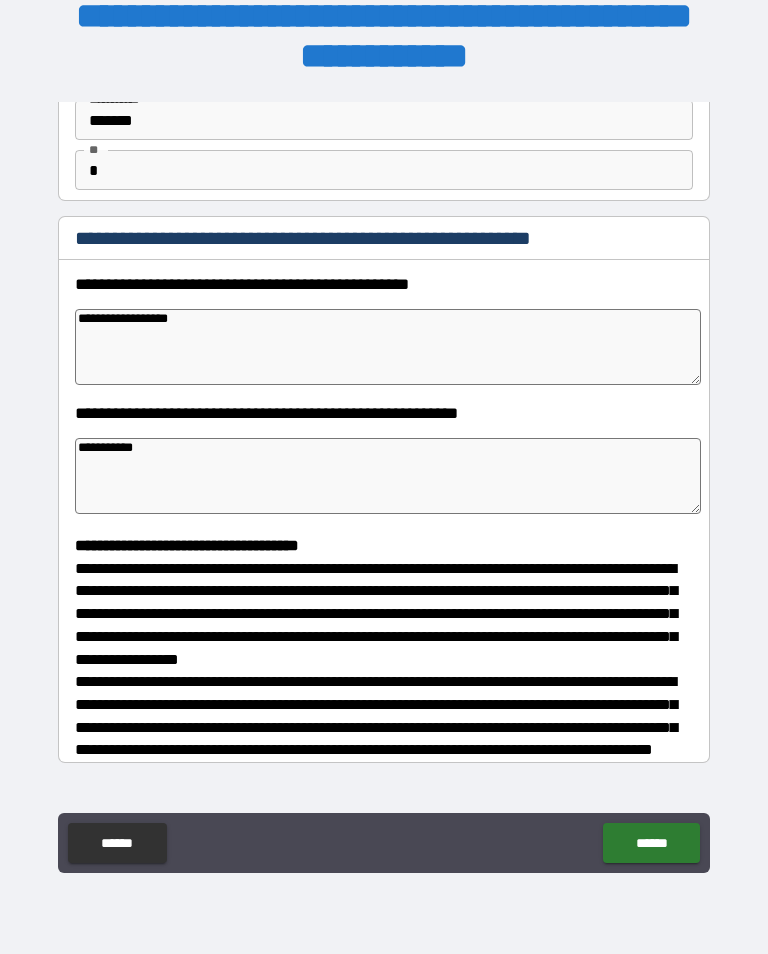 type on "*" 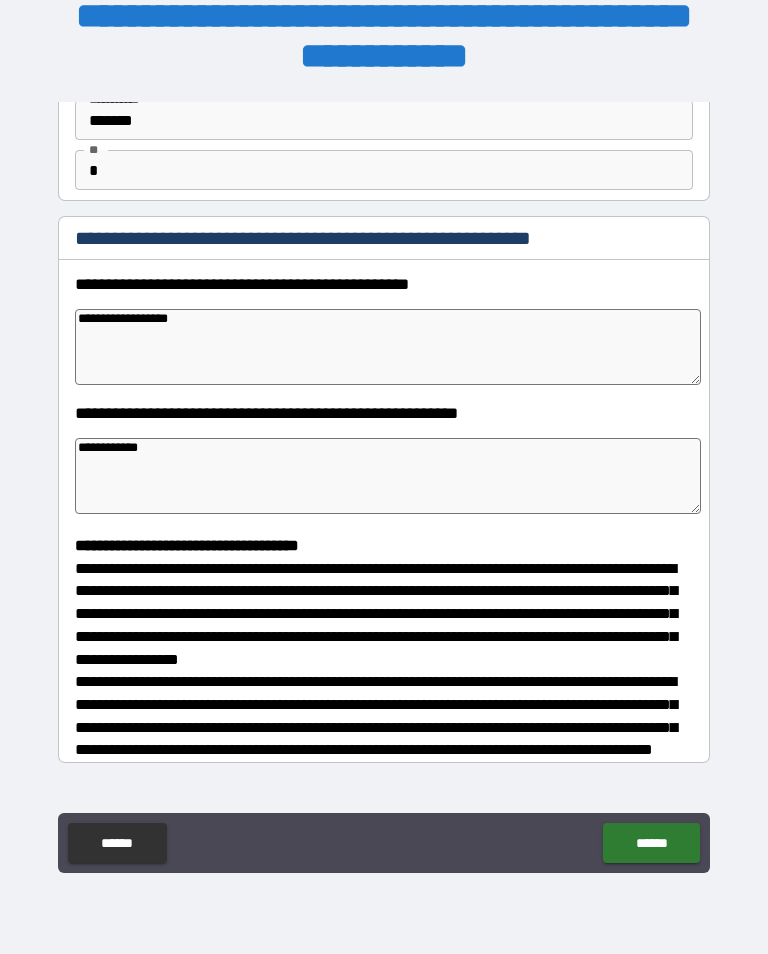 type on "*" 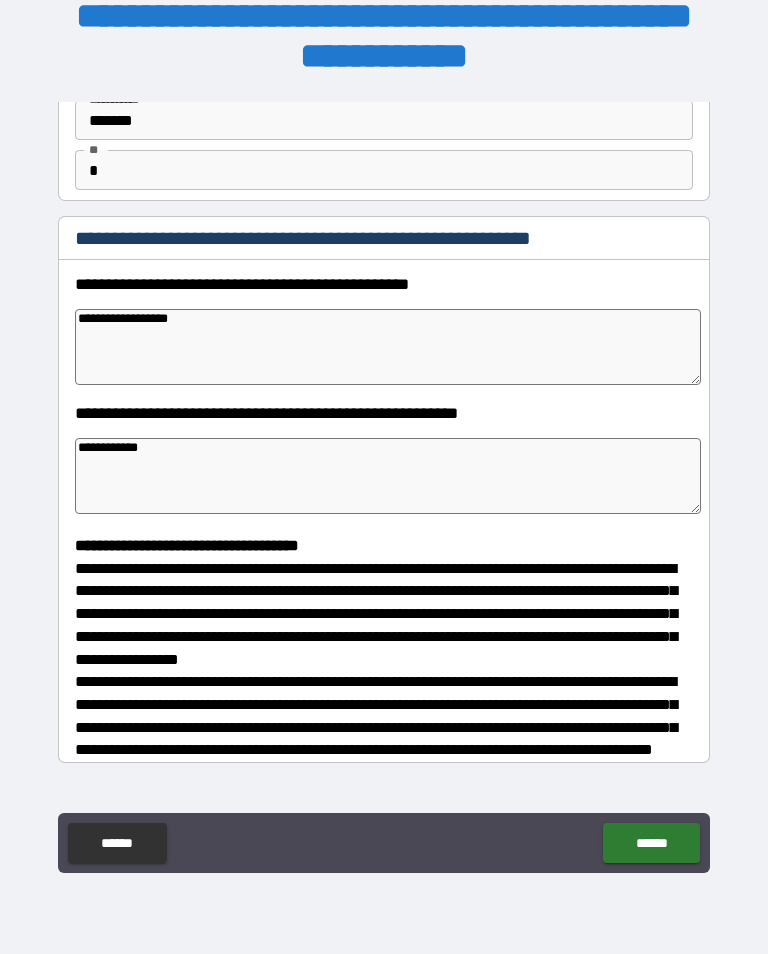 type on "**********" 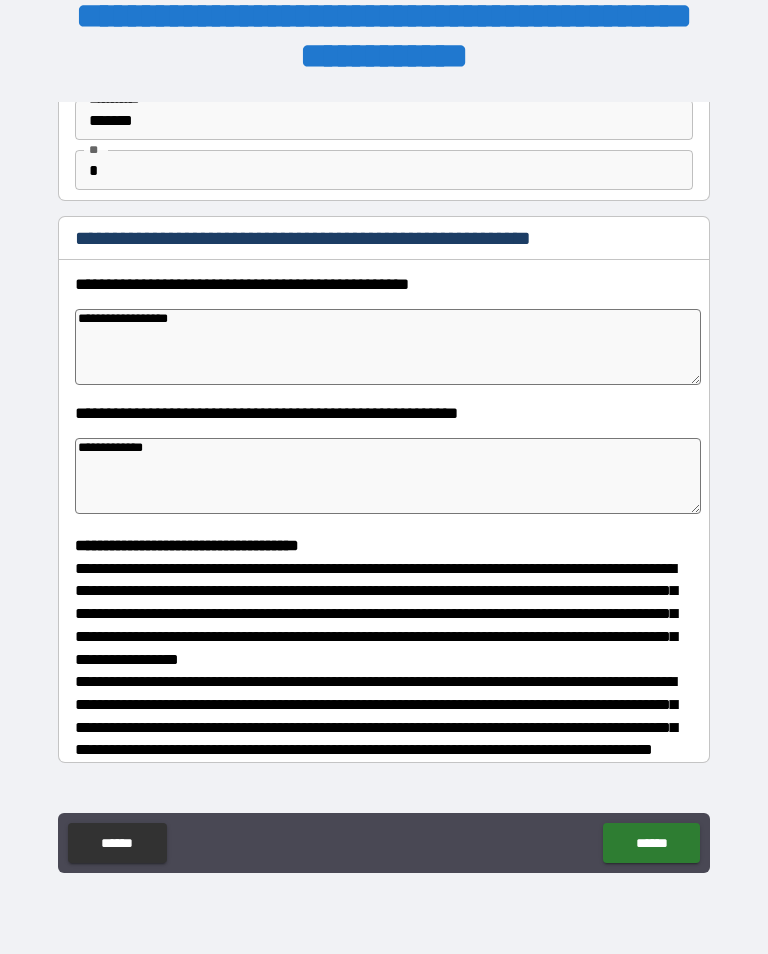 type on "*" 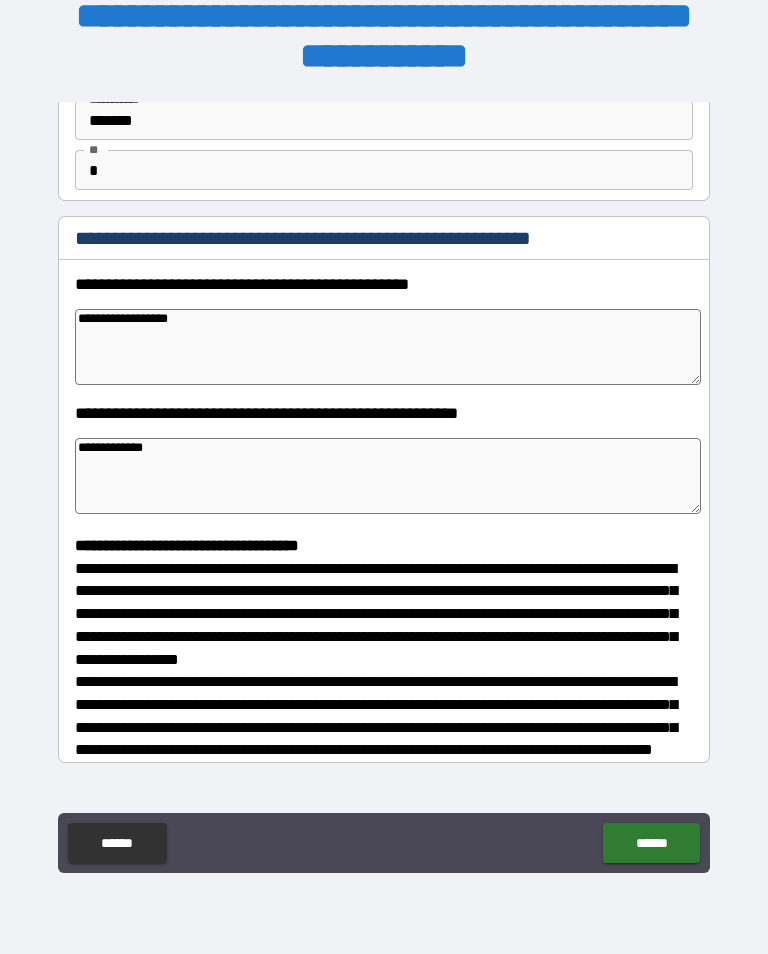 type on "**********" 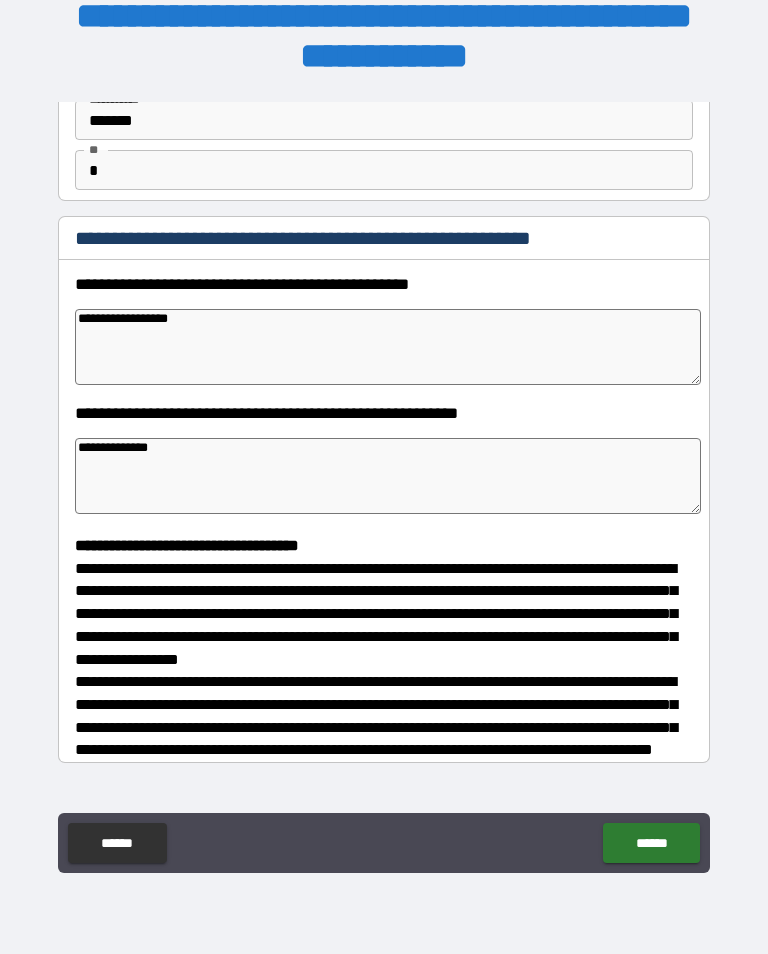 type on "*" 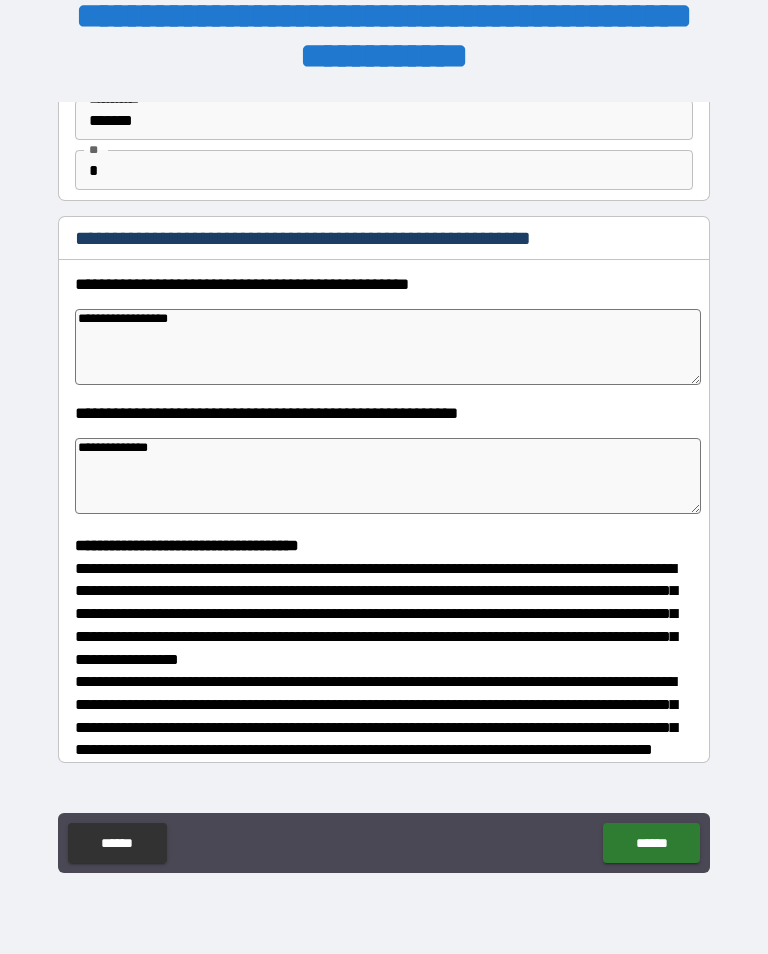 type on "*" 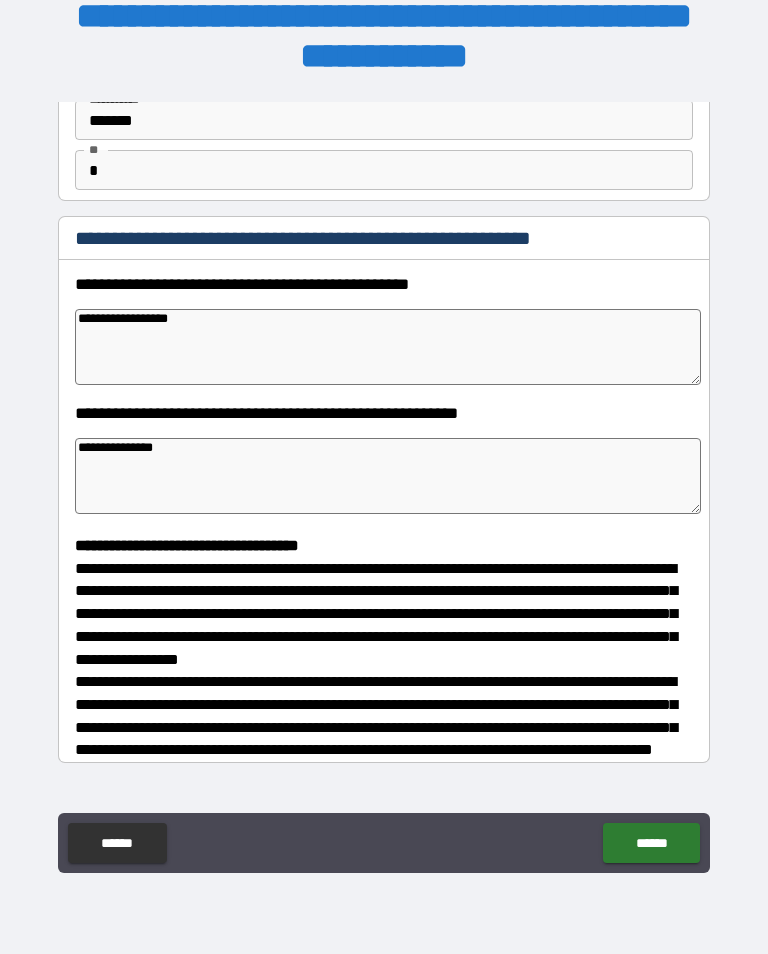 type on "*" 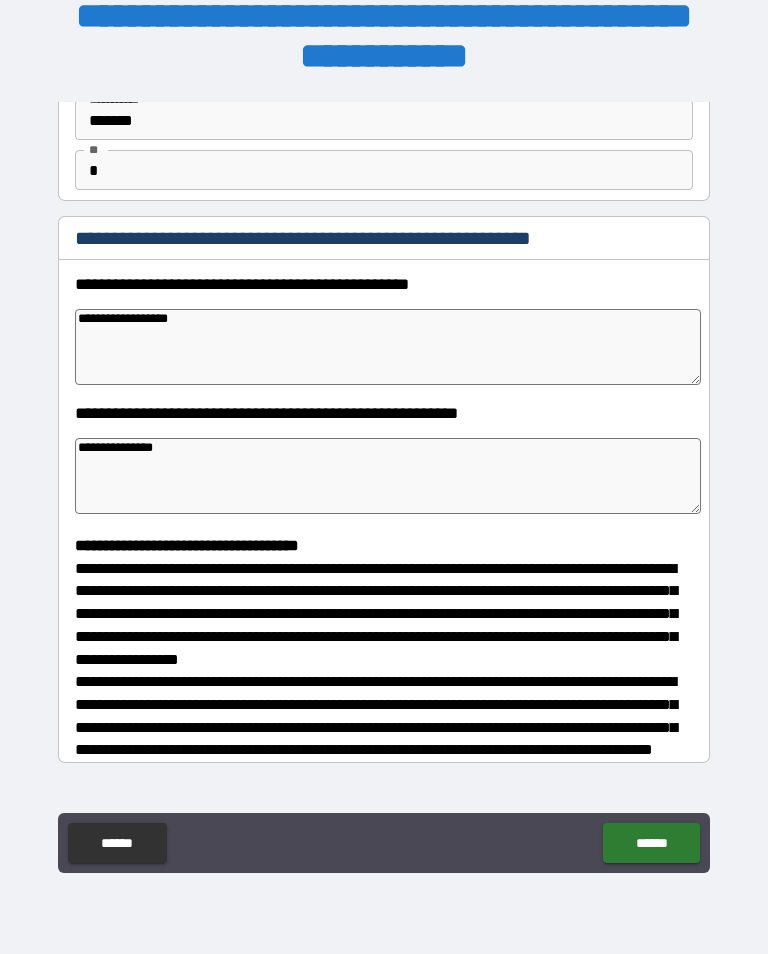 type on "*" 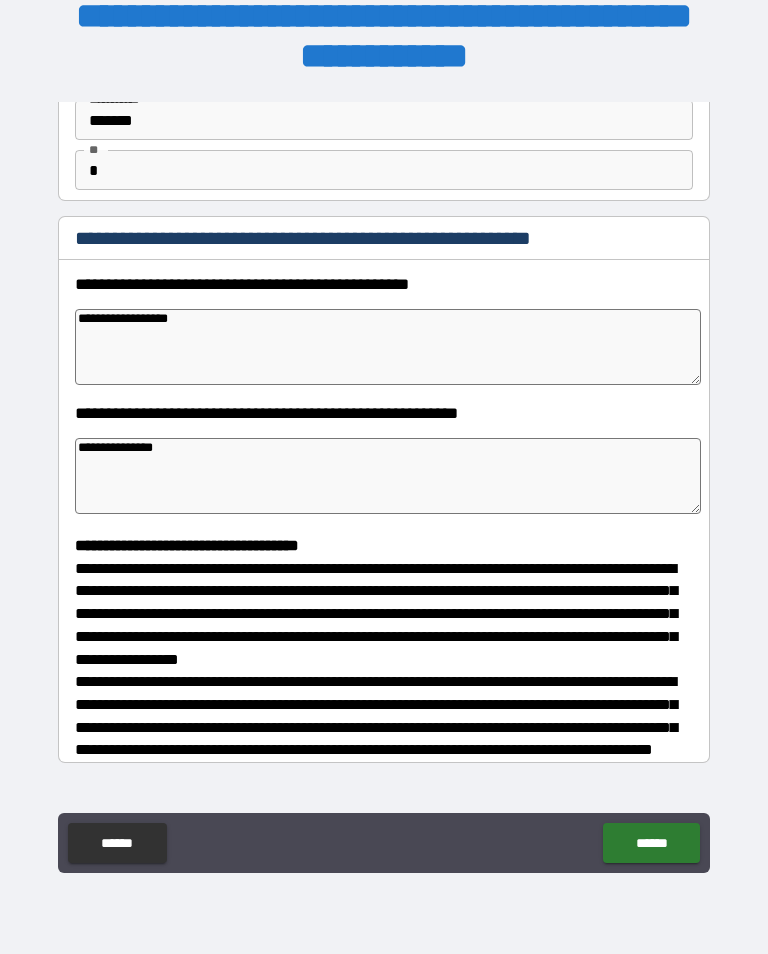 type on "*" 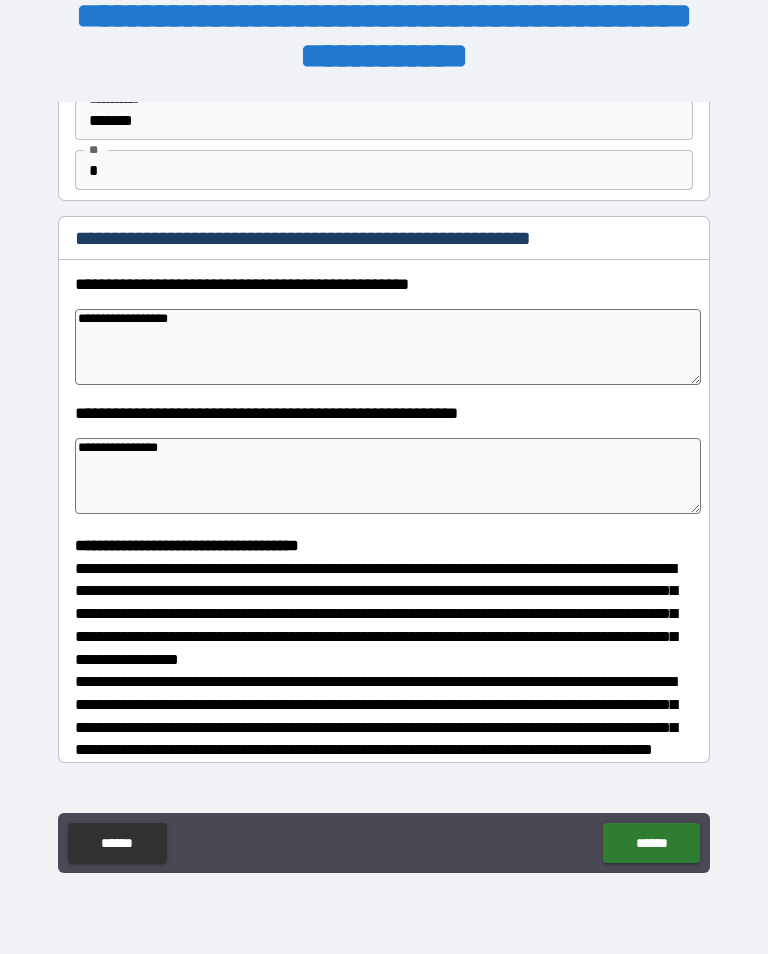 type on "*" 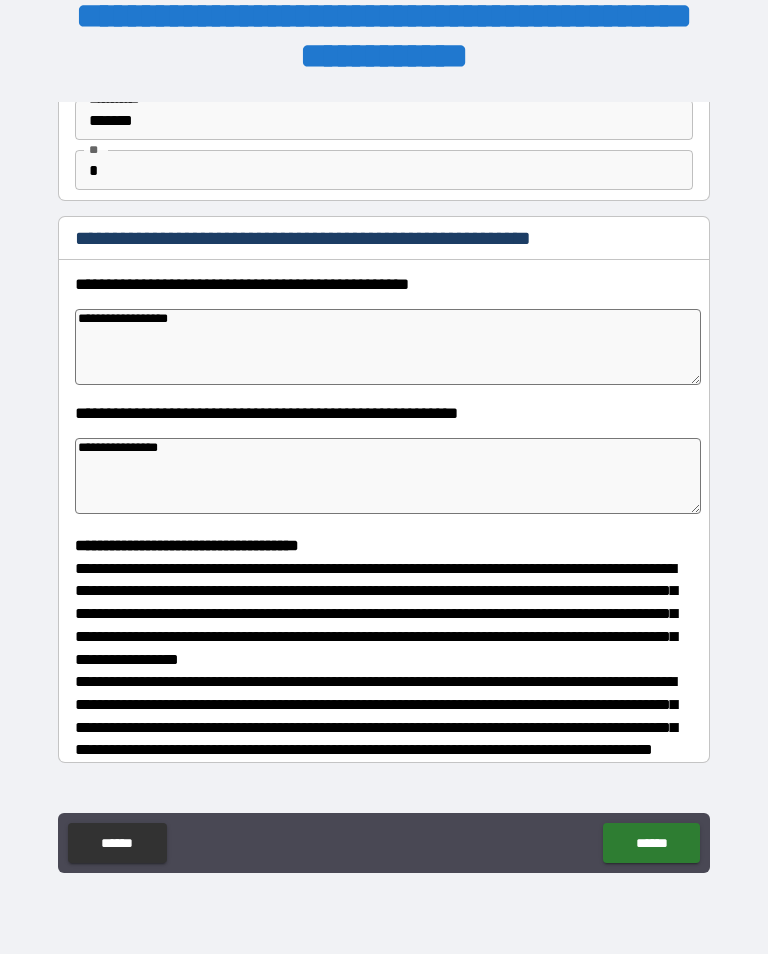 type on "*" 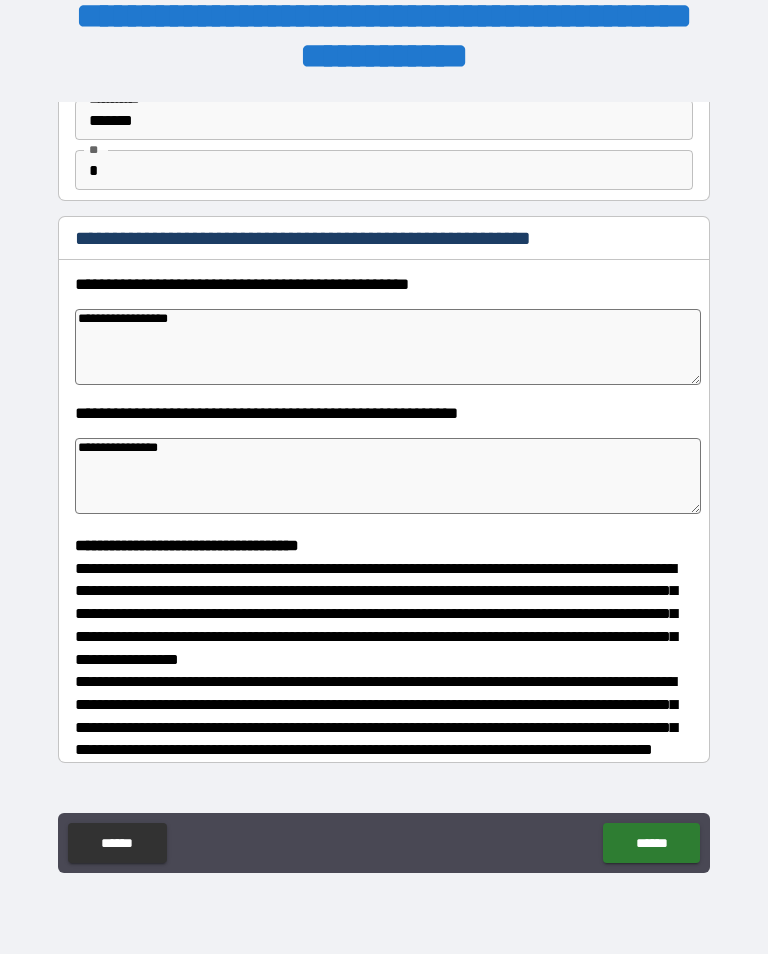 type on "**********" 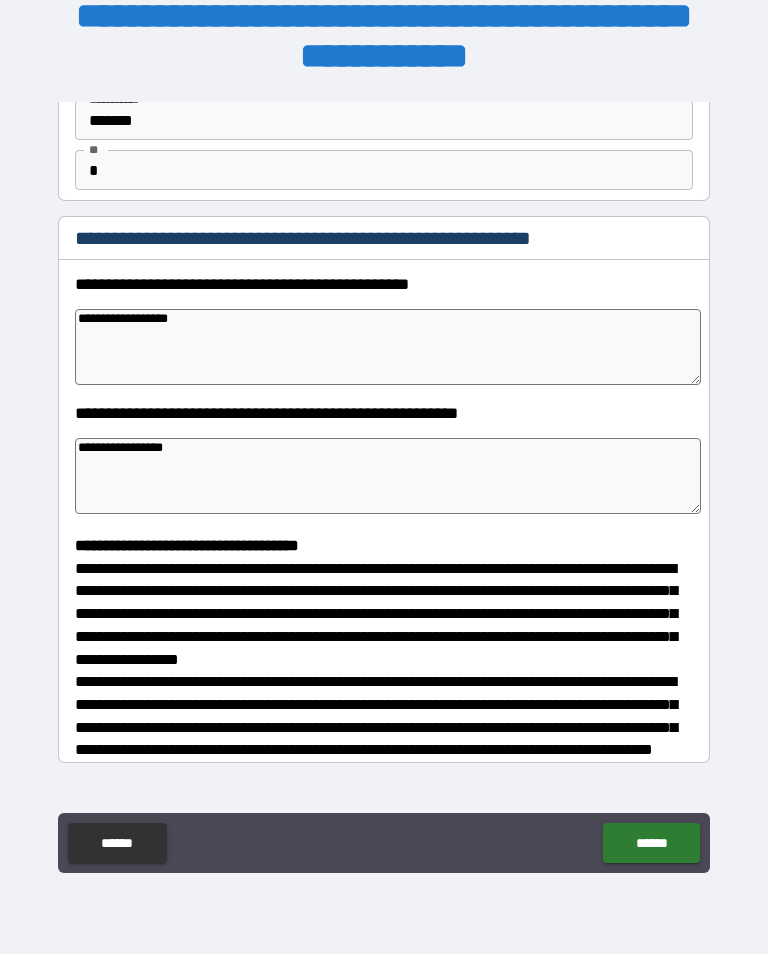 type on "*" 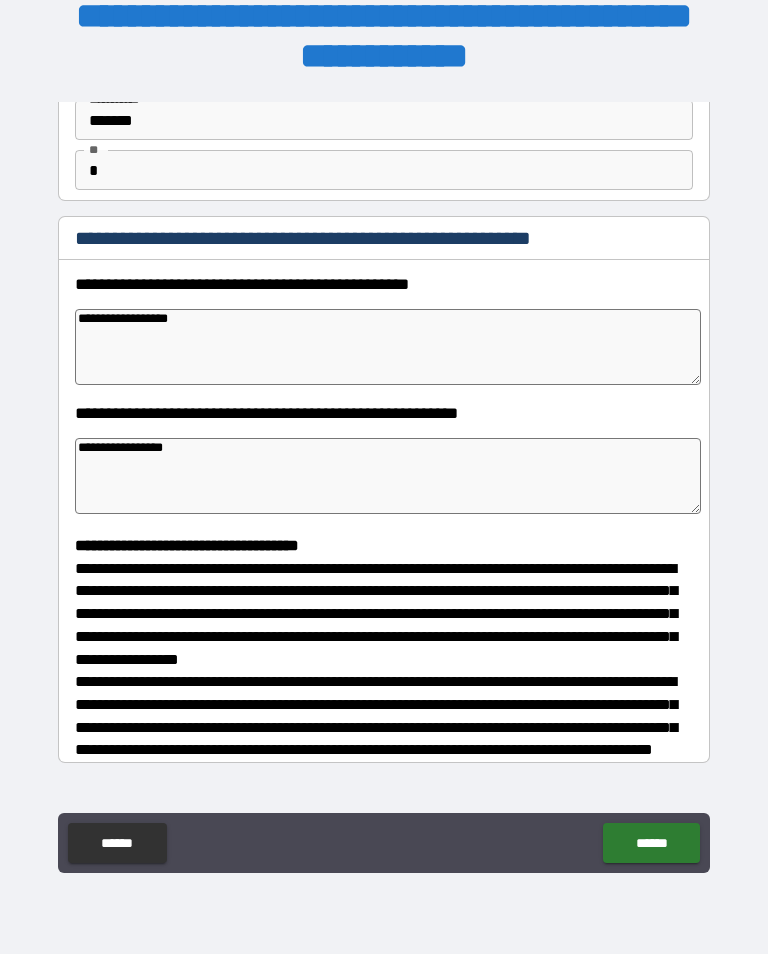type on "**********" 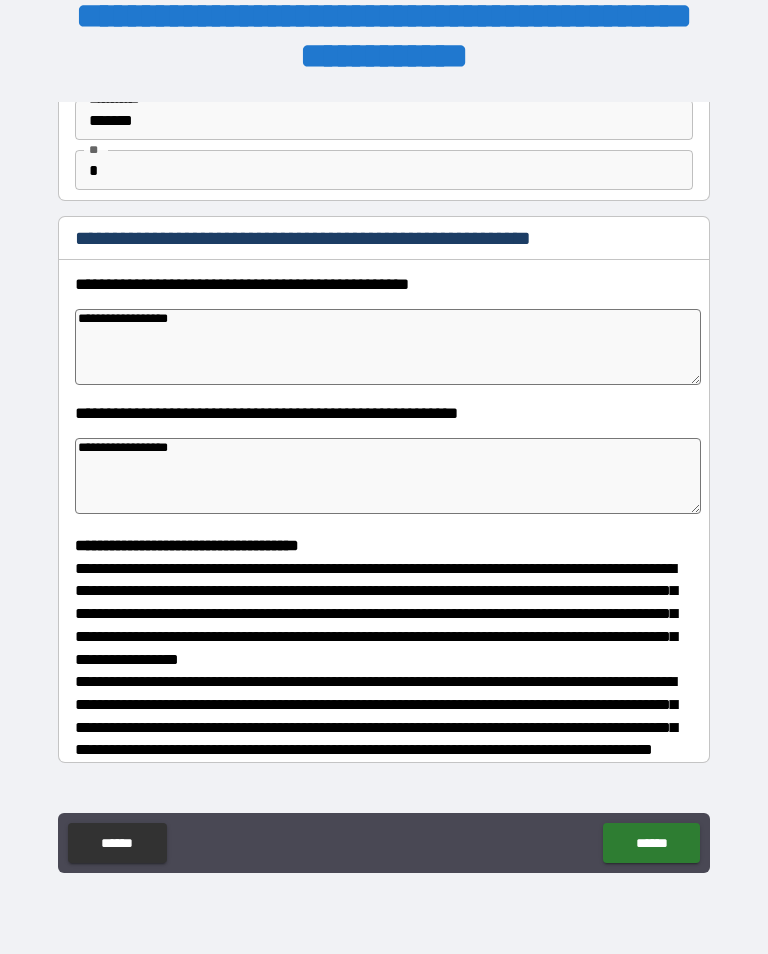 type on "*" 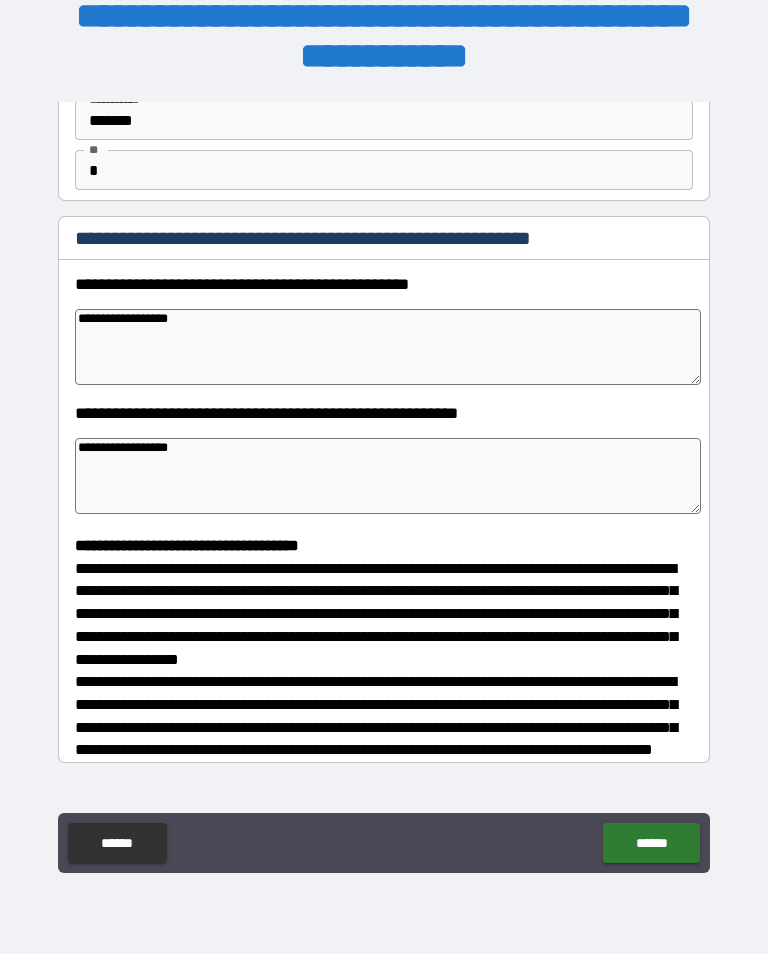 type on "*" 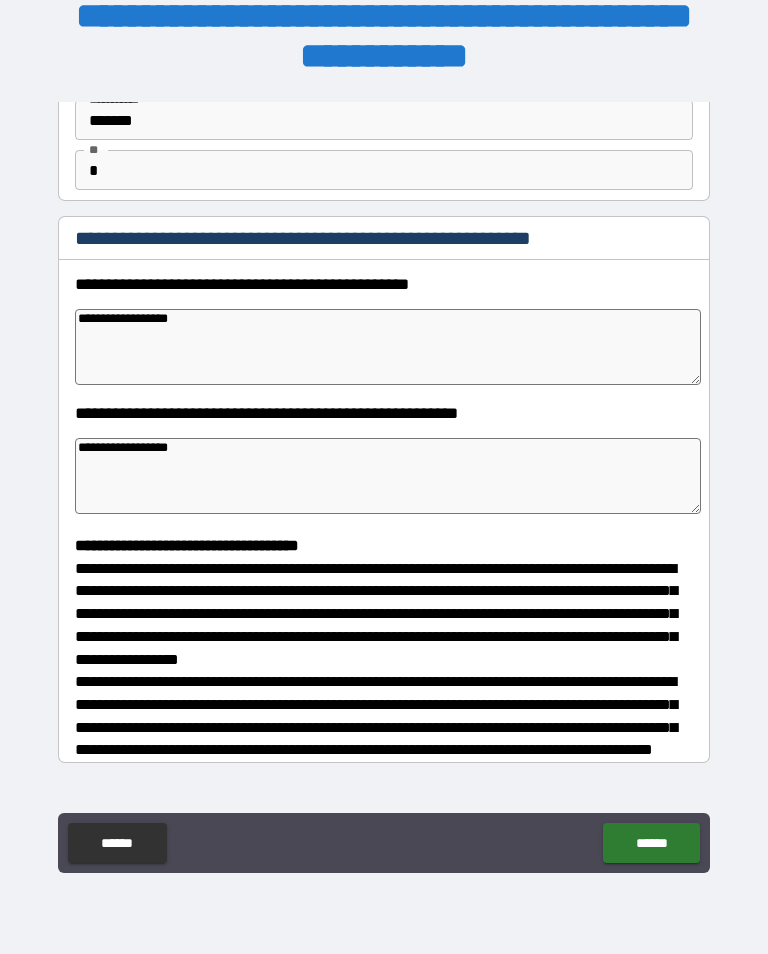 type on "**********" 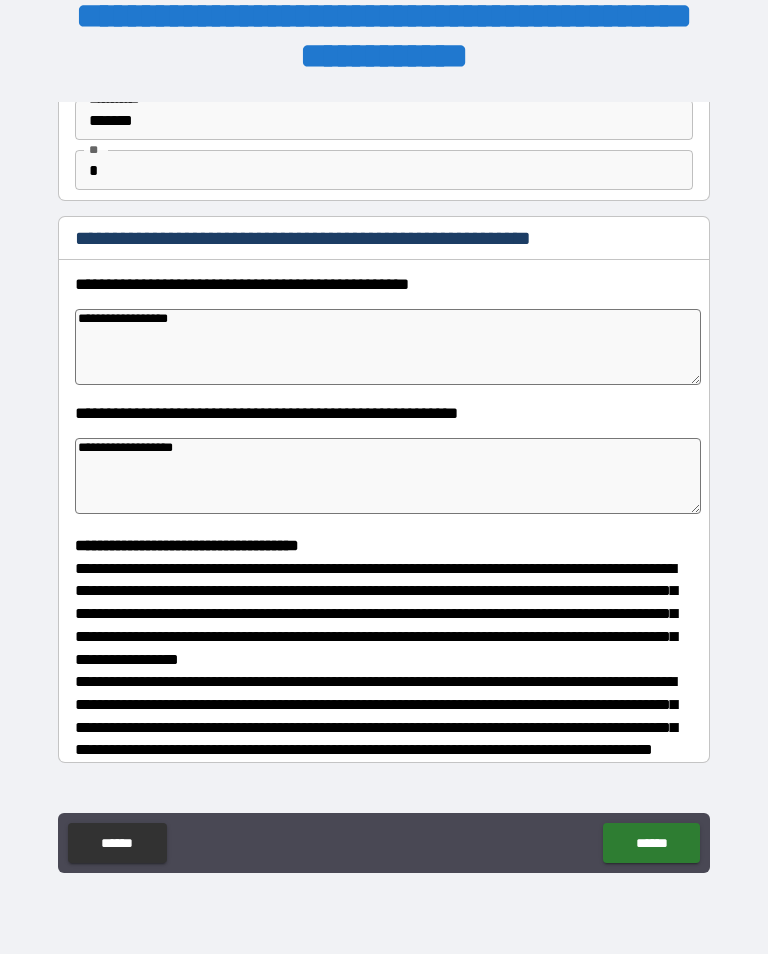type on "*" 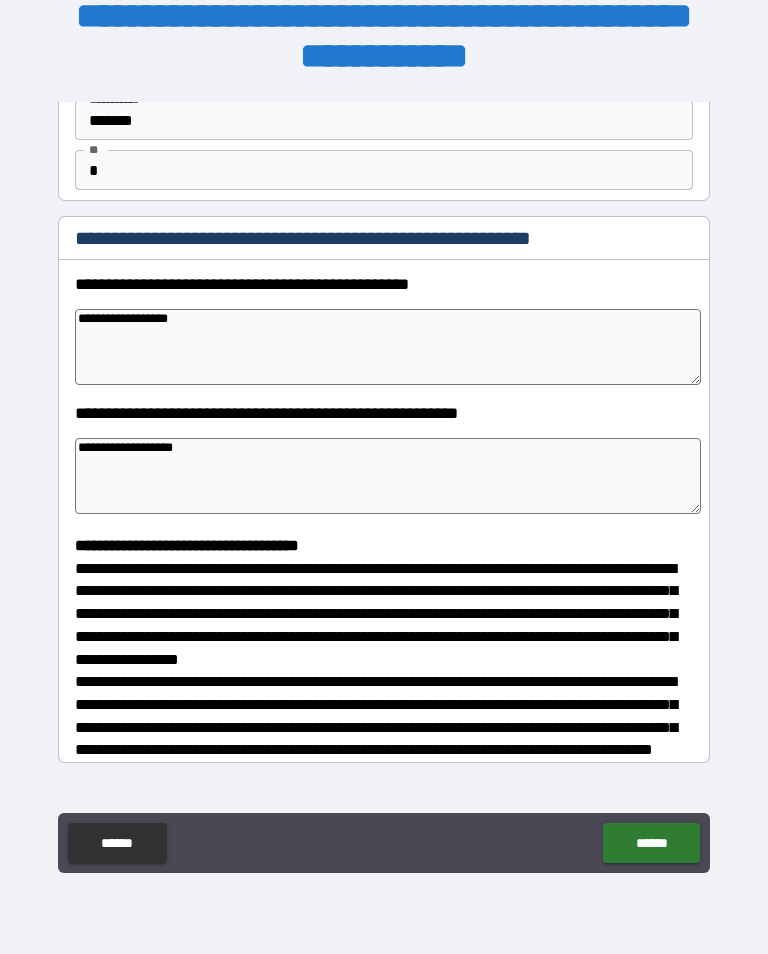 type on "*" 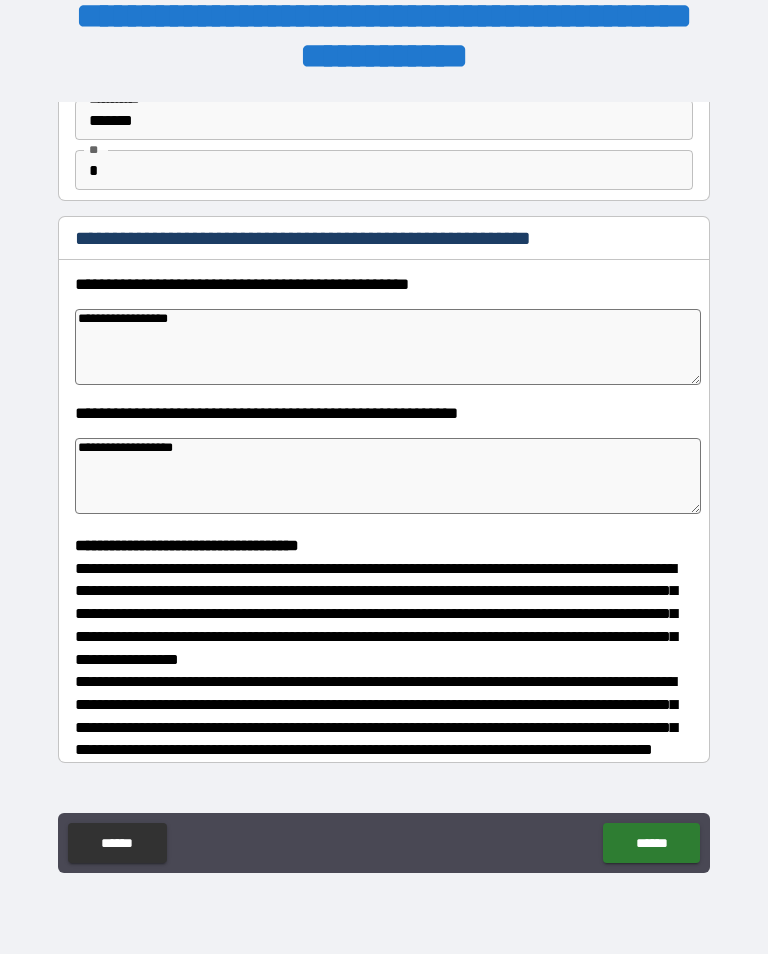type on "**********" 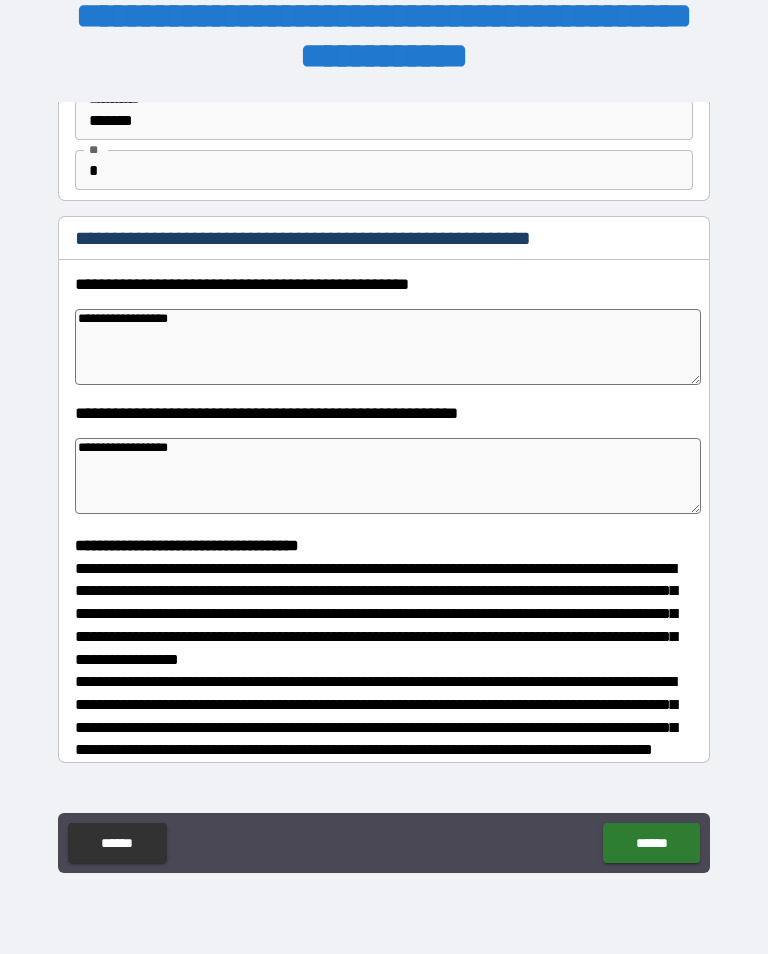 type on "*" 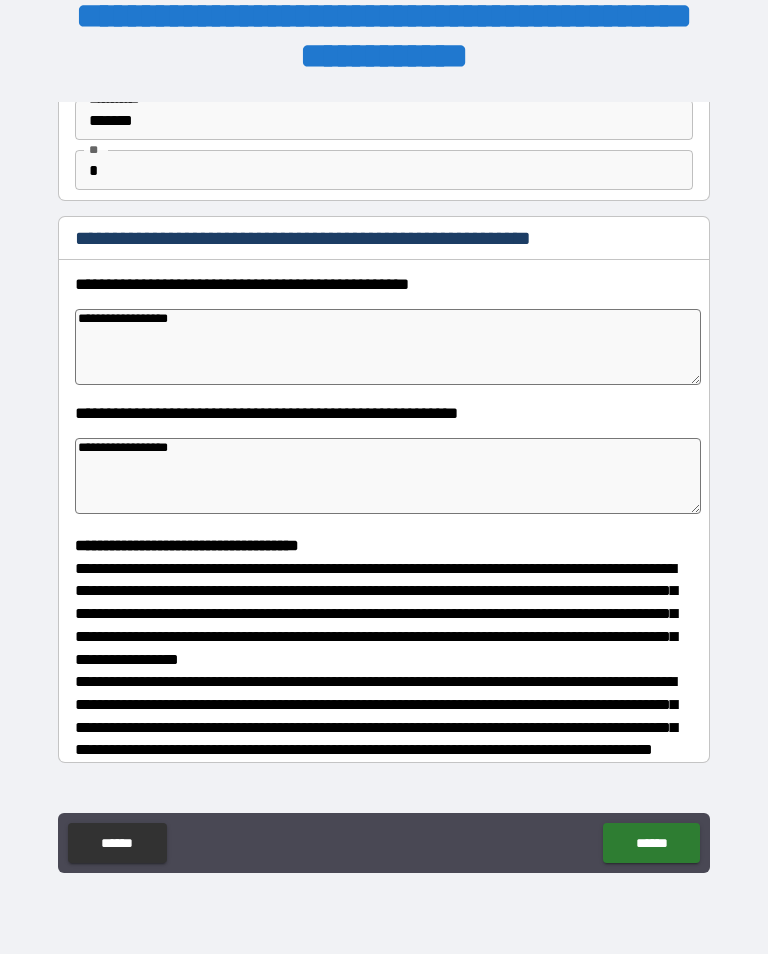 type on "*" 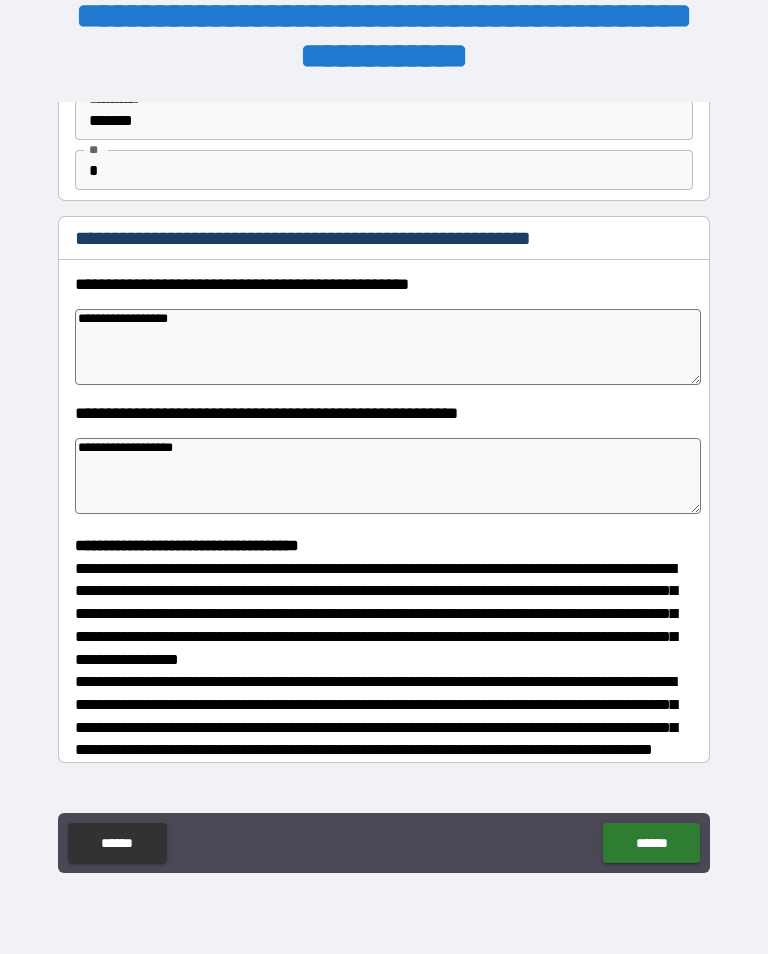 type 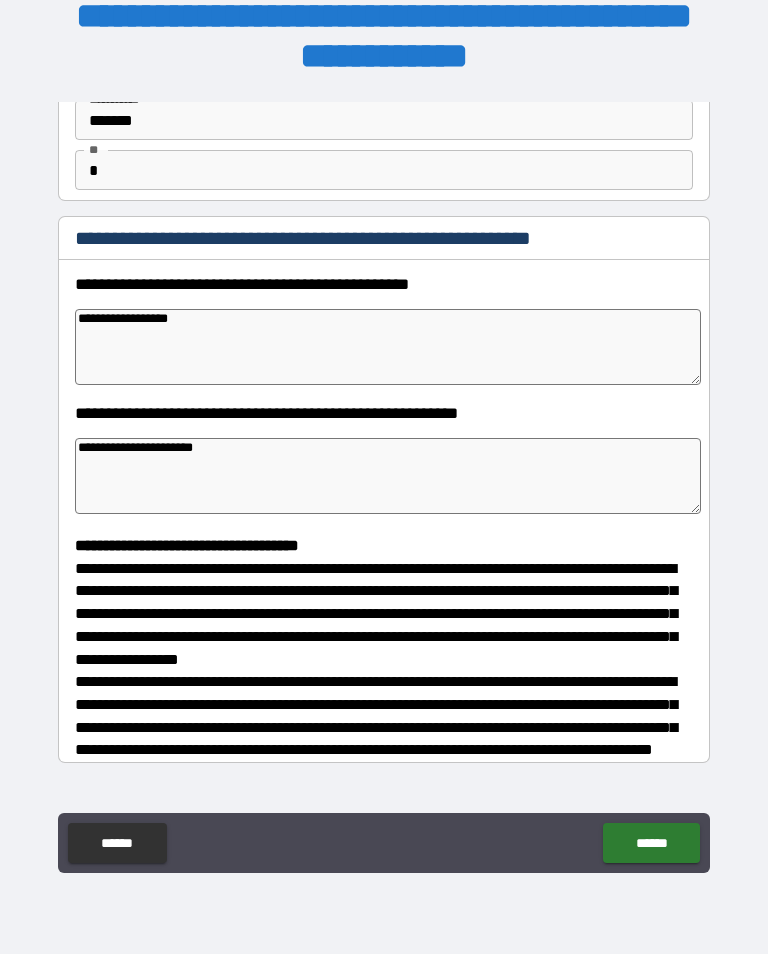 click on "**********" at bounding box center (388, 476) 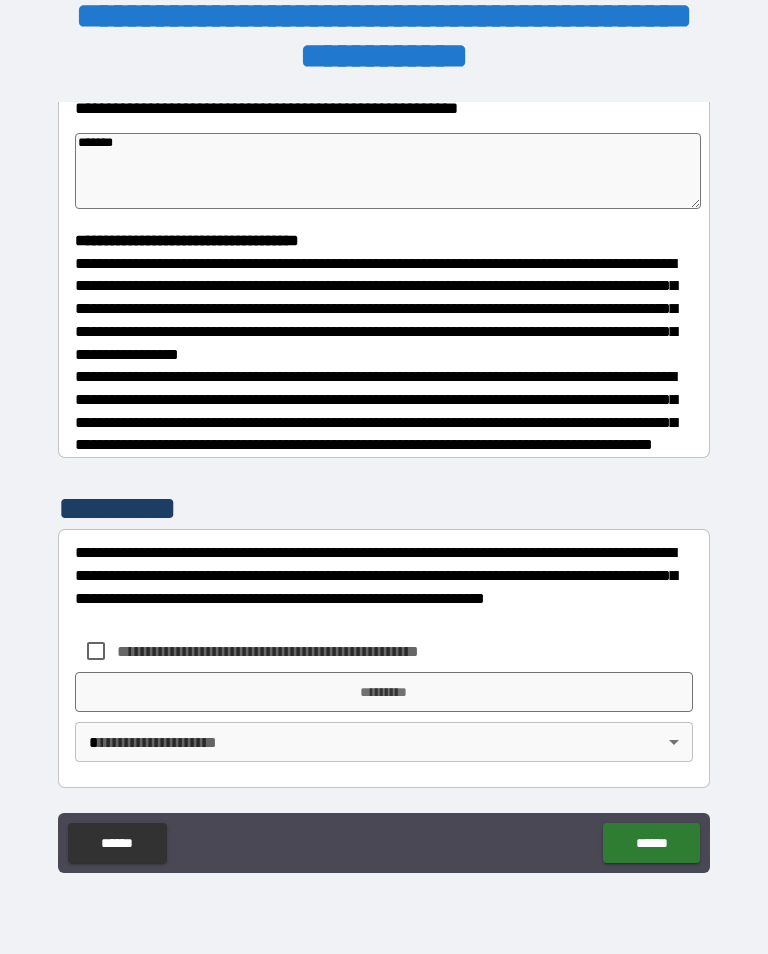 scroll, scrollTop: 465, scrollLeft: 0, axis: vertical 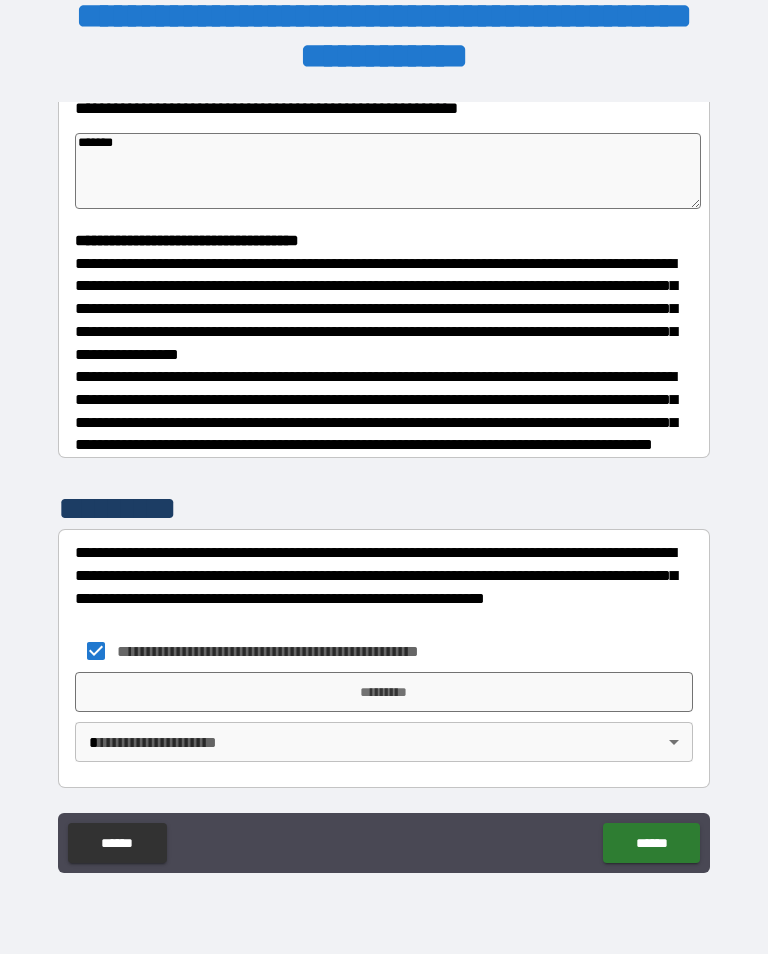 click on "*********" at bounding box center (384, 692) 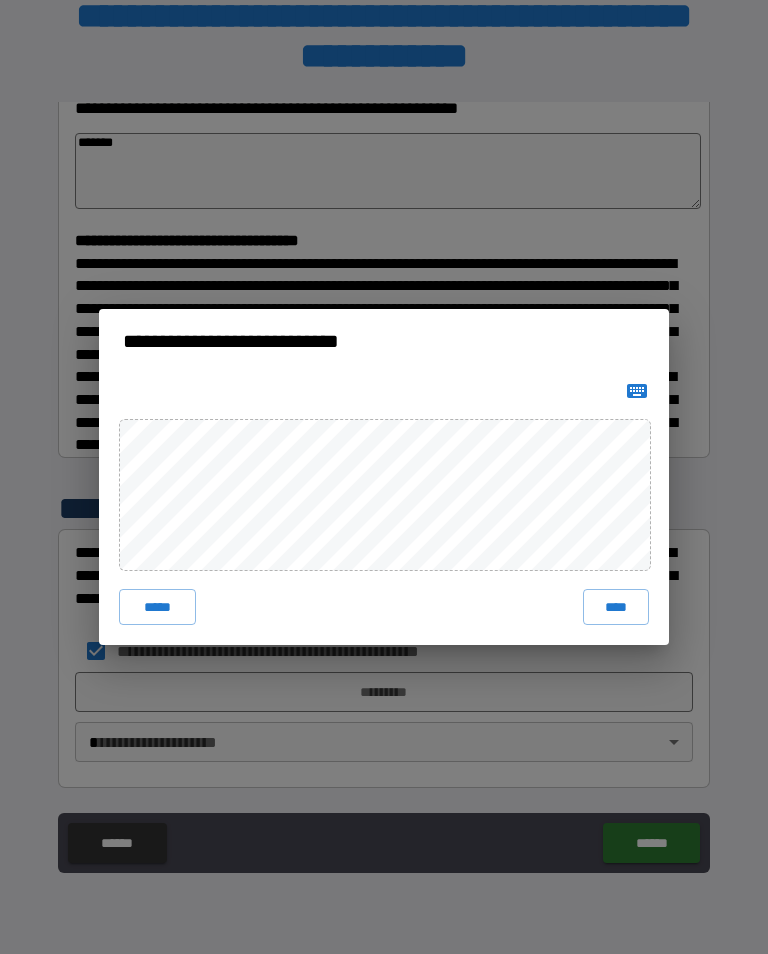 click on "****" at bounding box center [616, 607] 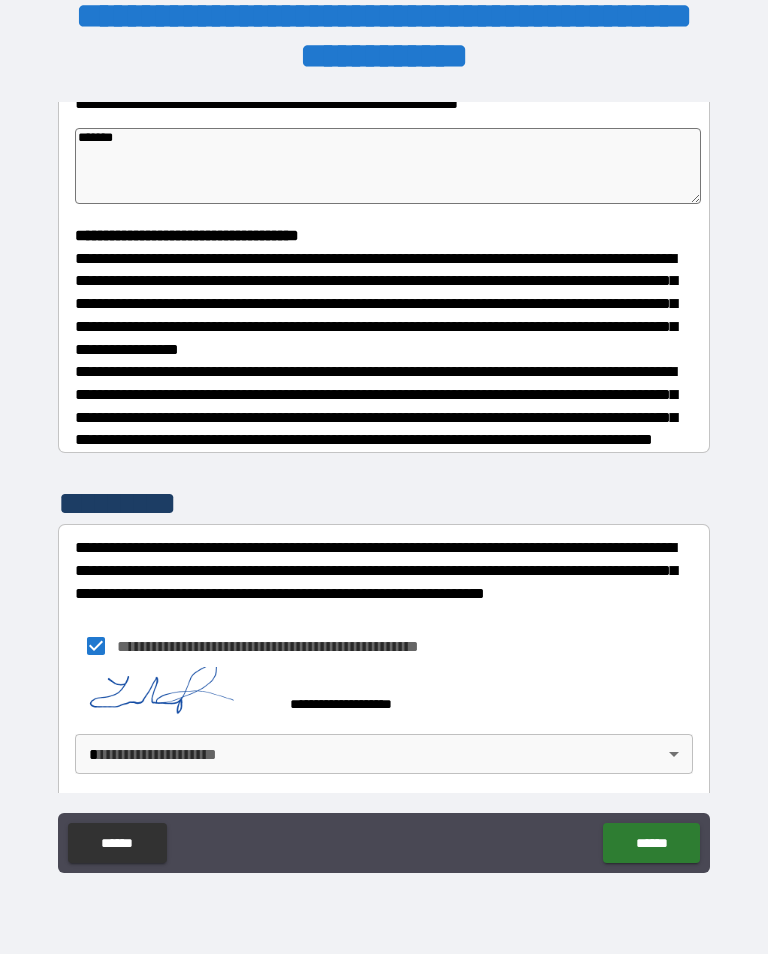 click on "**********" at bounding box center [384, 461] 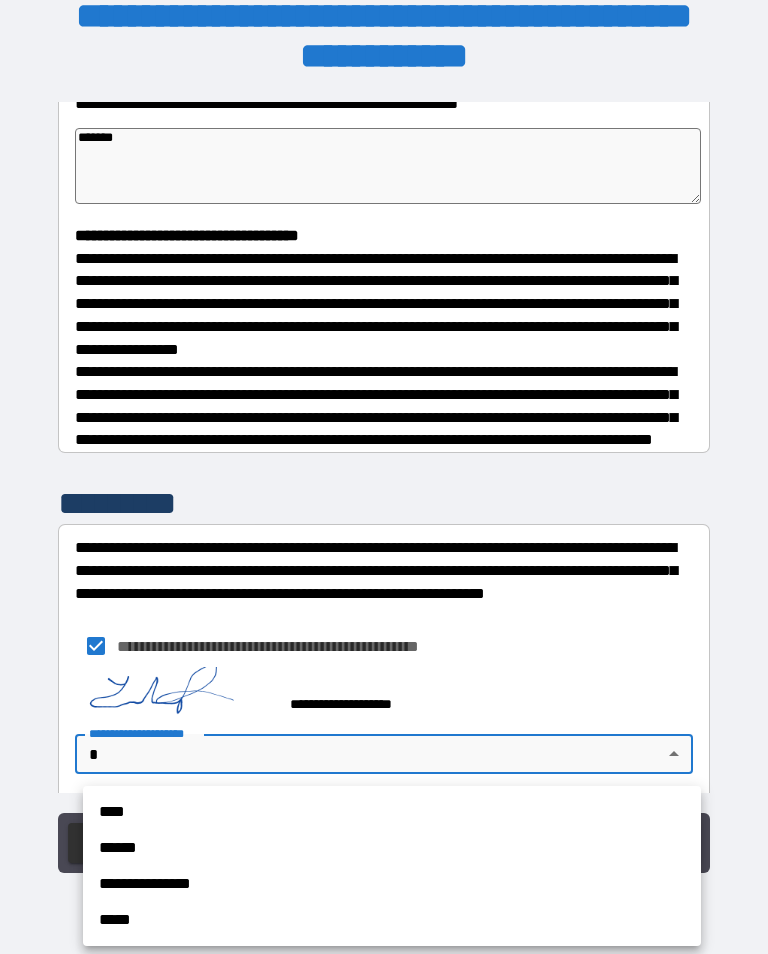 click on "**********" at bounding box center (392, 884) 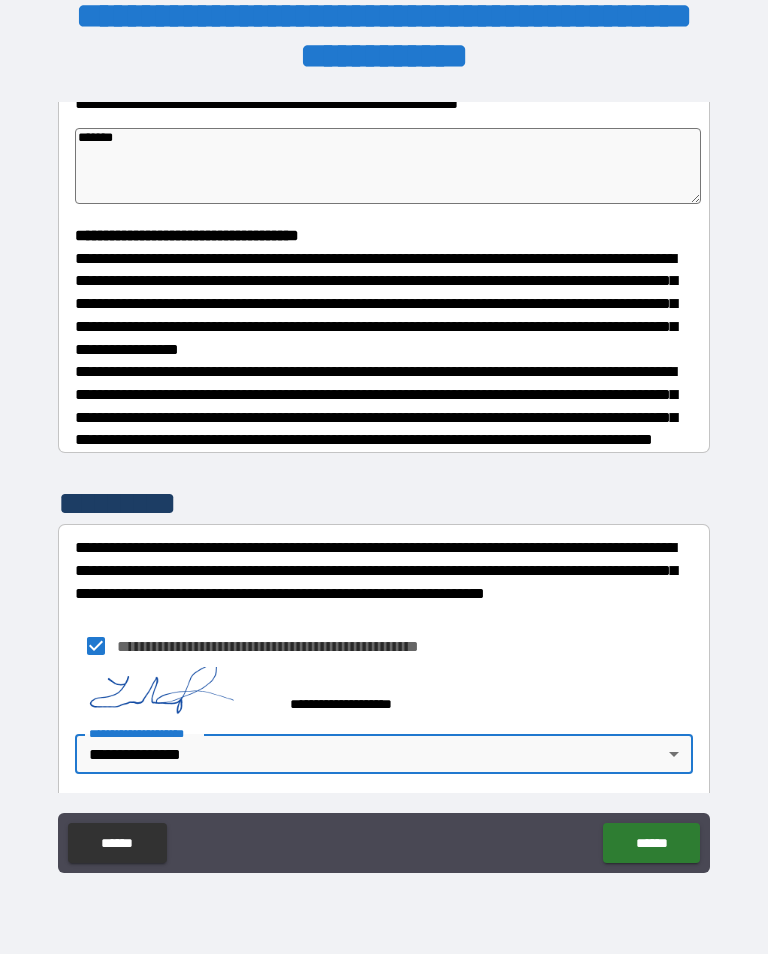 click on "******" at bounding box center [651, 843] 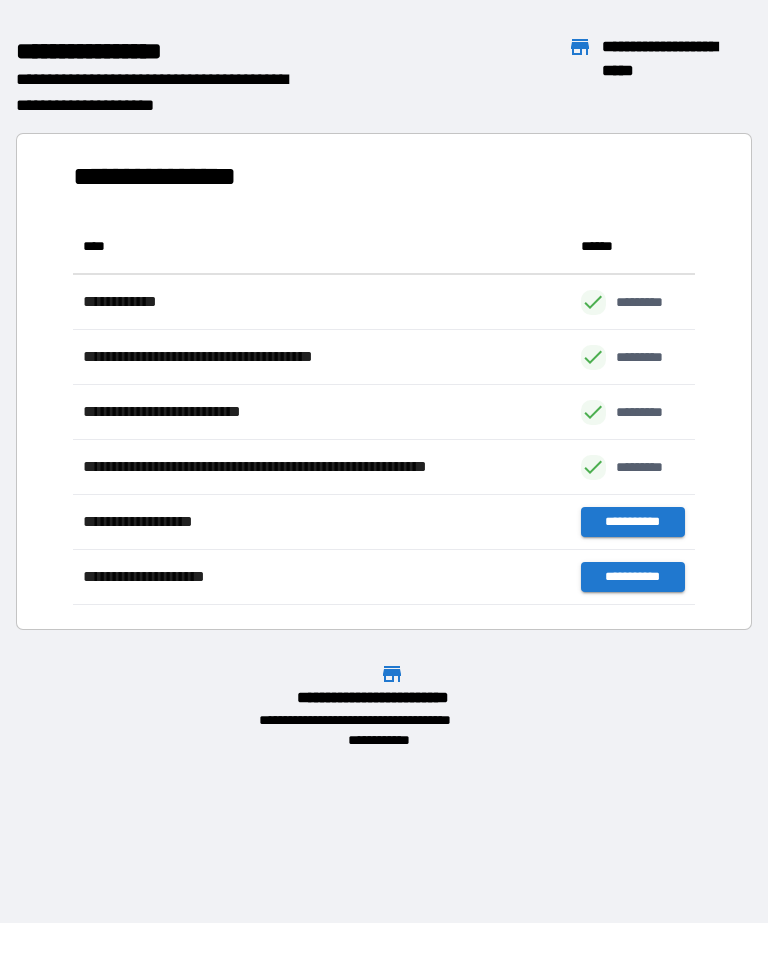 scroll, scrollTop: 1, scrollLeft: 1, axis: both 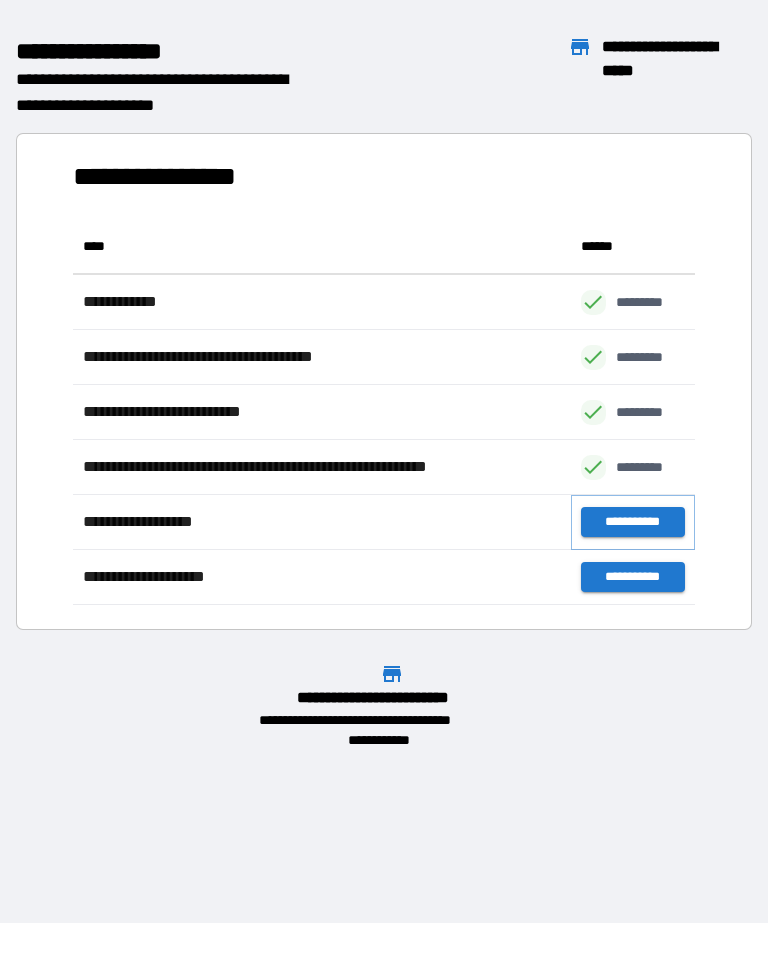 click on "**********" at bounding box center (633, 522) 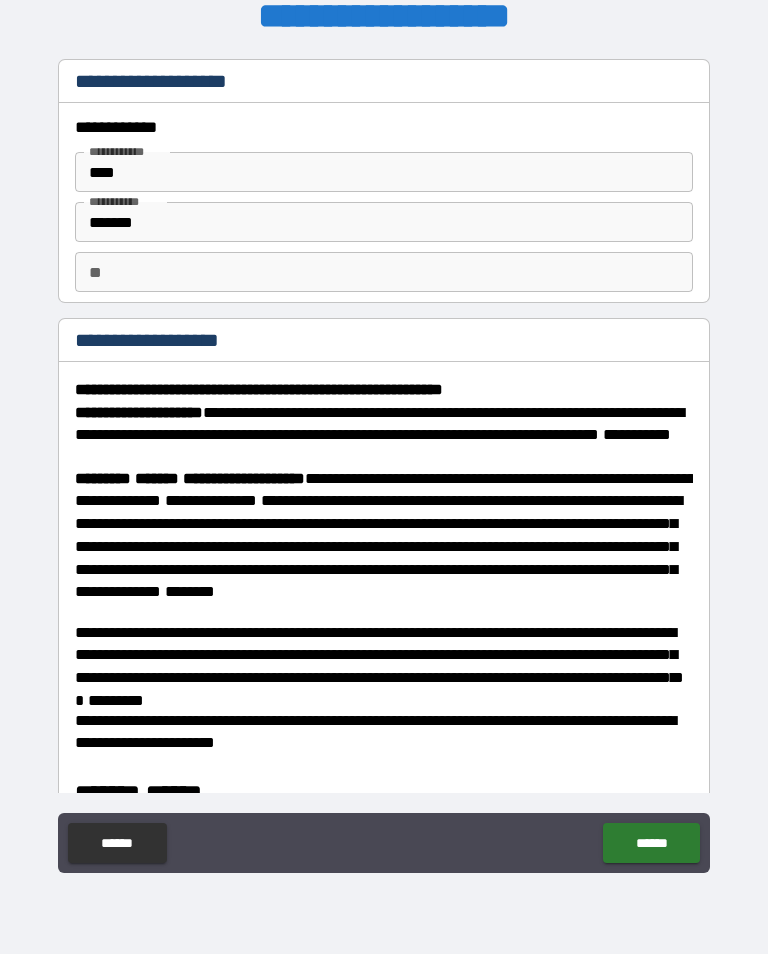 click on "**" at bounding box center (384, 272) 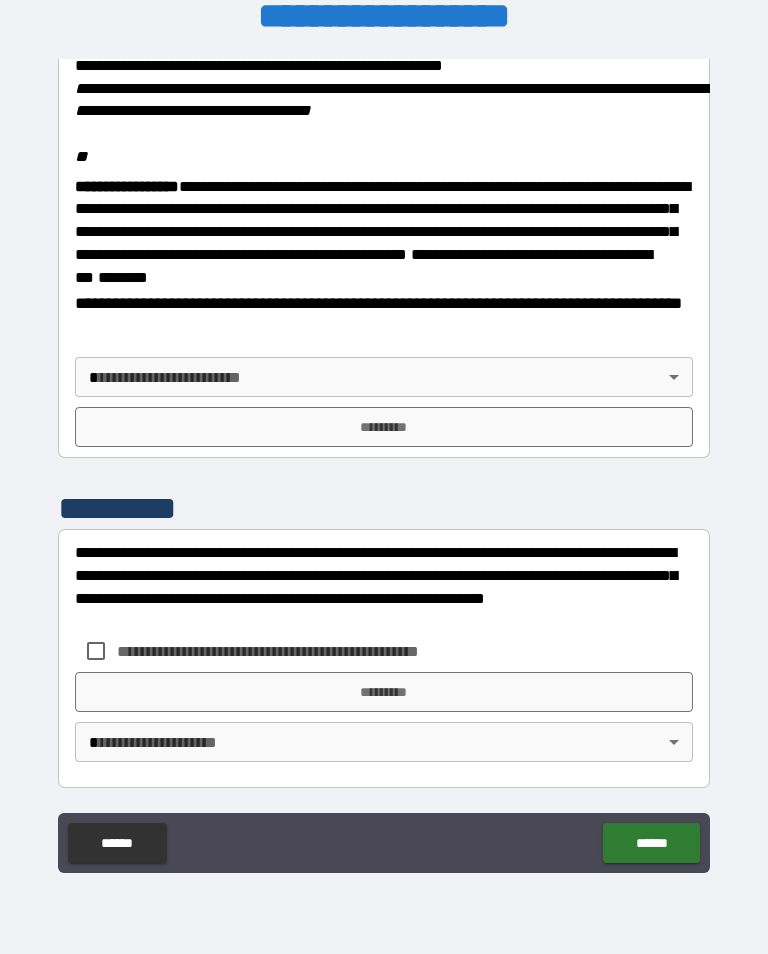 scroll, scrollTop: 2470, scrollLeft: 0, axis: vertical 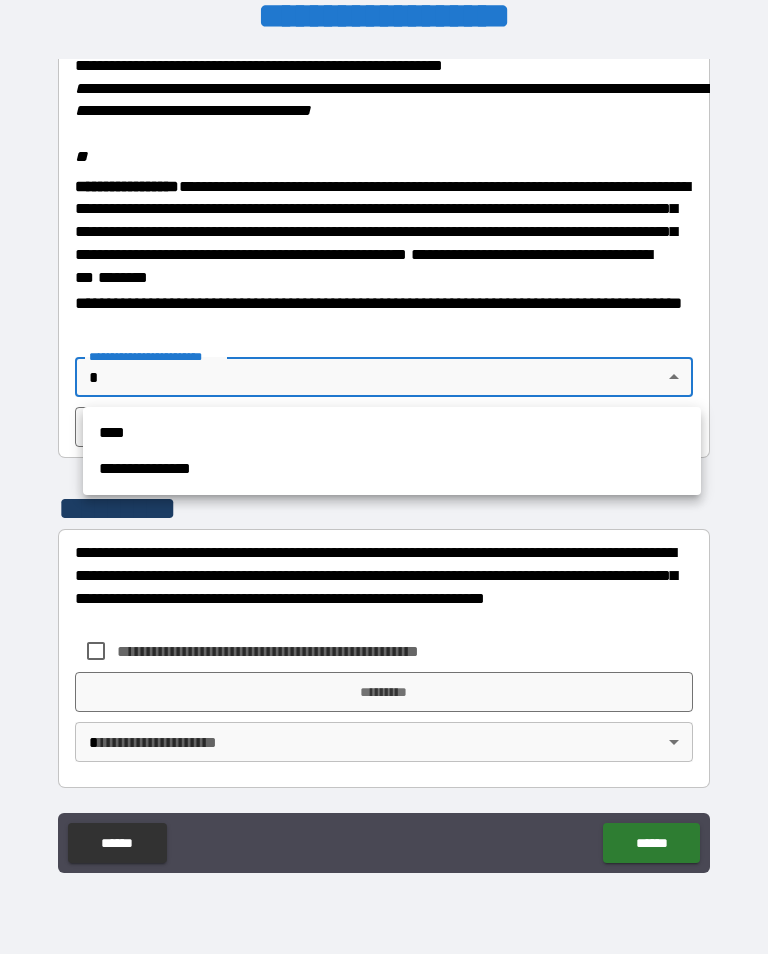 click on "**********" at bounding box center [392, 469] 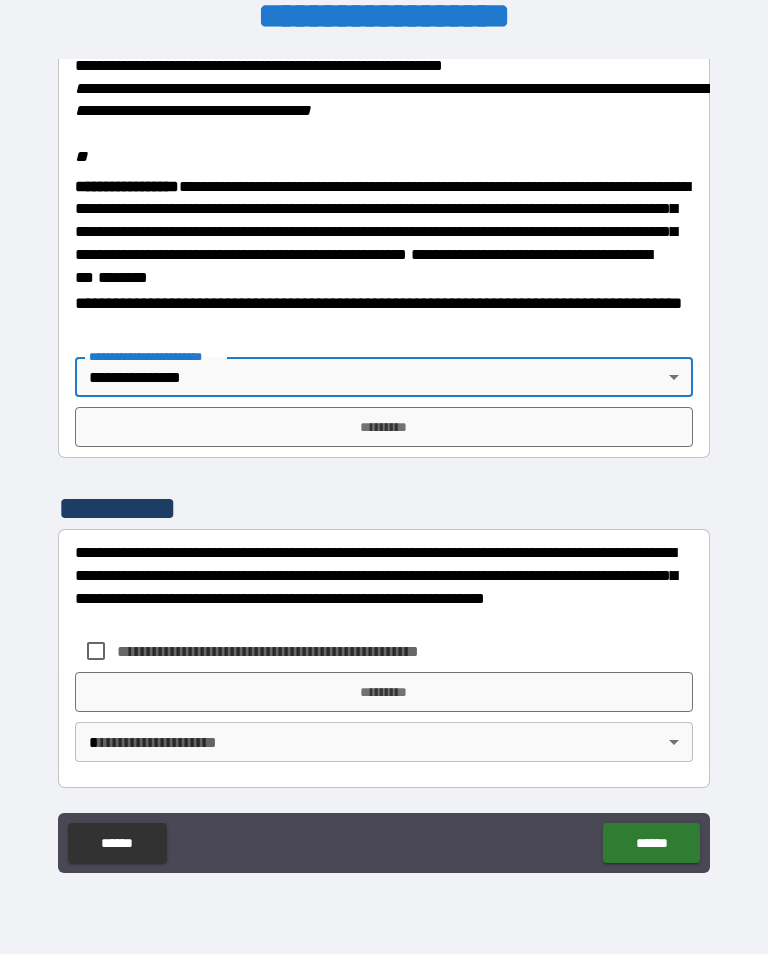 click on "*********" at bounding box center (384, 427) 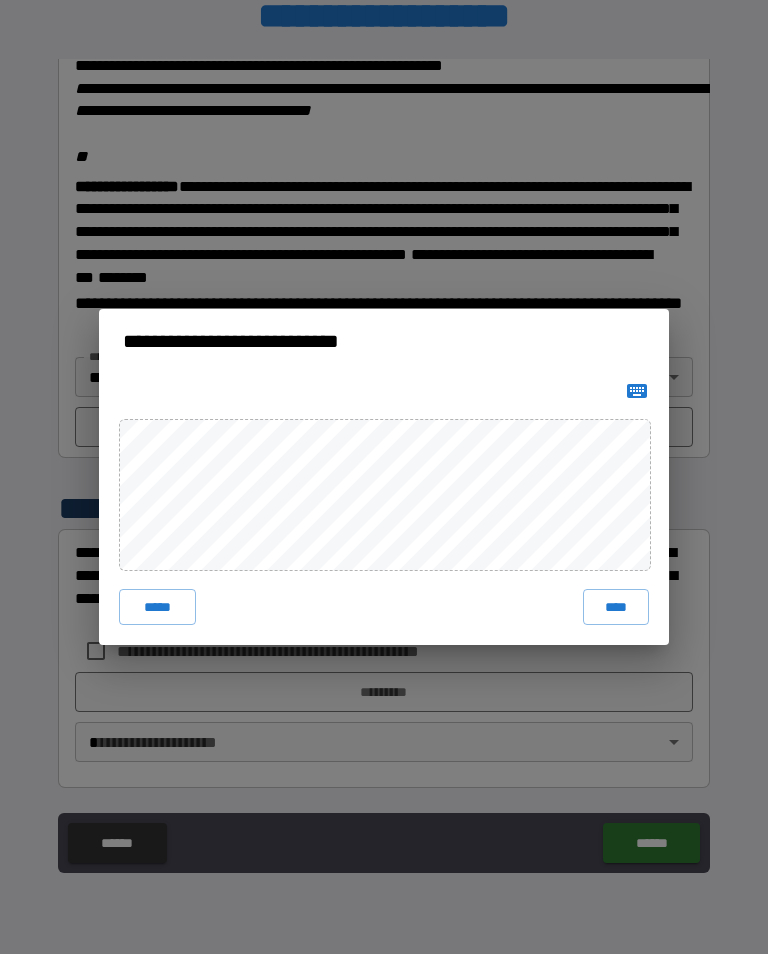 click on "****" at bounding box center (616, 607) 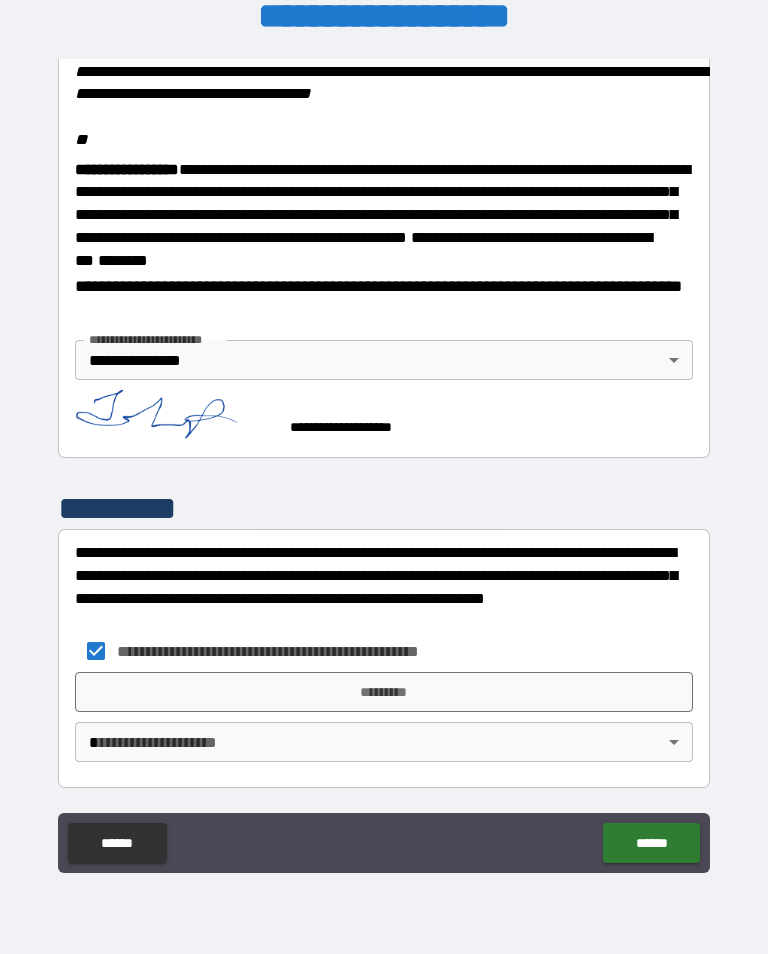 click on "*********" at bounding box center (384, 692) 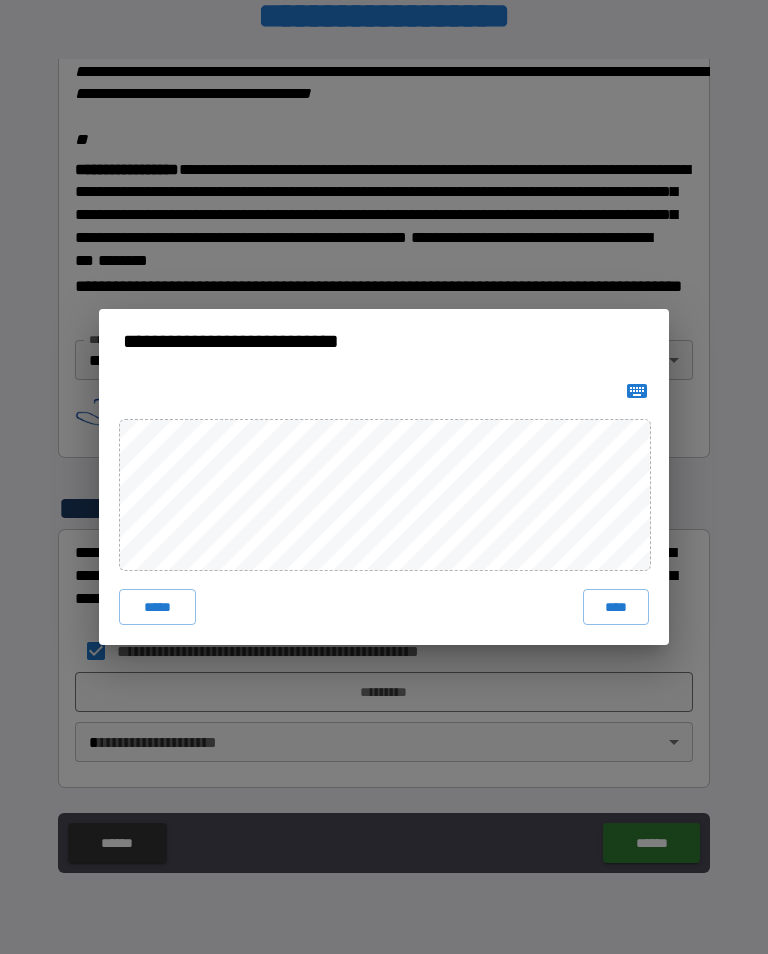 click on "****" at bounding box center [616, 607] 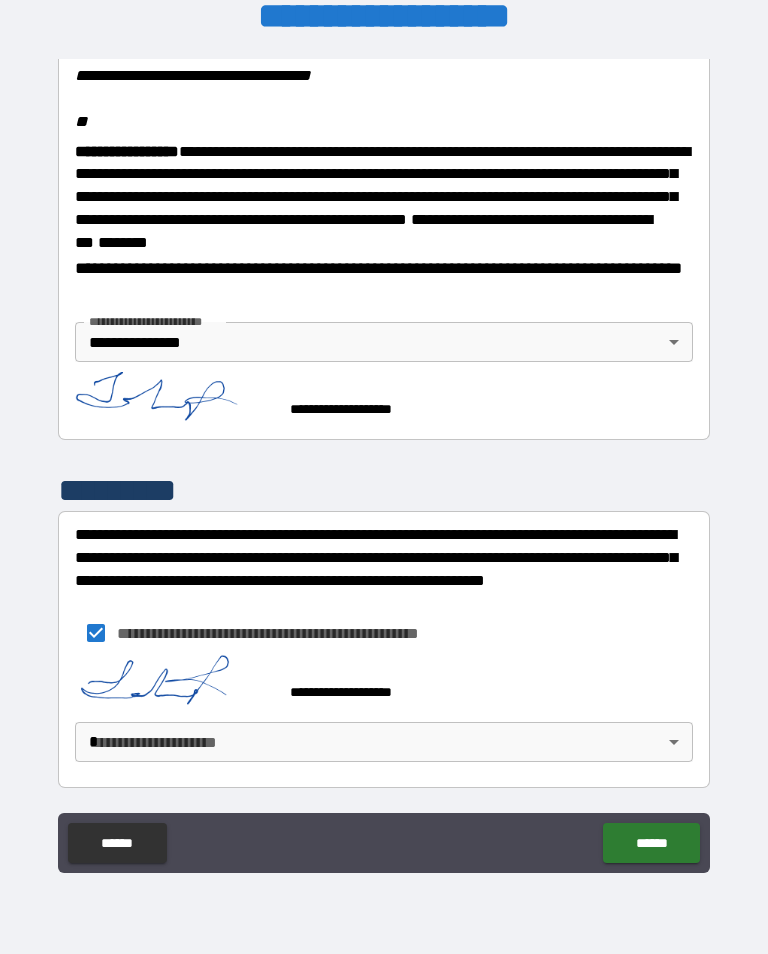 scroll, scrollTop: 2504, scrollLeft: 0, axis: vertical 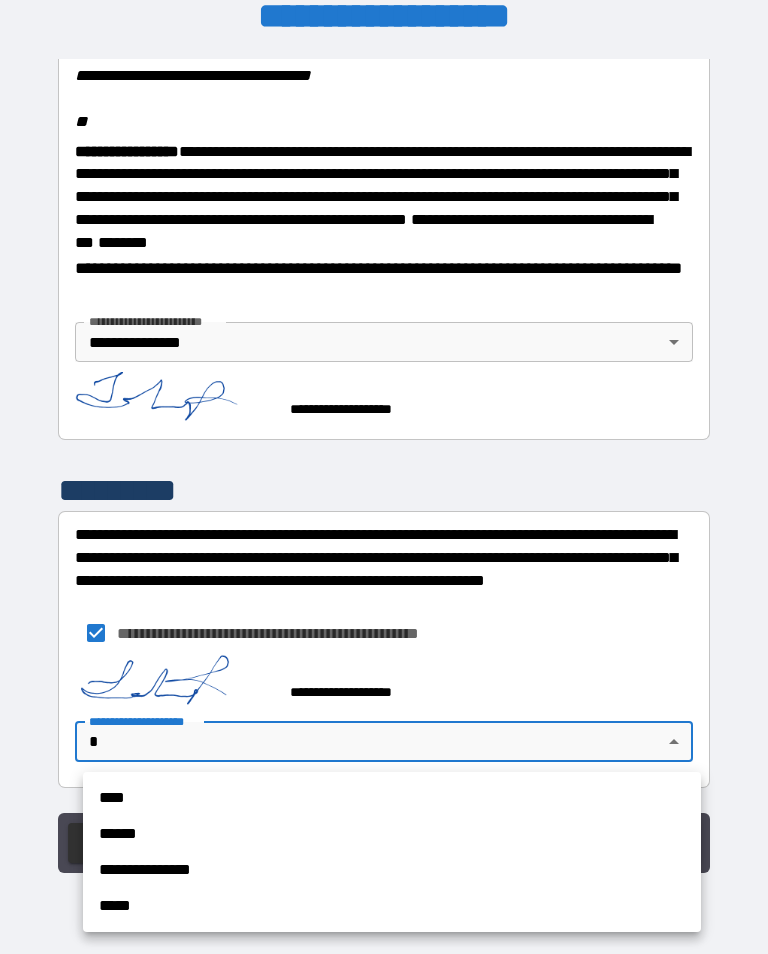 click on "**********" at bounding box center (392, 870) 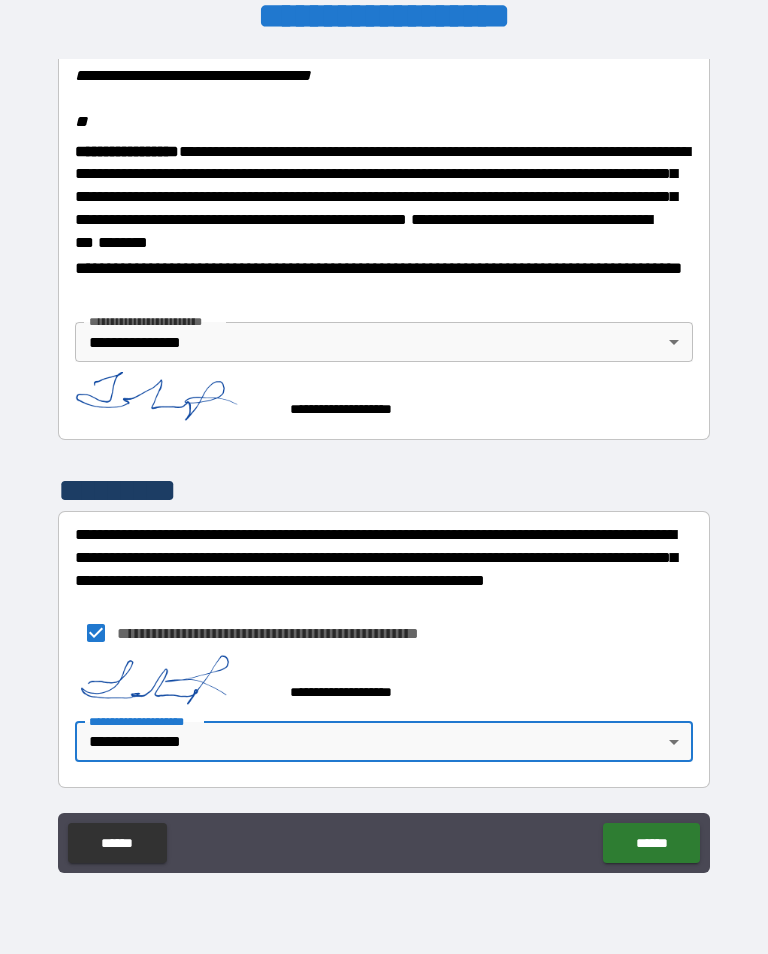click on "******" at bounding box center (651, 843) 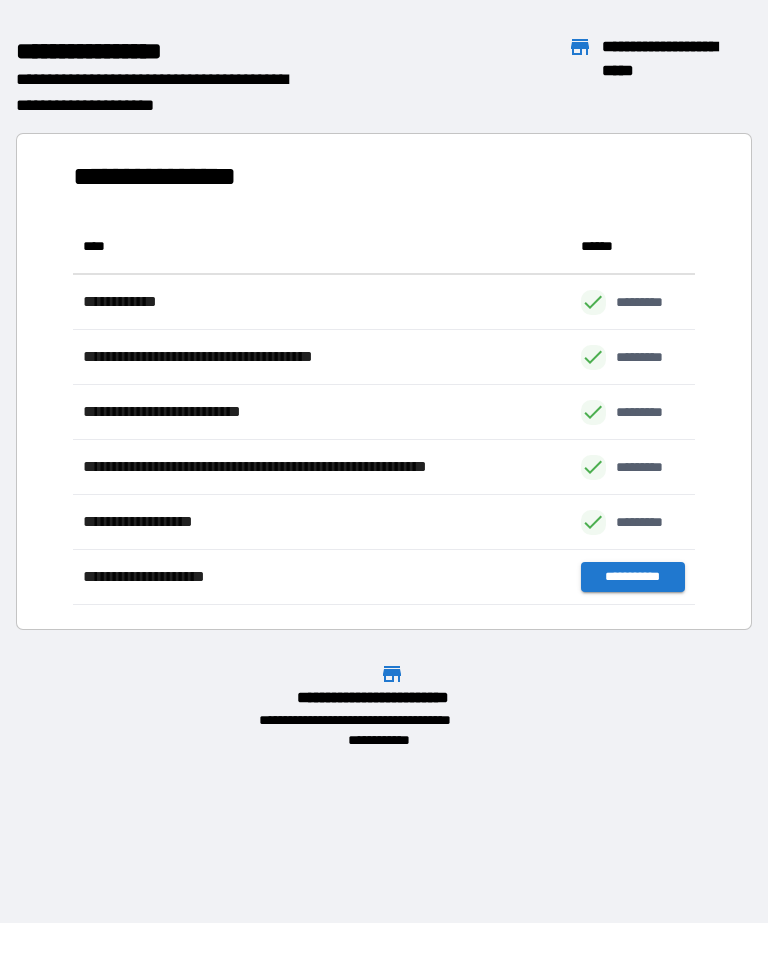 scroll, scrollTop: 1, scrollLeft: 1, axis: both 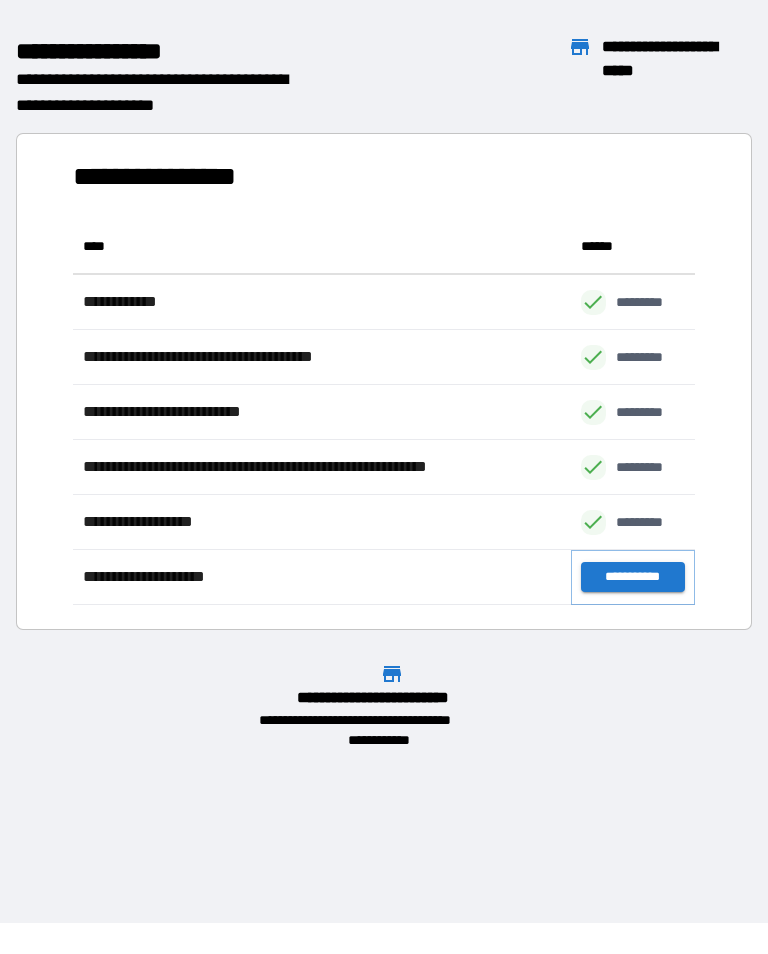 click on "**********" at bounding box center (633, 577) 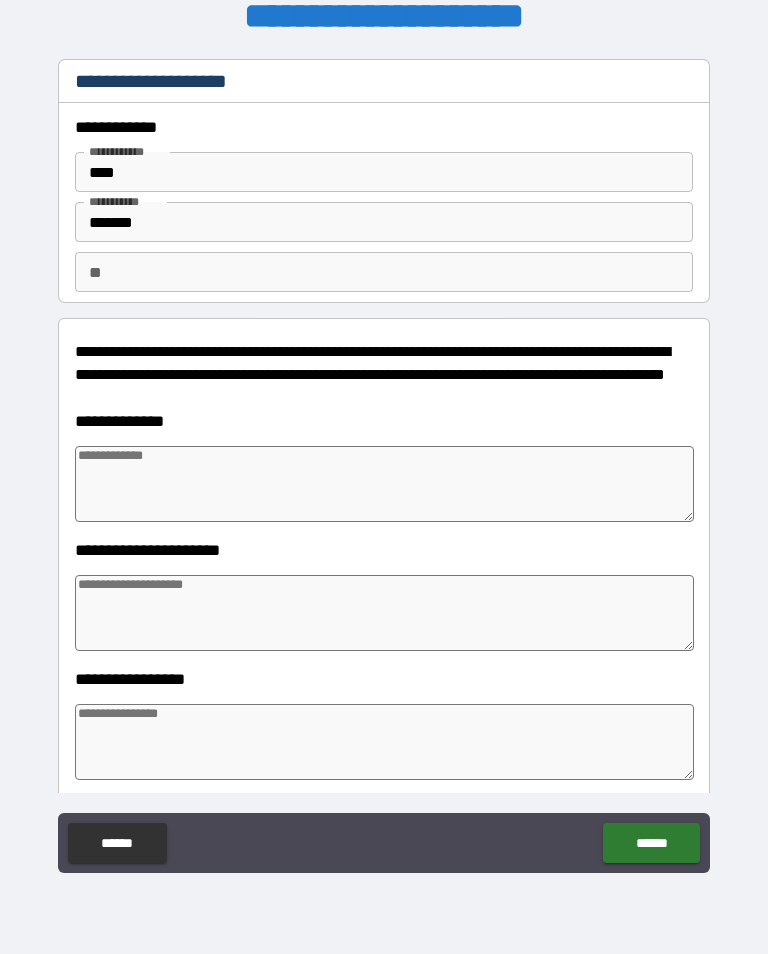 click on "**" at bounding box center (384, 272) 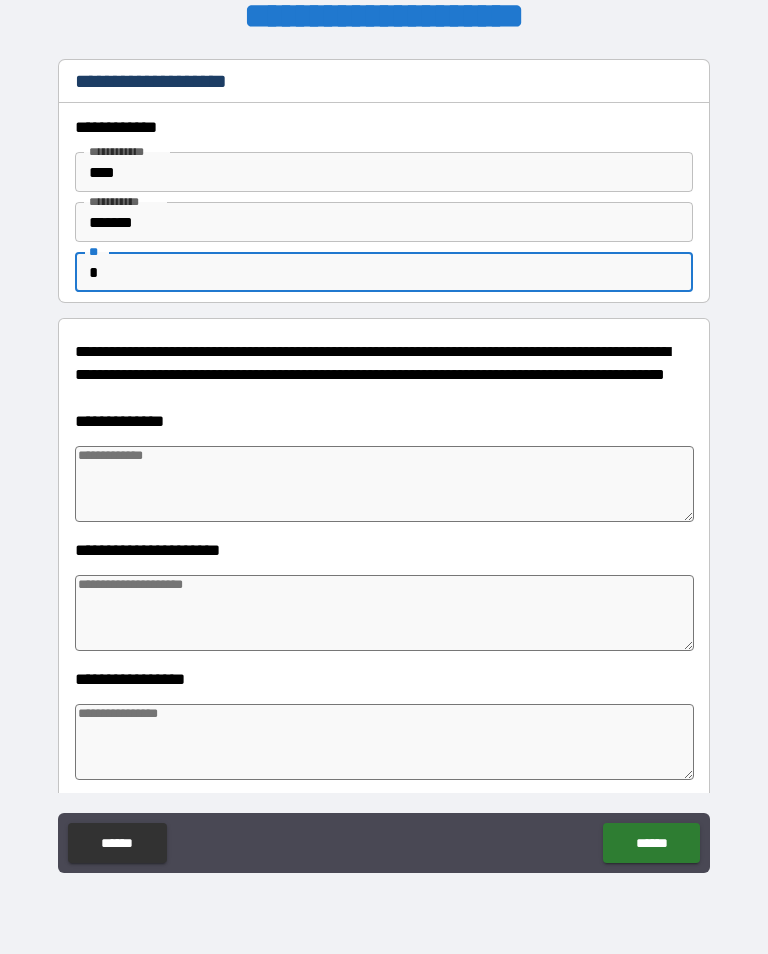 click at bounding box center [384, 484] 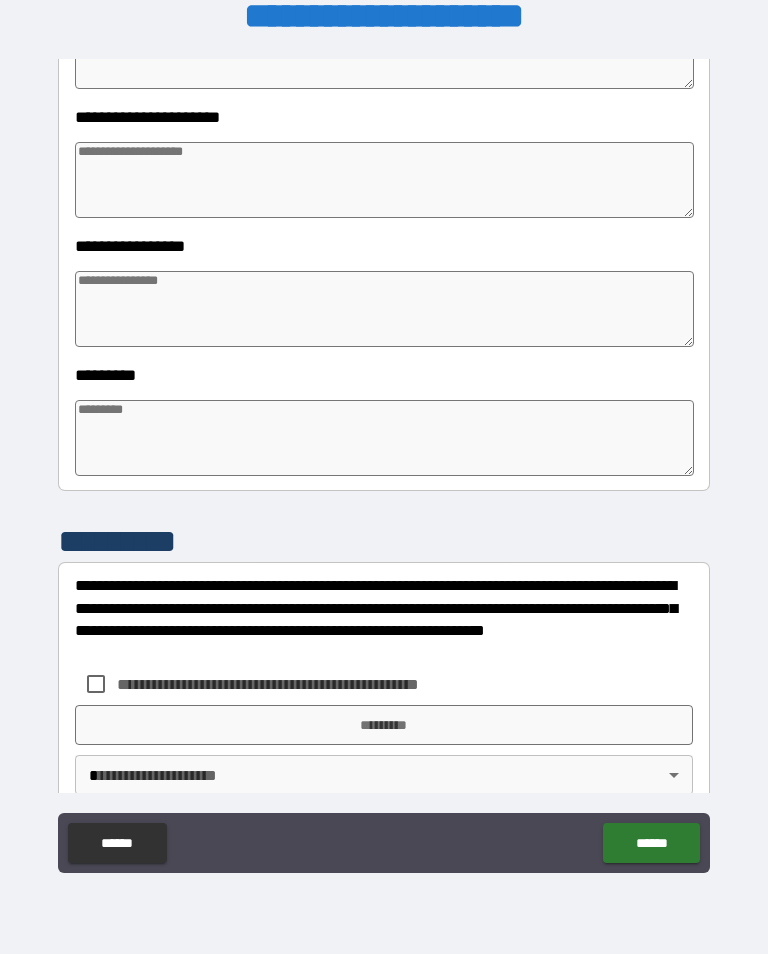 scroll, scrollTop: 450, scrollLeft: 0, axis: vertical 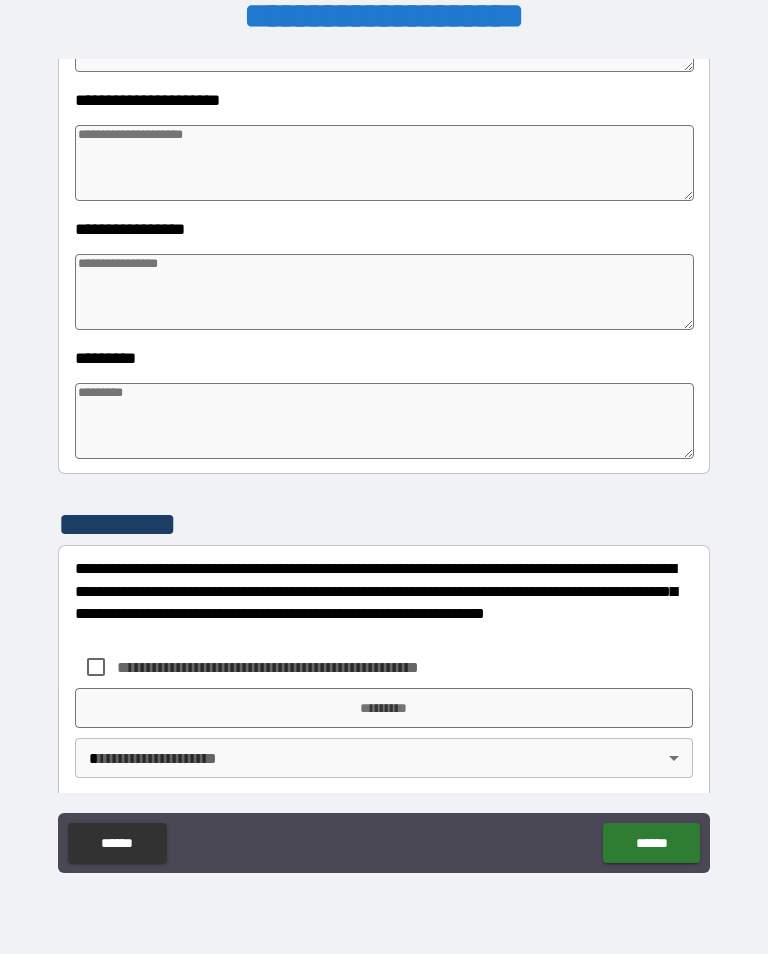 click at bounding box center [384, 163] 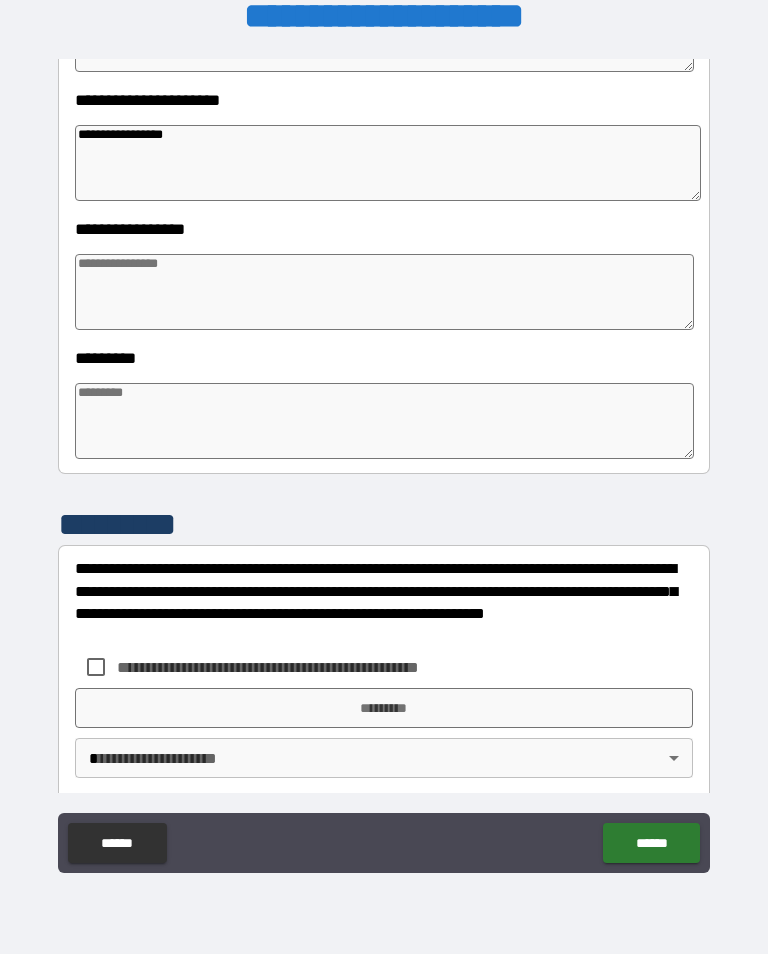 click on "**********" at bounding box center [388, 163] 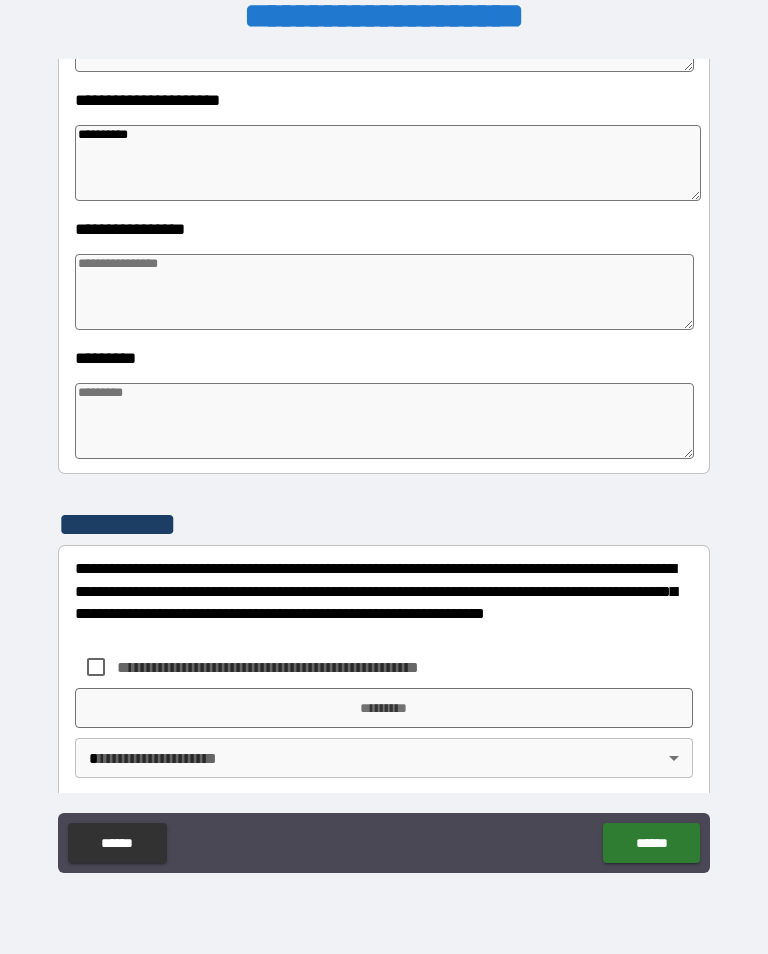 click at bounding box center (384, 292) 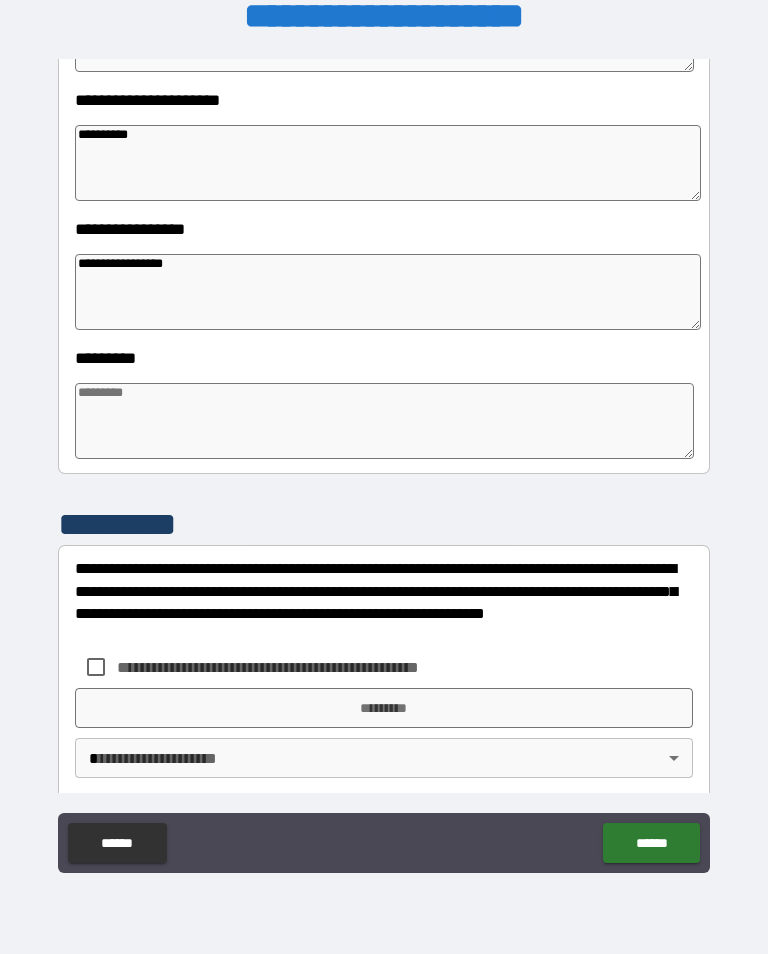 click on "**********" at bounding box center (388, 292) 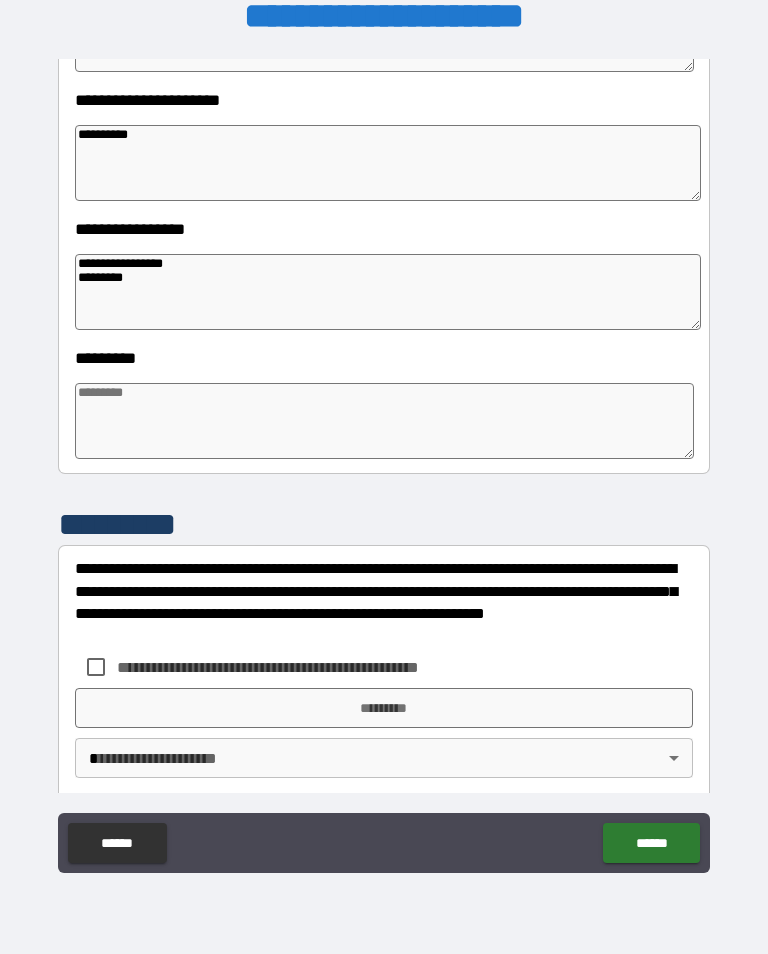 click at bounding box center [384, 421] 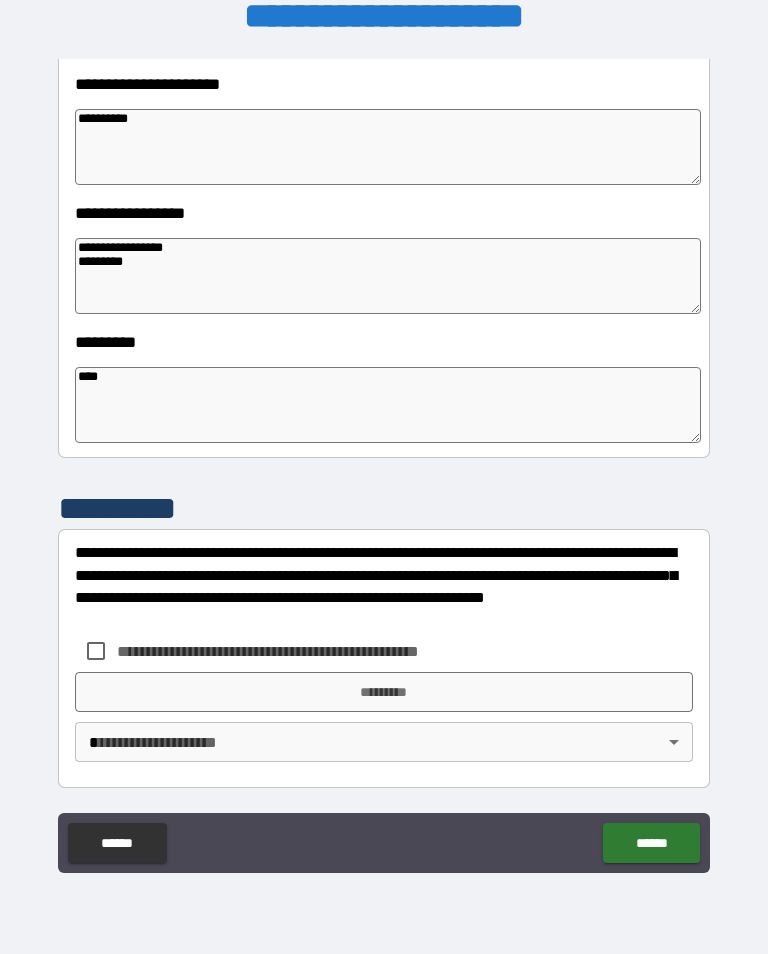 scroll, scrollTop: 466, scrollLeft: 0, axis: vertical 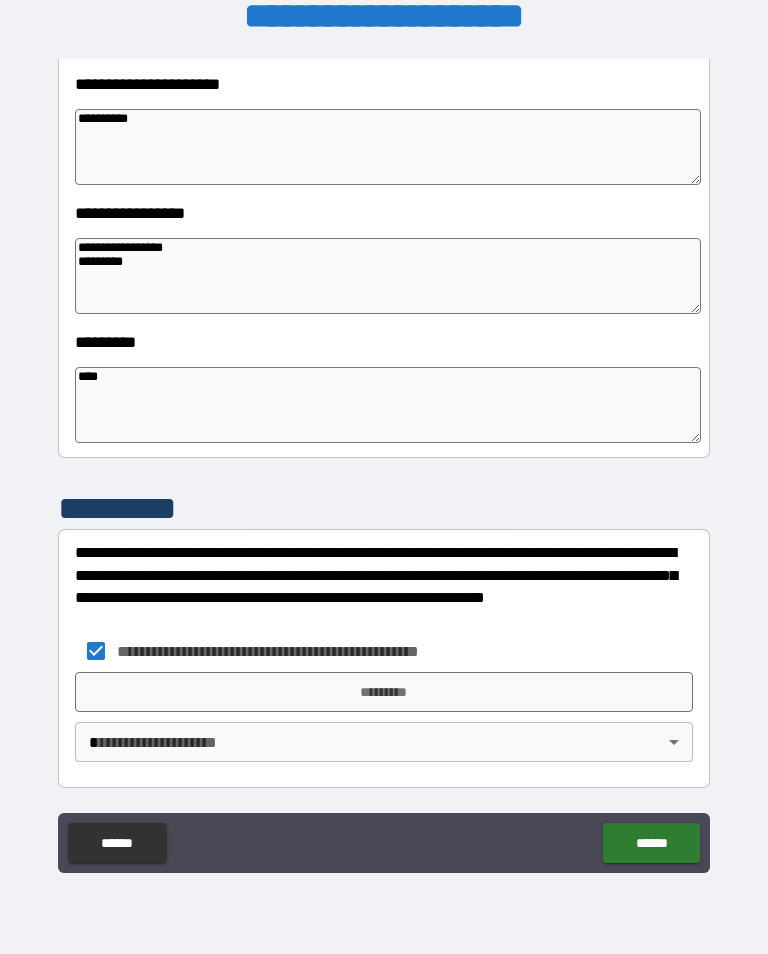click on "*********" at bounding box center (384, 692) 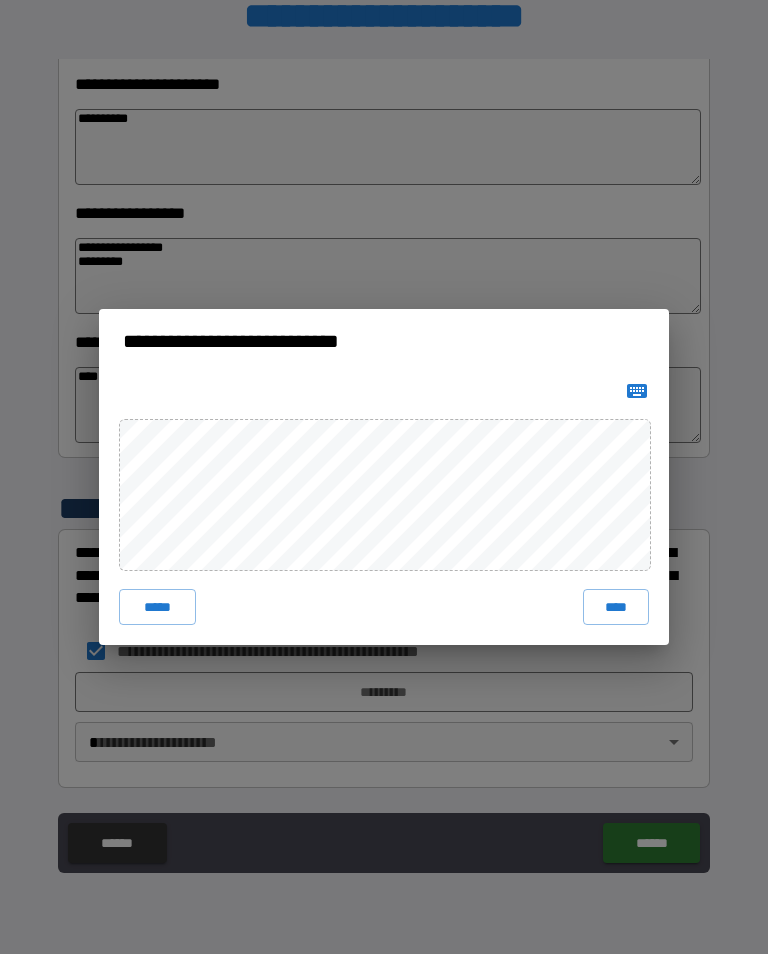 click on "****" at bounding box center (616, 607) 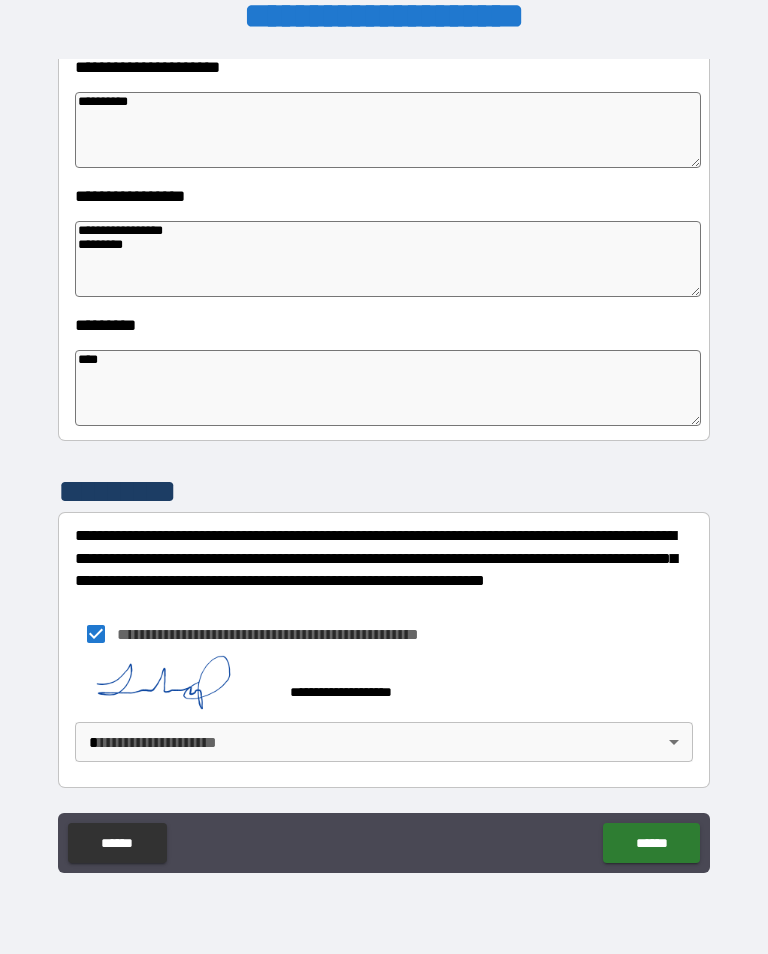 scroll, scrollTop: 483, scrollLeft: 0, axis: vertical 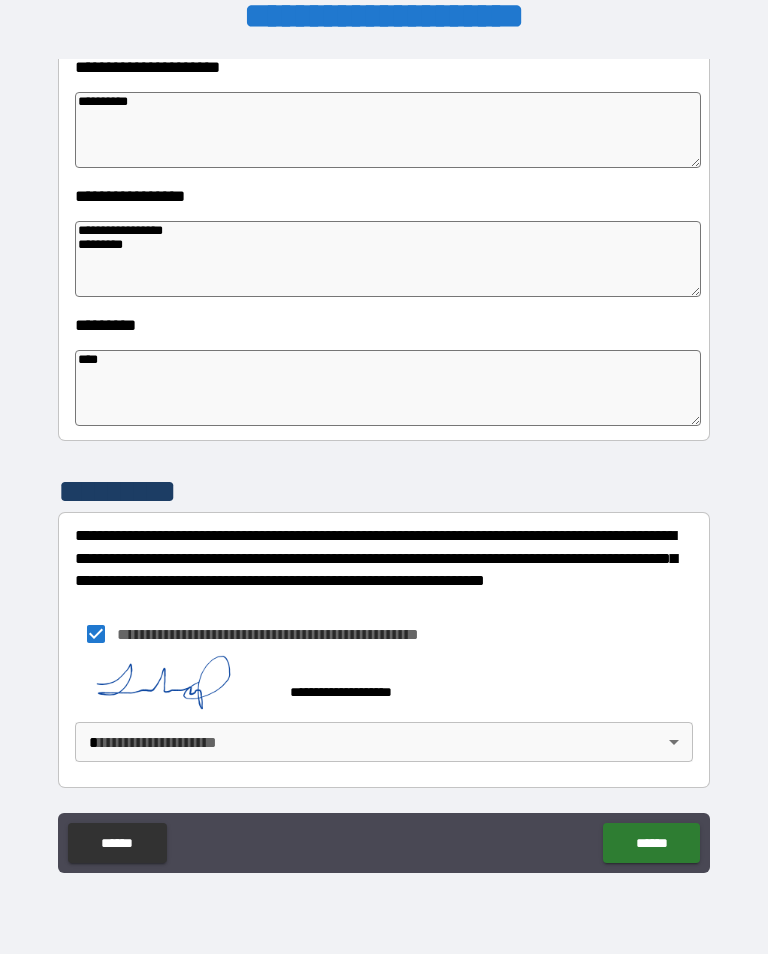 click on "**********" at bounding box center (384, 461) 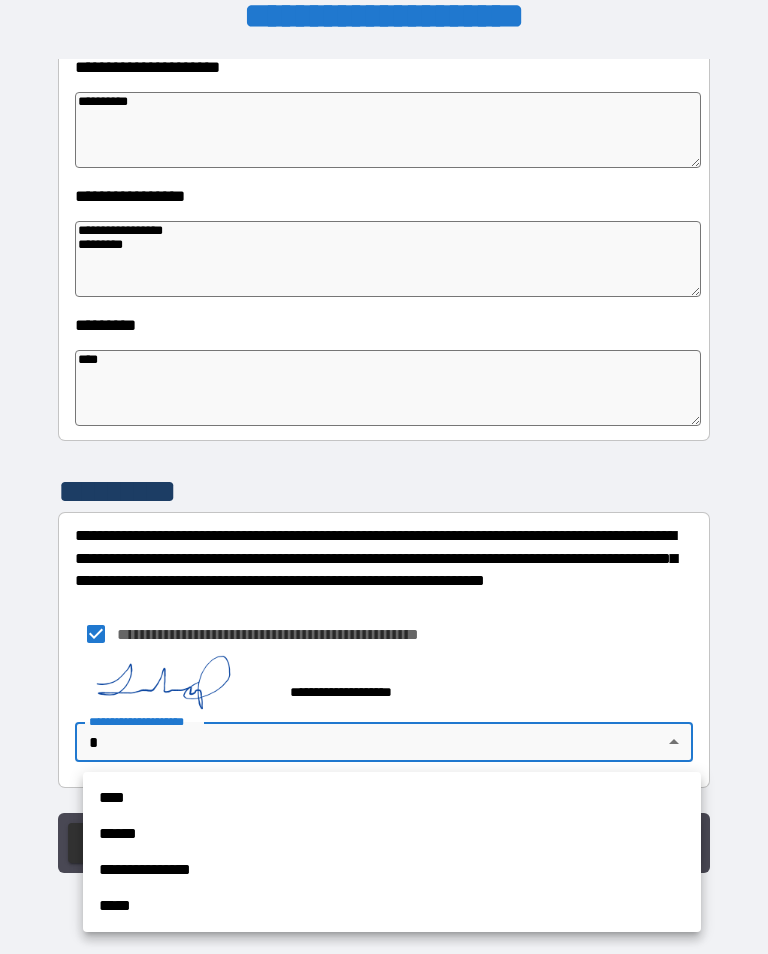 click on "**********" at bounding box center [392, 870] 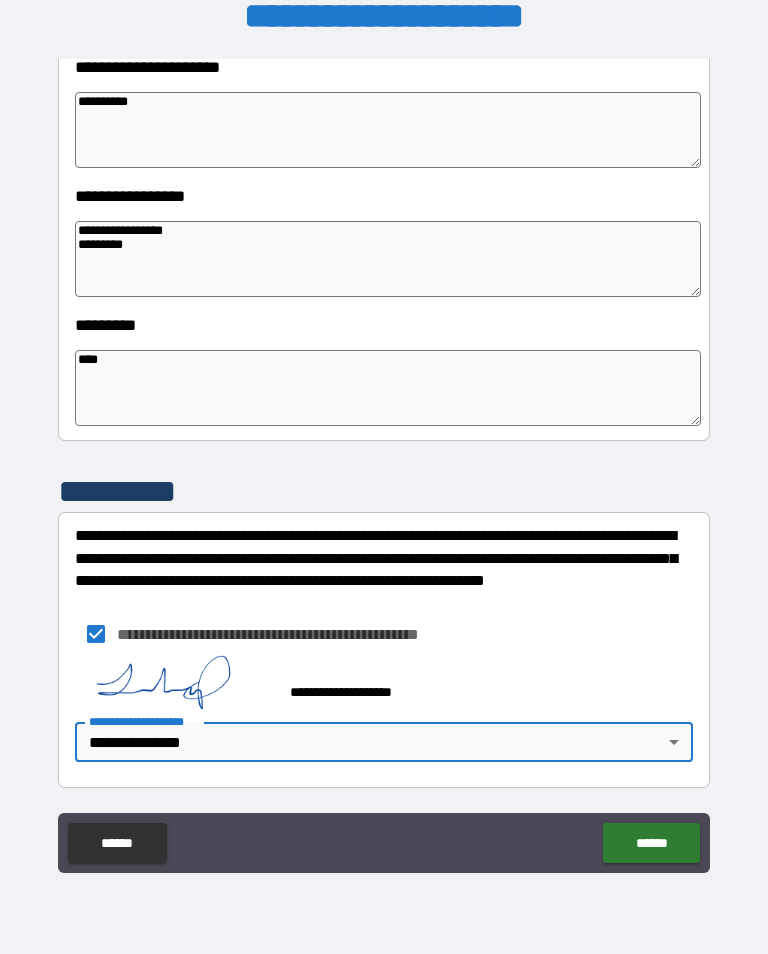 click on "******" at bounding box center [651, 843] 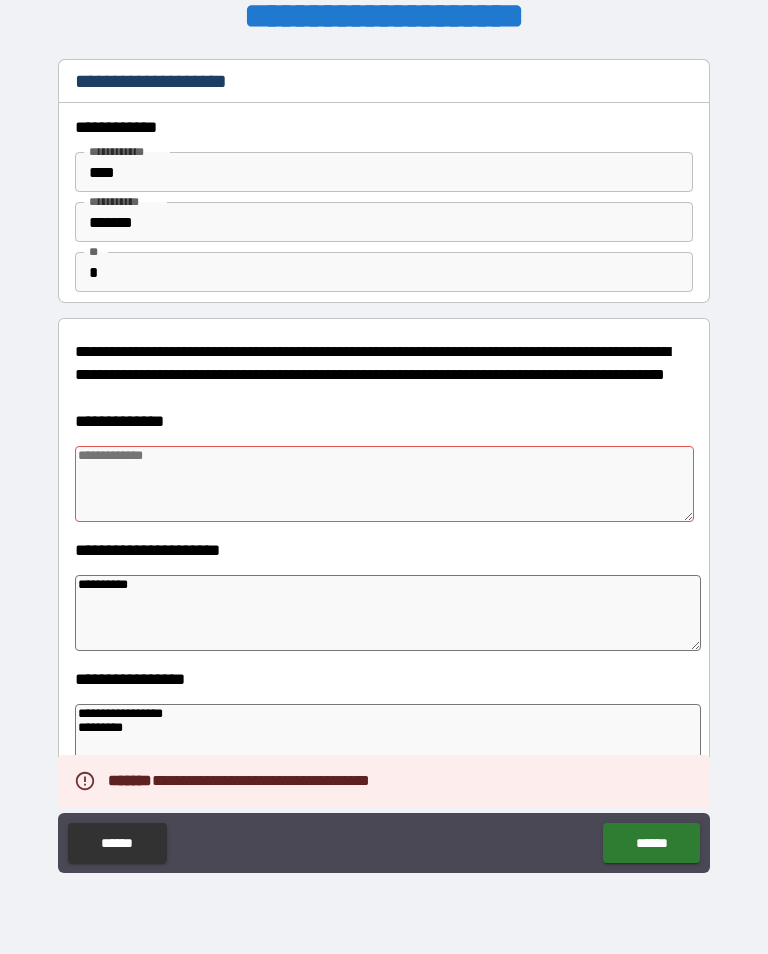 scroll, scrollTop: 0, scrollLeft: 0, axis: both 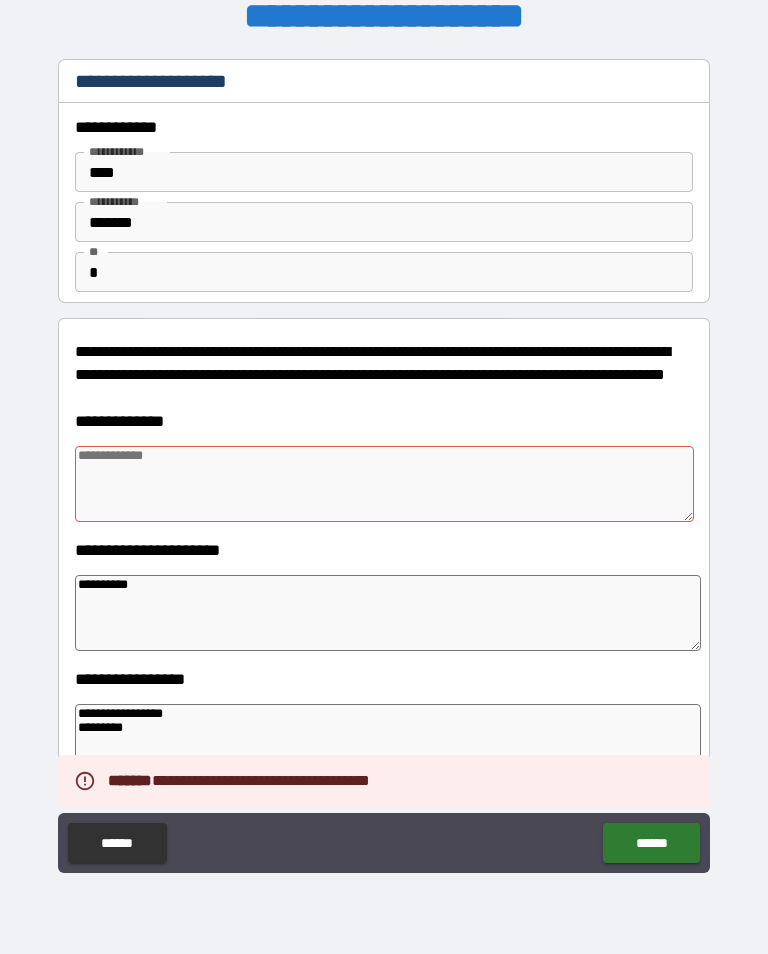 click at bounding box center (384, 484) 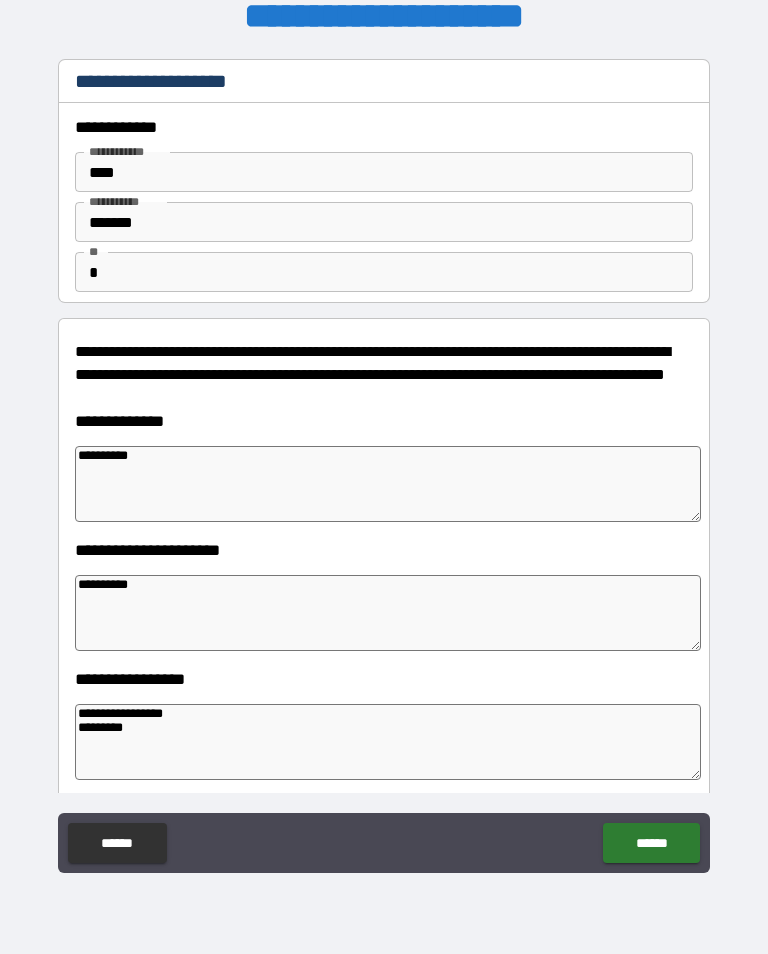 click on "*********" at bounding box center [388, 613] 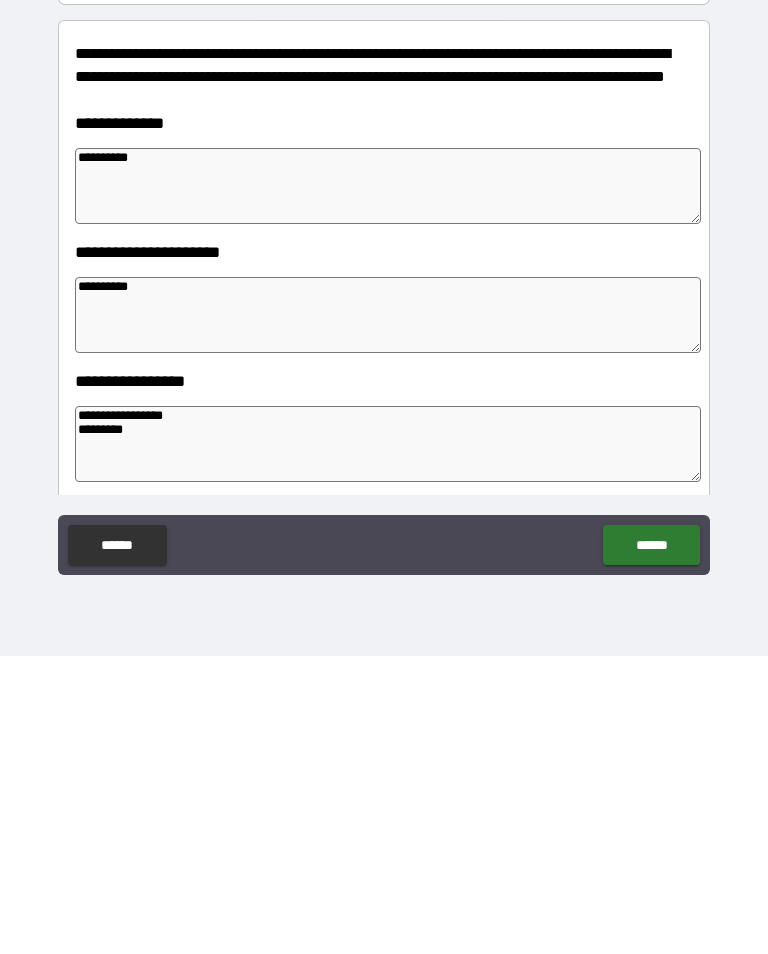 click on "******" at bounding box center [651, 843] 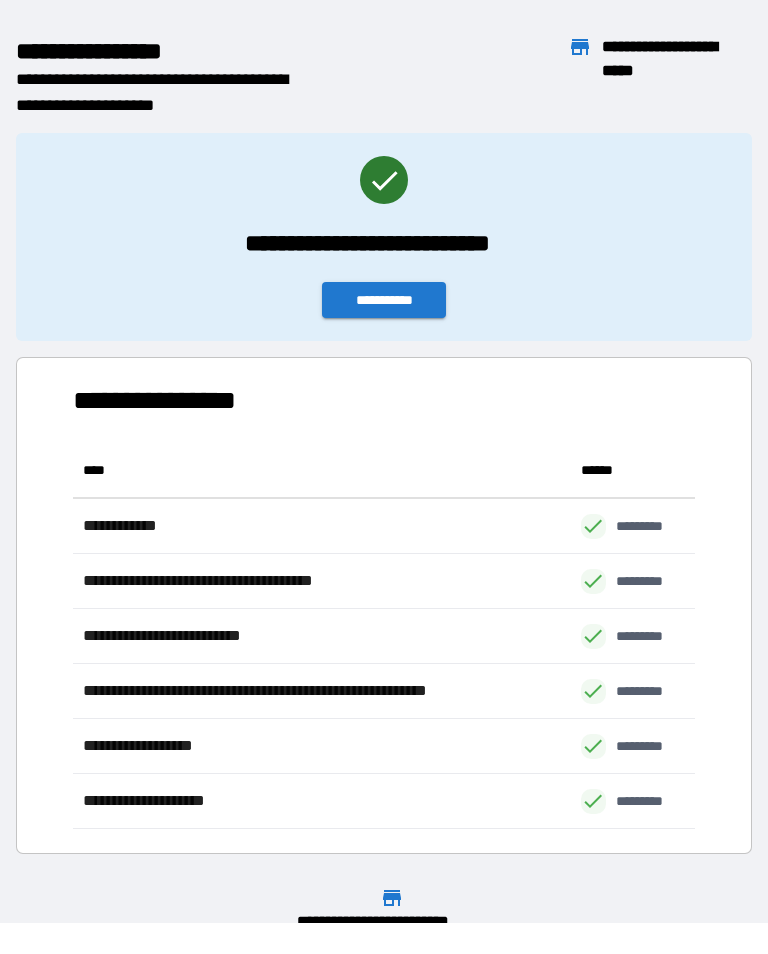 scroll, scrollTop: 386, scrollLeft: 622, axis: both 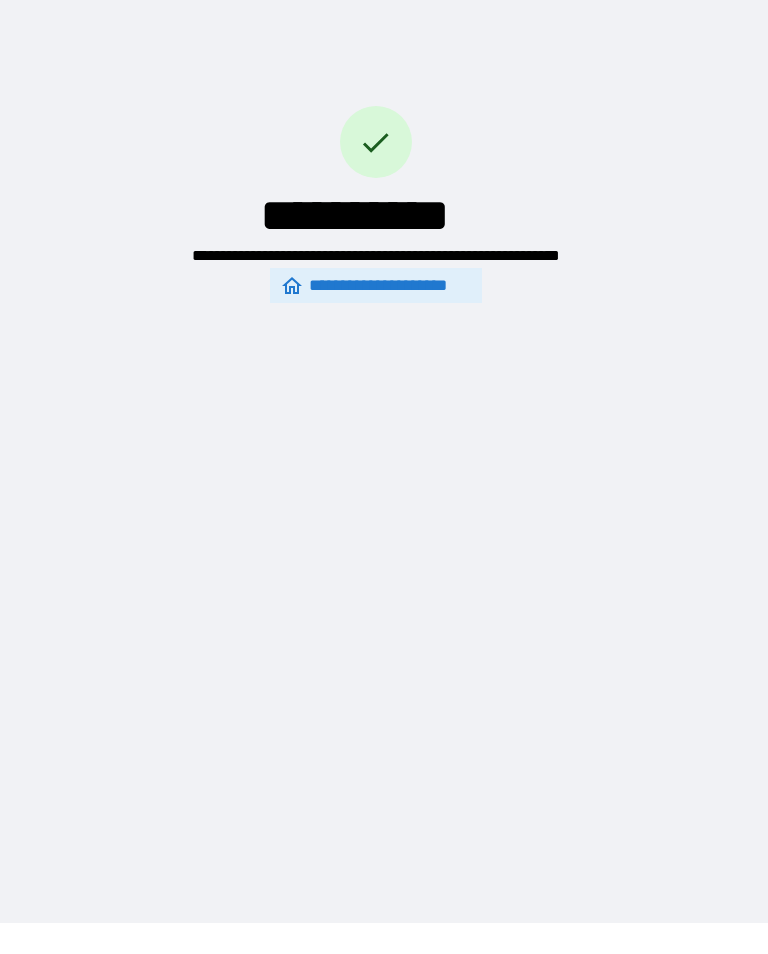 click on "**********" at bounding box center (384, 446) 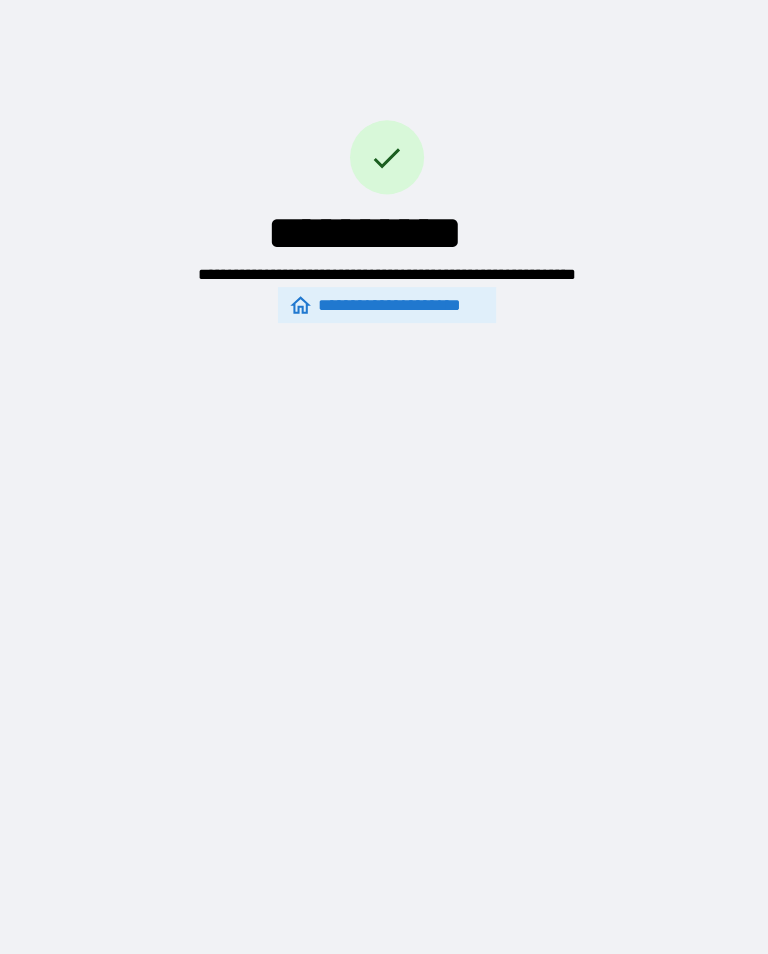 click on "**********" at bounding box center (384, 457) 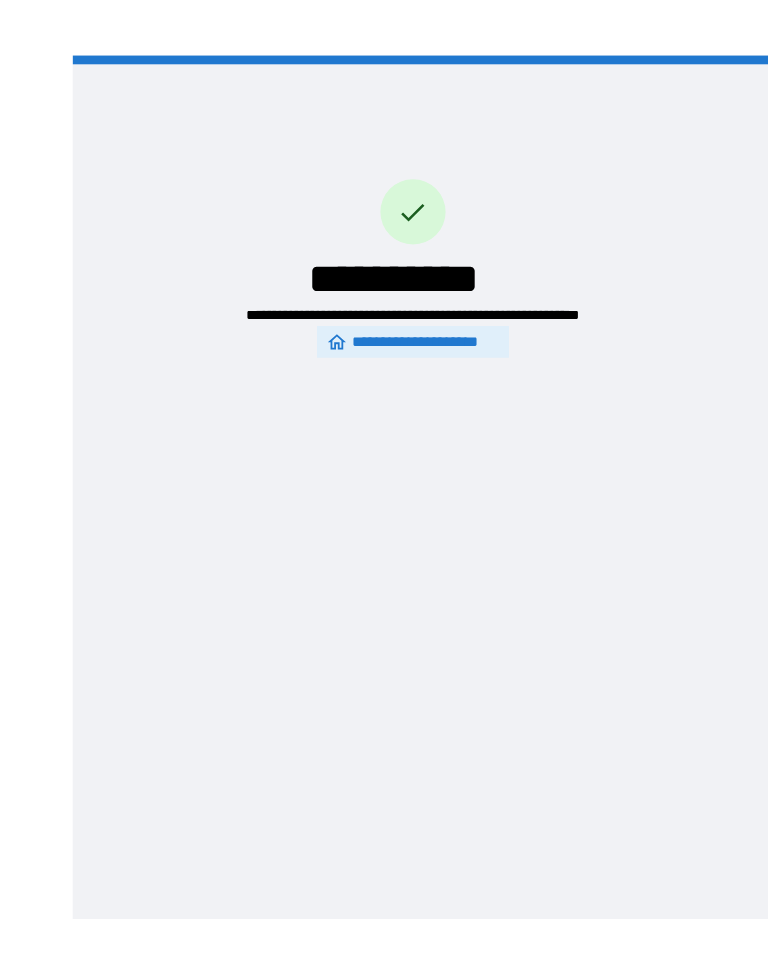 scroll, scrollTop: 3, scrollLeft: 0, axis: vertical 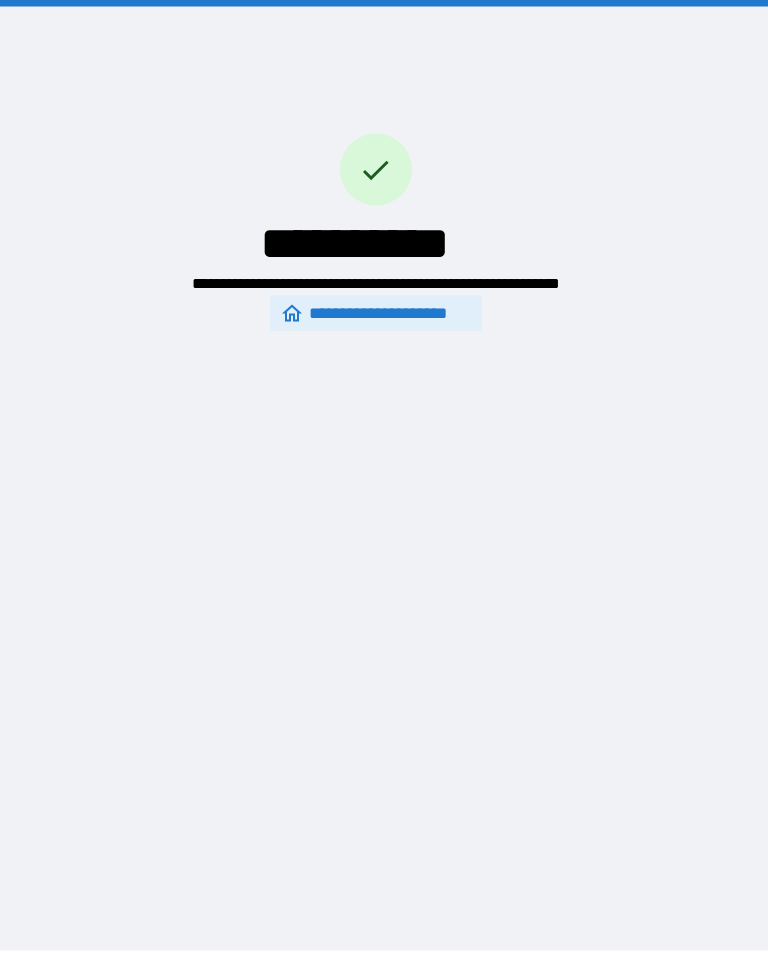 click on "**********" at bounding box center [376, 161] 